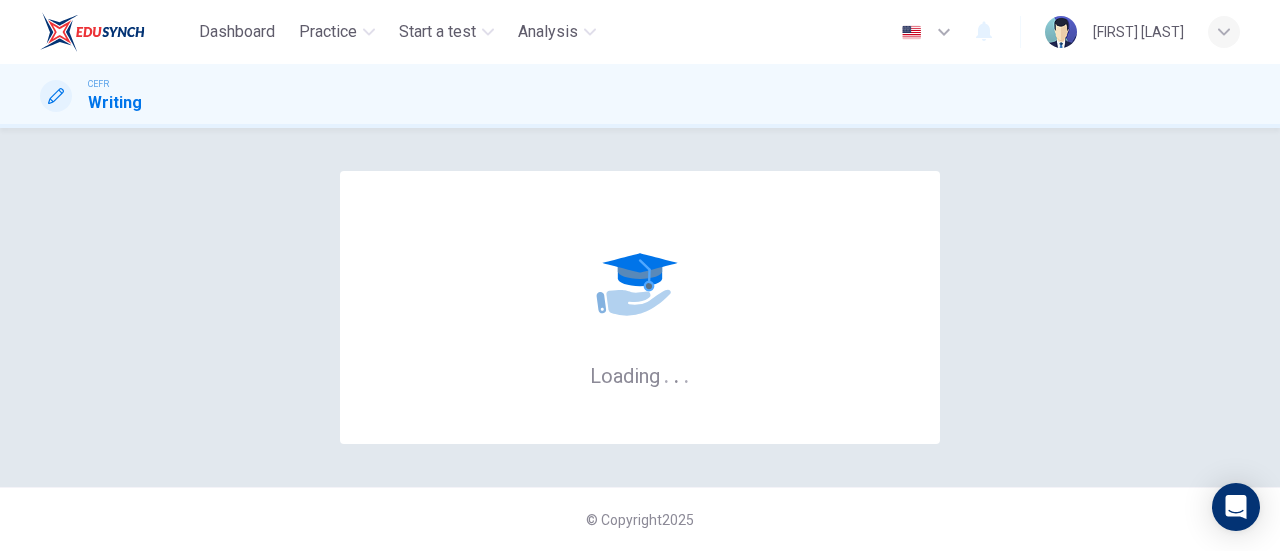 scroll, scrollTop: 0, scrollLeft: 0, axis: both 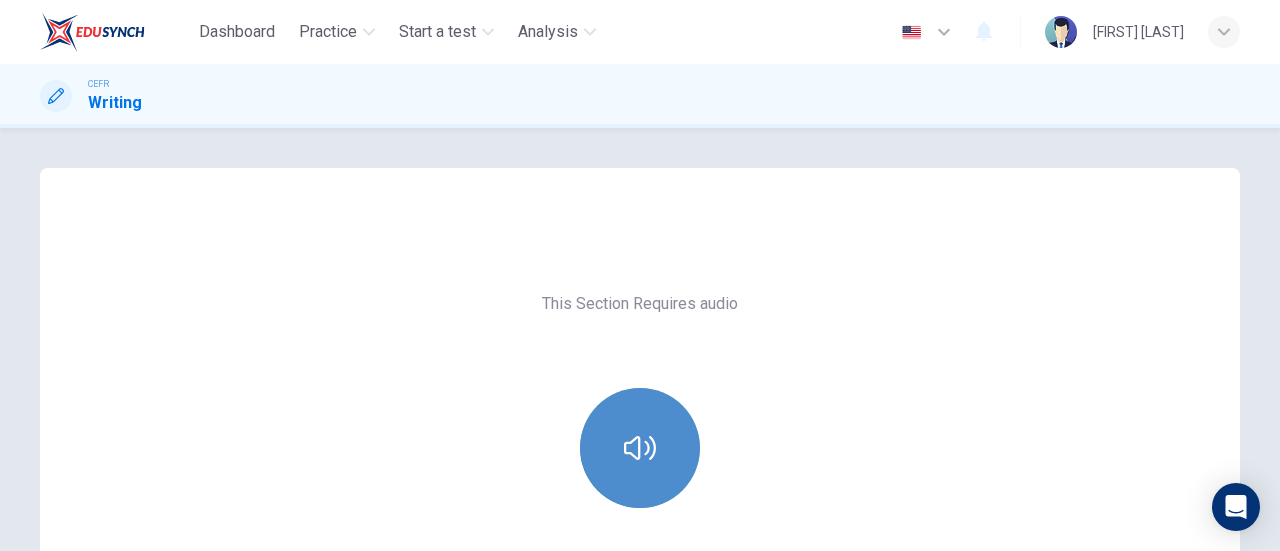 click at bounding box center [640, 448] 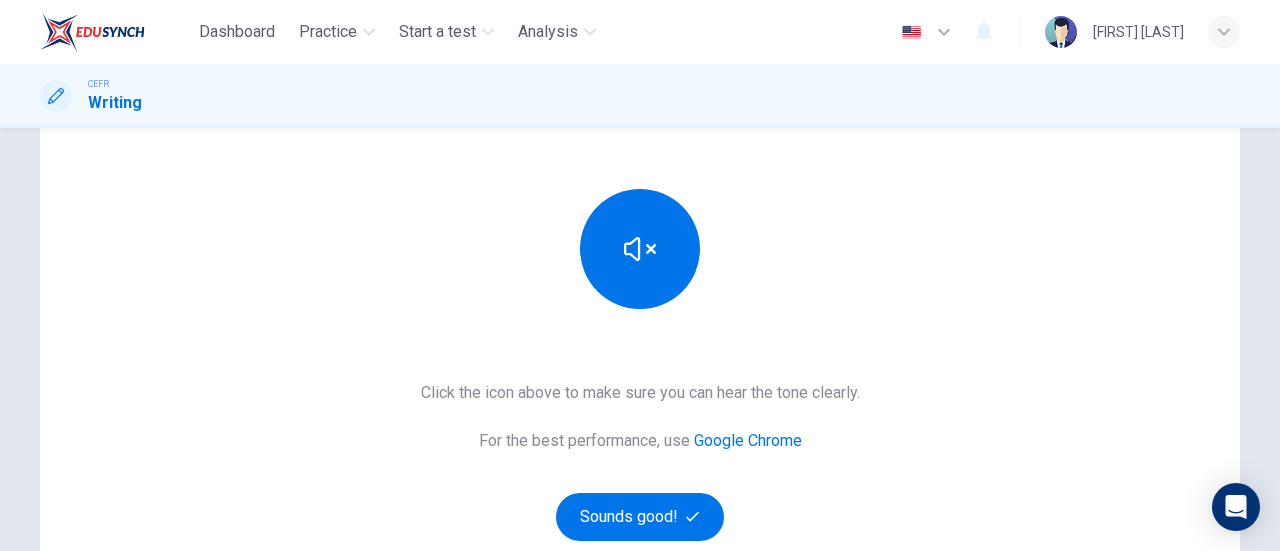 scroll, scrollTop: 209, scrollLeft: 0, axis: vertical 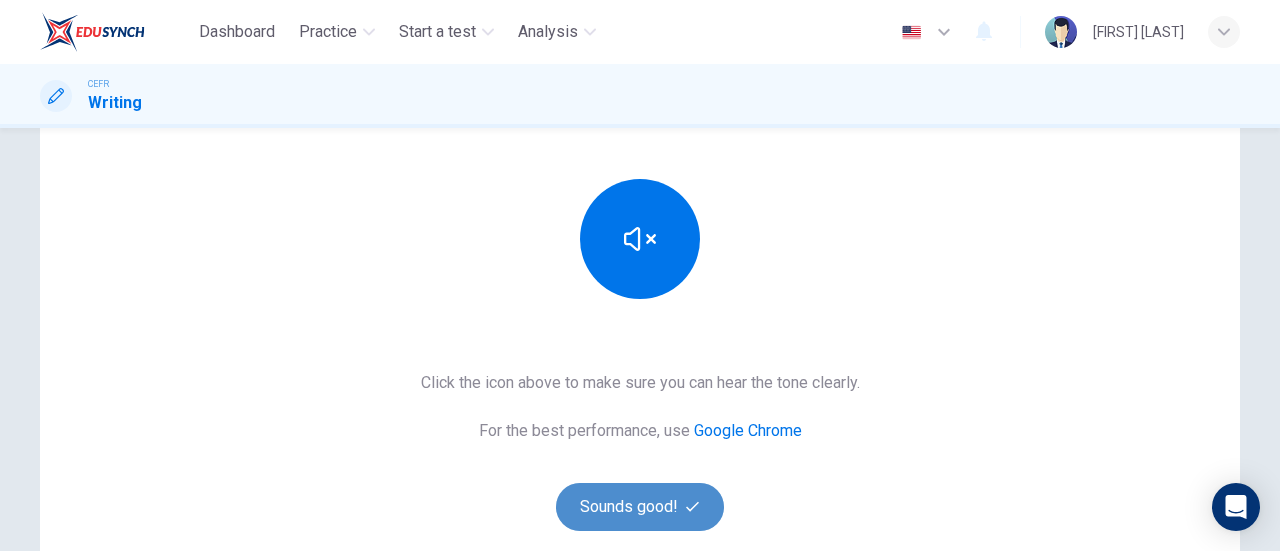 click at bounding box center (692, 506) 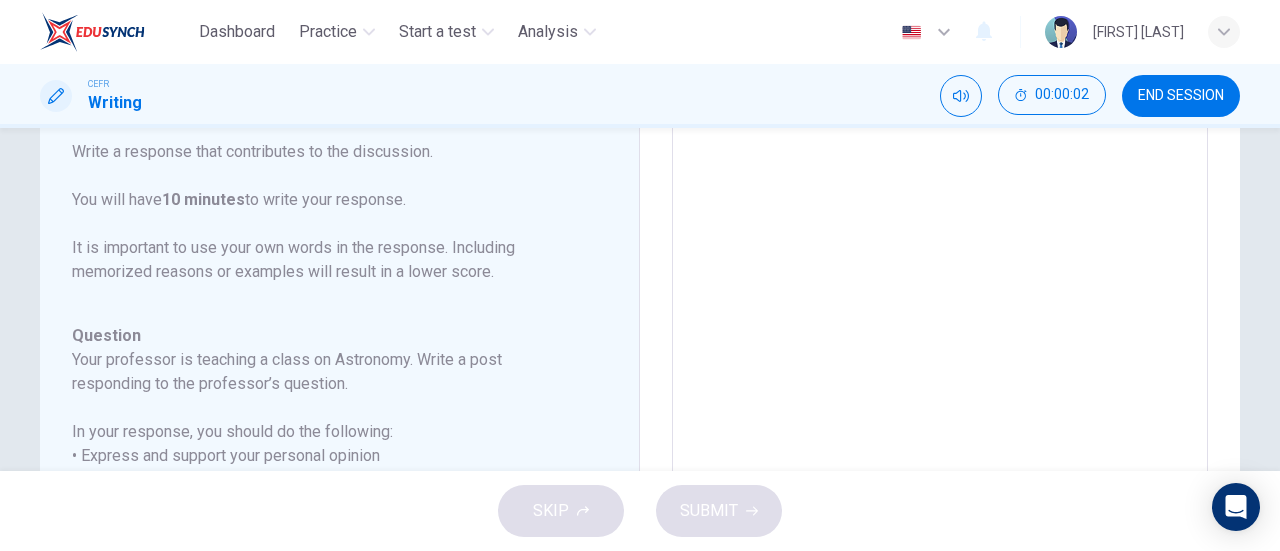 scroll, scrollTop: 310, scrollLeft: 0, axis: vertical 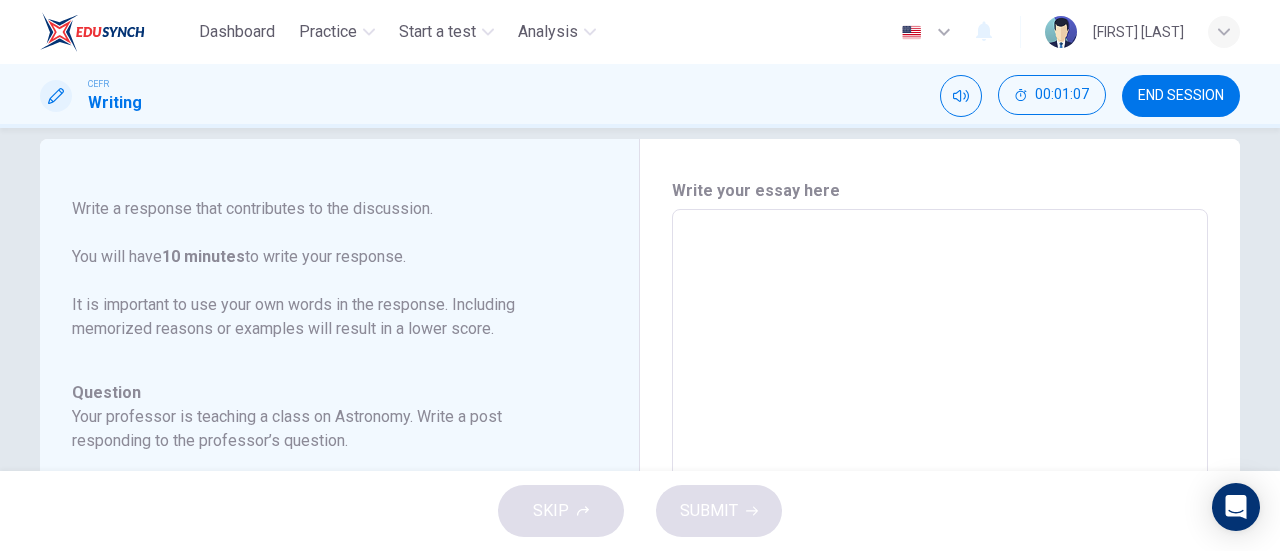 click at bounding box center (940, 543) 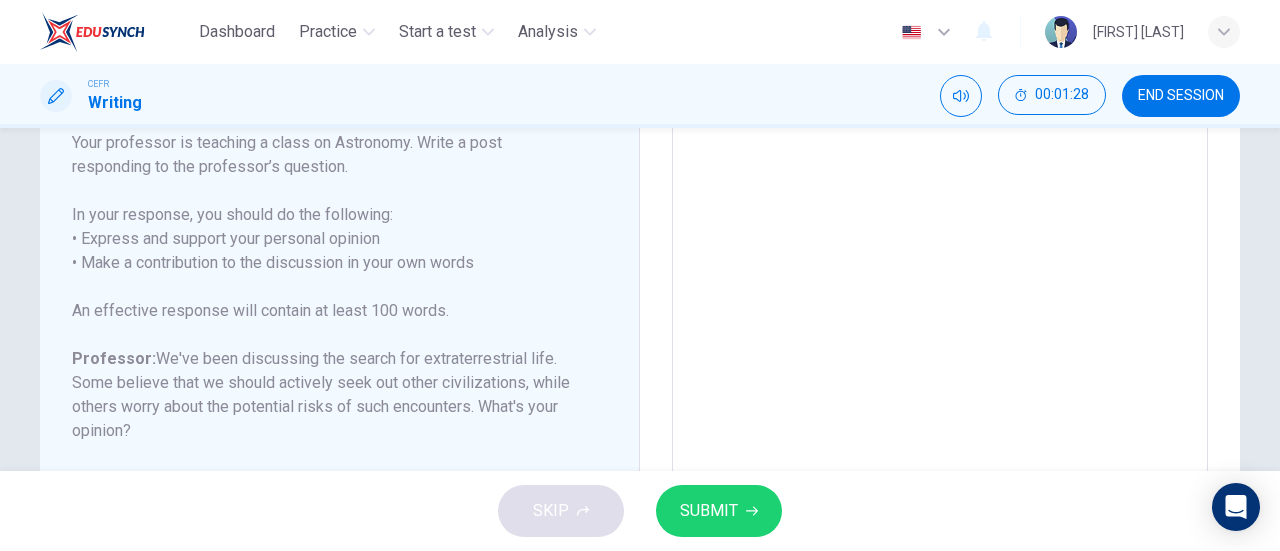 scroll, scrollTop: 301, scrollLeft: 0, axis: vertical 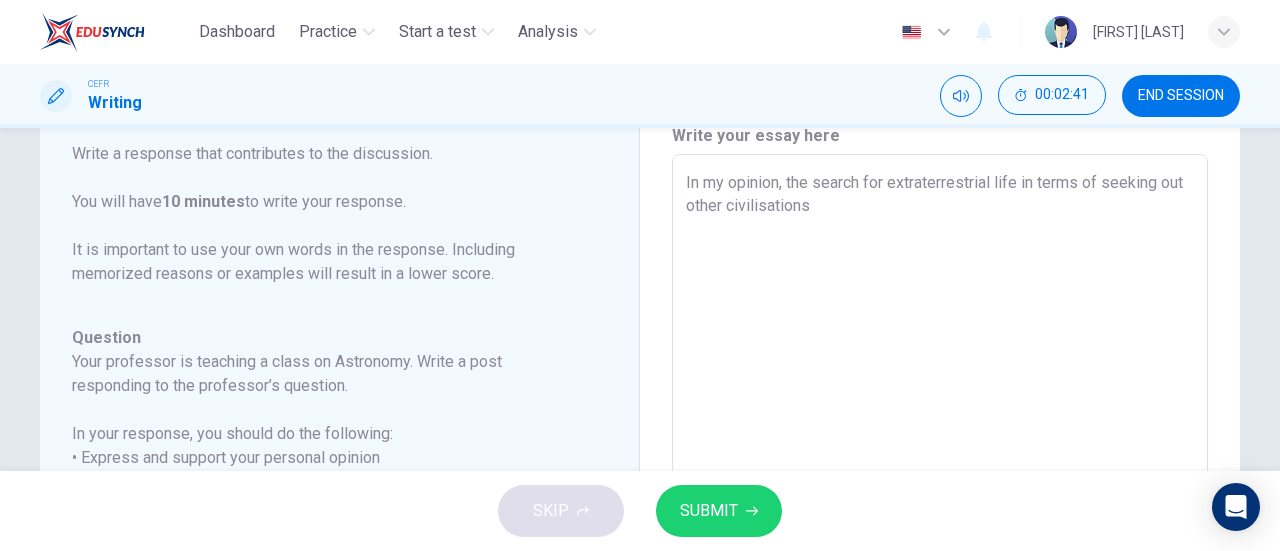 click on "In my opinion, the search for extraterrestrial life in terms of seeking out other civilisations" at bounding box center [940, 488] 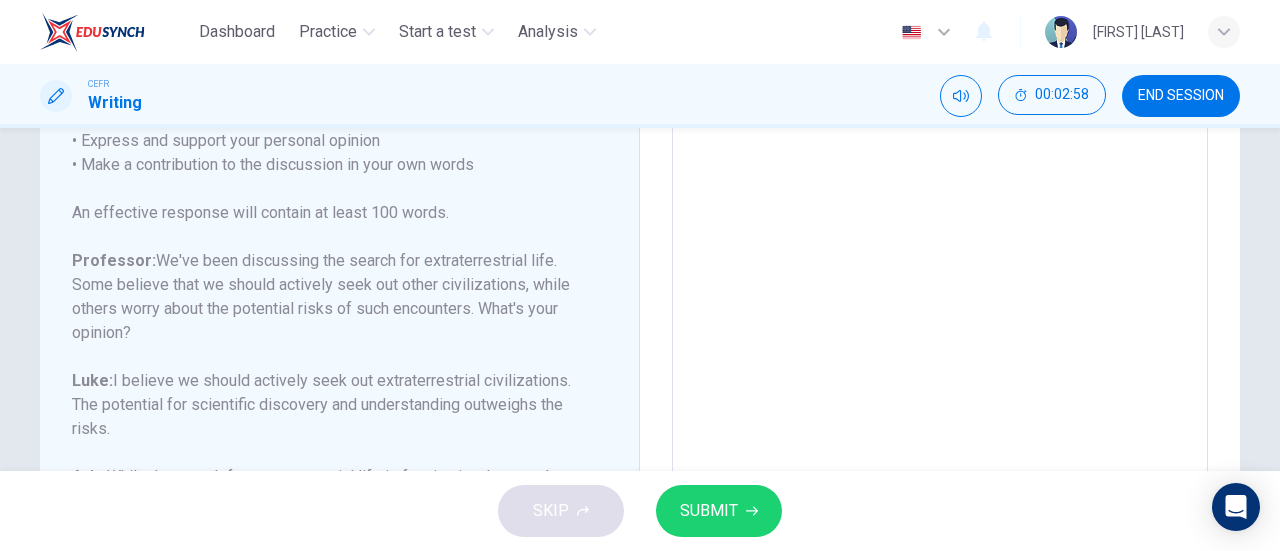 scroll, scrollTop: 405, scrollLeft: 0, axis: vertical 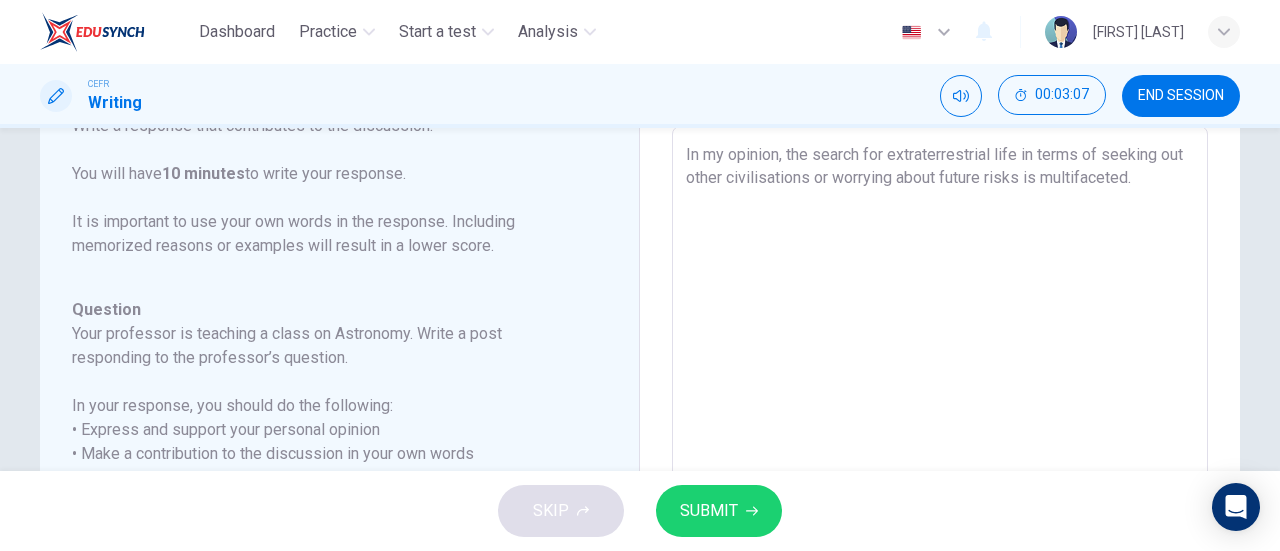 click on "In my opinion, the search for extraterrestrial life in terms of seeking out other civilisations or worrying about future risks is multifaceted." at bounding box center [940, 460] 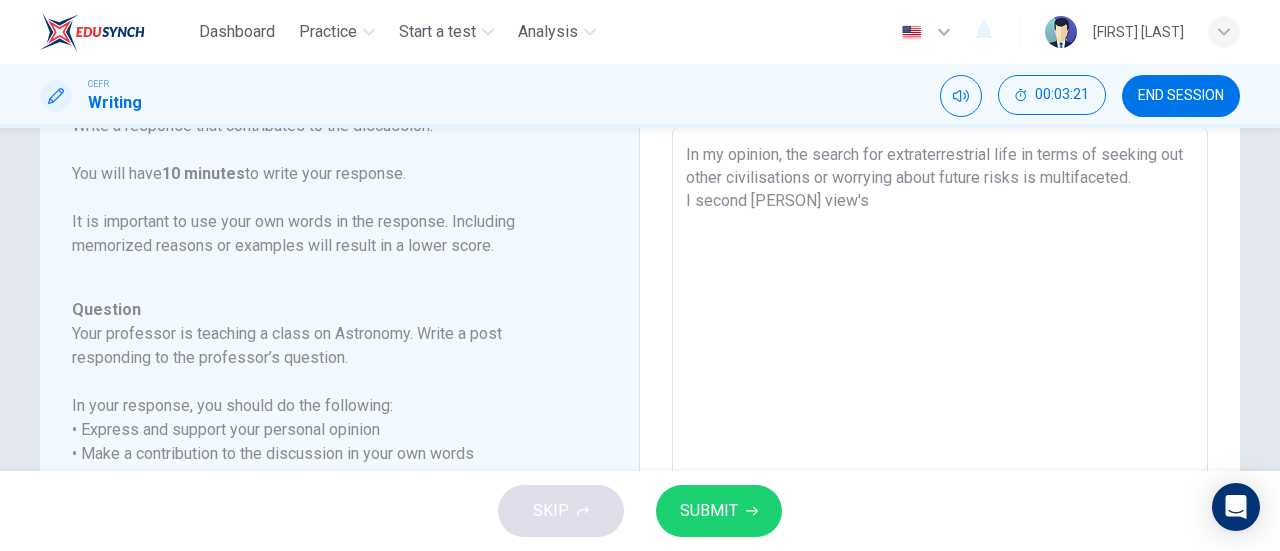 drag, startPoint x: 1269, startPoint y: 245, endPoint x: 1269, endPoint y: 302, distance: 57 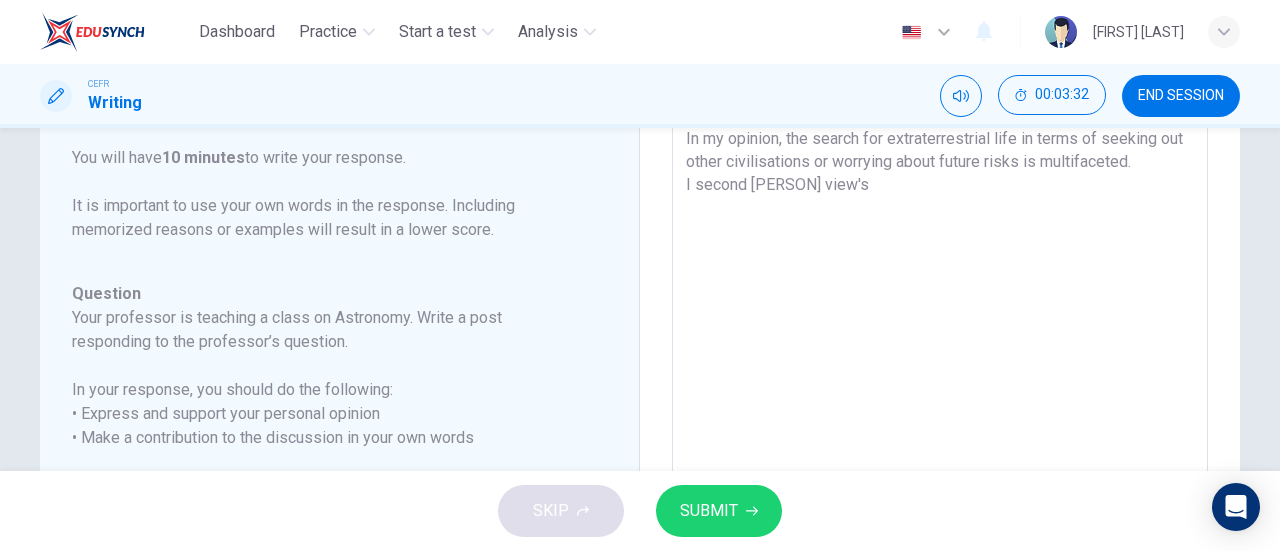 scroll, scrollTop: 126, scrollLeft: 0, axis: vertical 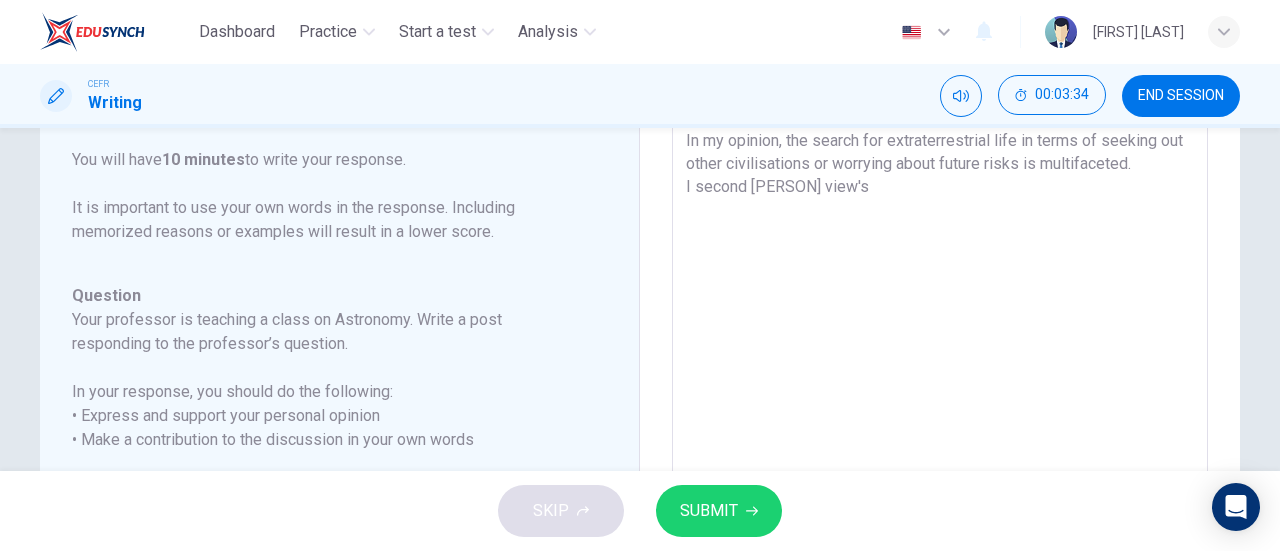 click on "In my opinion, the search for extraterrestrial life in terms of seeking out other civilisations or worrying about future risks is multifaceted.
I second [PERSON] view's" at bounding box center (940, 446) 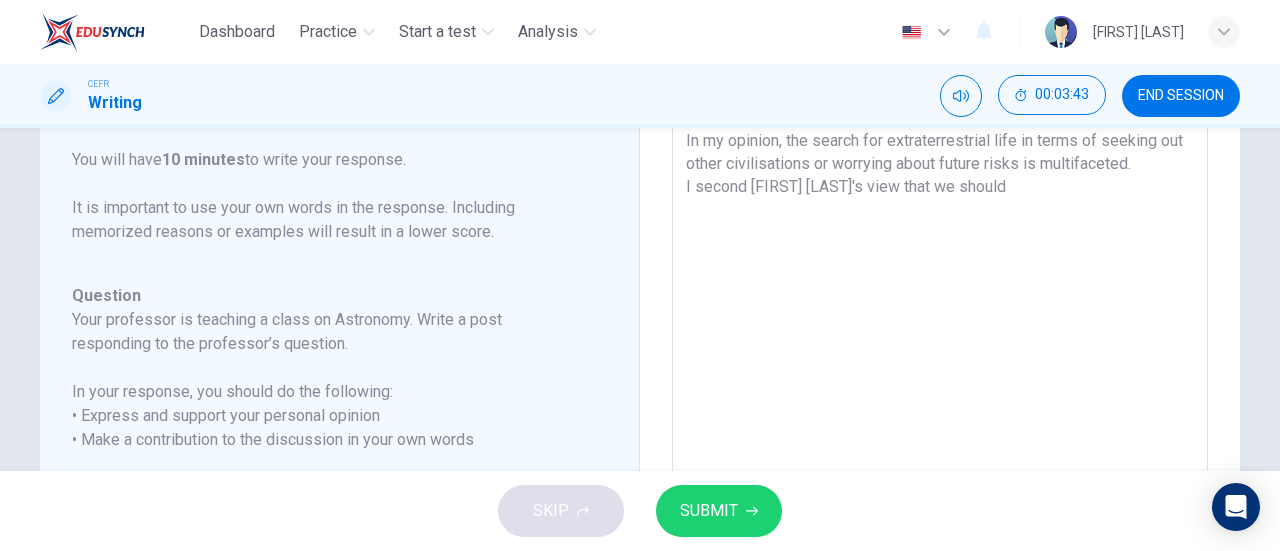 click on "In my opinion, the search for extraterrestrial life in terms of seeking out other civilisations or worrying about future risks is multifaceted.
I second [FIRST] [LAST]'s view that we should" at bounding box center [940, 446] 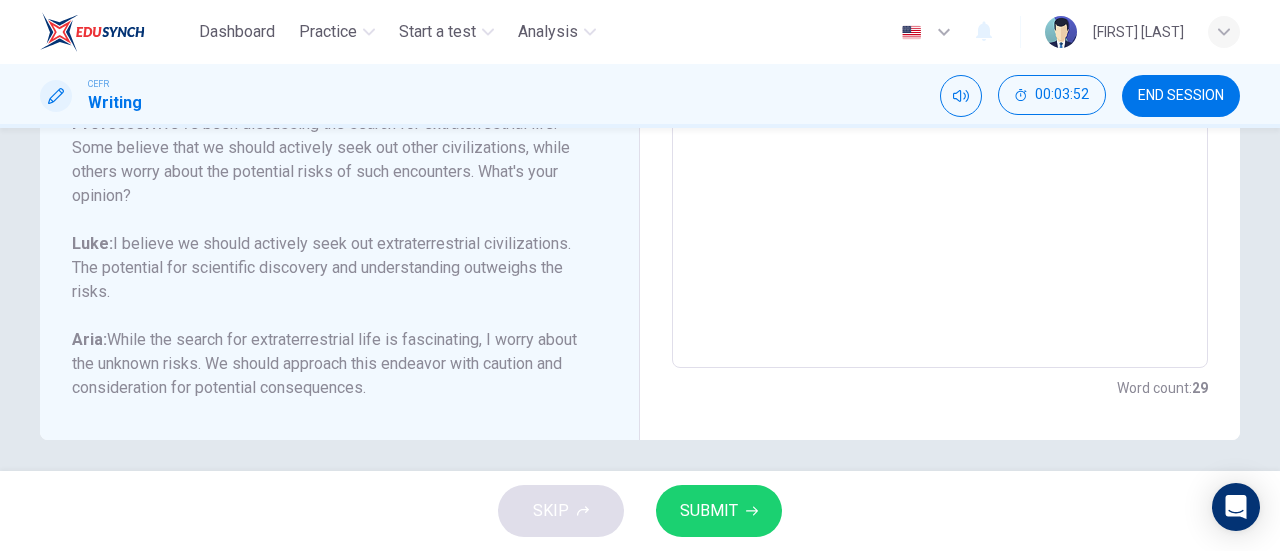 scroll, scrollTop: 546, scrollLeft: 0, axis: vertical 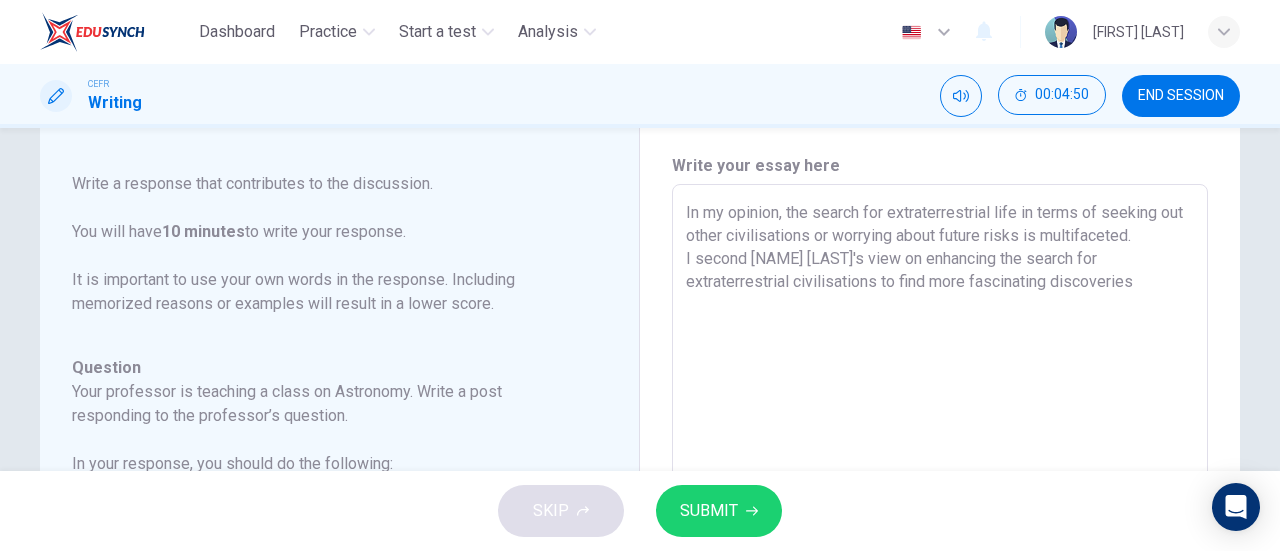 click on "In my opinion, the search for extraterrestrial life in terms of seeking out other civilisations or worrying about future risks is multifaceted.
I second [NAME] [LAST]'s view on enhancing the search for extraterrestrial civilisations to find more fascinating discoveries" at bounding box center [940, 518] 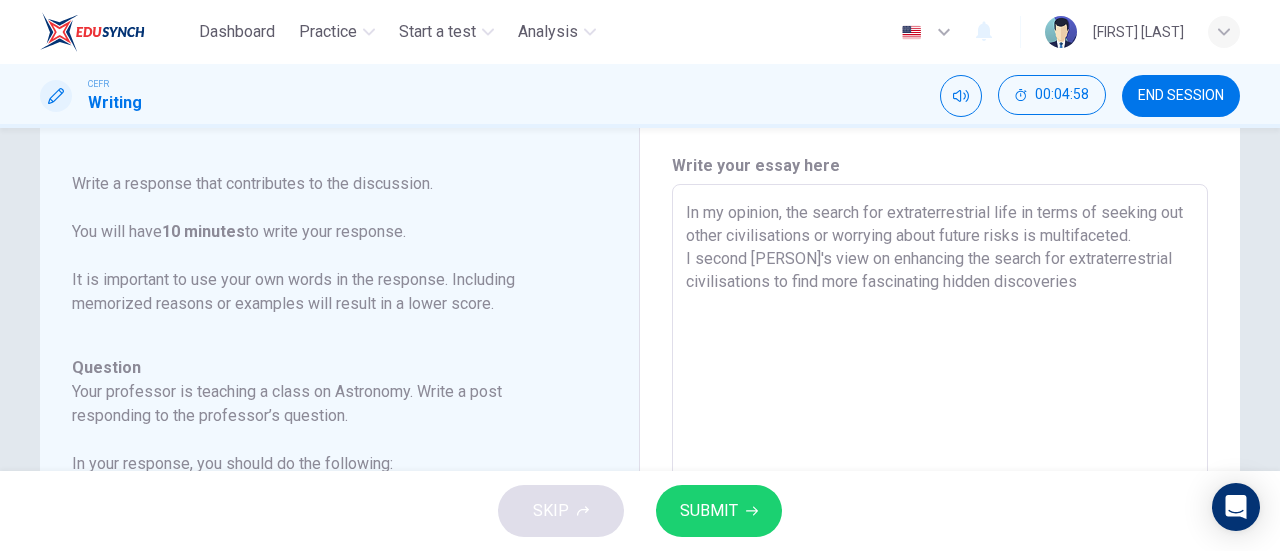 click on "In my opinion, the search for extraterrestrial life in terms of seeking out other civilisations or worrying about future risks is multifaceted.
I second [PERSON]'s view on enhancing the search for extraterrestrial civilisations to find more fascinating hidden discoveries" at bounding box center (940, 518) 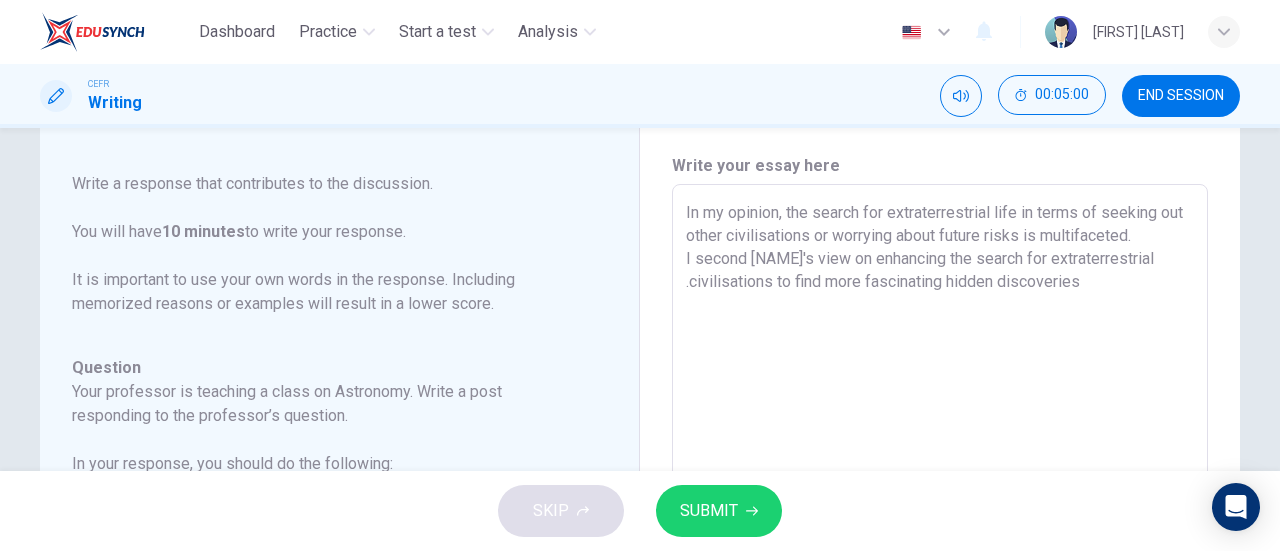 click on "In my opinion, the search for extraterrestrial life in terms of seeking out other civilisations or worrying about future risks is multifaceted.
I second [NAME]'s view on enhancing the search for extraterrestrial .civilisations to find more fascinating hidden discoveries" at bounding box center [940, 518] 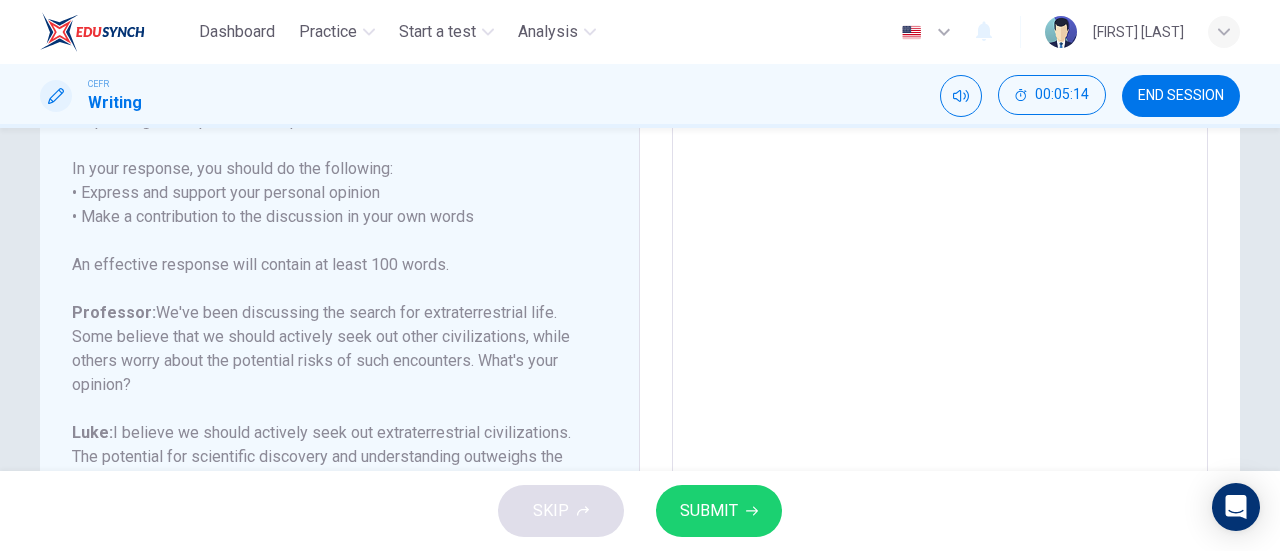 scroll, scrollTop: 219, scrollLeft: 0, axis: vertical 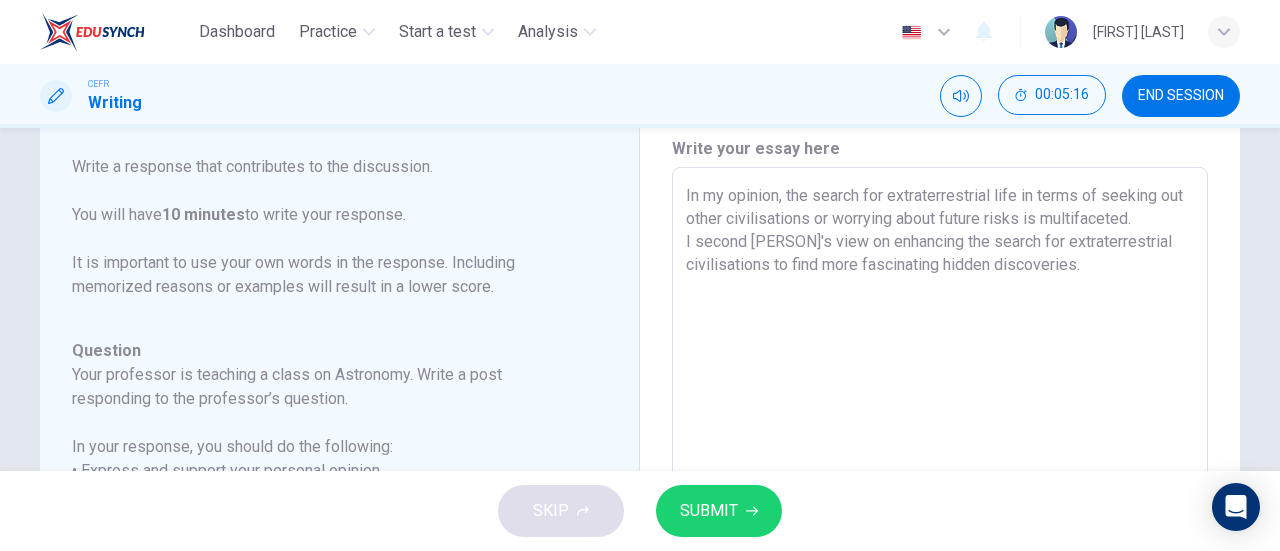 click on "In my opinion, the search for extraterrestrial life in terms of seeking out other civilisations or worrying about future risks is multifaceted.
I second [PERSON]'s view on enhancing the search for extraterrestrial civilisations to find more fascinating hidden discoveries." at bounding box center (940, 501) 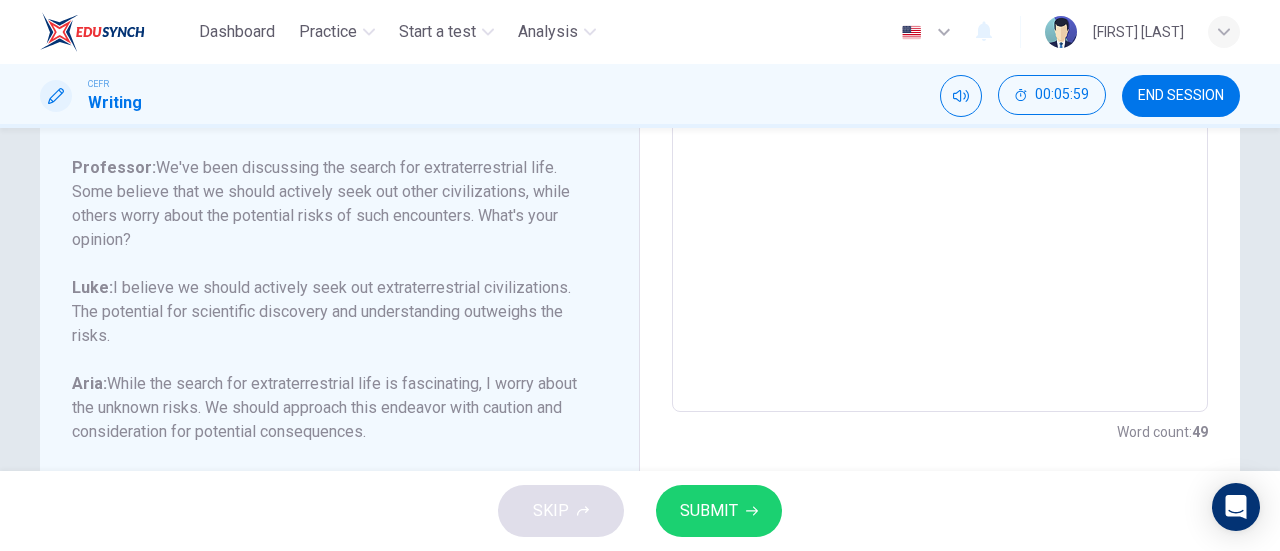 scroll, scrollTop: 546, scrollLeft: 0, axis: vertical 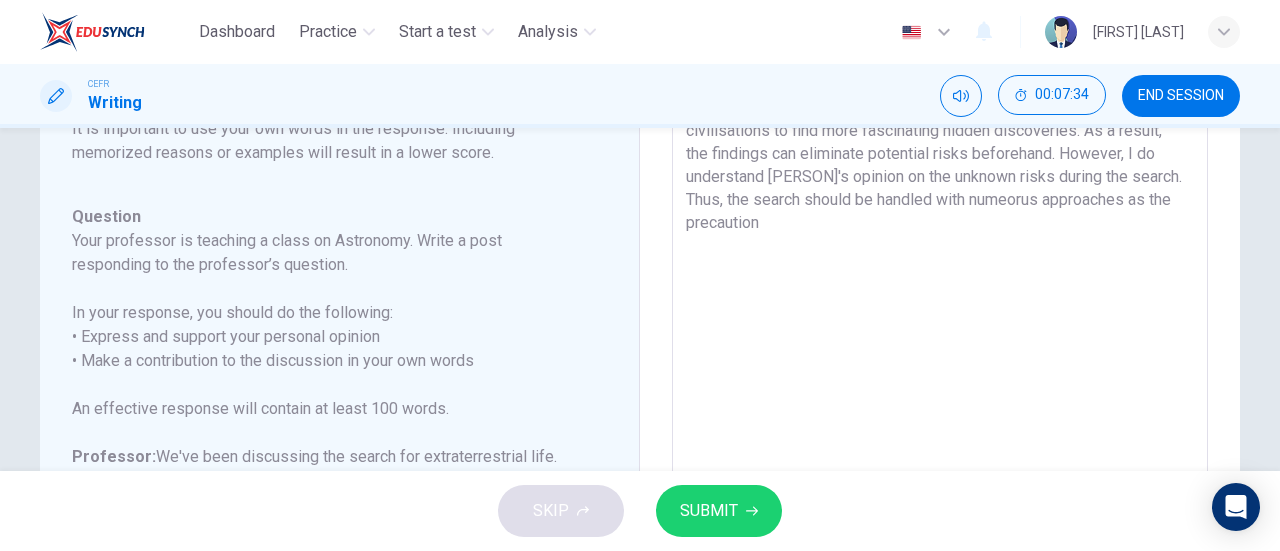 click on "Question   1 Question Type :   Writing for an Academic Discussion Directions For this task, you will read an online discussion. A professor has posted a question about a topic, and some classmates have responded with their ideas. Write a response that contributes to the discussion. You will have  10 minutes  to write your response.  It is important to use your own words in the response. Including memorized reasons or examples will result in a lower score. Question : Your professor is teaching a class on Astronomy. Write a post responding to the professor’s question. In your response, you should do the following:
• Express and support your personal opinion
• Make a contribution to the discussion in your own words An effective response will contain at least 100 words. Professor:  We've been discussing the search for extraterrestrial life. Some believe that we should actively seek out other civilizations, while others worry about the potential risks of such encounters. What's your opinion? [PERSON]: [PERSON]: x" at bounding box center [640, 368] 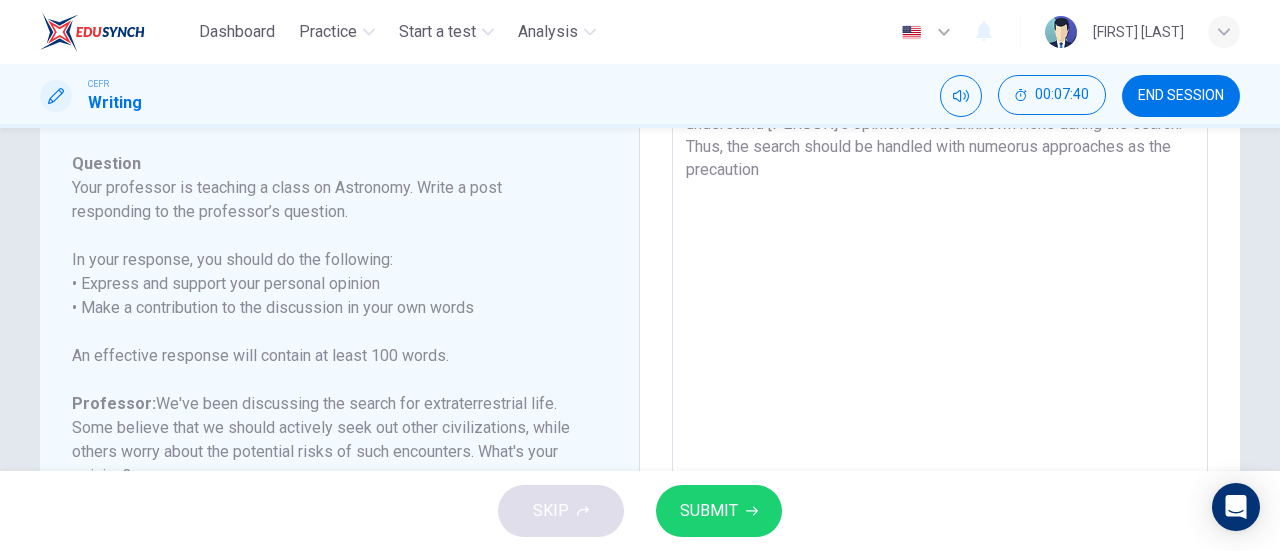 scroll, scrollTop: 221, scrollLeft: 0, axis: vertical 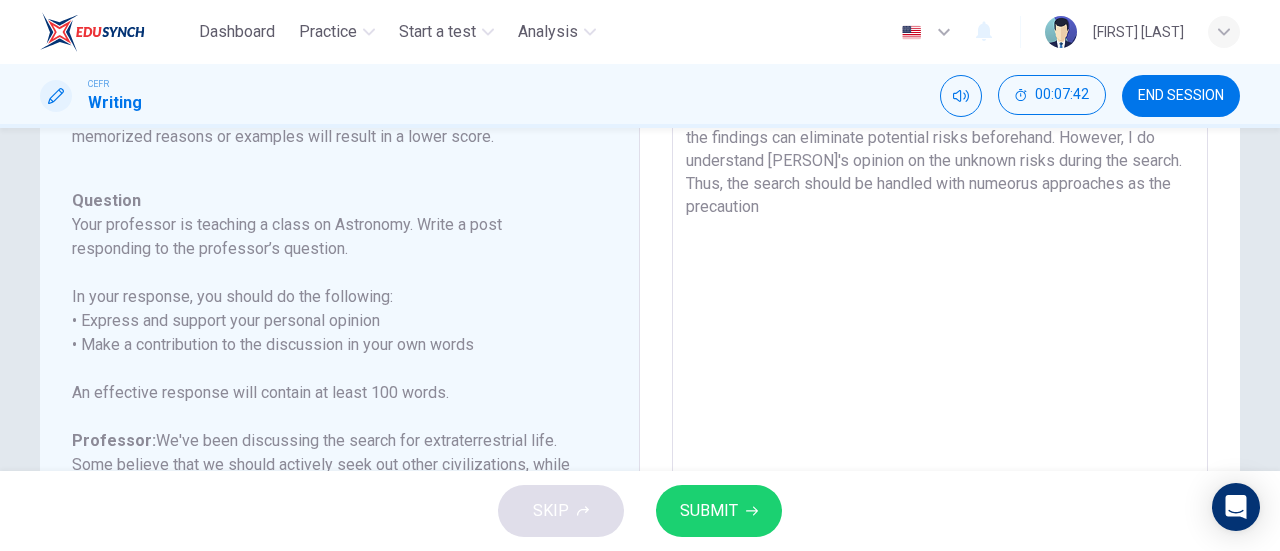 click on "In my opinion, the search for extraterrestrial life in terms of seeking out other civilisations or worrying about future risks is multifaceted.
I second [PERSON]'s view on enhancing the search for extraterrestrial civilisations to find more fascinating hidden discoveries. As a result, the findings can eliminate potential risks beforehand. However, I do understand [PERSON]'s opinion on the unknown risks during the search. Thus, the search should be handled with numeorus approaches as the precaution" at bounding box center [940, 351] 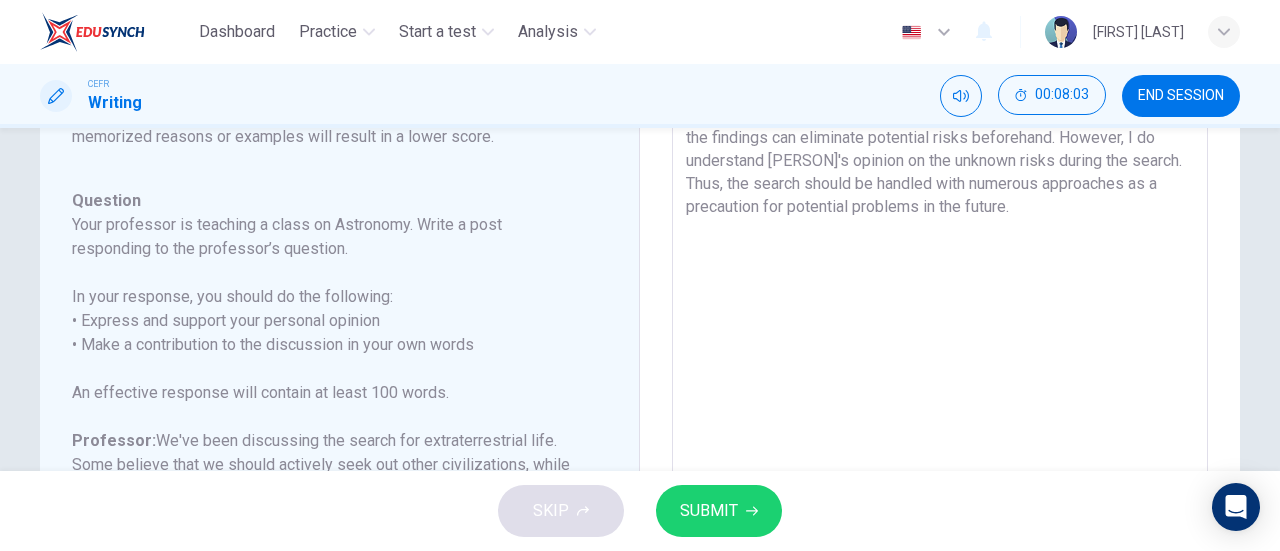 click on "In my opinion, the search for extraterrestrial life in terms of seeking out other civilisations or worrying about future risks is multifaceted.
I second [PERSON]'s view on enhancing the search for extraterrestrial civilisations to find more fascinating hidden discoveries. As a result, the findings can eliminate potential risks beforehand. However, I do understand [PERSON]'s opinion on the unknown risks during the search. Thus, the search should be handled with numerous approaches as a precaution for potential problems in the future." at bounding box center (940, 351) 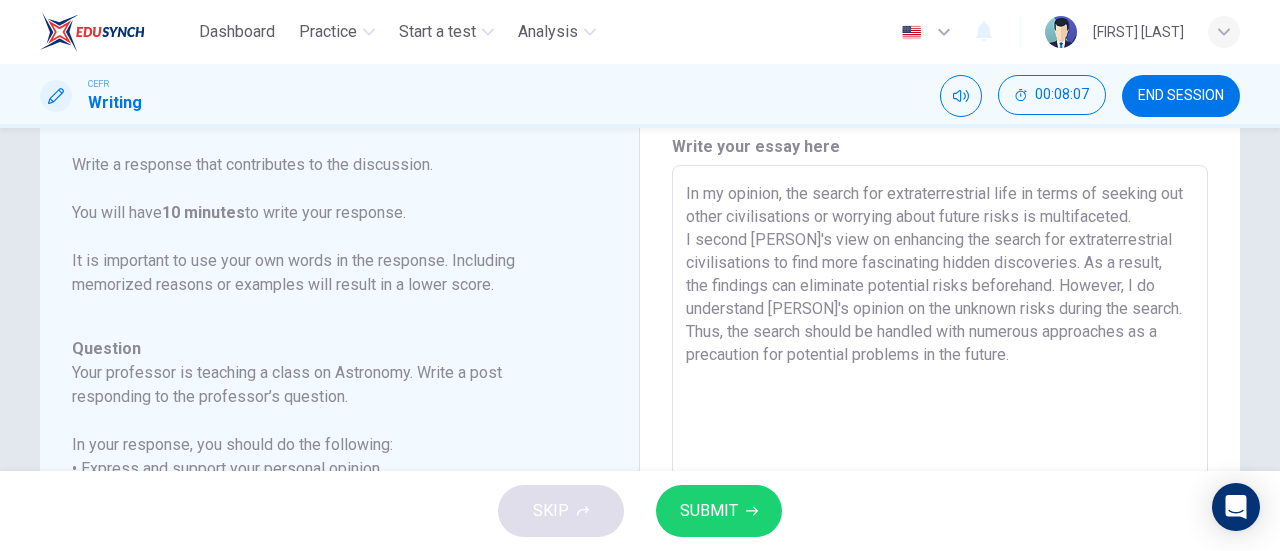 scroll, scrollTop: 80, scrollLeft: 0, axis: vertical 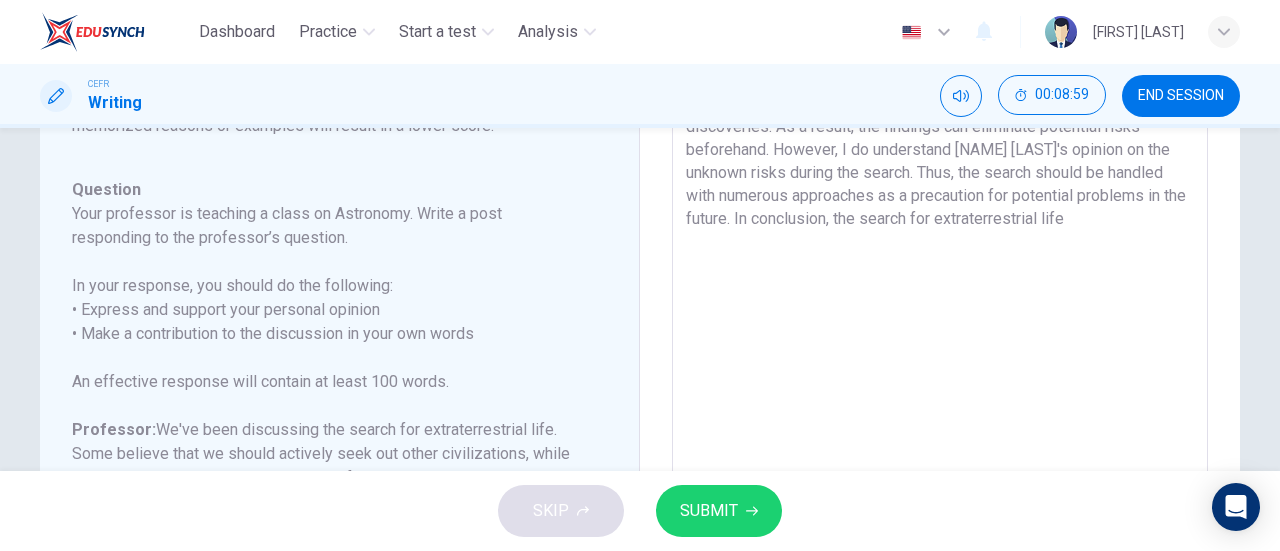 click on "In my opinion, the search for extraterrestrial life in terms of seeking out other civilisations or worrying about future risks is multifaceted.
I second [NAME] [LAST]'s view on enhancing the search for extraterrestrial civilisations to find more fascinating hidden discoveries. As a result, the findings can eliminate potential risks beforehand. However, I do understand [NAME] [LAST]'s opinion on the unknown risks during the search. Thus, the search should be handled with numerous approaches as a precaution for potential problems in the future. In conclusion, the search for extraterrestrial life" at bounding box center (940, 340) 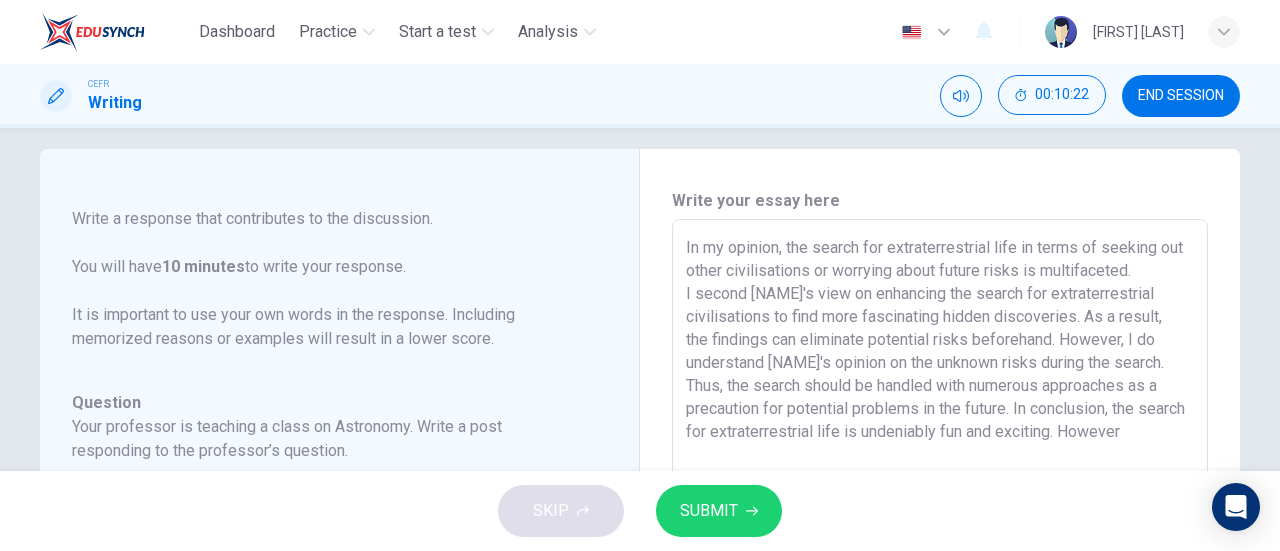 scroll, scrollTop: 0, scrollLeft: 0, axis: both 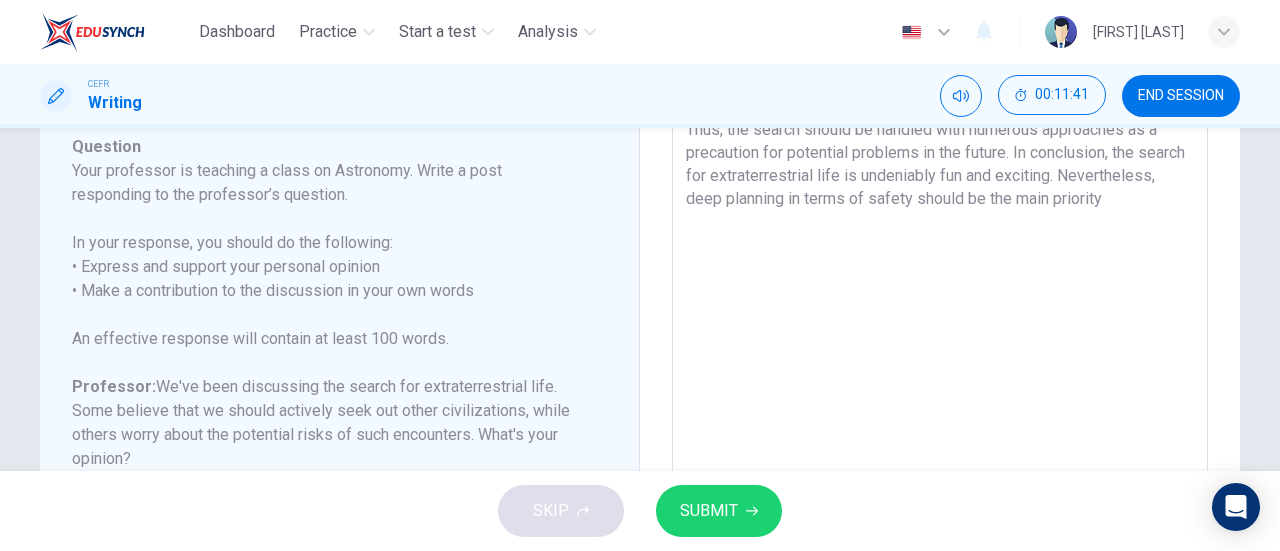 click on "In my opinion, the search for extraterrestrial life in terms of seeking out other civilisations or worrying about future risks is multifaceted.
I second [PERSON]'s view on enhancing the search for extraterrestrial civilisations to find more fascinating hidden discoveries. As a result, the findings can eliminate potential risks beforehand. However, I do understand [PERSON]'s opinion on the unknown risks during the search. Thus, the search should be handled with numerous approaches as a precaution for potential problems in the future. In conclusion, the search for extraterrestrial life is undeniably fun and exciting. Nevertheless, deep planning in terms of safety should be the main priority" at bounding box center (940, 297) 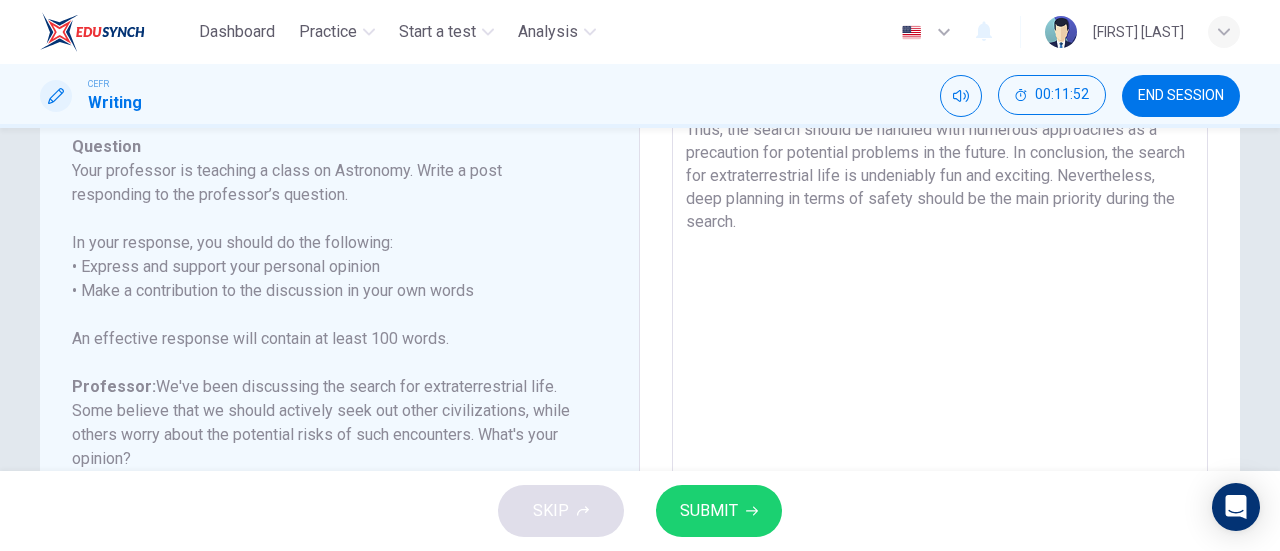 click on "In my opinion, the search for extraterrestrial life in terms of seeking out other civilisations or worrying about future risks is multifaceted.
I second [PERSON]'s view on enhancing the search for extraterrestrial civilisations to find more fascinating hidden discoveries. As a result, the findings can eliminate potential risks beforehand. However, I do understand [PERSON]'s opinion on the unknown risks during the search. Thus, the search should be handled with numerous approaches as a precaution for potential problems in the future. In conclusion, the search for extraterrestrial life is undeniably fun and exciting. Nevertheless, deep planning in terms of safety should be the main priority during the search." at bounding box center (940, 297) 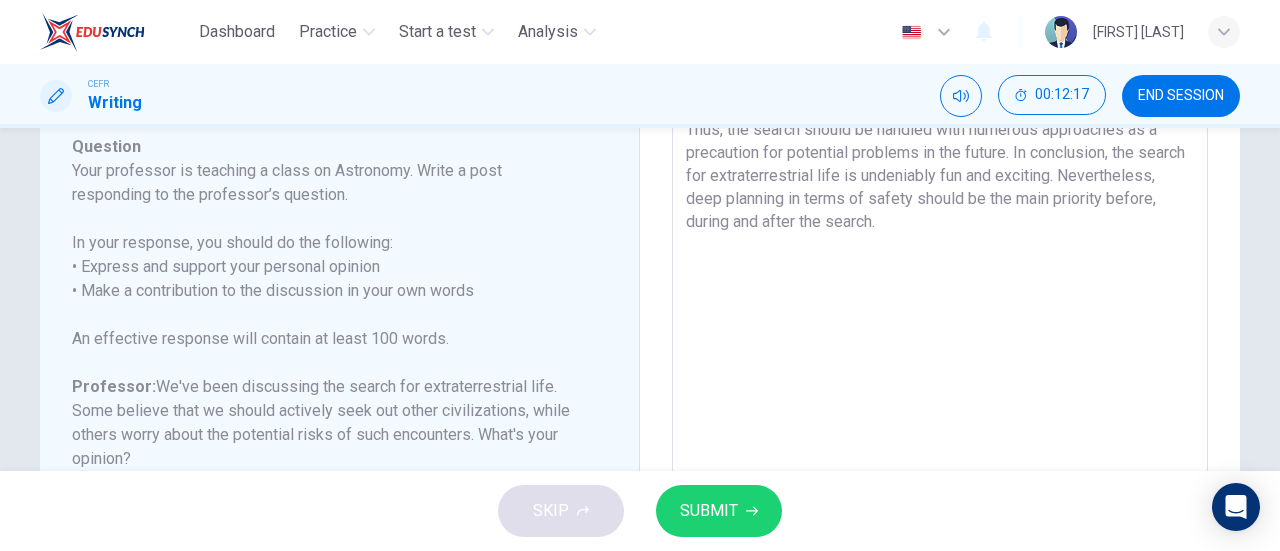 type on "In my opinion, the search for extraterrestrial life in terms of seeking out other civilisations or worrying about future risks is multifaceted.
I second [PERSON]'s view on enhancing the search for extraterrestrial civilisations to find more fascinating hidden discoveries. As a result, the findings can eliminate potential risks beforehand. However, I do understand [PERSON]'s opinion on the unknown risks during the search. Thus, the search should be handled with numerous approaches as a precaution for potential problems in the future. In conclusion, the search for extraterrestrial life is undeniably fun and exciting. Nevertheless, deep planning in terms of safety should be the main priority before, during and after the search." 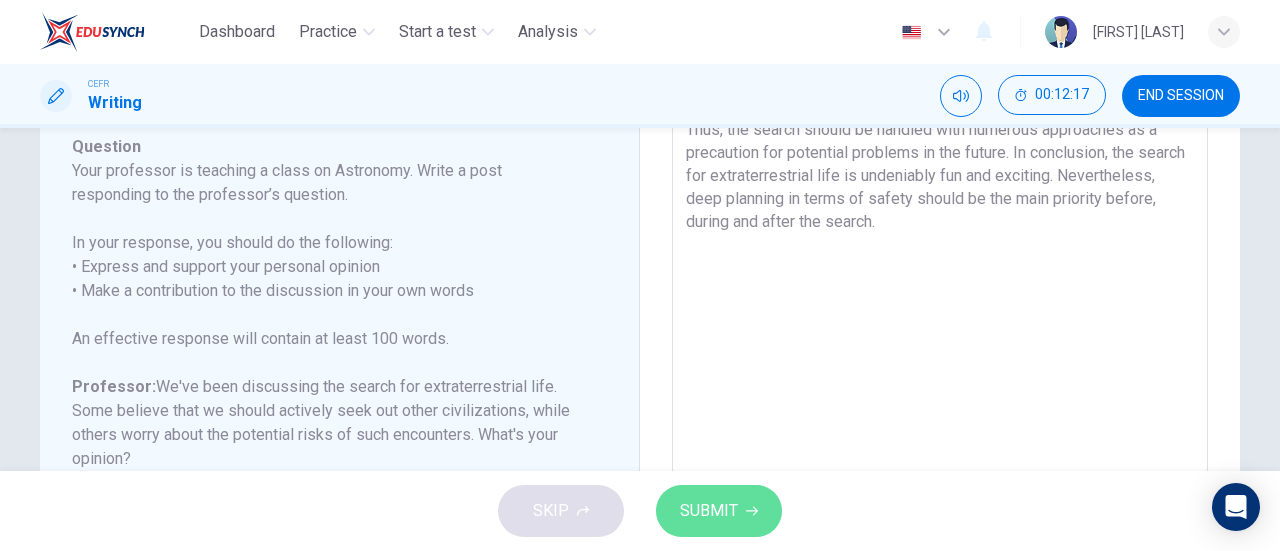 click on "SUBMIT" at bounding box center (719, 511) 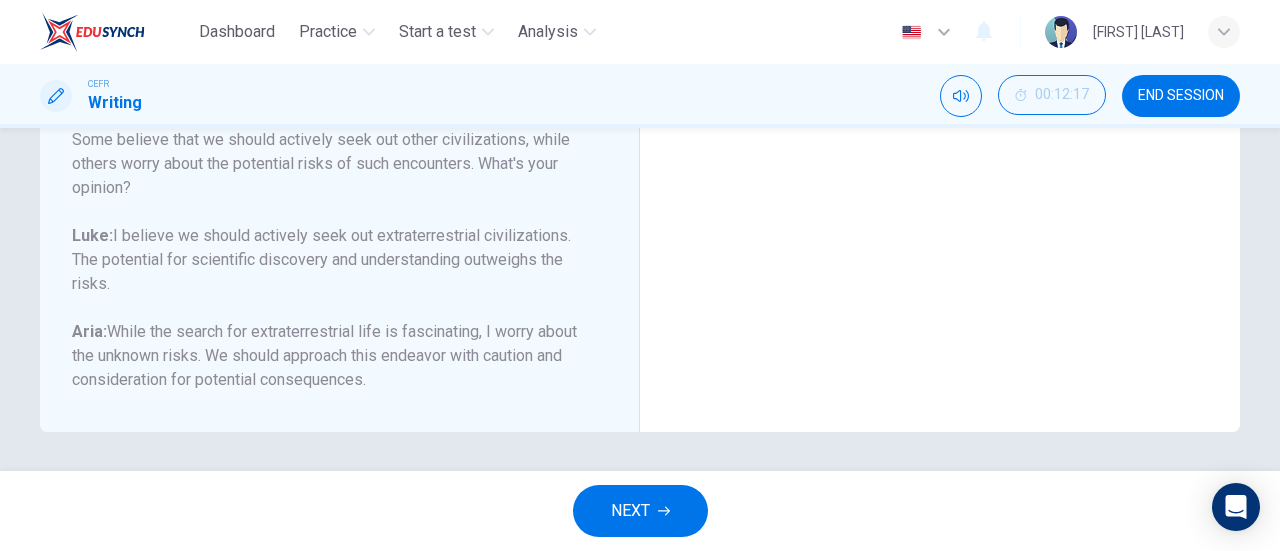 scroll, scrollTop: 0, scrollLeft: 0, axis: both 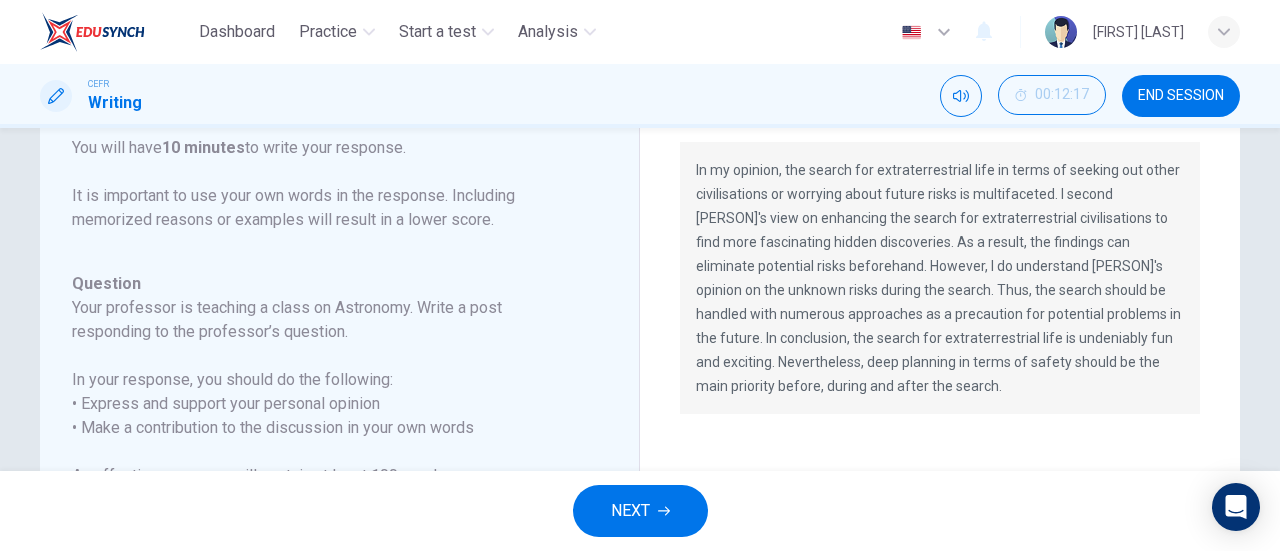 drag, startPoint x: 688, startPoint y: 161, endPoint x: 803, endPoint y: 410, distance: 274.2736 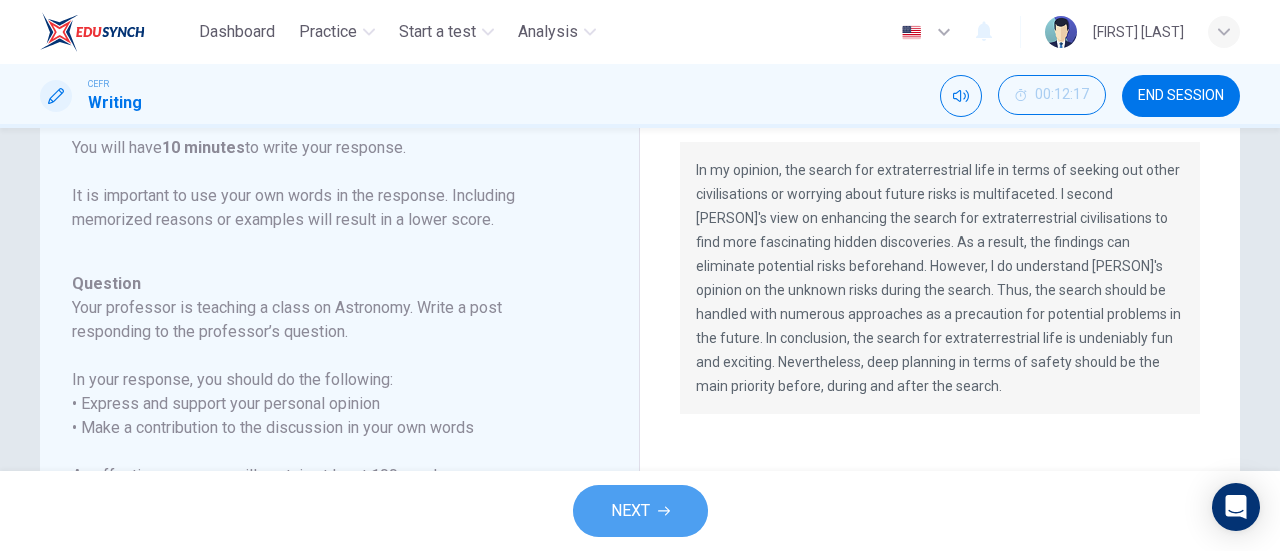 click on "NEXT" at bounding box center (630, 511) 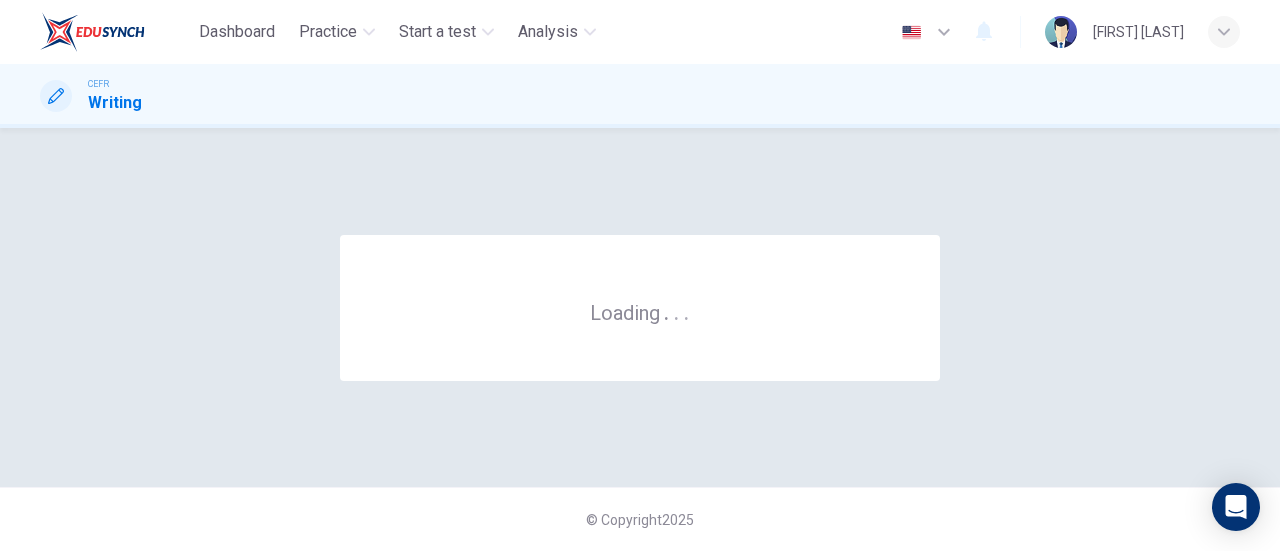 scroll, scrollTop: 0, scrollLeft: 0, axis: both 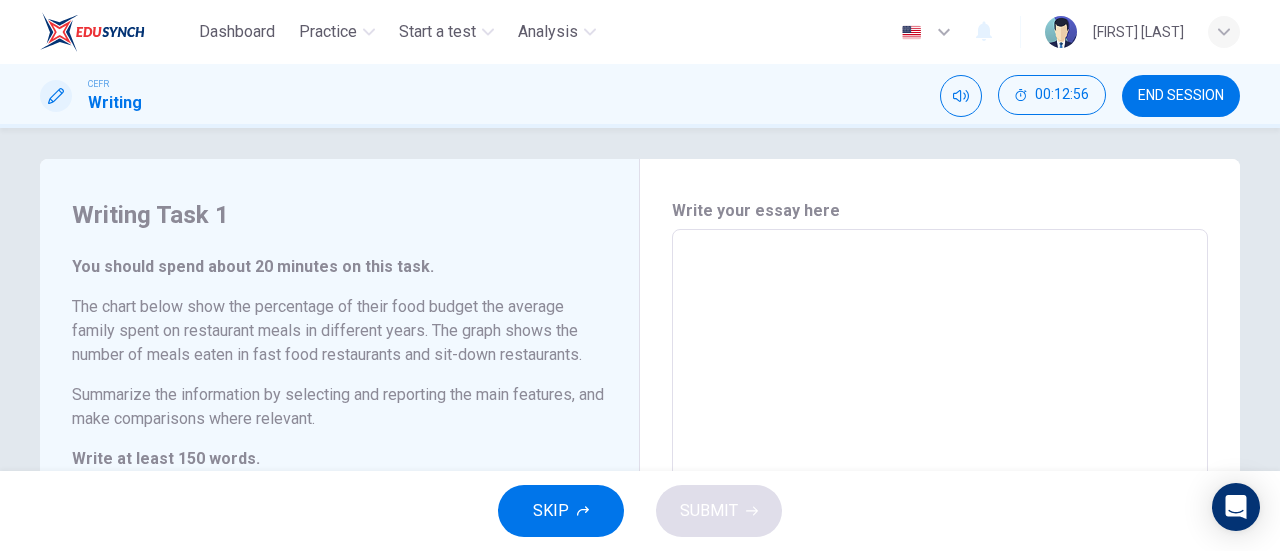 click at bounding box center (940, 537) 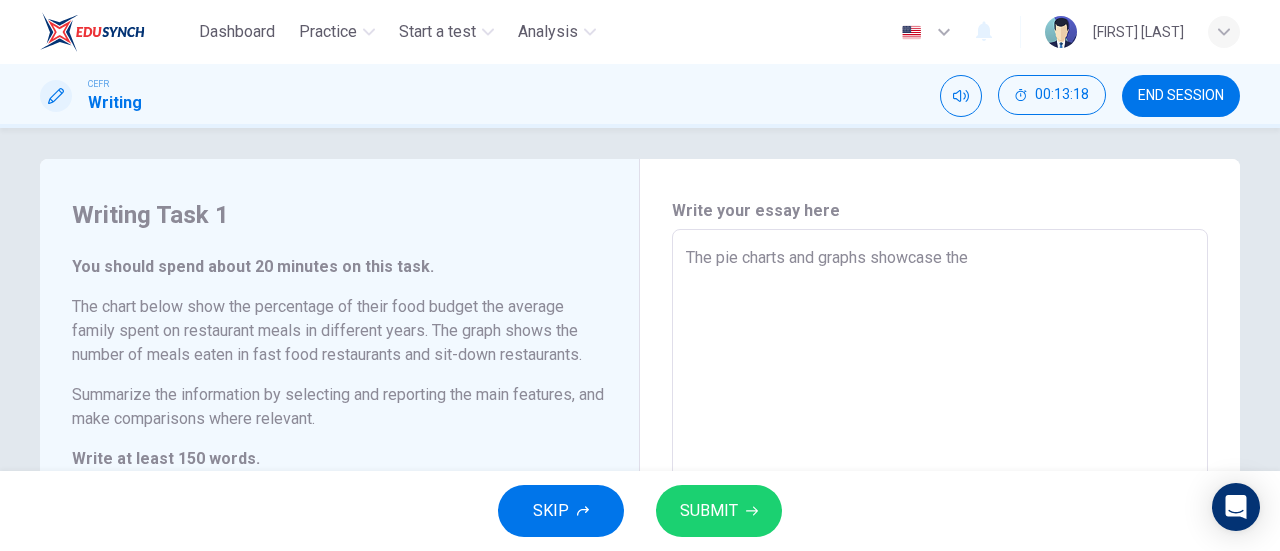 click on "The pie charts and graphs showcase the" at bounding box center [940, 537] 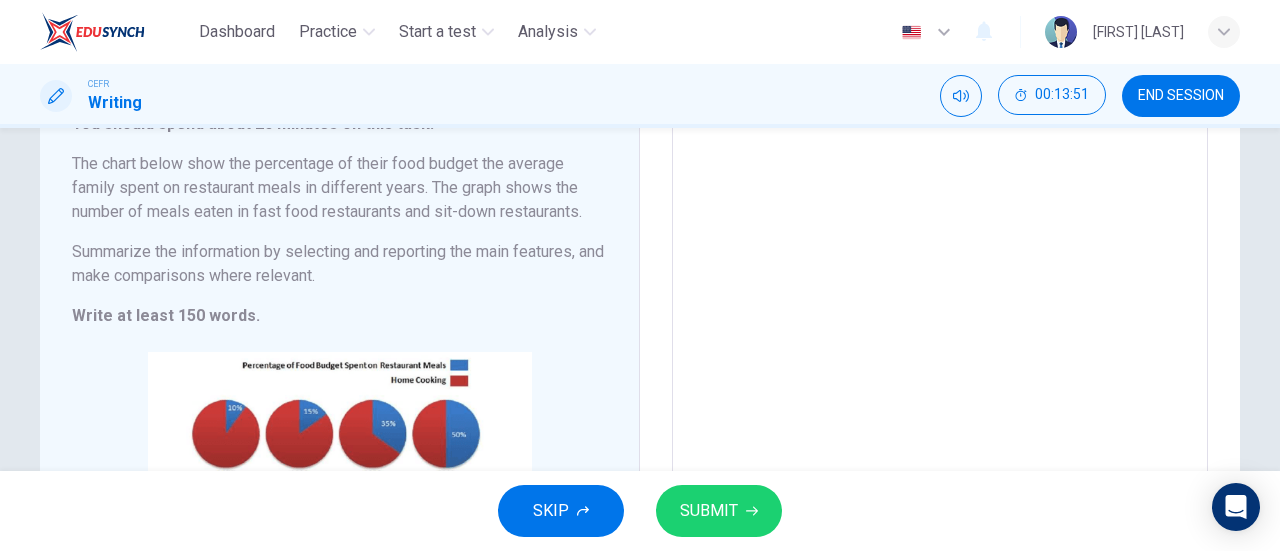 scroll, scrollTop: 120, scrollLeft: 0, axis: vertical 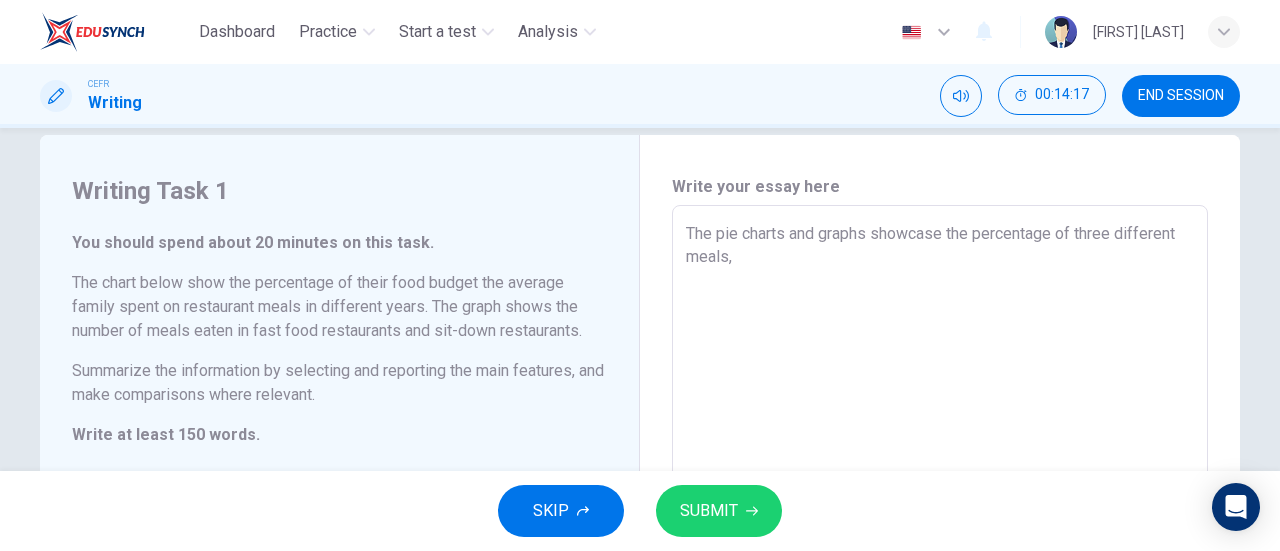 click on "The pie charts and graphs showcase the percentage of three different meals," at bounding box center [940, 513] 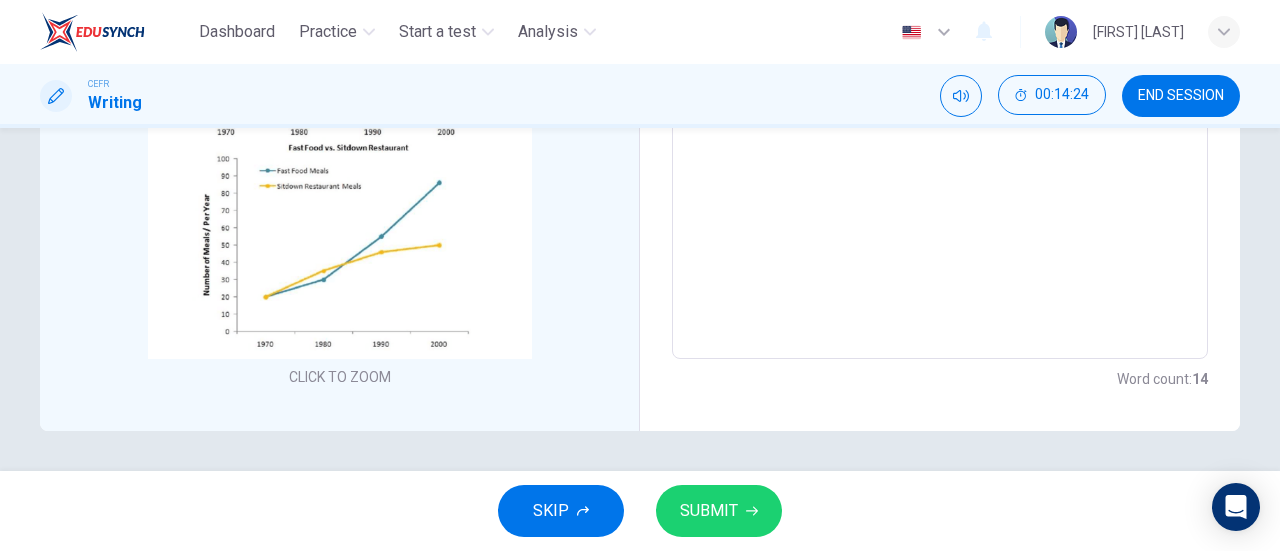 scroll, scrollTop: 373, scrollLeft: 0, axis: vertical 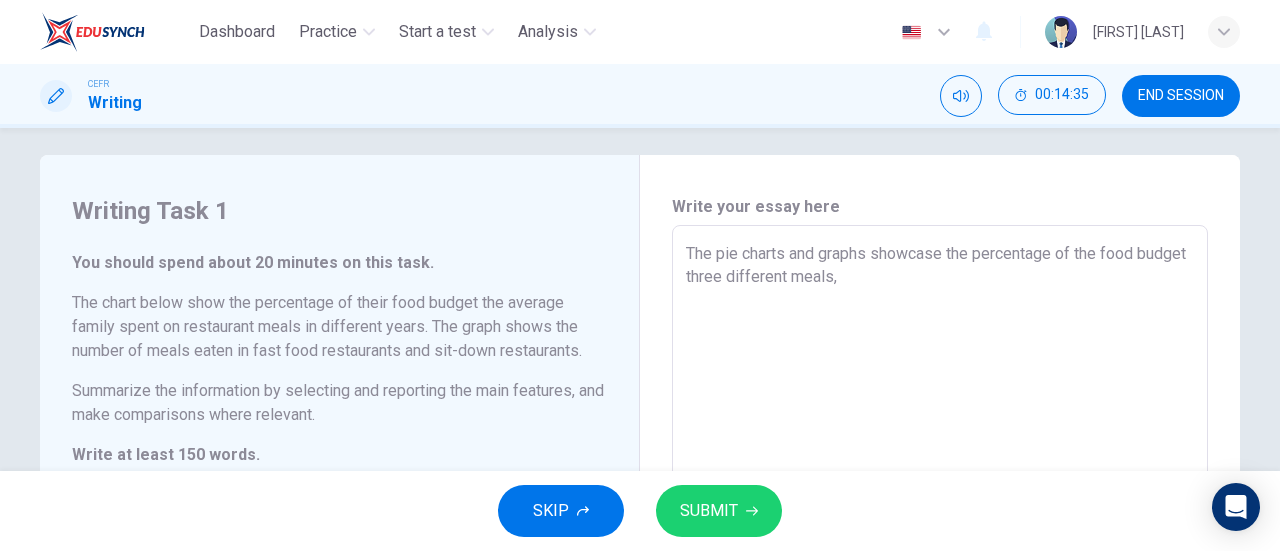 click on "The pie charts and graphs showcase the percentage of the food budget three different meals," at bounding box center [940, 533] 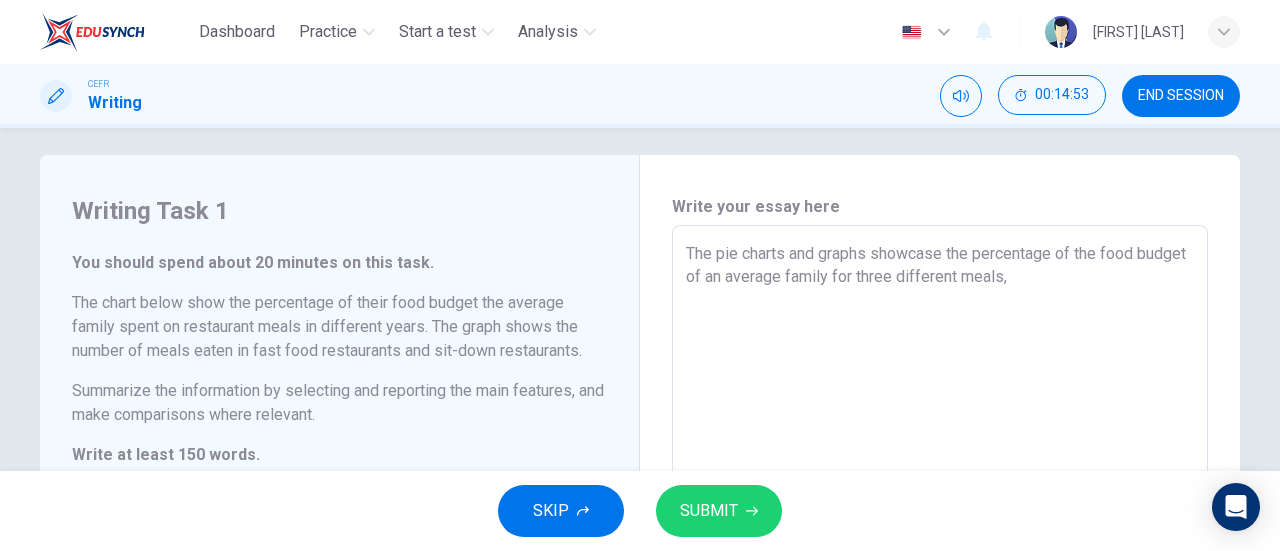 click on "The pie charts and graphs showcase the percentage of the food budget of an average family for three different meals," at bounding box center [940, 533] 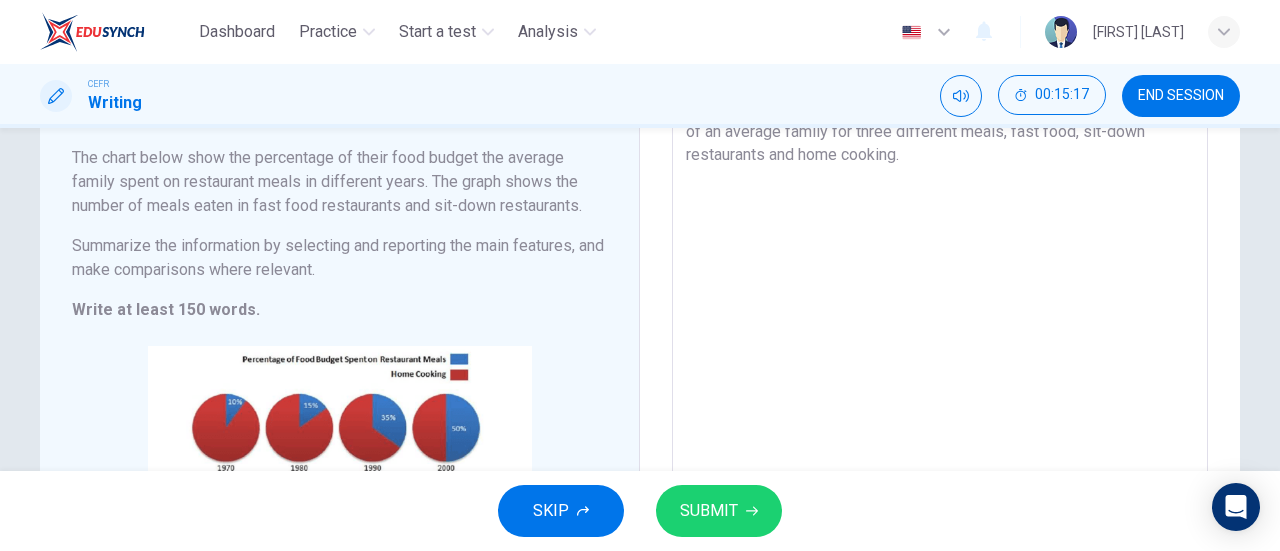 scroll, scrollTop: 155, scrollLeft: 0, axis: vertical 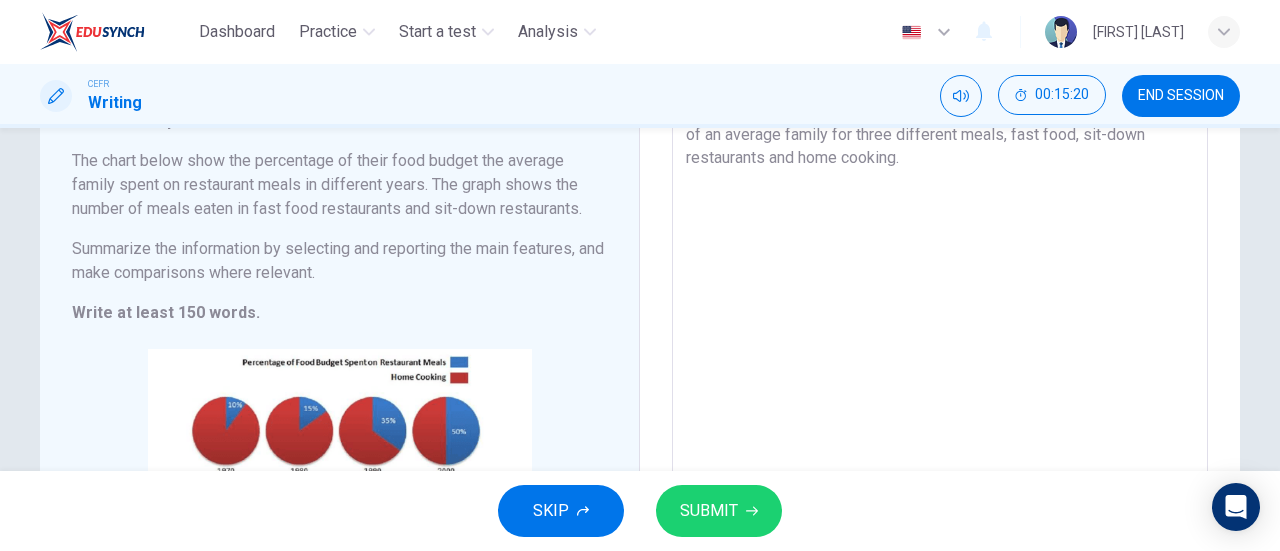 click on "The pie charts and graphs showcase the percentage of the food budget of an average family for three different meals, fast food, sit-down restaurants and home cooking." at bounding box center (940, 391) 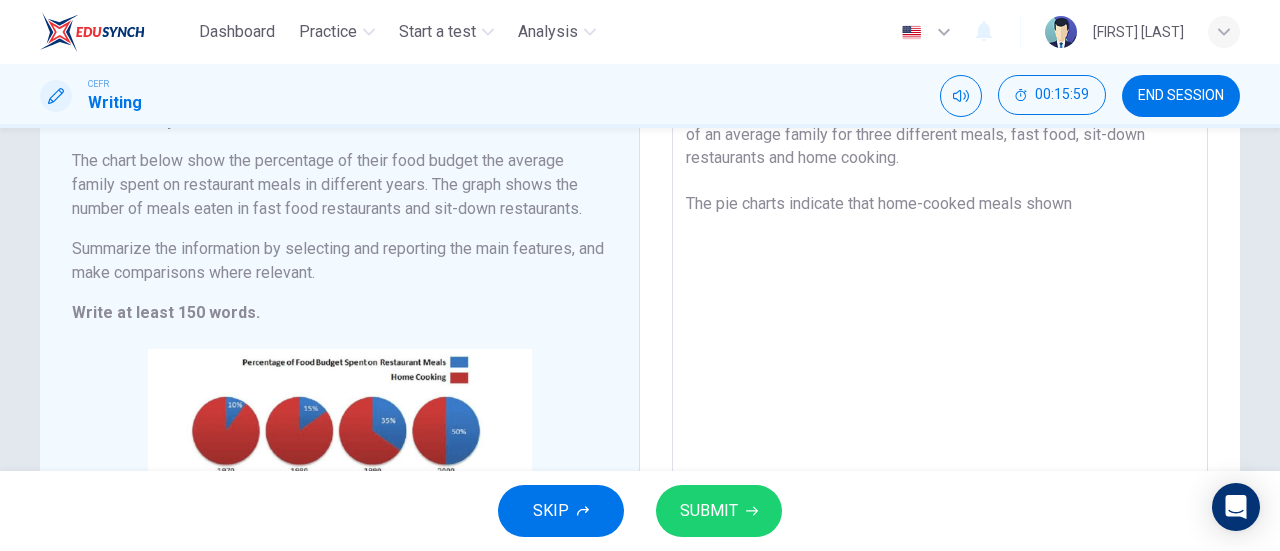 click on "The pie charts and graphs showcase the percentage of the food budget of an average family for three different meals, fast food, sit-down restaurants and home cooking.
The pie charts indicate that home-cooked meals shown" at bounding box center [940, 391] 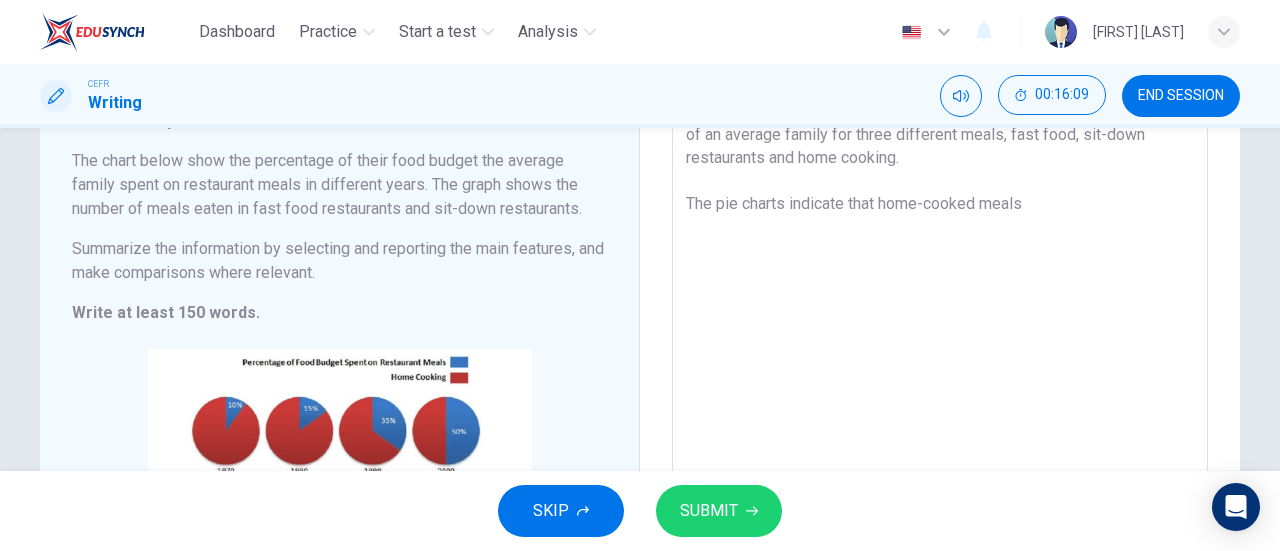 click on "The pie charts and graphs showcase the percentage of the food budget of an average family for three different meals, fast food, sit-down restaurants and home cooking.
The pie charts indicate that home-cooked meals" at bounding box center (940, 391) 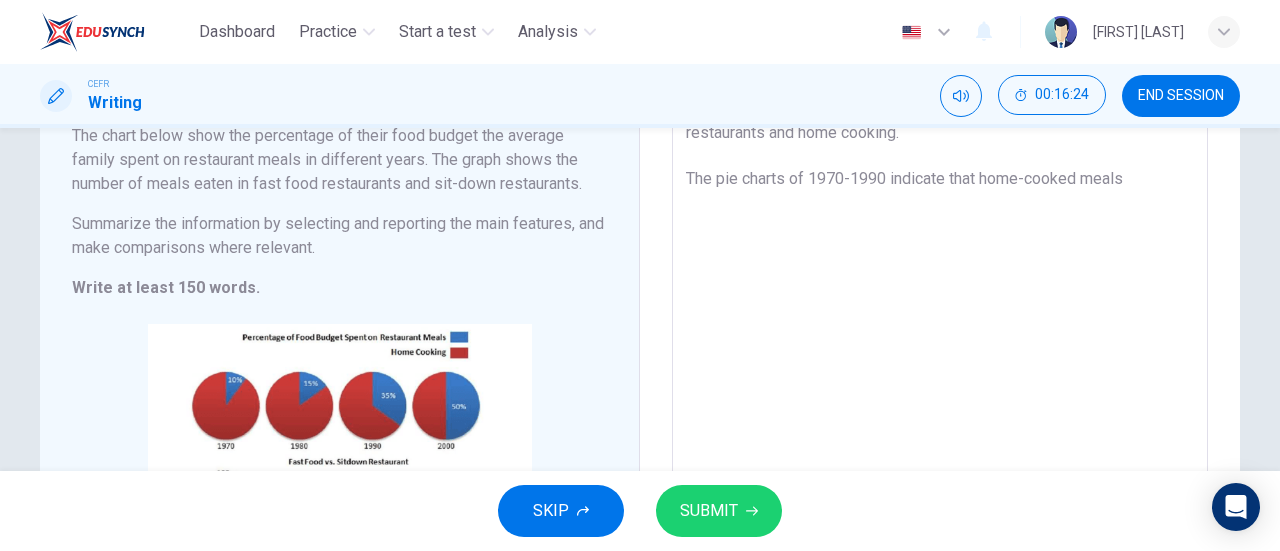 scroll, scrollTop: 174, scrollLeft: 0, axis: vertical 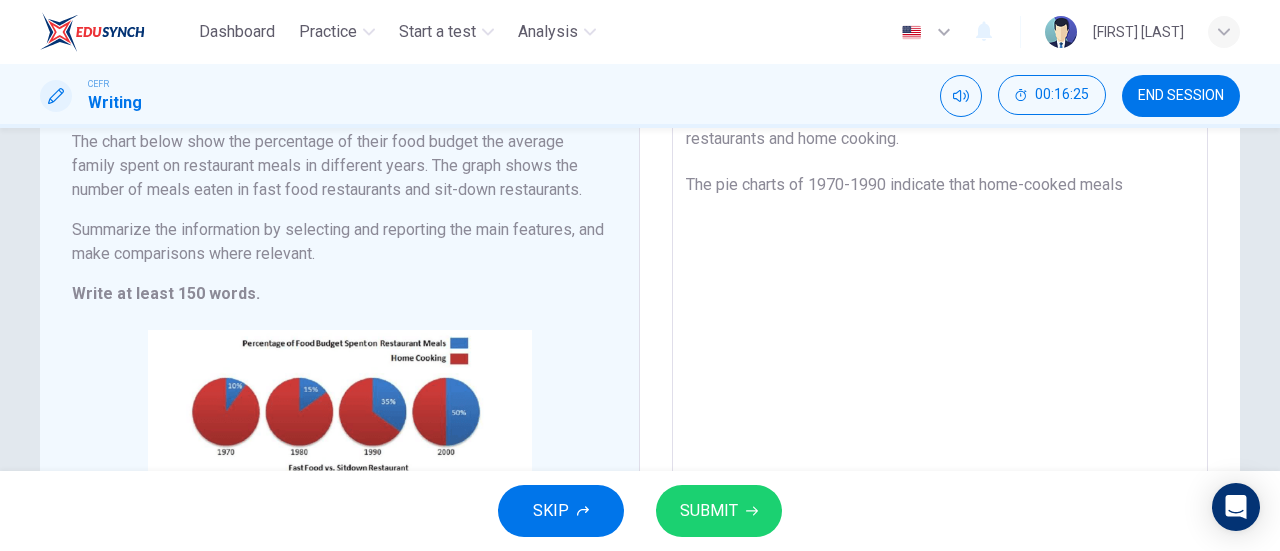 click on "The pie charts and graphs showcase the percentage of the food budget of an average family for three different meals, fast food, sit-down restaurants and home cooking.
The pie charts of 1970-1990 indicate that home-cooked meals" at bounding box center (940, 372) 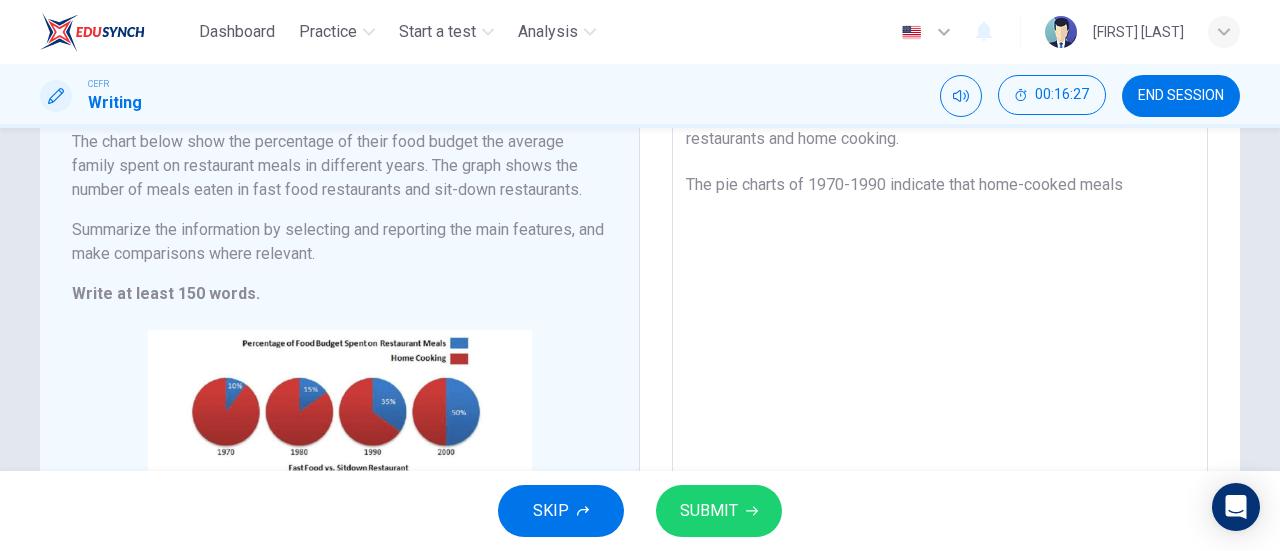click on "The pie charts and graphs showcase the percentage of the food budget of an average family for three different meals, fast food, sit-down restaurants and home cooking.
The pie charts of 1970-1990 indicate that home-cooked meals" at bounding box center [940, 372] 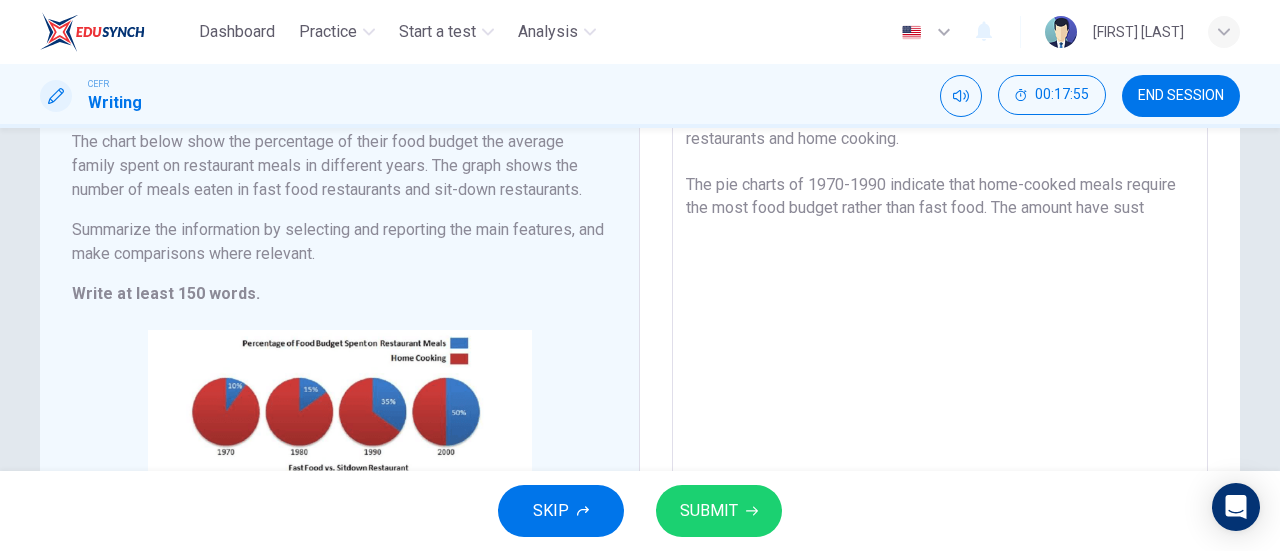 click on "The pie charts and graphs showcase the percentage of the food budget of an average family for three different meals, fast food, sit-down restaurants and home cooking.
The pie charts of 1970-1990 indicate that home-cooked meals require the most food budget rather than fast food. The amount have sust" at bounding box center [940, 372] 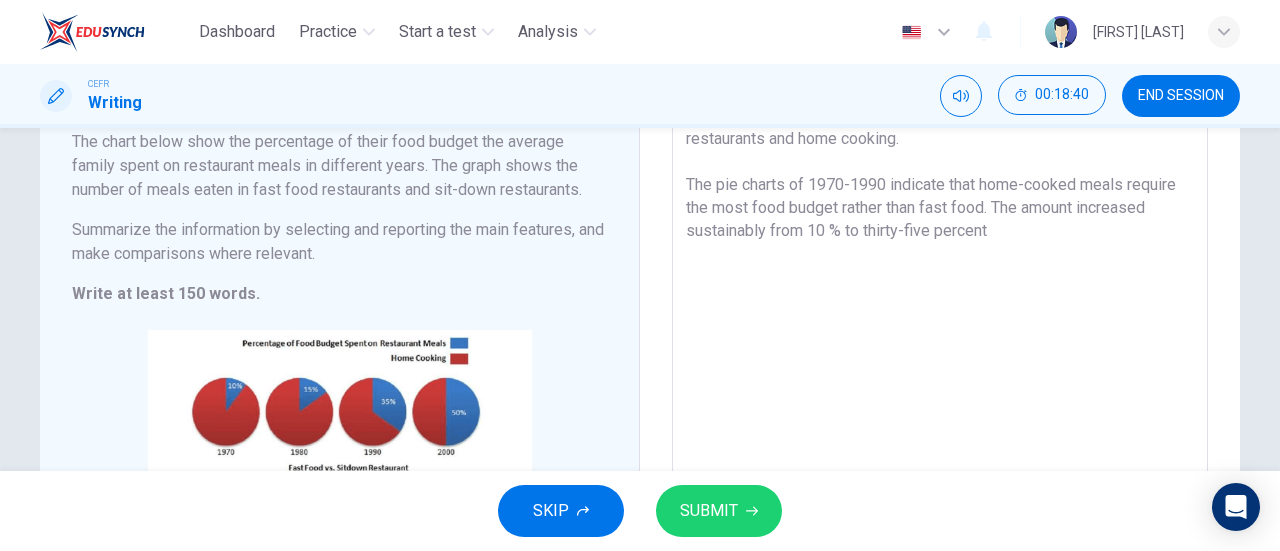click on "The pie charts and graphs showcase the percentage of the food budget of an average family for three different meals, fast food, sit-down restaurants and home cooking.
The pie charts of 1970-1990 indicate that home-cooked meals require the most food budget rather than fast food. The amount increased sustainably from 10 % to thirty-five percent" at bounding box center [940, 372] 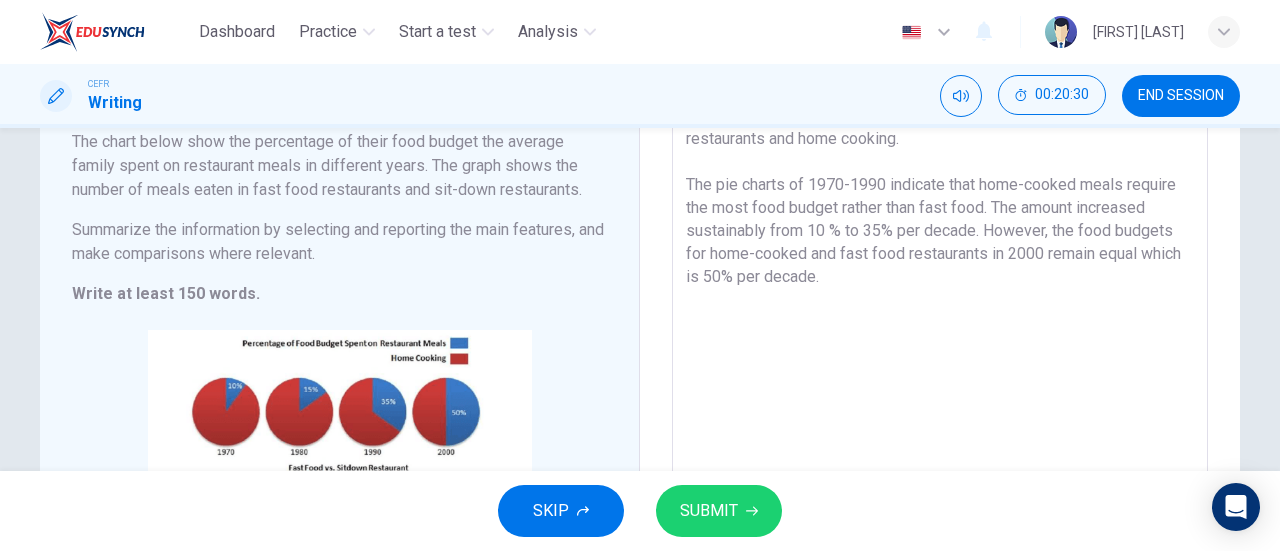 click on "The pie charts and graphs showcase the percentage of the food budget of an average family for three different meals, fast food, sit-down restaurants and home cooking.
The pie charts of 1970-1990 indicate that home-cooked meals require the most food budget rather than fast food. The amount increased sustainably from 10 % to 35% per decade. However, the food budgets for home-cooked and fast food restaurants in 2000 remain equal which is 50% per decade." at bounding box center [940, 372] 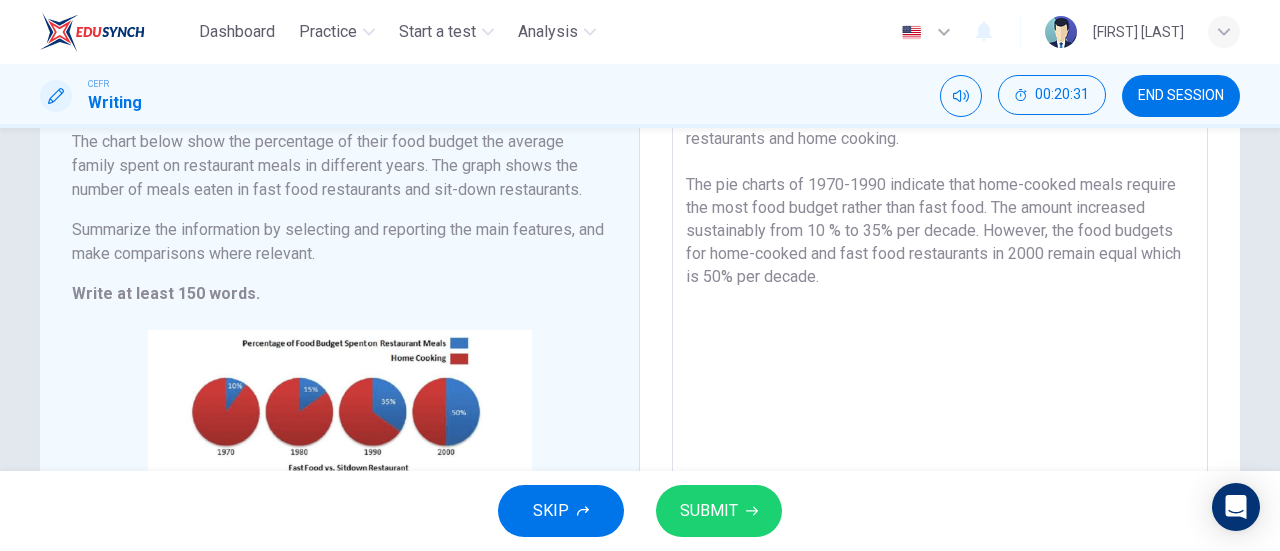 click on "The pie charts and graphs showcase the percentage of the food budget of an average family for three different meals, fast food, sit-down restaurants and home cooking.
The pie charts of 1970-1990 indicate that home-cooked meals require the most food budget rather than fast food. The amount increased sustainably from 10 % to 35% per decade. However, the food budgets for home-cooked and fast food restaurants in 2000 remain equal which is 50% per decade." at bounding box center (940, 372) 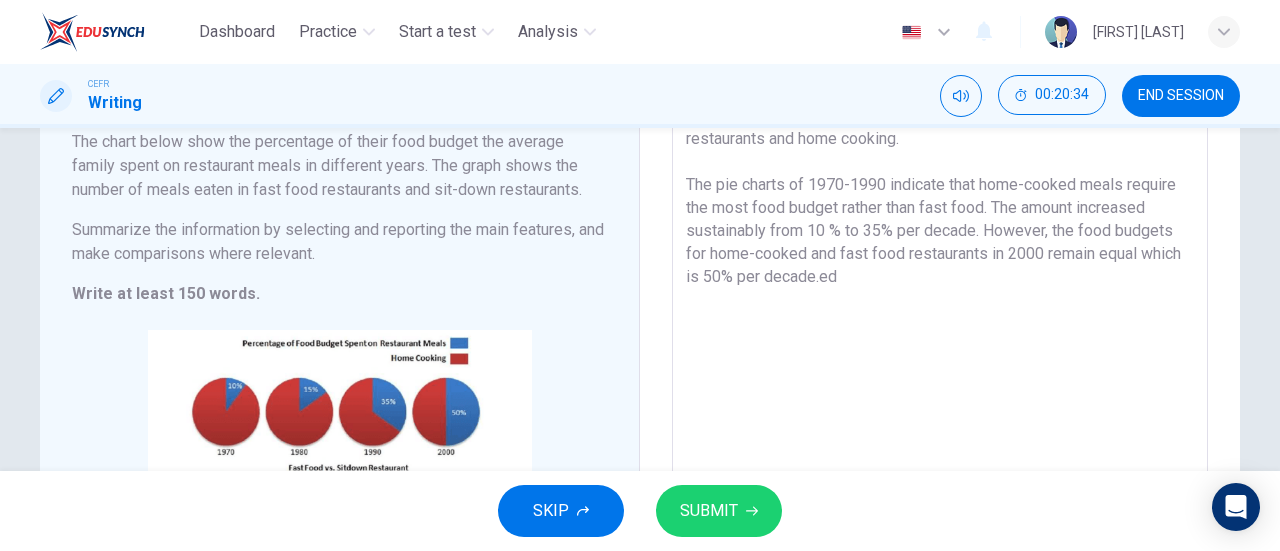 click on "The pie charts and graphs showcase the percentage of the food budget of an average family for three different meals, fast food, sit-down restaurants and home cooking.
The pie charts of 1970-1990 indicate that home-cooked meals require the most food budget rather than fast food. The amount increased sustainably from 10 % to 35% per decade. However, the food budgets for home-cooked and fast food restaurants in 2000 remain equal which is 50% per decade.ed" at bounding box center [940, 372] 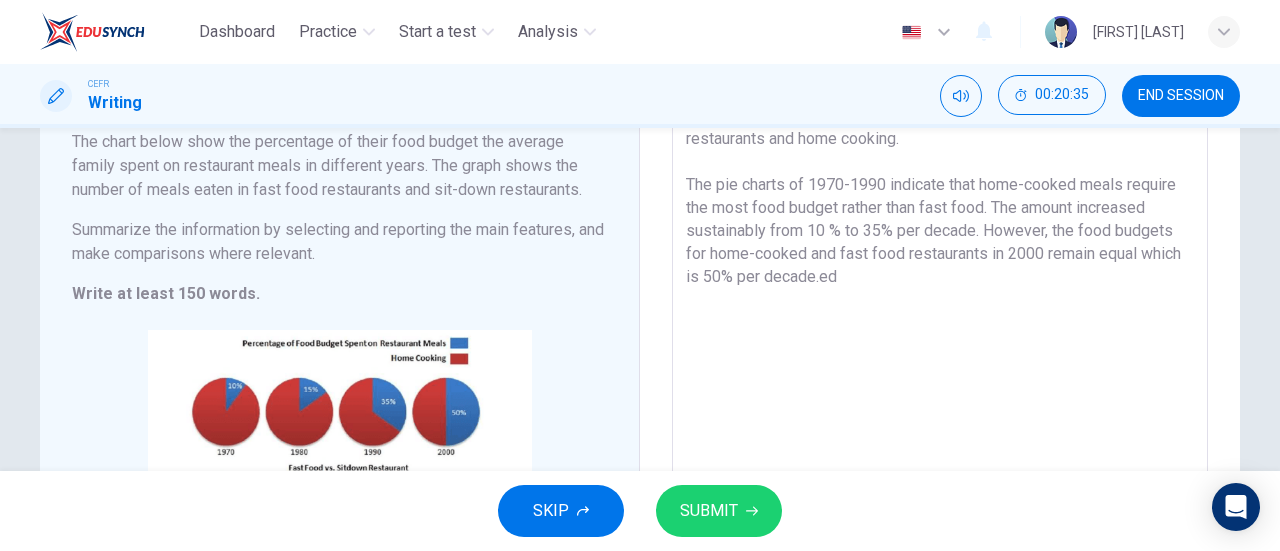 click on "The pie charts and graphs showcase the percentage of the food budget of an average family for three different meals, fast food, sit-down restaurants and home cooking.
The pie charts of 1970-1990 indicate that home-cooked meals require the most food budget rather than fast food. The amount increased sustainably from 10 % to 35% per decade. However, the food budgets for home-cooked and fast food restaurants in 2000 remain equal which is 50% per decade.ed" at bounding box center [940, 372] 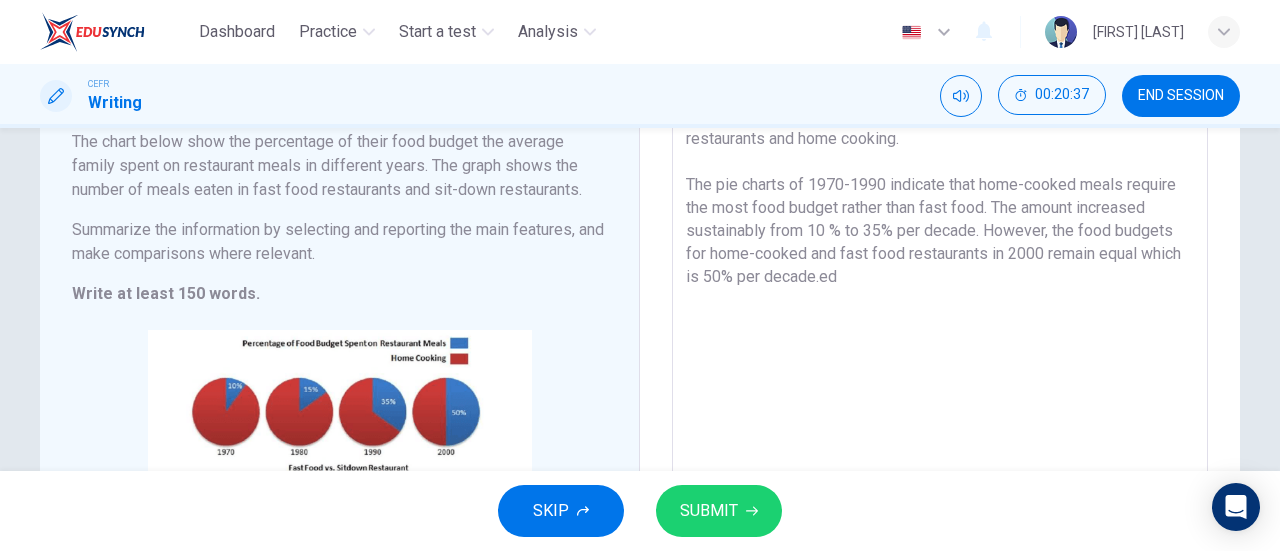 click on "The pie charts and graphs showcase the percentage of the food budget of an average family for three different meals, fast food, sit-down restaurants and home cooking.
The pie charts of 1970-1990 indicate that home-cooked meals require the most food budget rather than fast food. The amount increased sustainably from 10 % to 35% per decade. However, the food budgets for home-cooked and fast food restaurants in 2000 remain equal which is 50% per decade.ed" at bounding box center [940, 372] 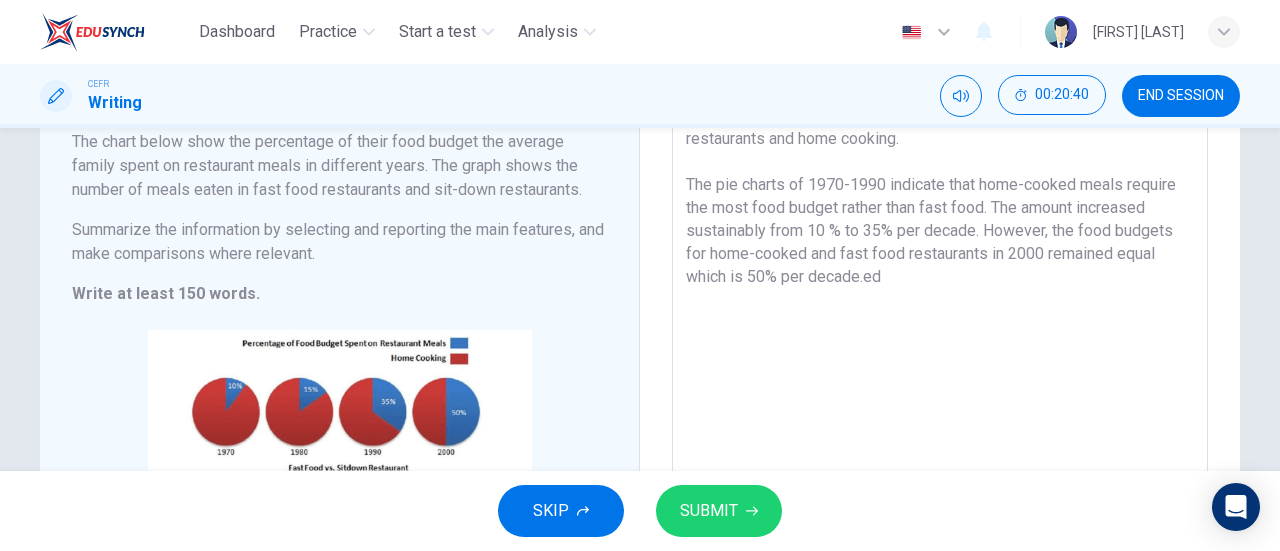 click on "The pie charts and graphs showcase the percentage of the food budget of an average family for three different meals, fast food, sit-down restaurants and home cooking.
The pie charts of 1970-1990 indicate that home-cooked meals require the most food budget rather than fast food. The amount increased sustainably from 10 % to 35% per decade. However, the food budgets for home-cooked and fast food restaurants in 2000 remained equal which is 50% per decade.ed" at bounding box center [940, 372] 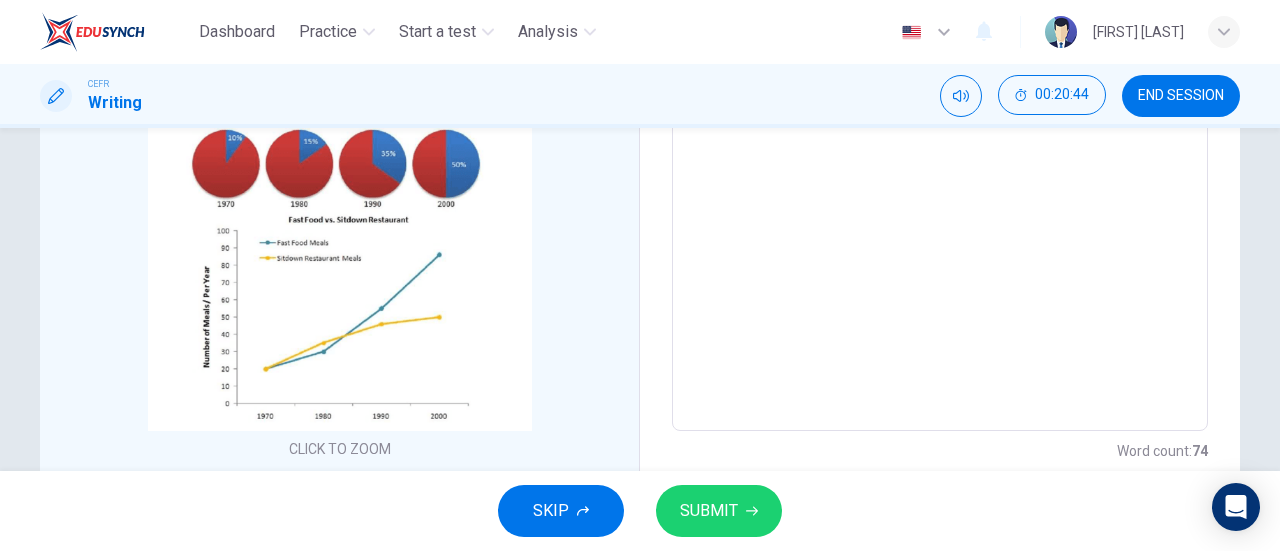 scroll, scrollTop: 391, scrollLeft: 0, axis: vertical 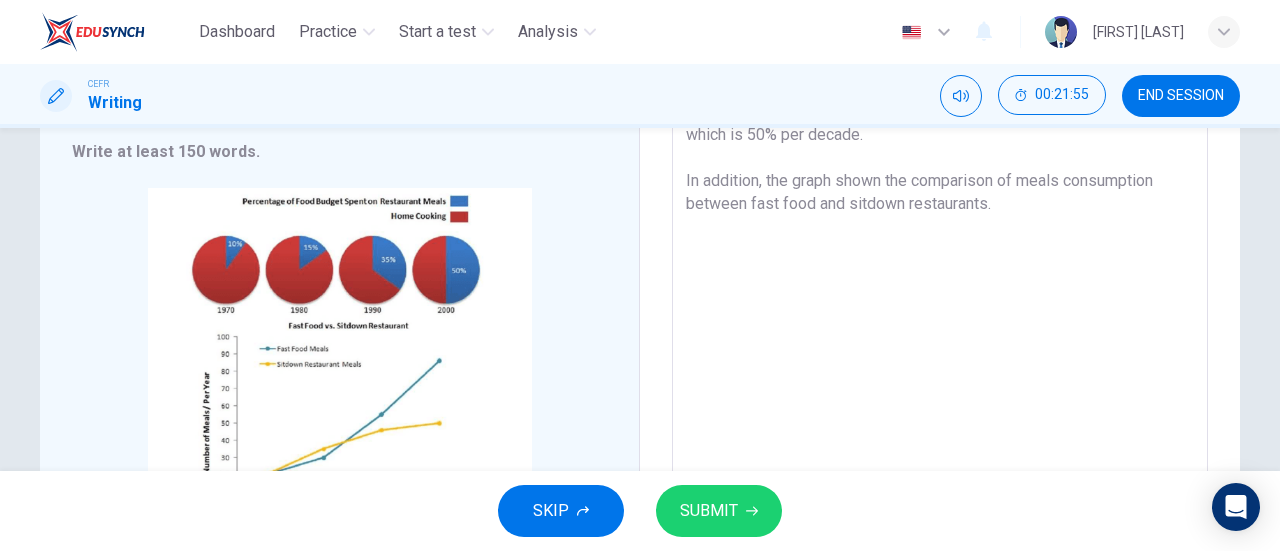 click on "The pie charts and graphs showcase the percentage of the food budget of an average family for three different meals, fast food, sit-down restaurants and home cooking.
The pie charts of 1970-1990 indicate that home-cooked meals require the most food budget rather than fast food. The amount increased sustainably from 10 % to 35% per decade. However, the food budgets for home-cooked and fast food restaurants in 2000 remained equal which is 50% per decade.
In addition, the graph shown the comparison of meals consumption between fast food and sitdown restaurants." at bounding box center (940, 230) 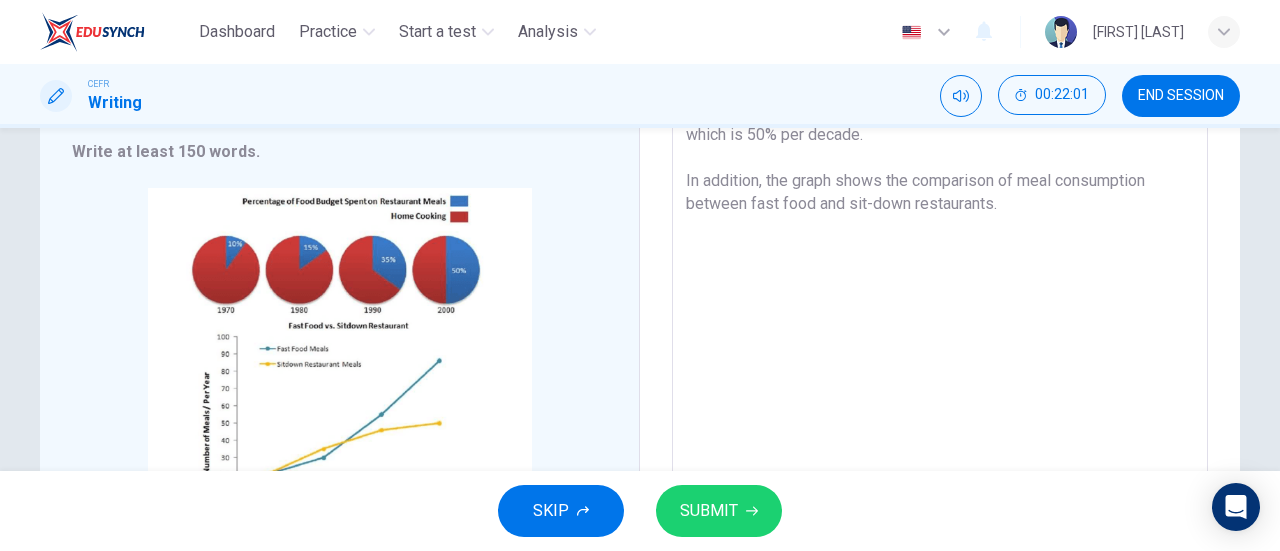click on "The pie charts and graphs showcase the percentage of the food budget of an average family for three different meals, fast food, sit-down restaurants and home cooking.
The pie charts of 1970-1990 indicate that home-cooked meals require the most food budget rather than fast food. The amount increased sustainably from 10 % to 35% per decade. However, the food budgets for home-cooked and fast food restaurants in 2000 remained equal which is 50% per decade.
In addition, the graph shows the comparison of meal consumption between fast food and sit-down restaurants." at bounding box center (940, 230) 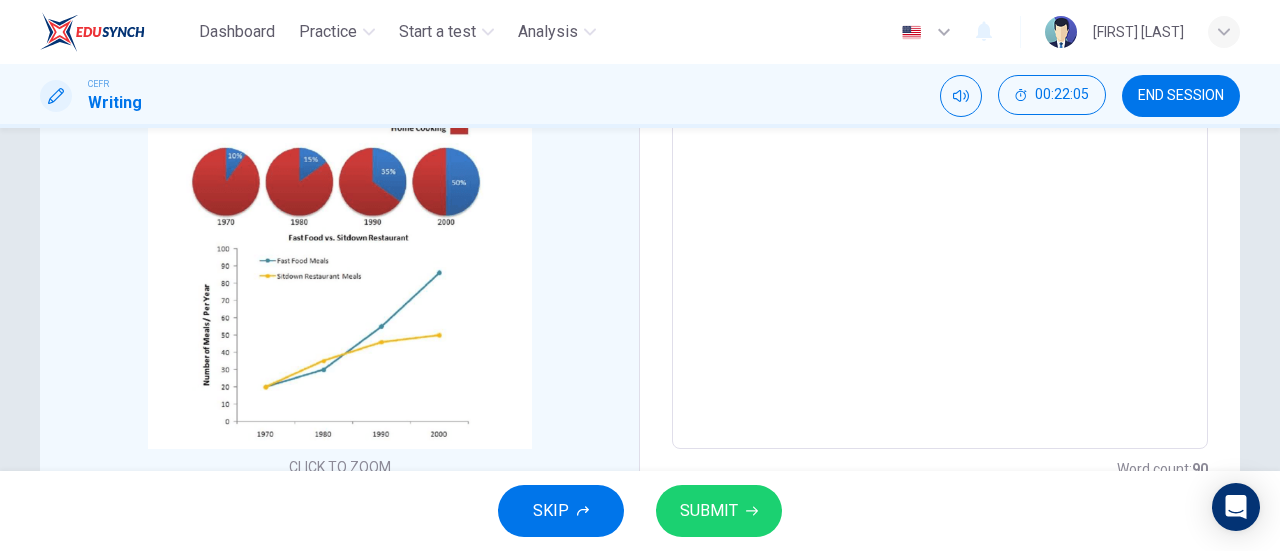 scroll, scrollTop: 362, scrollLeft: 0, axis: vertical 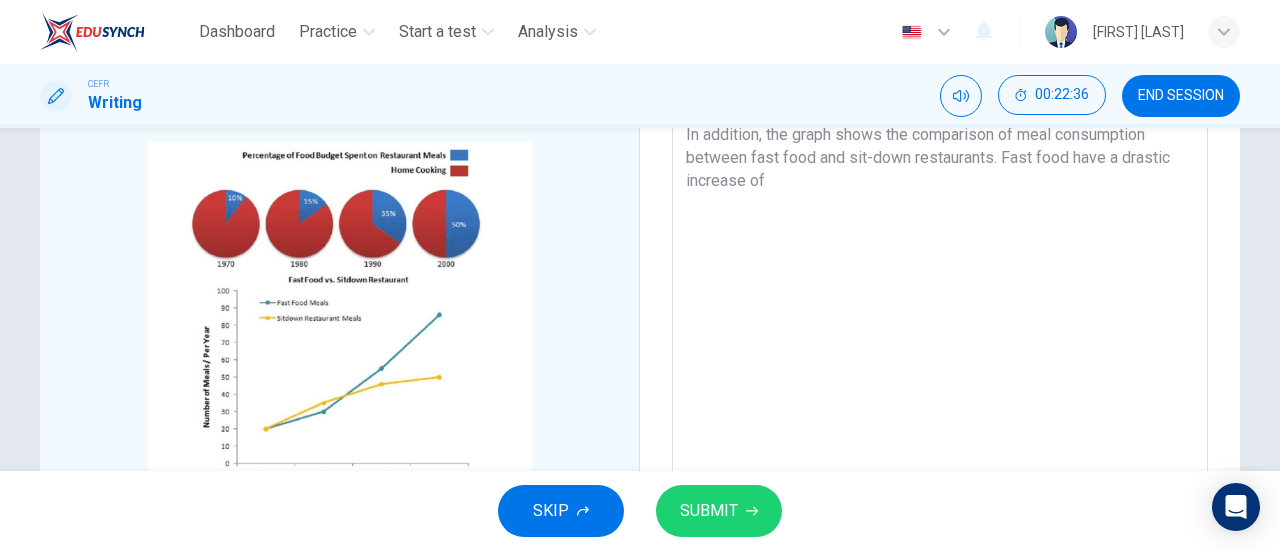 click on "The pie charts and graphs showcase the percentage of the food budget of an average family for three different meals, fast food, sit-down restaurants and home cooking.
The pie charts of 1970-1990 indicate that home-cooked meals require the most food budget rather than fast food. The amount increased sustainably from 10 % to 35% per decade. However, the food budgets for home-cooked and fast food restaurants in 2000 remained equal which is 50% per decade.
In addition, the graph shows the comparison of meal consumption between fast food and sit-down restaurants. Fast food have a drastic increase of" at bounding box center [940, 184] 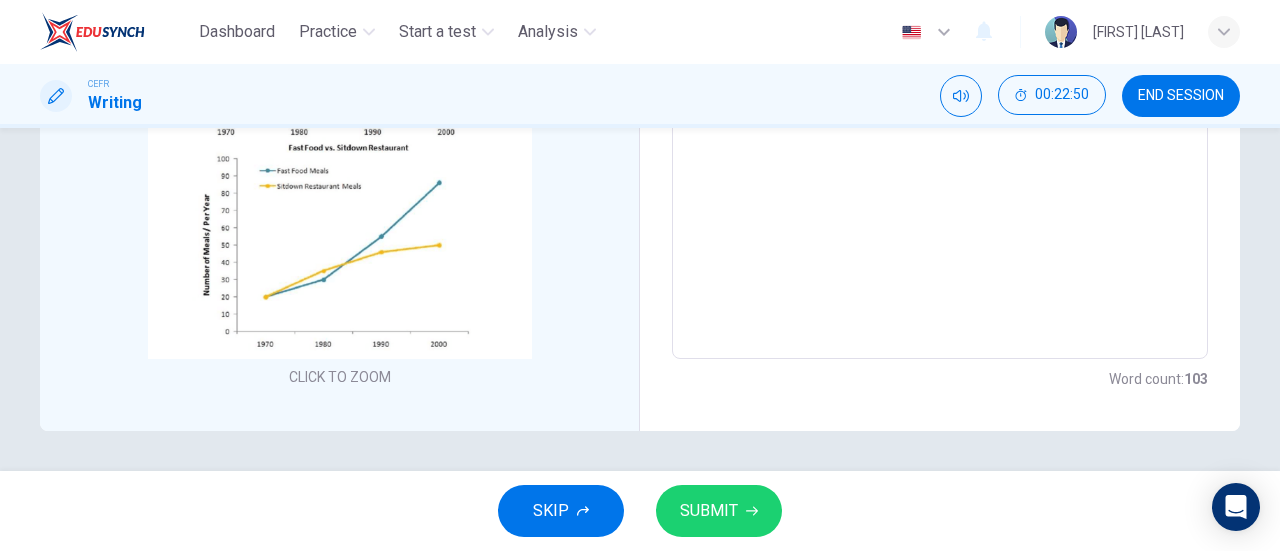 scroll, scrollTop: 359, scrollLeft: 0, axis: vertical 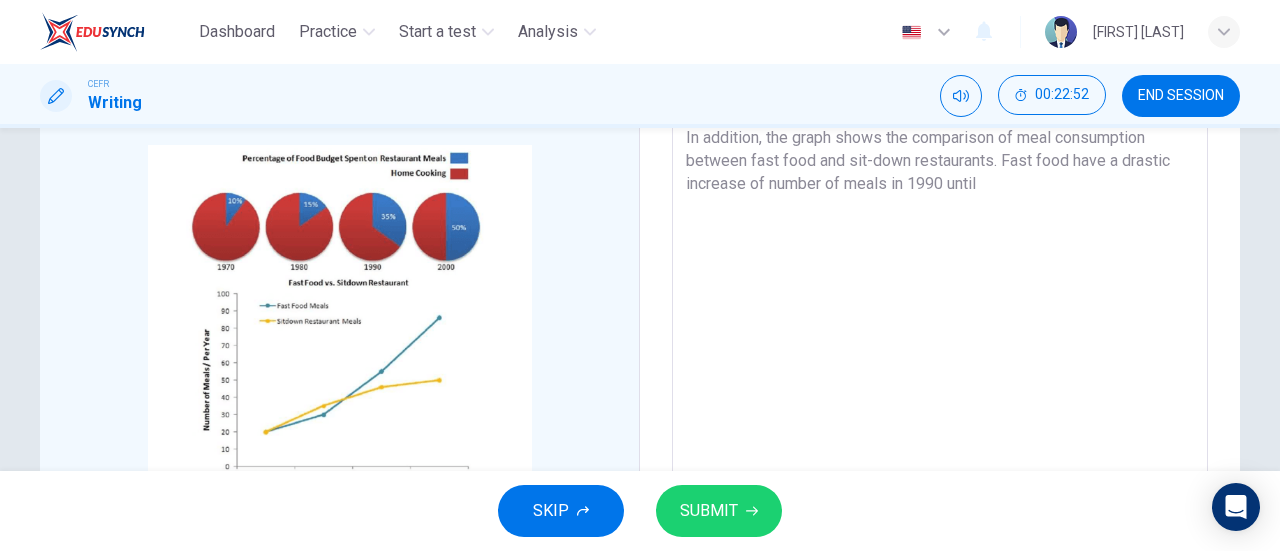 click on "The pie charts and graphs showcase the percentage of the food budget of an average family for three different meals, fast food, sit-down restaurants and home cooking.
The pie charts of 1970-1990 indicate that home-cooked meals require the most food budget rather than fast food. The amount increased sustainably from 10 % to 35% per decade. However, the food budgets for home-cooked and fast food restaurants in 2000 remained equal which is 50% per decade.
In addition, the graph shows the comparison of meal consumption between fast food and sit-down restaurants. Fast food have a drastic increase of number of meals in 1990 until" at bounding box center (940, 187) 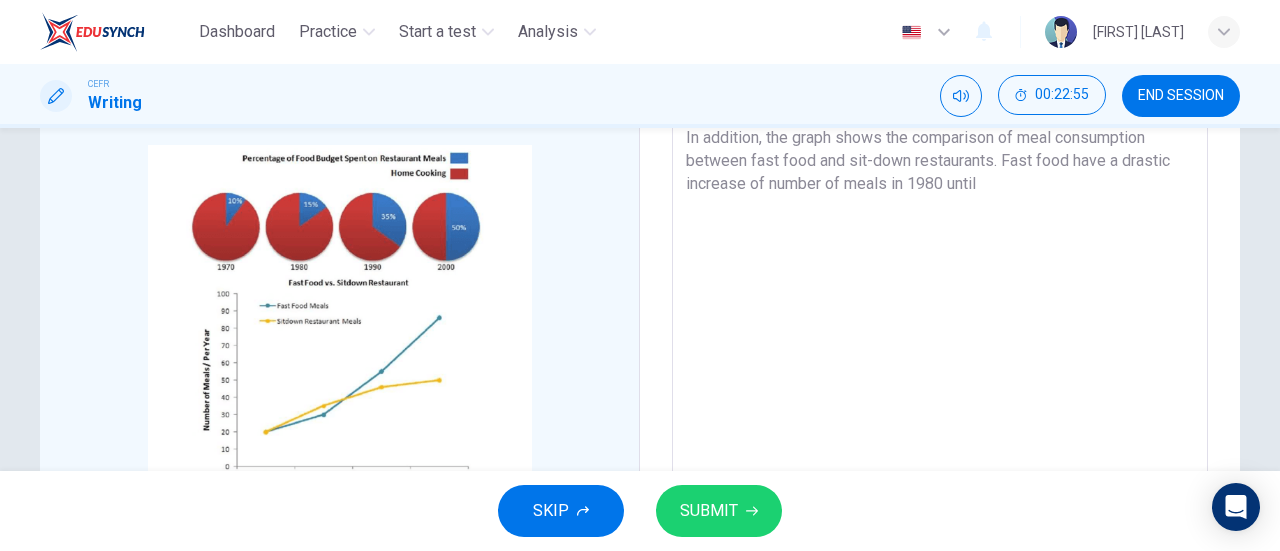 click on "The pie charts and graphs showcase the percentage of the food budget of an average family for three different meals, fast food, sit-down restaurants and home cooking.
The pie charts of 1970-1990 indicate that home-cooked meals require the most food budget rather than fast food. The amount increased sustainably from 10 % to 35% per decade. However, the food budgets for home-cooked and fast food restaurants in 2000 remained equal which is 50% per decade.
In addition, the graph shows the comparison of meal consumption between fast food and sit-down restaurants. Fast food have a drastic increase of number of meals in 1980 until" at bounding box center [940, 187] 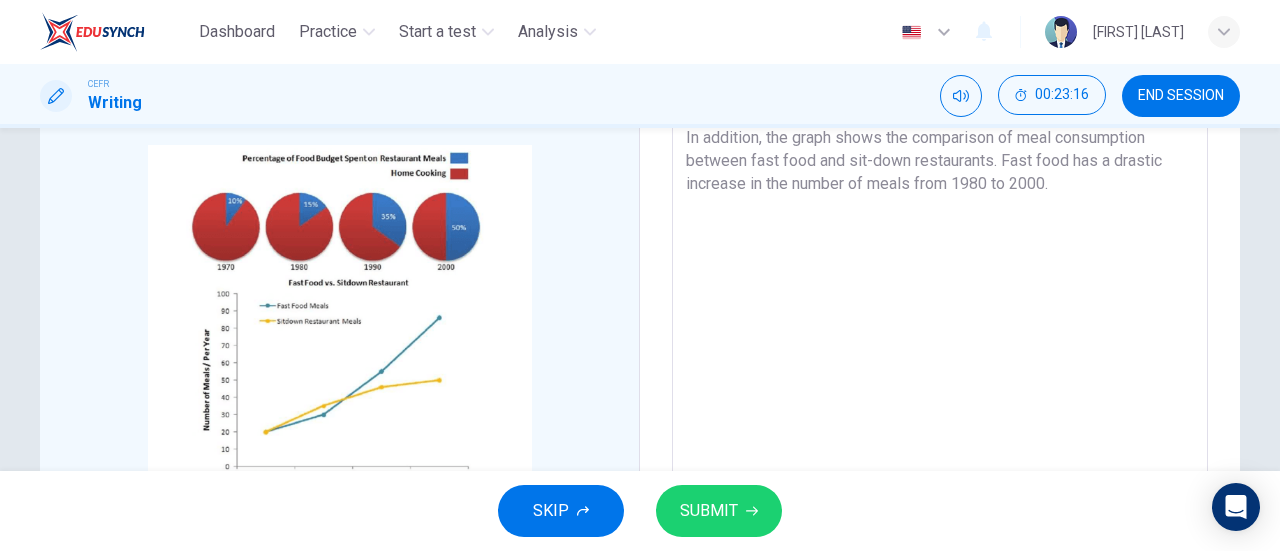 drag, startPoint x: 1060, startPoint y: 181, endPoint x: 912, endPoint y: 183, distance: 148.01352 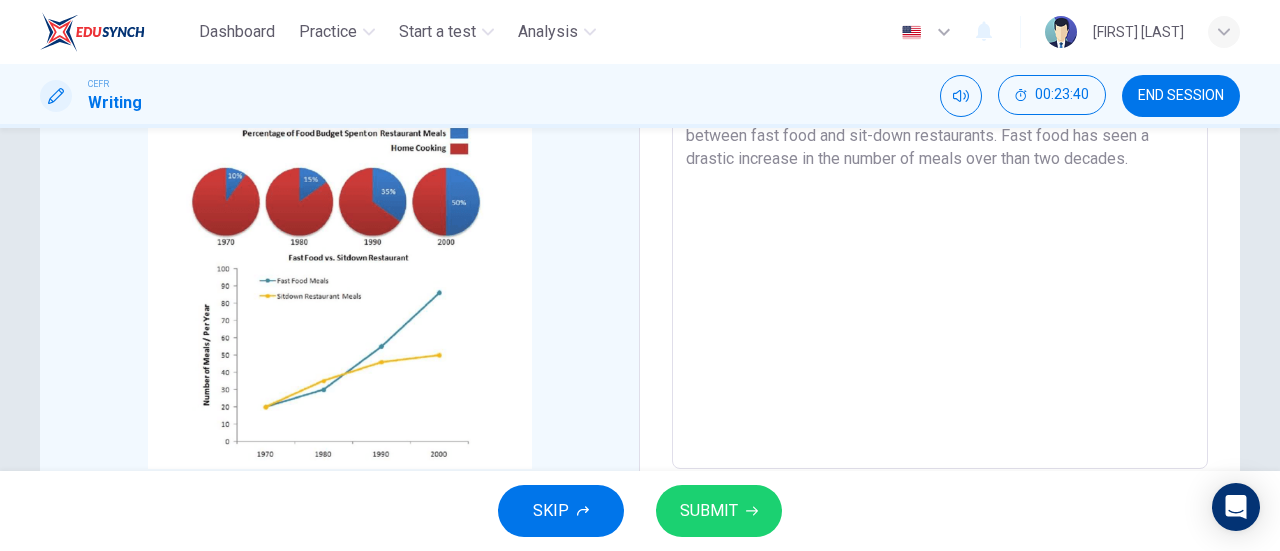 scroll, scrollTop: 374, scrollLeft: 0, axis: vertical 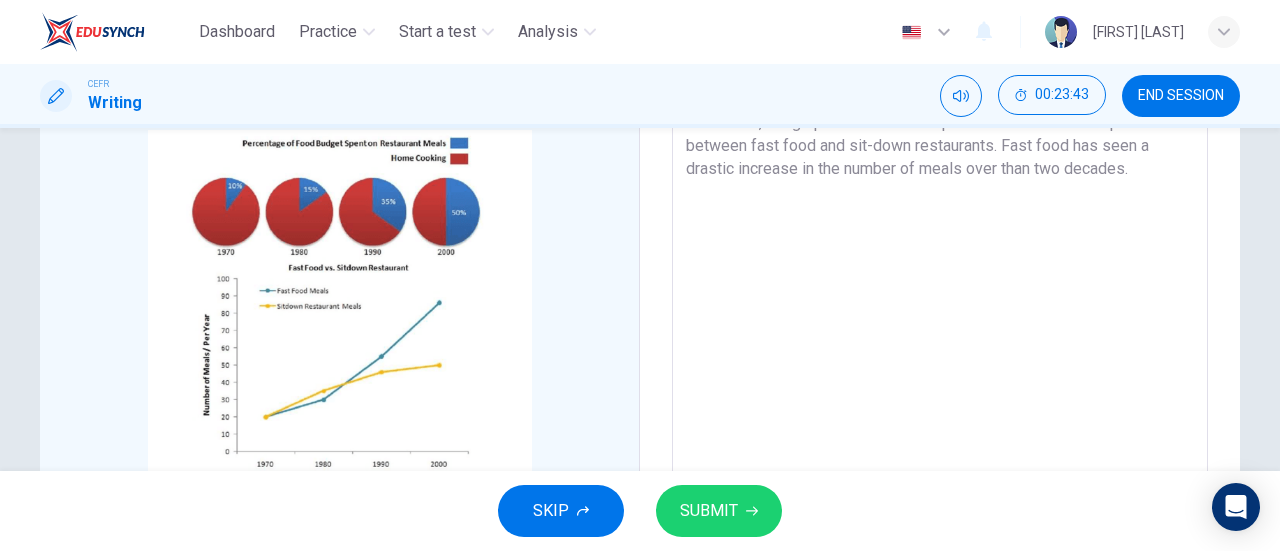 click on "The pie charts and graphs showcase the percentage of the food budget of an average family for three different meals, fast food, sit-down restaurants and home cooking.
The pie charts of 1970-1990 indicate that home-cooked meals require the most food budget rather than fast food. The amount increased sustainably from 10 % to 35% per decade. However, the food budgets for home-cooked and fast food restaurants in 2000 remained equal which is 50% per decade.
In addition, the graph shows the comparison of meal consumption between fast food and sit-down restaurants. Fast food has seen a drastic increase in the number of meals over than two decades." at bounding box center (940, 172) 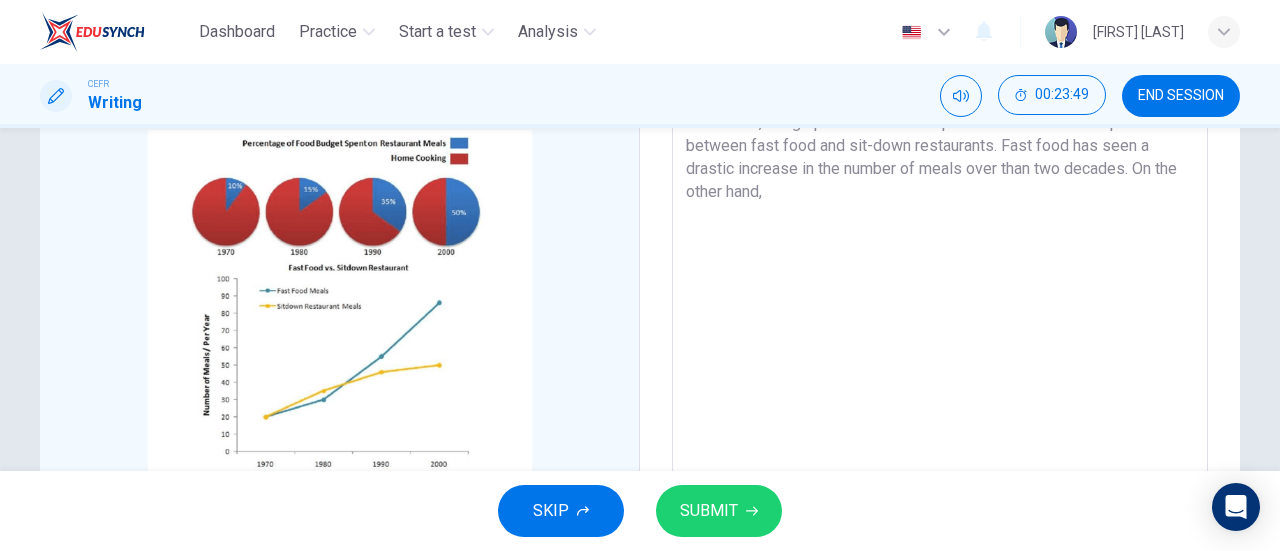scroll, scrollTop: 494, scrollLeft: 0, axis: vertical 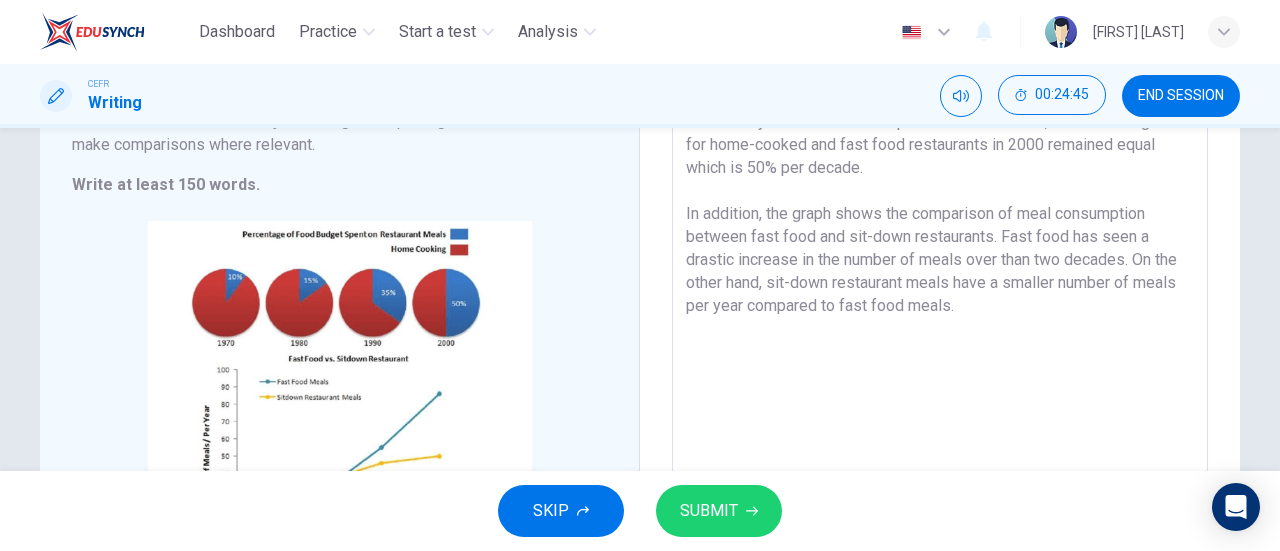 click on "The pie charts and graphs showcase the percentage of the food budget of an average family for three different meals, fast food, sit-down restaurants and home cooking.
The pie charts of 1970-1990 indicate that home-cooked meals require the most food budget rather than fast food. The amount increased sustainably from 10 % to 35% per decade. However, the food budgets for home-cooked and fast food restaurants in 2000 remained equal which is 50% per decade.
In addition, the graph shows the comparison of meal consumption between fast food and sit-down restaurants. Fast food has seen a drastic increase in the number of meals over than two decades. On the other hand, sit-down restaurant meals have a smaller number of meals per year compared to fast food meals." at bounding box center (940, 263) 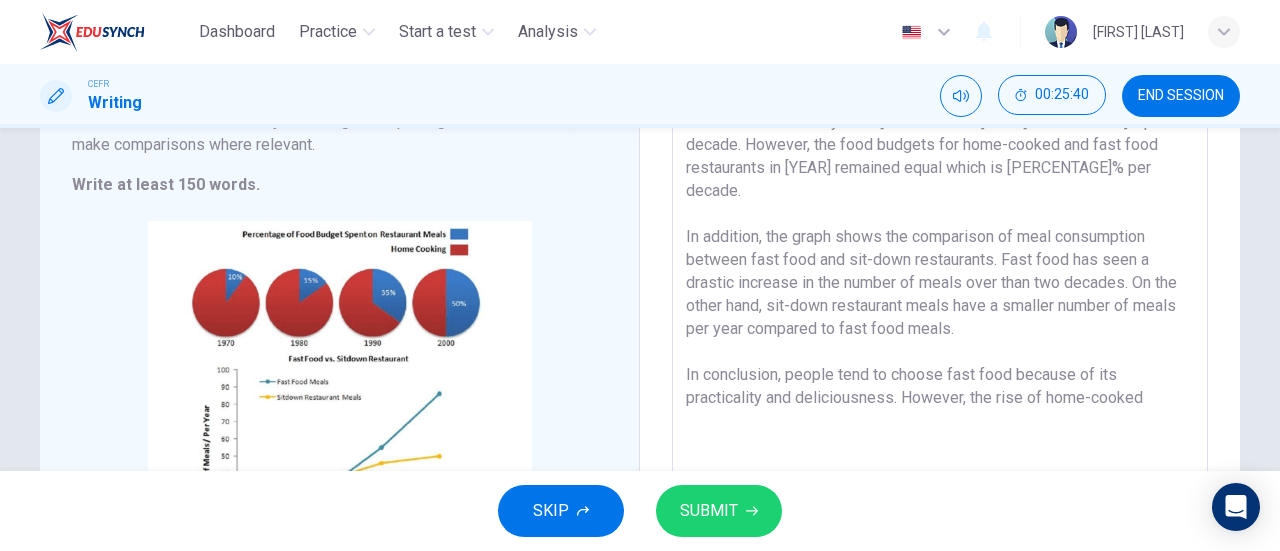 click on "The pie charts and graphs showcase the percentage of the food budget of an average family for three different meals, fast food, sit-down restaurants and home cooking.
The pie charts of [YEAR]-[YEAR] indicate that home-cooked meals require the most food budget rather than fast food. The amount increased sustainably from [PERCENTAGE] % to [PERCENTAGE]% per decade. However, the food budgets for home-cooked and fast food restaurants in [YEAR] remained equal which is [PERCENTAGE]% per decade.
In addition, the graph shows the comparison of meal consumption between fast food and sit-down restaurants. Fast food has seen a drastic increase in the number of meals over than two decades. On the other hand, sit-down restaurant meals have a smaller number of meals per year compared to fast food meals.
In conclusion, people tend to choose fast food because of its practicality and deliciousness. However, the rise of home-cooked" at bounding box center (940, 263) 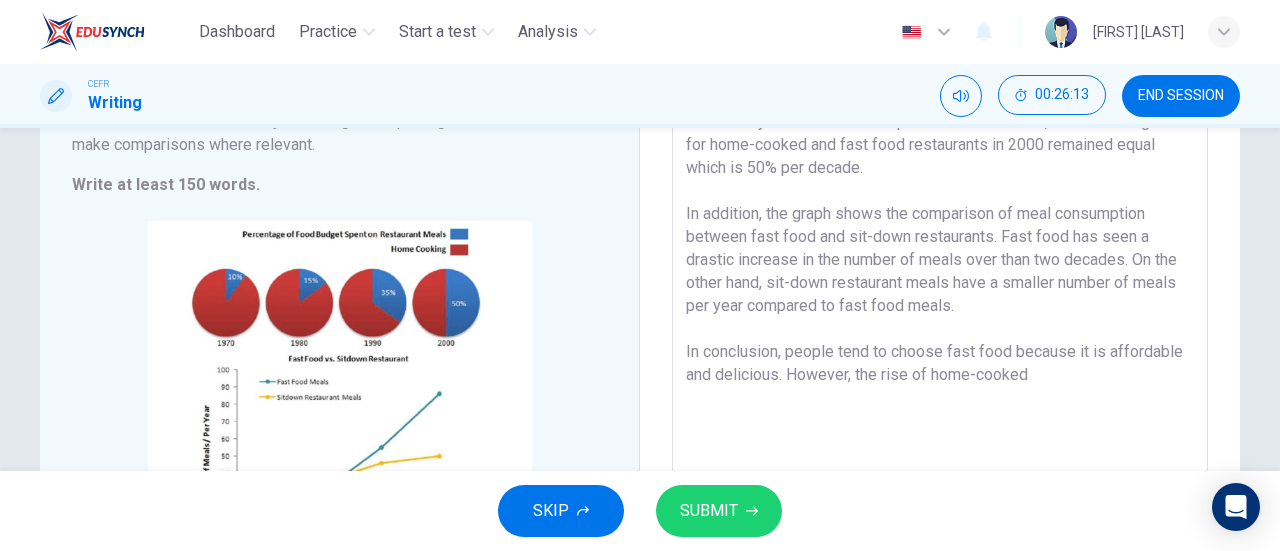click on "The pie charts and graphs showcase the percentage of the food budget of an average family for three different meals, fast food, sit-down restaurants and home cooking.
The pie charts of 1970-1990 indicate that home-cooked meals require the most food budget rather than fast food. The amount increased sustainably from 10 % to 35% per decade. However, the food budgets for home-cooked and fast food restaurants in 2000 remained equal which is 50% per decade.
In addition, the graph shows the comparison of meal consumption between fast food and sit-down restaurants. Fast food has seen a drastic increase in the number of meals over than two decades. On the other hand, sit-down restaurant meals have a smaller number of meals per year compared to fast food meals.
In conclusion, people tend to choose fast food because it is affordable and delicious. However, the rise of home-cooked" at bounding box center (940, 263) 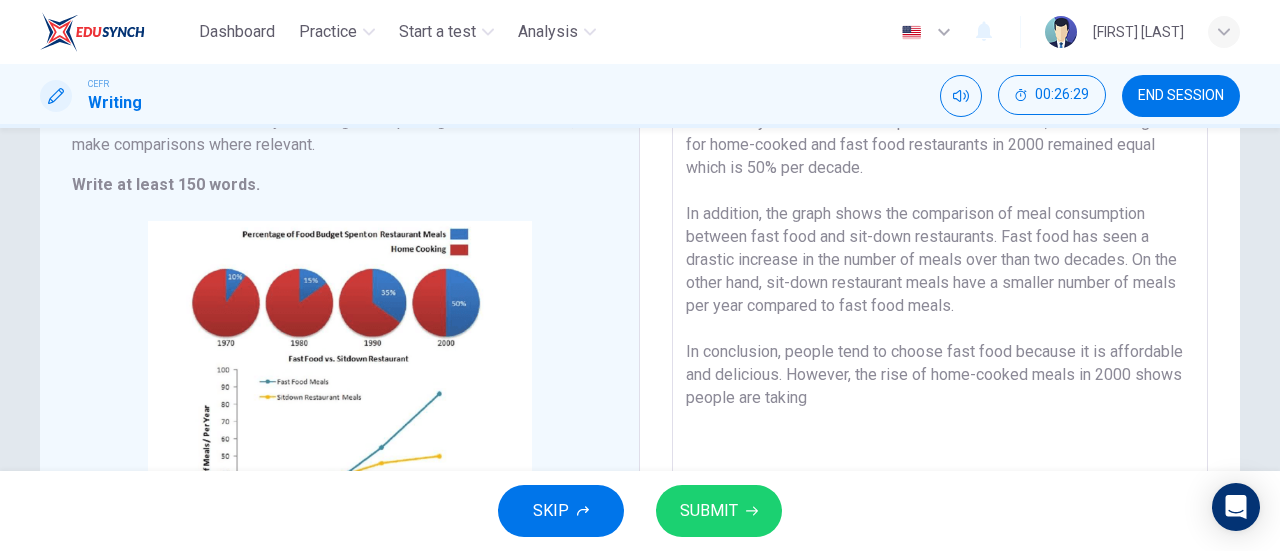 click on "The pie charts and graphs showcase the percentage of the food budget of an average family for three different meals, fast food, sit-down restaurants and home cooking.
The pie charts of 1970-1990 indicate that home-cooked meals require the most food budget rather than fast food. The amount increased sustainably from 10 % to 35% per decade. However, the food budgets for home-cooked and fast food restaurants in 2000 remained equal which is 50% per decade.
In addition, the graph shows the comparison of meal consumption between fast food and sit-down restaurants. Fast food has seen a drastic increase in the number of meals over than two decades. On the other hand, sit-down restaurant meals have a smaller number of meals per year compared to fast food meals.
In conclusion, people tend to choose fast food because it is affordable and delicious. However, the rise of home-cooked meals in 2000 shows people are taking" at bounding box center (940, 263) 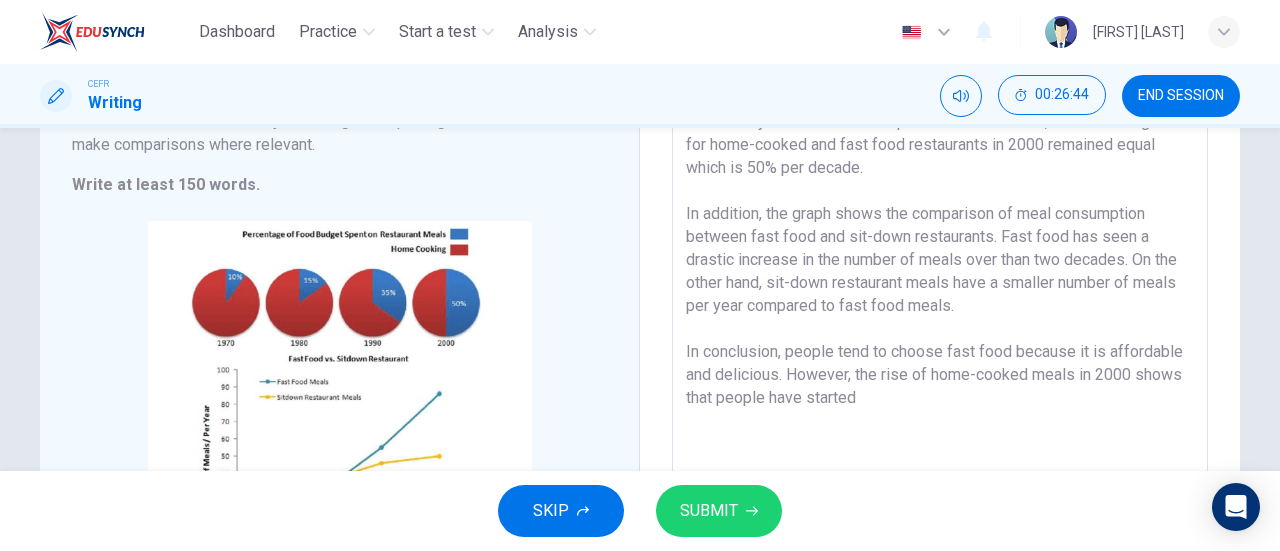click on "The pie charts and graphs showcase the percentage of the food budget of an average family for three different meals, fast food, sit-down restaurants and home cooking.
The pie charts of 1970-1990 indicate that home-cooked meals require the most food budget rather than fast food. The amount increased sustainably from 10 % to 35% per decade. However, the food budgets for home-cooked and fast food restaurants in 2000 remained equal which is 50% per decade.
In addition, the graph shows the comparison of meal consumption between fast food and sit-down restaurants. Fast food has seen a drastic increase in the number of meals over than two decades. On the other hand, sit-down restaurant meals have a smaller number of meals per year compared to fast food meals.
In conclusion, people tend to choose fast food because it is affordable and delicious. However, the rise of home-cooked meals in 2000 shows that people have started" at bounding box center [940, 263] 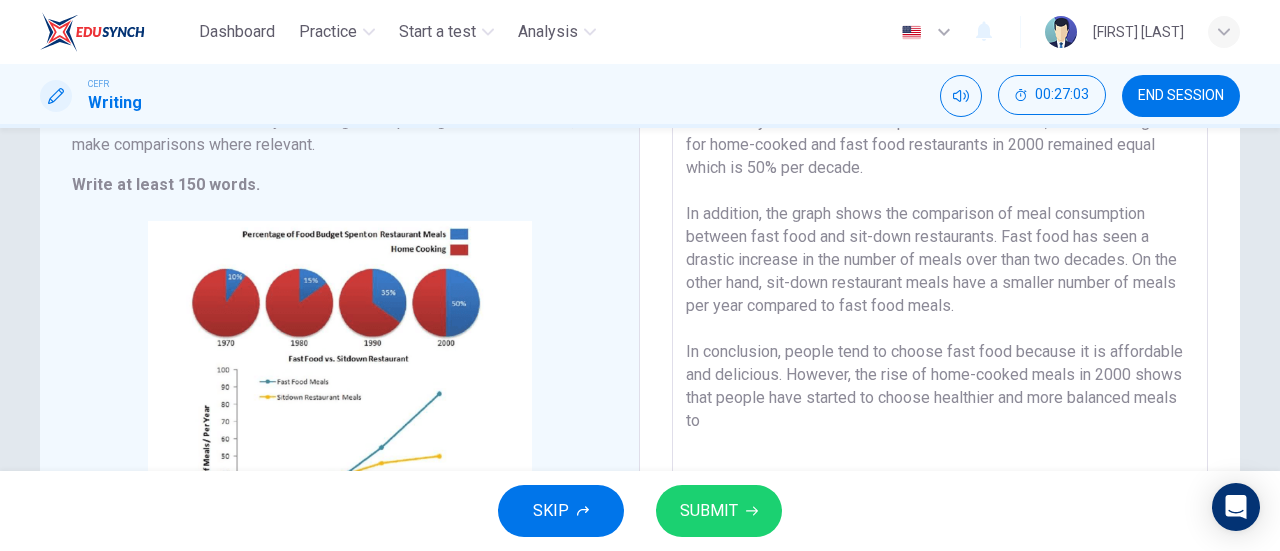 click on "The pie charts and graphs showcase the percentage of the food budget of an average family for three different meals, fast food, sit-down restaurants and home cooking.
The pie charts of 1970-1990 indicate that home-cooked meals require the most food budget rather than fast food. The amount increased sustainably from 10 % to 35% per decade. However, the food budgets for home-cooked and fast food restaurants in 2000 remained equal which is 50% per decade.
In addition, the graph shows the comparison of meal consumption between fast food and sit-down restaurants. Fast food has seen a drastic increase in the number of meals over than two decades. On the other hand, sit-down restaurant meals have a smaller number of meals per year compared to fast food meals.
In conclusion, people tend to choose fast food because it is affordable and delicious. However, the rise of home-cooked meals in 2000 shows that people have started to choose healthier and more balanced meals to" at bounding box center [940, 263] 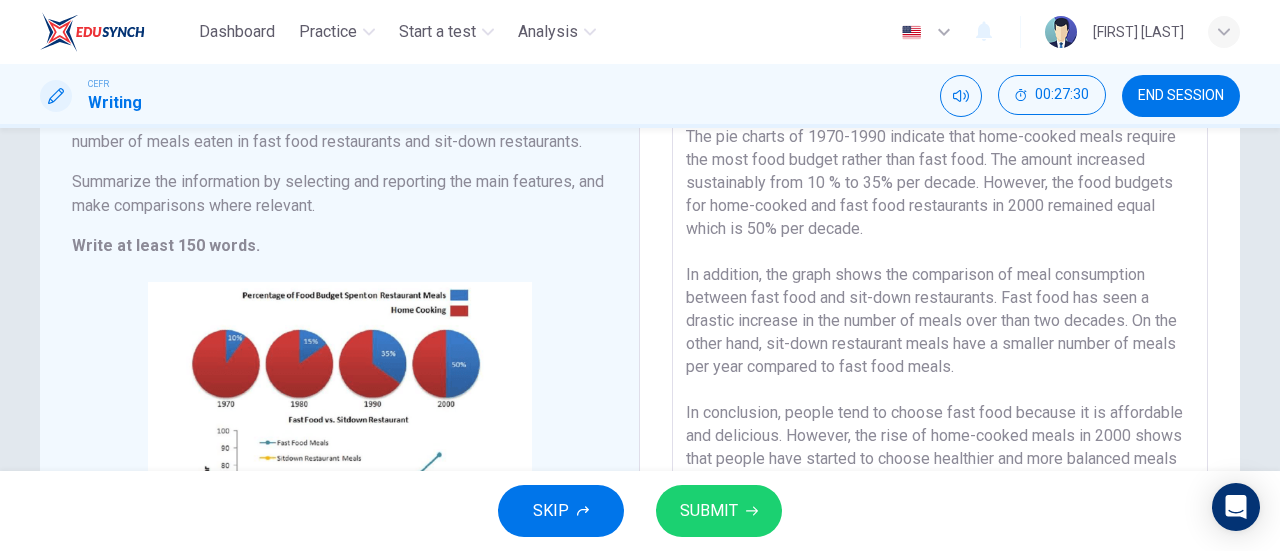 scroll, scrollTop: 136, scrollLeft: 0, axis: vertical 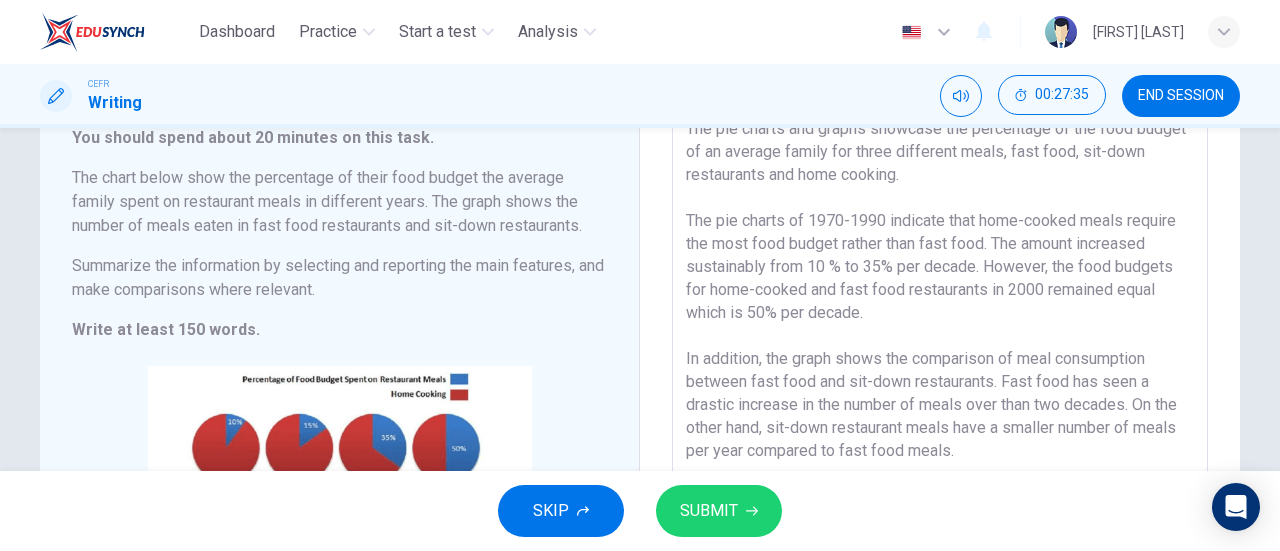 type on "The pie charts and graphs showcase the percentage of the food budget of an average family for three different meals, fast food, sit-down restaurants and home cooking.
The pie charts of 1970-1990 indicate that home-cooked meals require the most food budget rather than fast food. The amount increased sustainably from 10 % to 35% per decade. However, the food budgets for home-cooked and fast food restaurants in 2000 remained equal which is 50% per decade.
In addition, the graph shows the comparison of meal consumption between fast food and sit-down restaurants. Fast food has seen a drastic increase in the number of meals over than two decades. On the other hand, sit-down restaurant meals have a smaller number of meals per year compared to fast food meals.
In conclusion, people tend to choose fast food because it is affordable and delicious. However, the rise of home-cooked meals in 2000 shows that people have started to choose healthier and more balanced meals in recent years." 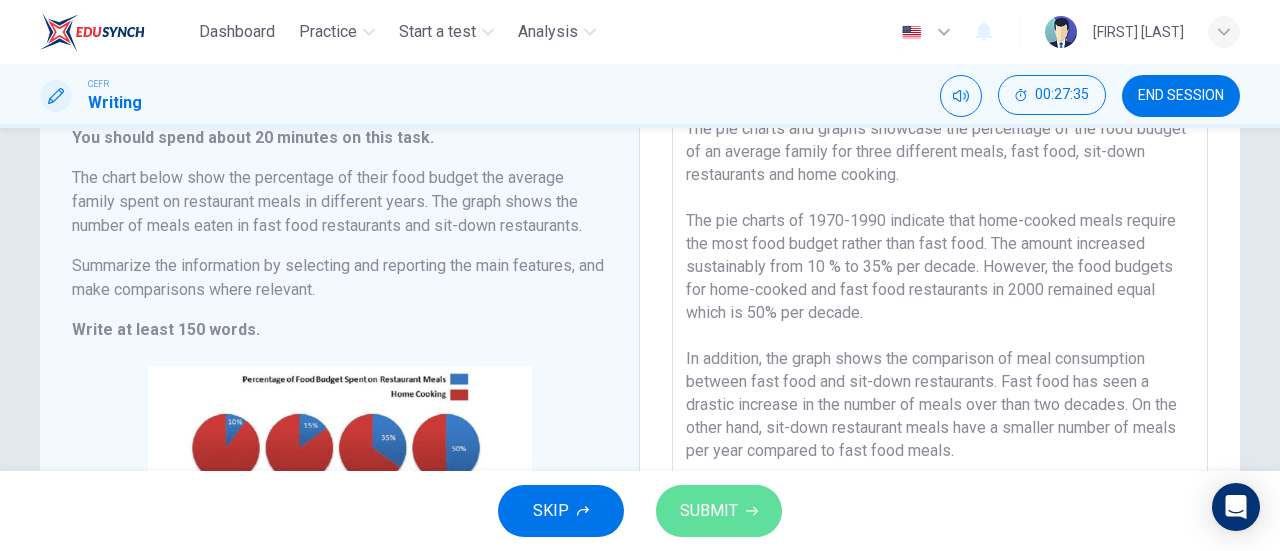 click on "SUBMIT" at bounding box center [719, 511] 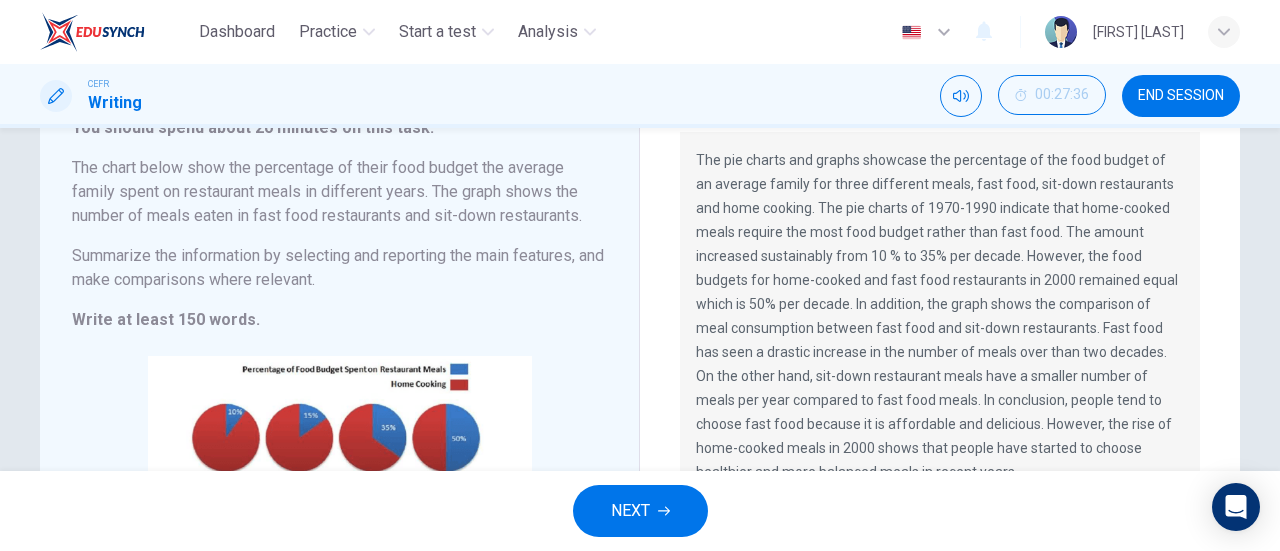 scroll, scrollTop: 150, scrollLeft: 0, axis: vertical 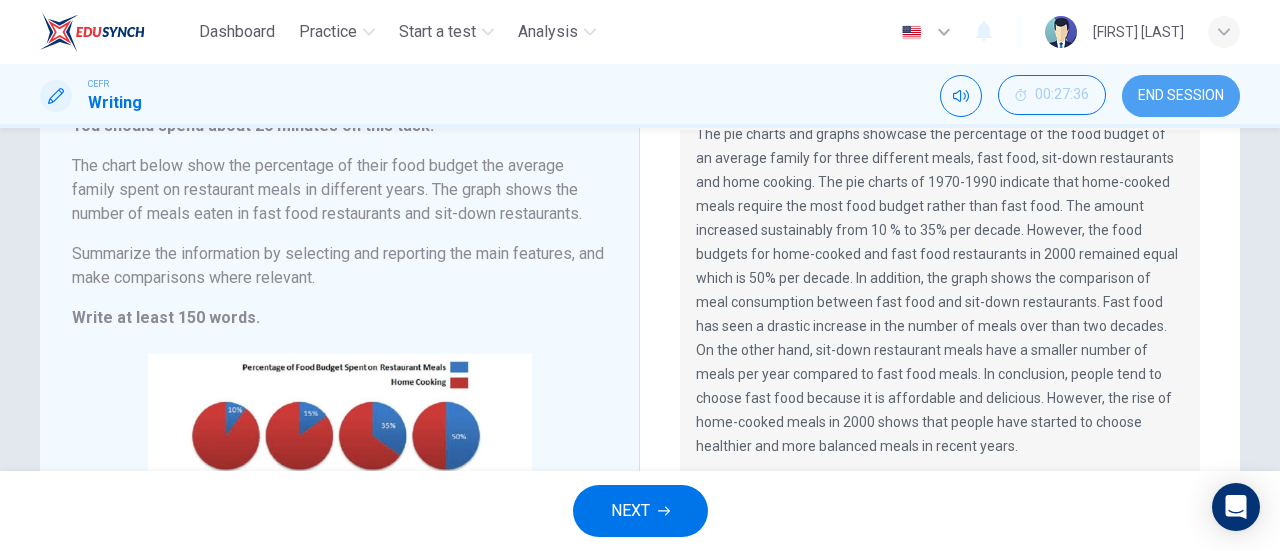 click on "END SESSION" at bounding box center [1181, 96] 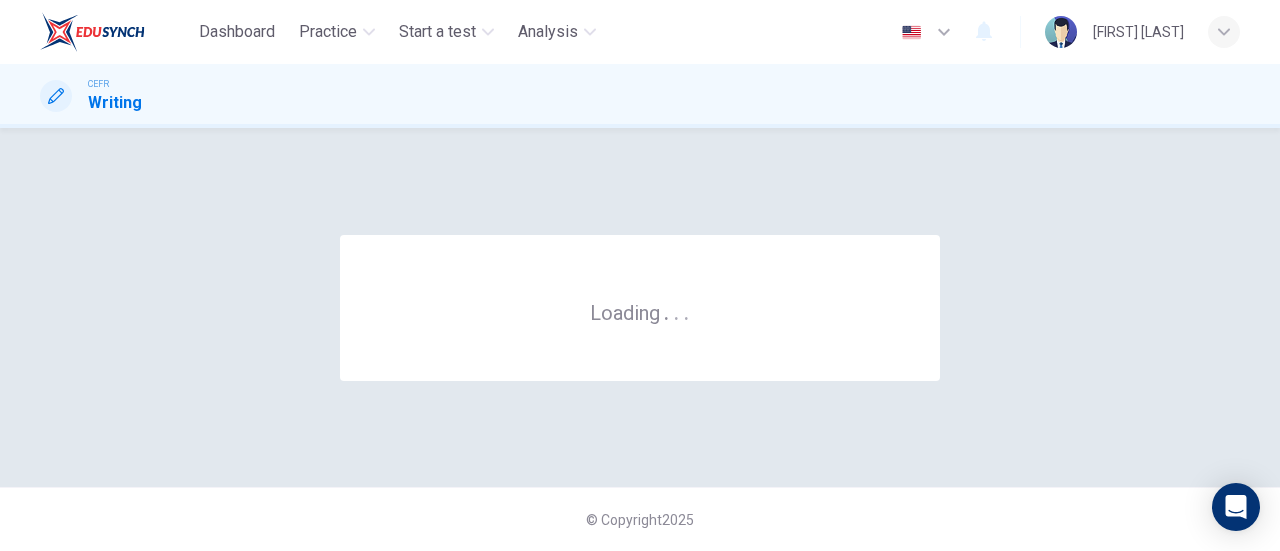 scroll, scrollTop: 0, scrollLeft: 0, axis: both 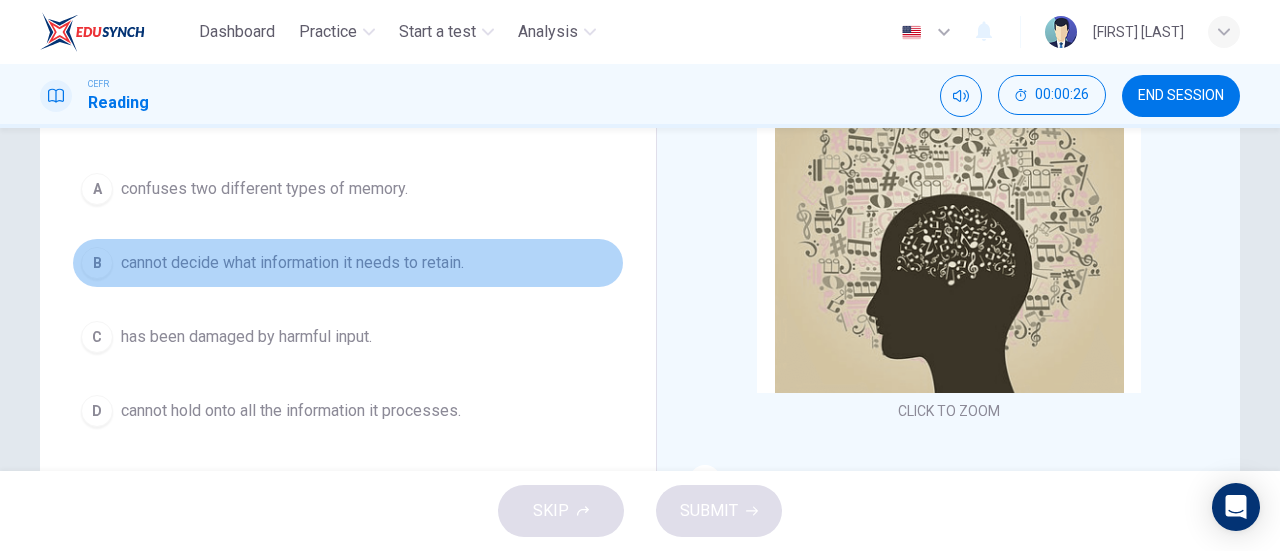 click on "cannot decide what information it needs to retain." at bounding box center (264, 189) 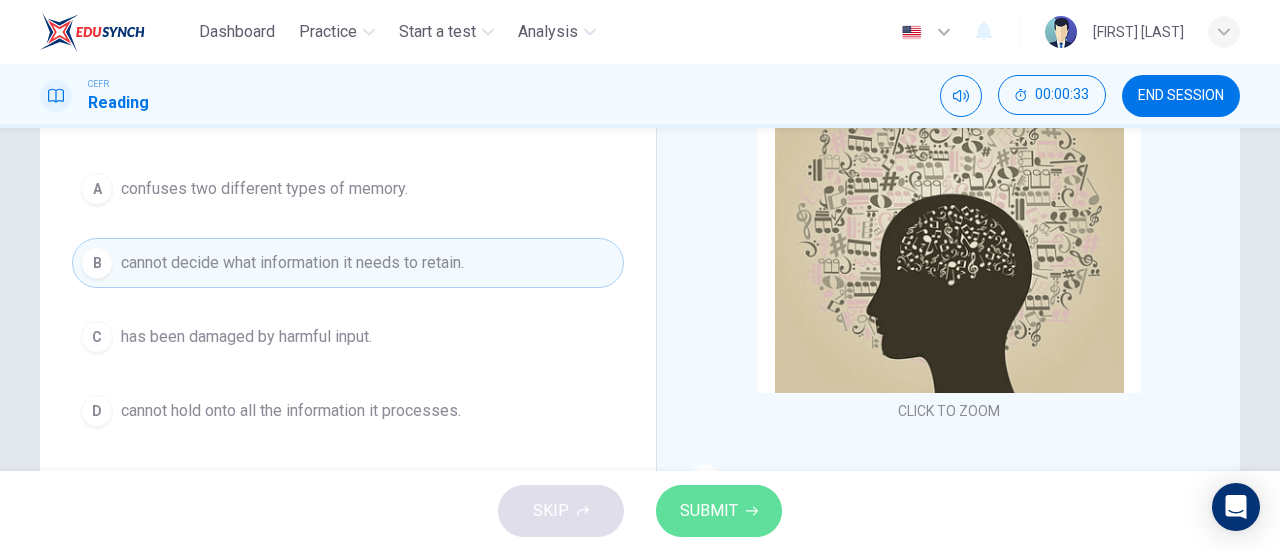 click on "SUBMIT" at bounding box center [709, 511] 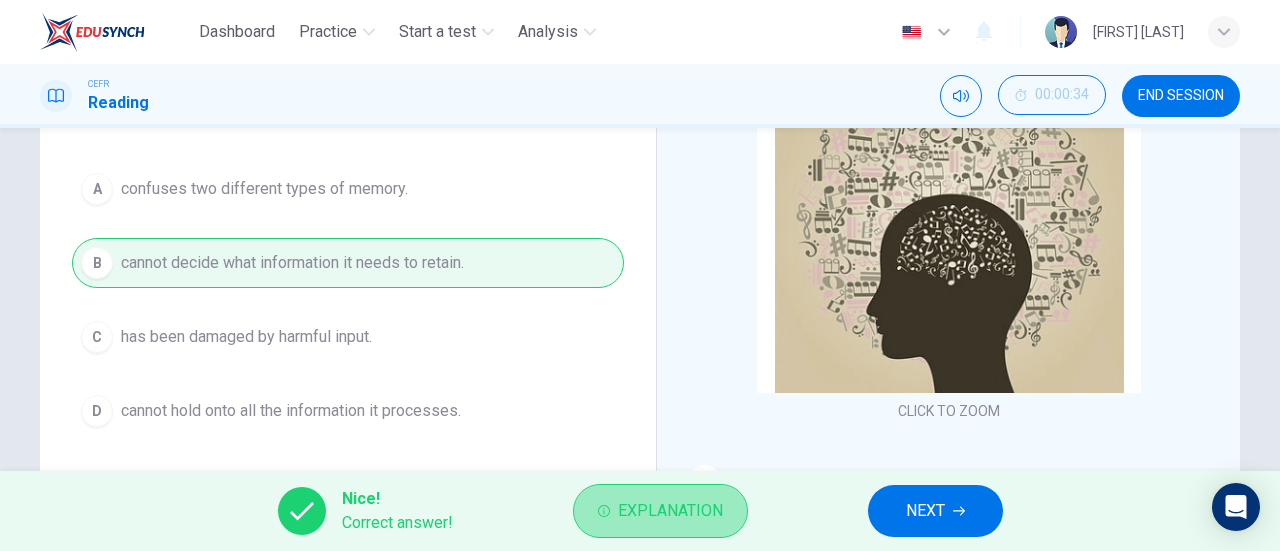 click on "Explanation" at bounding box center (670, 511) 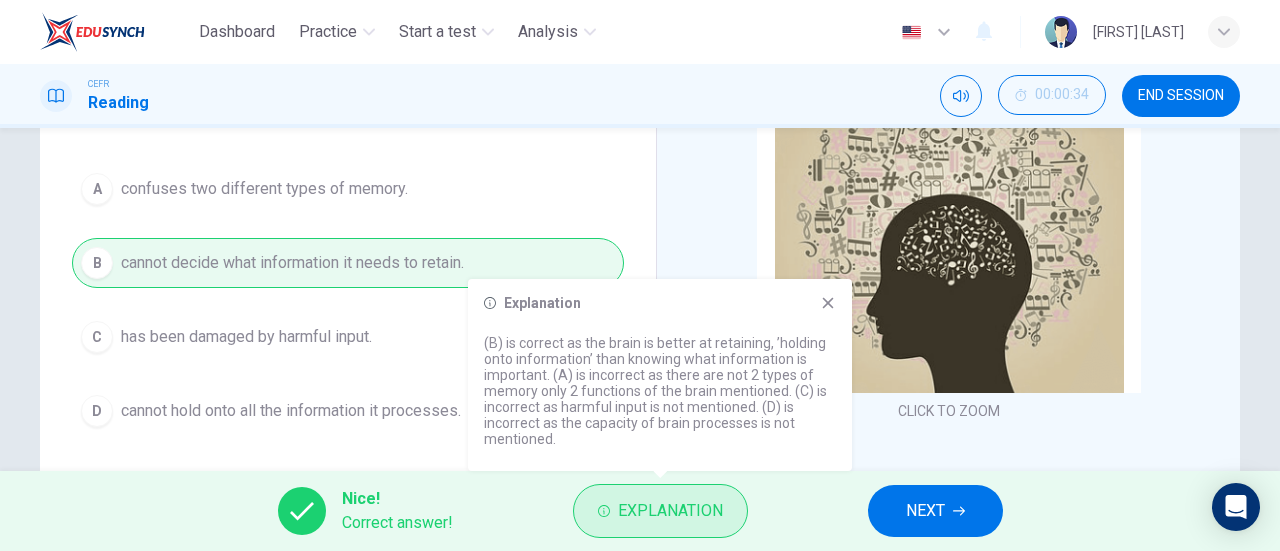 type 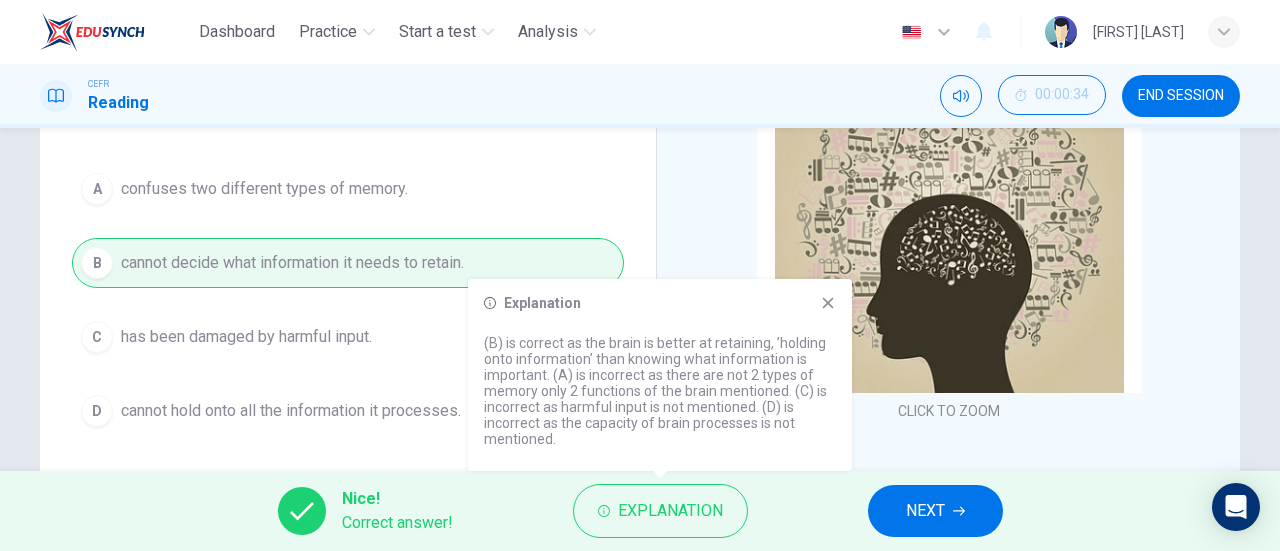 click on "NEXT" at bounding box center (925, 511) 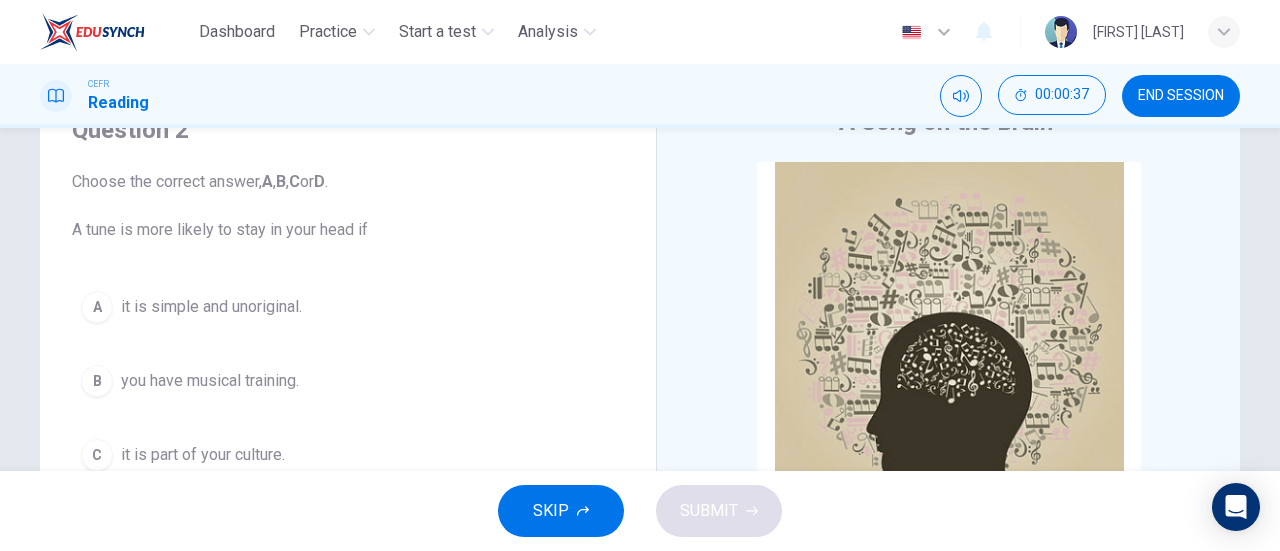 scroll, scrollTop: 92, scrollLeft: 0, axis: vertical 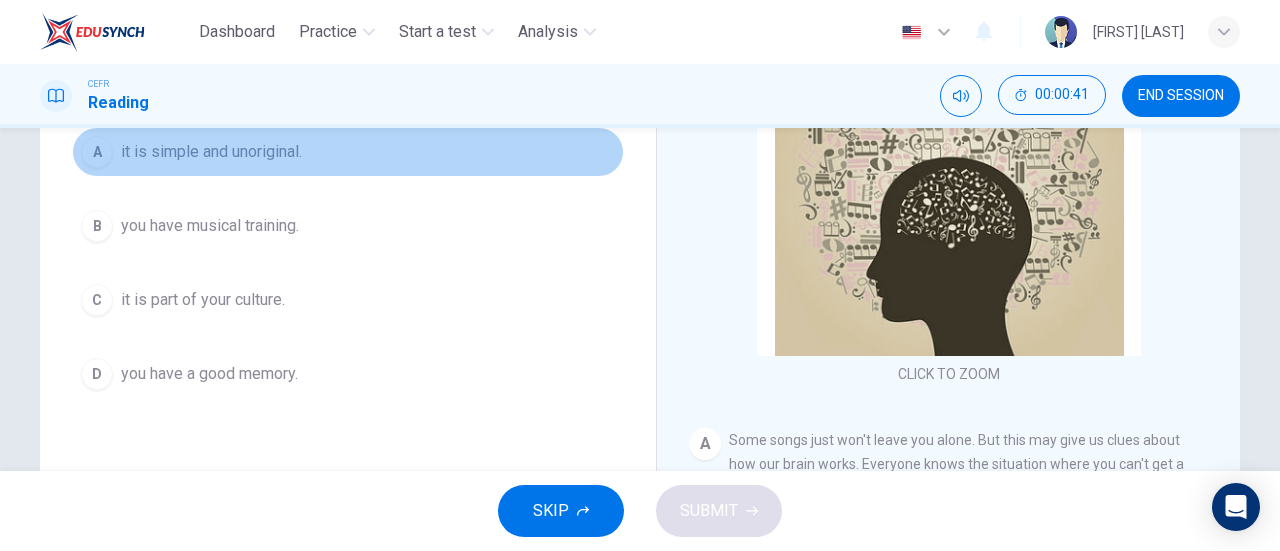 click on "A it is simple and unoriginal." at bounding box center (348, 152) 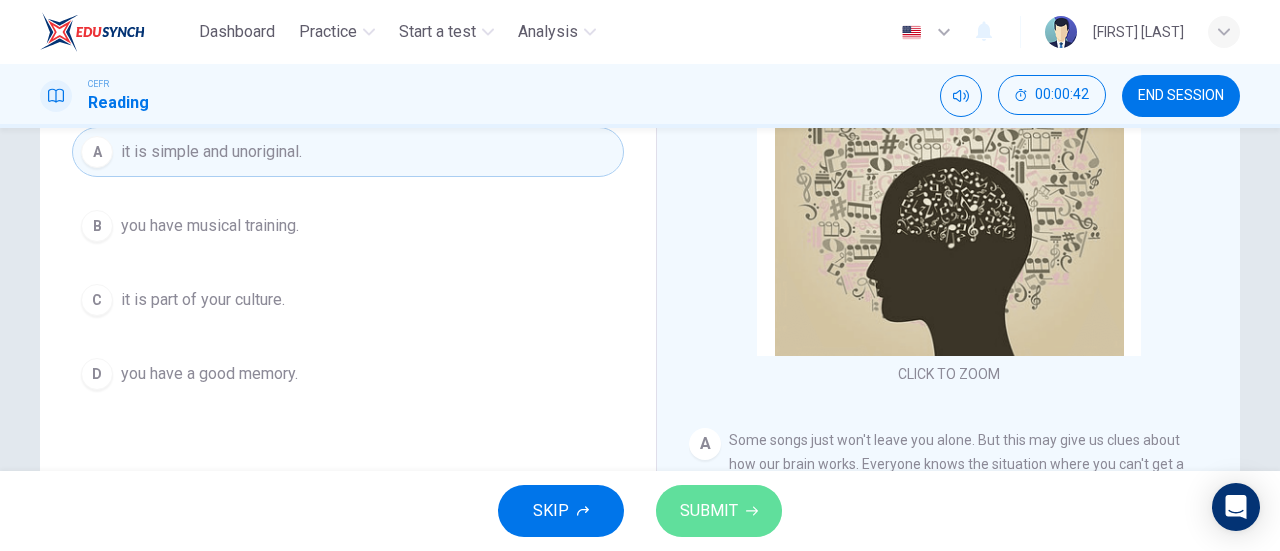 click on "SUBMIT" at bounding box center (709, 511) 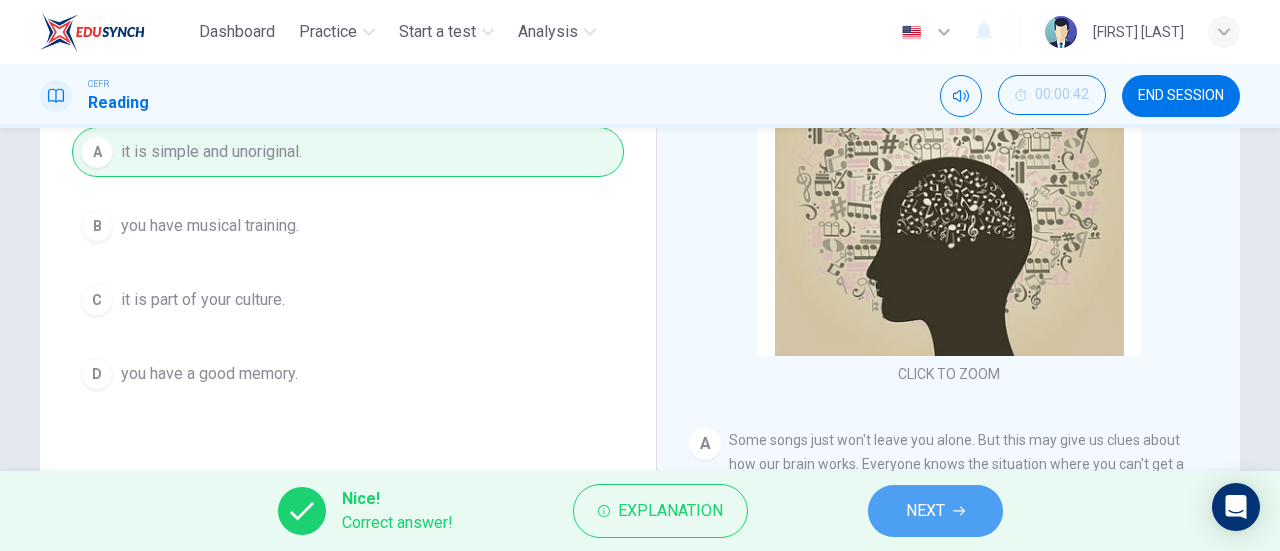 click at bounding box center [959, 511] 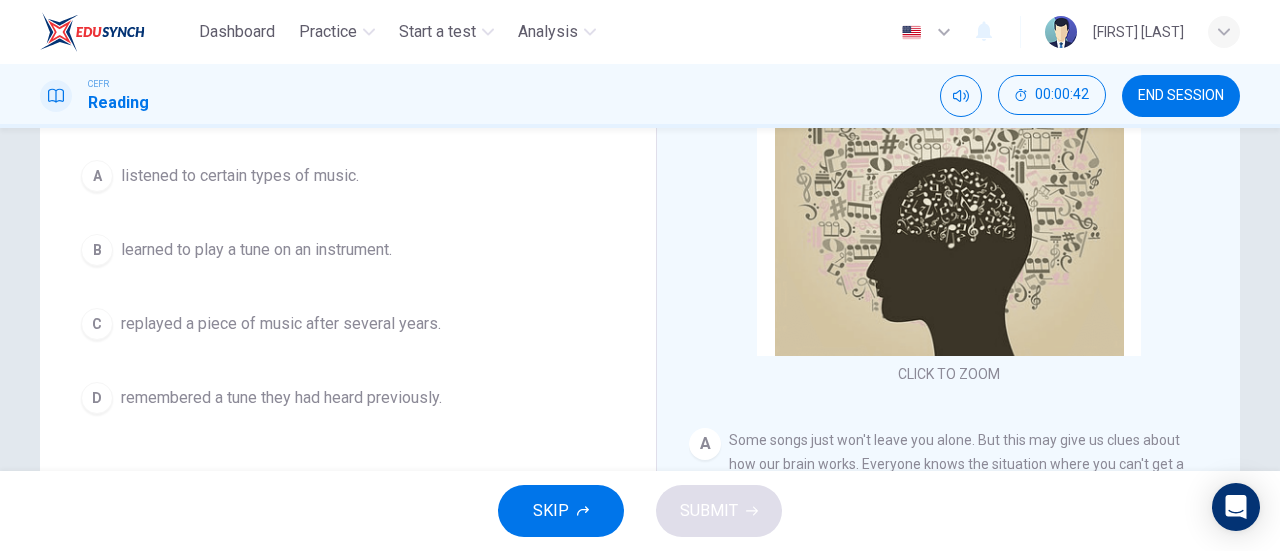 scroll, scrollTop: 273, scrollLeft: 0, axis: vertical 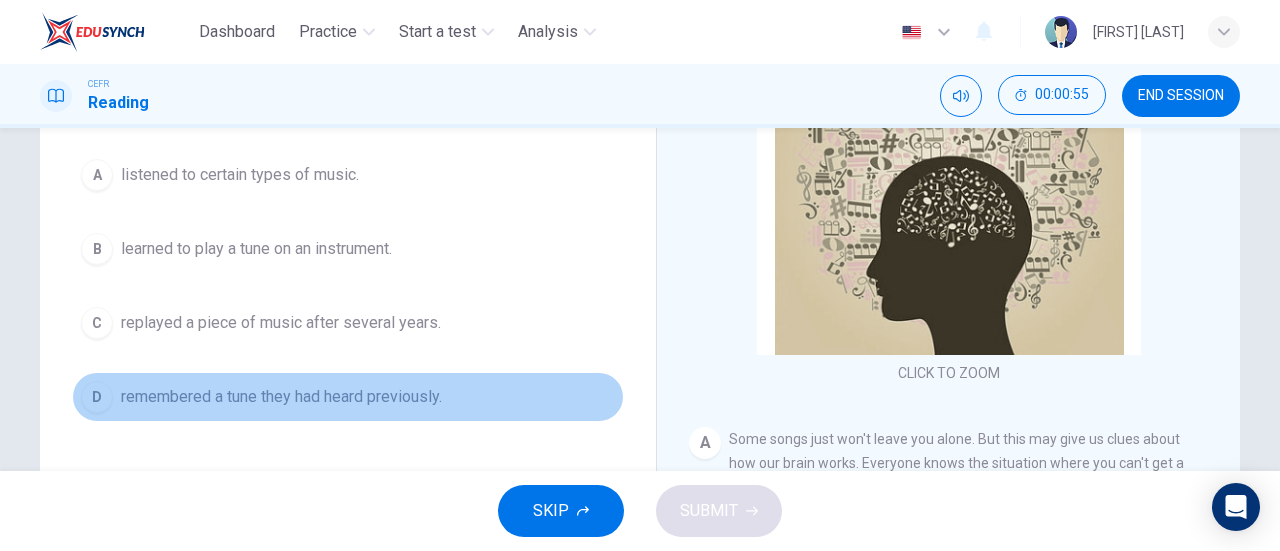 click on "remembered a tune they had heard previously." at bounding box center [240, 175] 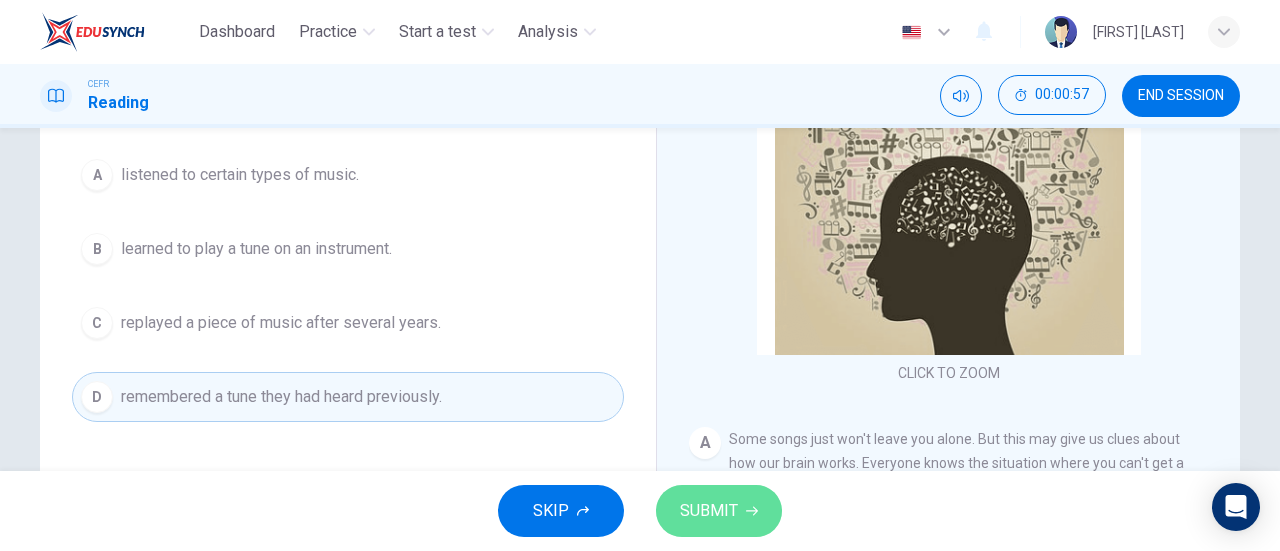 click on "SUBMIT" at bounding box center [709, 511] 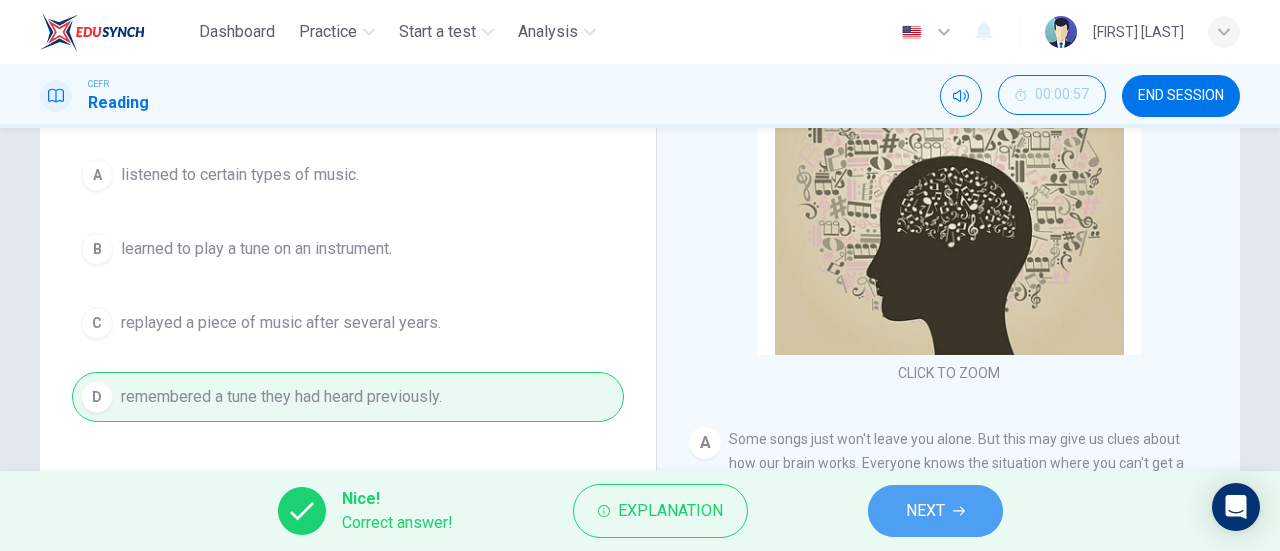 click on "NEXT" at bounding box center (925, 511) 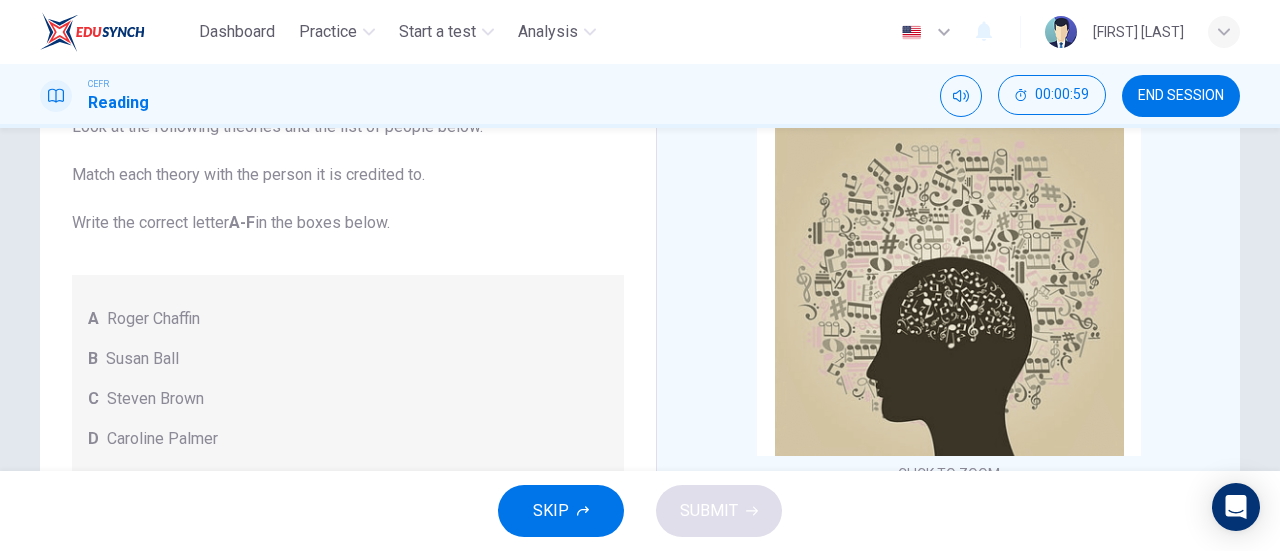 scroll, scrollTop: 148, scrollLeft: 0, axis: vertical 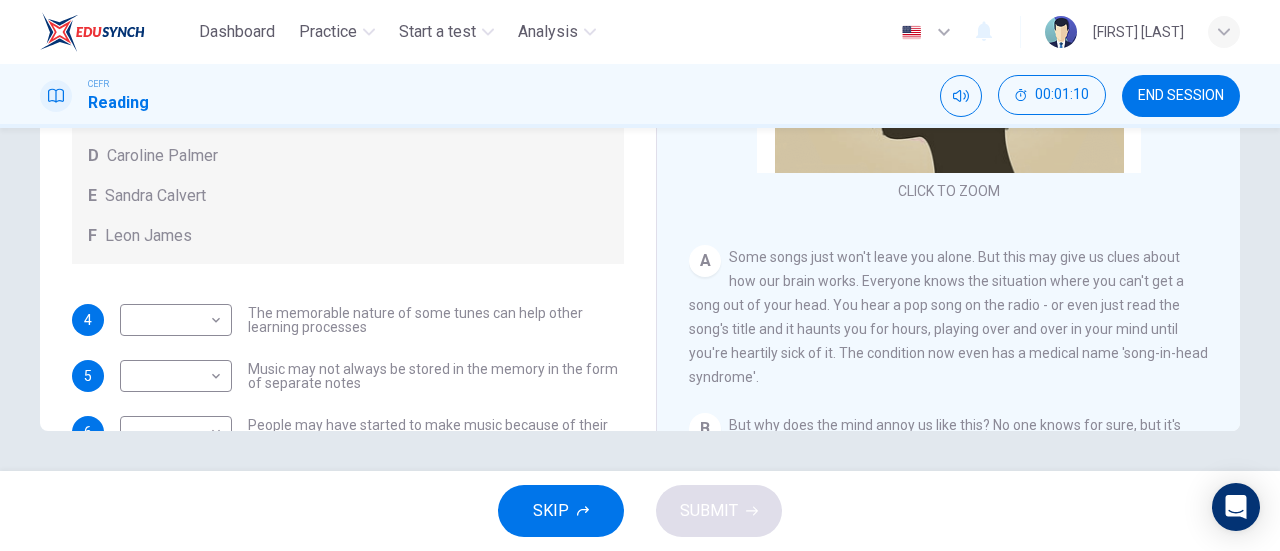 drag, startPoint x: 1206, startPoint y: 289, endPoint x: 1232, endPoint y: 272, distance: 31.06445 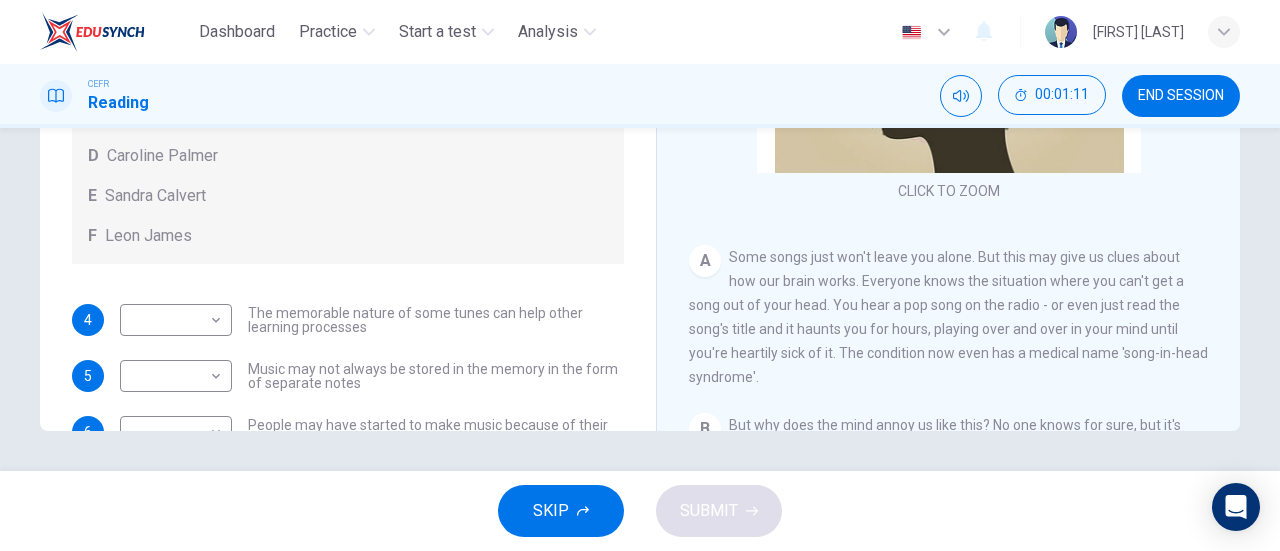 click on "A Song on the Brain CLICK TO ZOOM Click to Zoom A Some songs just won't leave you alone. But this may give us clues about how our brain works. Everyone knows the situation where you can't get a song out of your head. You hear a pop song on the radio - or even just read the song's title and it haunts you for hours, playing over and over in your mind until you're heartily sick of it. The condition now even has a medical name 'song-in-head syndrome'. B But why does the mind annoy us like this? No one knows for sure, but it's probably because the brain is better at holding onto information than it is at knowing what information is important. Roger Chaffin, a psychologist at the University of Connecticut says, 'It's a manifestation of an aspect of memory which is normally an asset to us, but in this instance it can be a nuisance.' C D E F G H I" at bounding box center [948, 99] 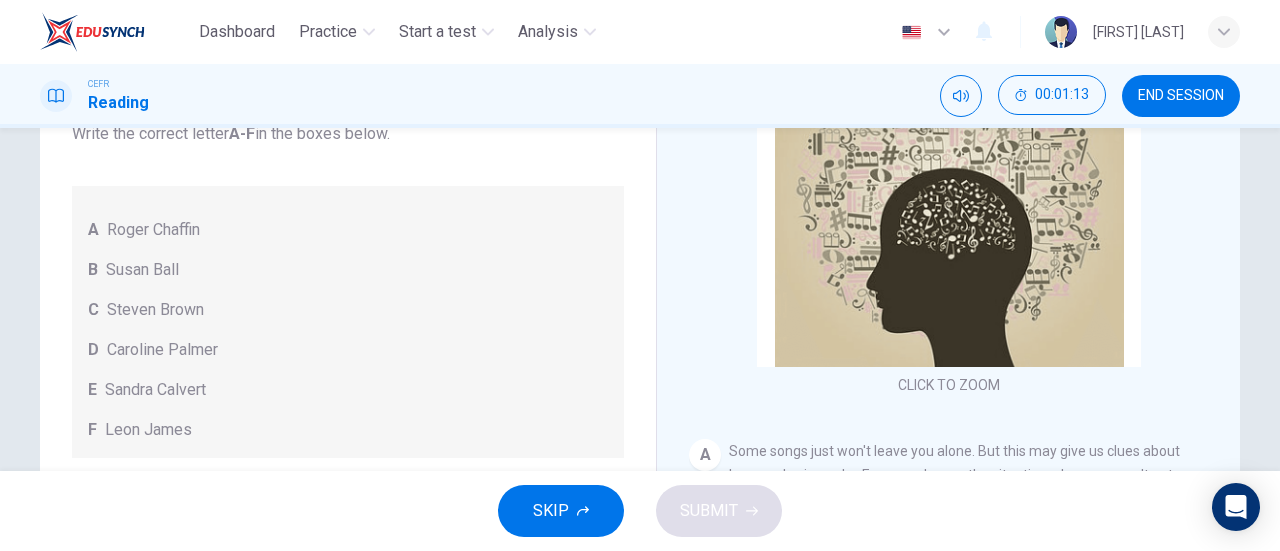 scroll, scrollTop: 234, scrollLeft: 0, axis: vertical 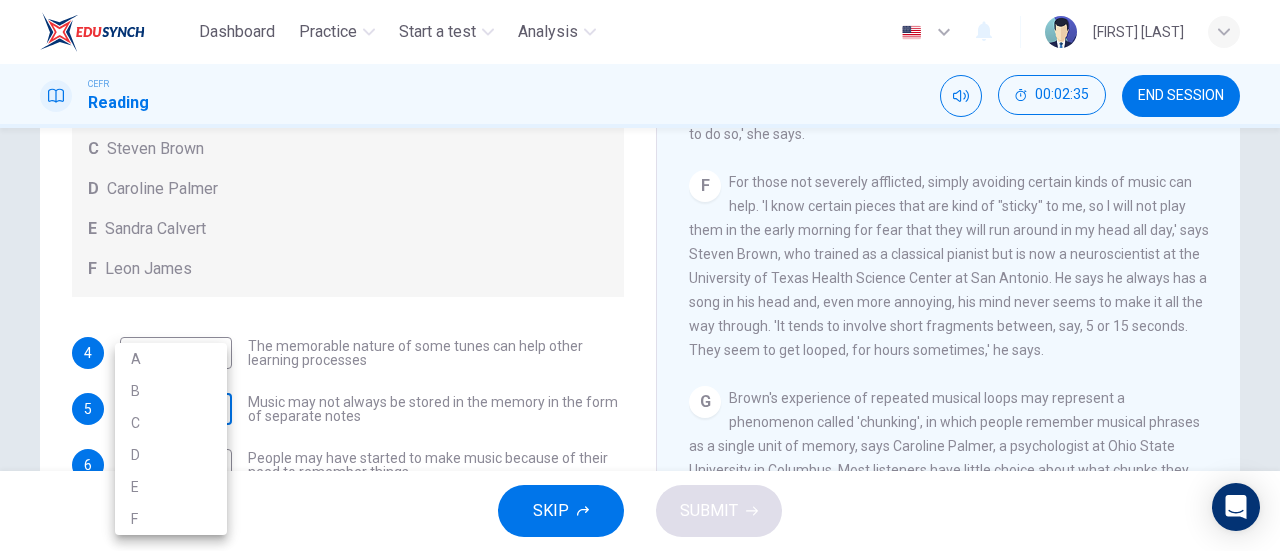 click on "Dashboard Practice Start a test Analysis English en ​ [FIRST] [LAST] CEFR Reading 00:02:35 END SESSION Questions 4 - 7 Look at the following theories and the list of people below.
Match each theory with the person it is credited to.
Write the correct letter  A-F  in the boxes below. A [PERSON] B [PERSON] C [PERSON] D [PERSON] E [PERSON] F [PERSON] 4 ​ ​ The memorable nature of some tunes can help other learning processes 5 ​ ​ Music may not always be stored in the memory in the form of separate notes 6 ​ ​ People may have started to make music because of their need to remember things 7 ​ ​ Having a song going round your head may happen to you more often when one part of the brain is tired A Song on the Brain CLICK TO ZOOM Click to Zoom A B C D E F G H I SKIP SUBMIT EduSynch - Online Language Proficiency Testing
Dashboard Practice Start a test Analysis Notifications © Copyright  2025 A B C D E F" at bounding box center (640, 275) 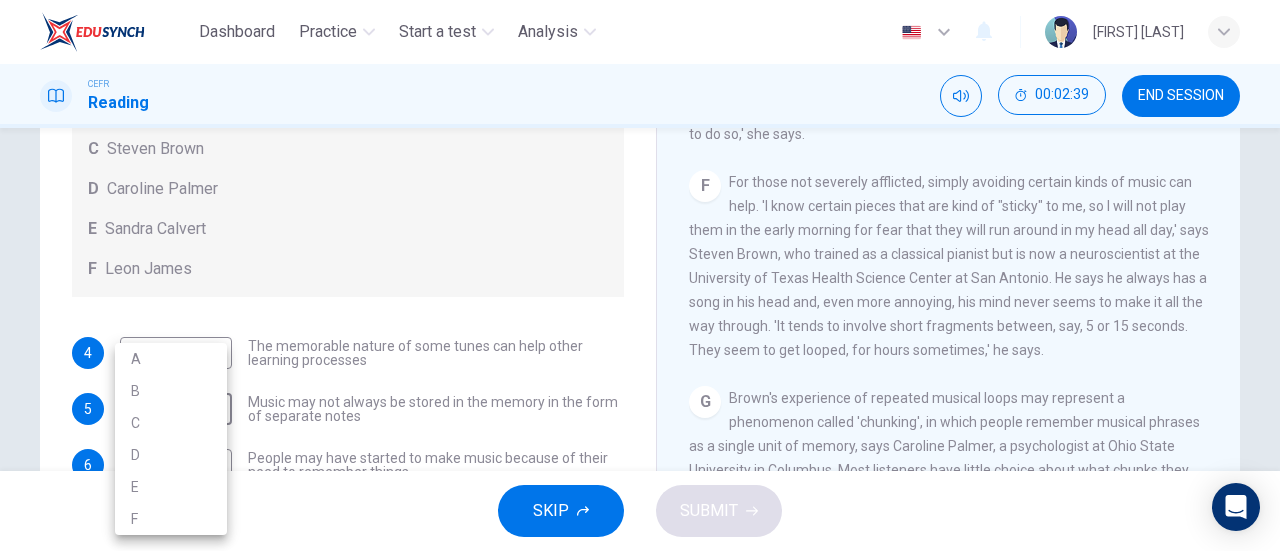 click on "C" at bounding box center [171, 423] 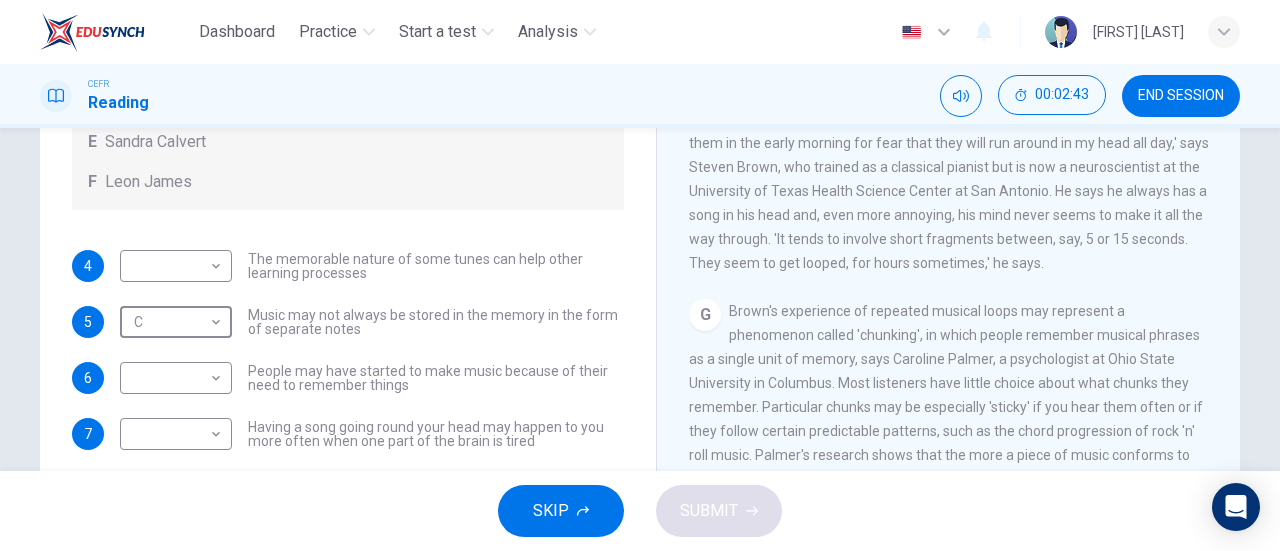 scroll, scrollTop: 417, scrollLeft: 0, axis: vertical 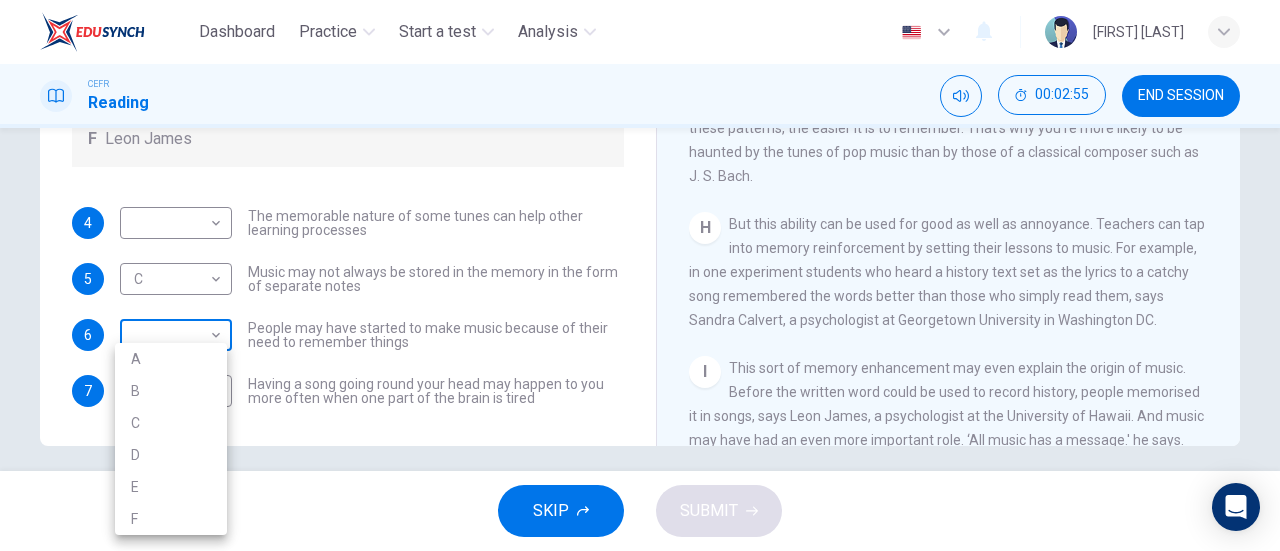 click on "Dashboard Practice Start a test Analysis English en ​ [FIRST] [LAST] CEFR Reading 00:02:55 END SESSION Questions 4 - 7 Look at the following theories and the list of people below.
Match each theory with the person it is credited to.
Write the correct letter  A-F  in the boxes below. A [PERSON] B [PERSON] C [PERSON] D [PERSON] E [PERSON] F [PERSON] 4 ​ ​ The memorable nature of some tunes can help other learning processes 5 C C ​ Music may not always be stored in the memory in the form of separate notes 6 ​ ​ People may have started to make music because of their need to remember things 7 ​ ​ Having a song going round your head may happen to you more often when one part of the brain is tired A Song on the Brain CLICK TO ZOOM Click to Zoom A B C D E F G H I SKIP SUBMIT EduSynch - Online Language Proficiency Testing
Dashboard Practice Start a test Analysis Notifications © Copyright  2025 A B C D E F" at bounding box center (640, 275) 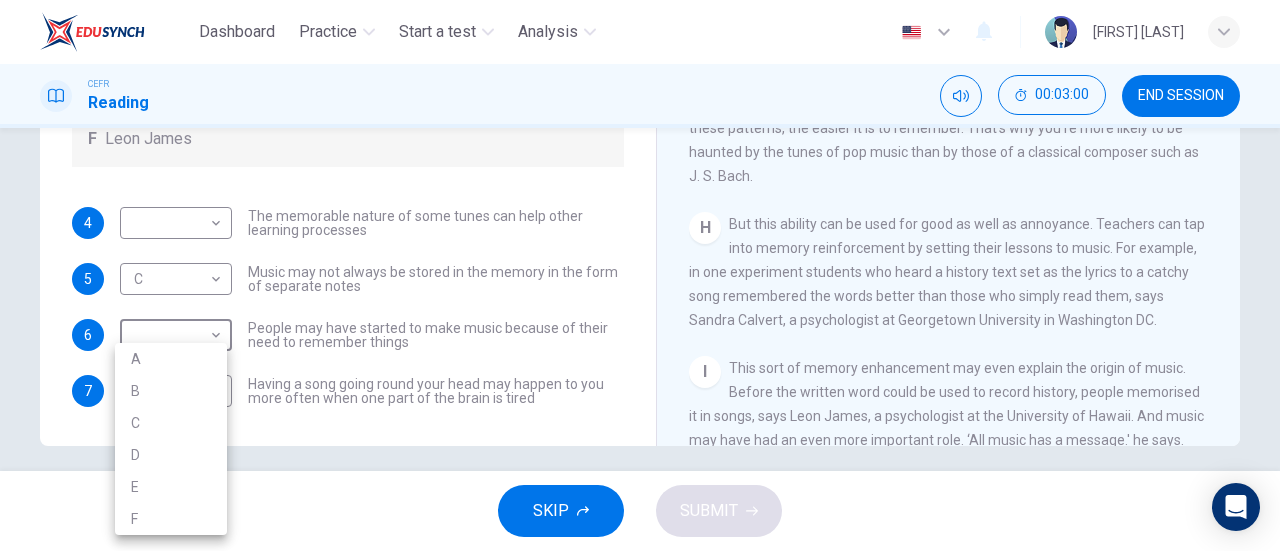 click at bounding box center [640, 275] 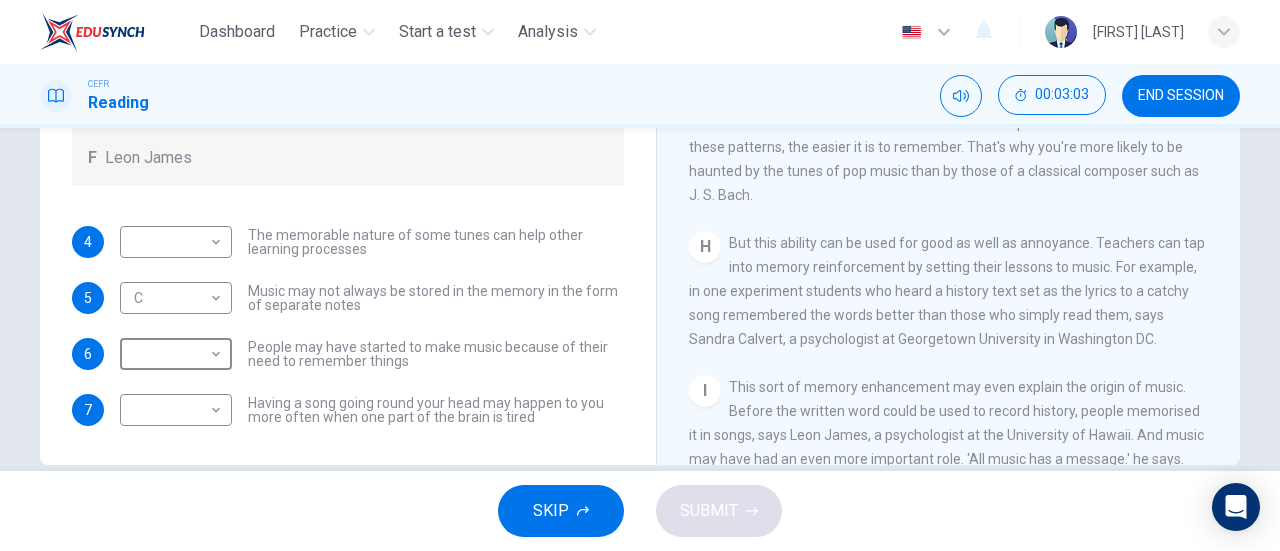 scroll, scrollTop: 432, scrollLeft: 0, axis: vertical 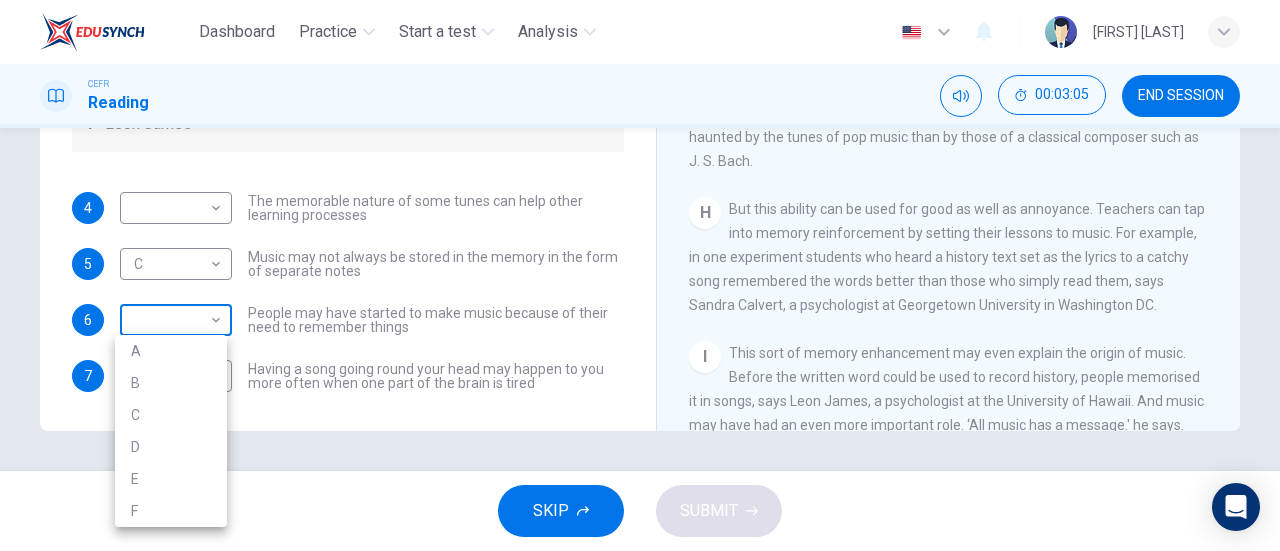click on "Dashboard Practice Start a test Analysis English en ​ [FIRST] [LAST] CEFR Reading 00:03:05 END SESSION Questions 4 - 7 Look at the following theories and the list of people below.
Match each theory with the person it is credited to.
Write the correct letter  A-F  in the boxes below. A [PERSON] B [PERSON] C [PERSON] D [PERSON] E [PERSON] F [PERSON] 4 ​ ​ The memorable nature of some tunes can help other learning processes 5 C C ​ Music may not always be stored in the memory in the form of separate notes 6 ​ ​ People may have started to make music because of their need to remember things 7 ​ ​ Having a song going round your head may happen to you more often when one part of the brain is tired A Song on the Brain CLICK TO ZOOM Click to Zoom A B C D E F G H I SKIP SUBMIT EduSynch - Online Language Proficiency Testing
Dashboard Practice Start a test Analysis Notifications © Copyright  2025 A B C D E F" at bounding box center [640, 275] 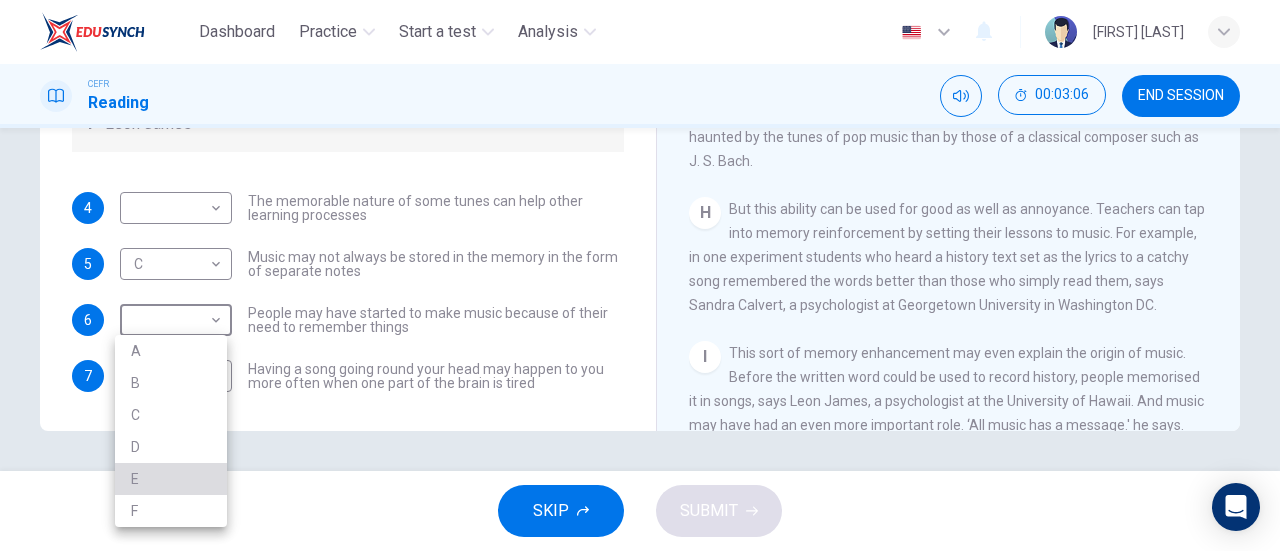 click on "E" at bounding box center (171, 479) 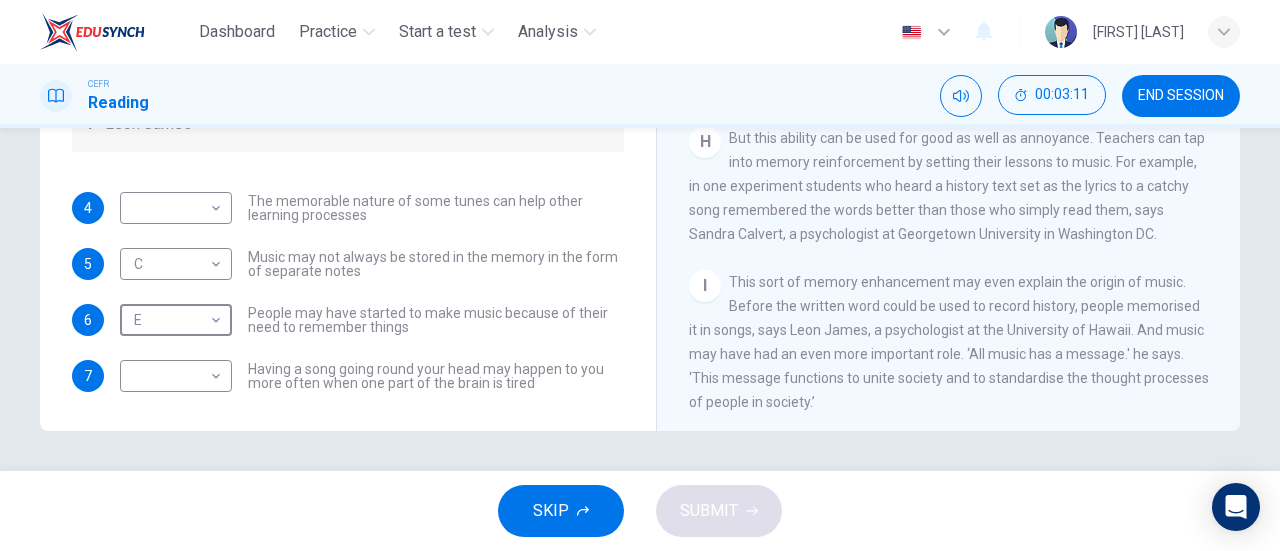 scroll, scrollTop: 1584, scrollLeft: 0, axis: vertical 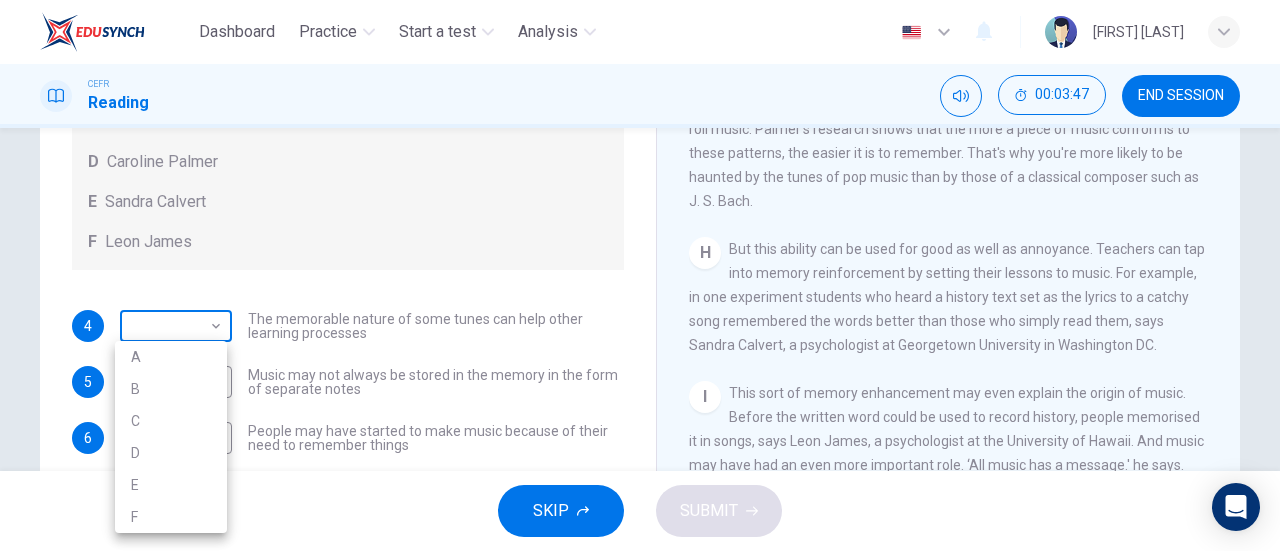 click on "Dashboard Practice Start a test Analysis English en ​ AMANI NAJIHAH BINTI AZMAN CEFR Reading 00:03:47 END SESSION Questions 4 - 7 Look at the following theories and the list of people below.
Match each theory with the person it is credited to.
Write the correct letter  A-F  in the boxes below. A Roger Chaffin B Susan Ball C Steven Brown D Caroline Palmer E Sandra Calvert F Leon James 4 ​ ​ The memorable nature of some tunes can help other learning processes 5 C C ​ Music may not always be stored in the memory in the form of separate notes 6 E E ​ People may have started to make music because of their need to remember things 7 ​ ​ Having a song going round your head may happen to you more often when one part of the brain is tired A Song on the Brain CLICK TO ZOOM Click to Zoom A B C D E F G H I SKIP SUBMIT EduSynch - Online Language Proficiency Testing
Dashboard Practice Start a test Analysis Notifications © Copyright  2025 A B C D E F" at bounding box center (640, 275) 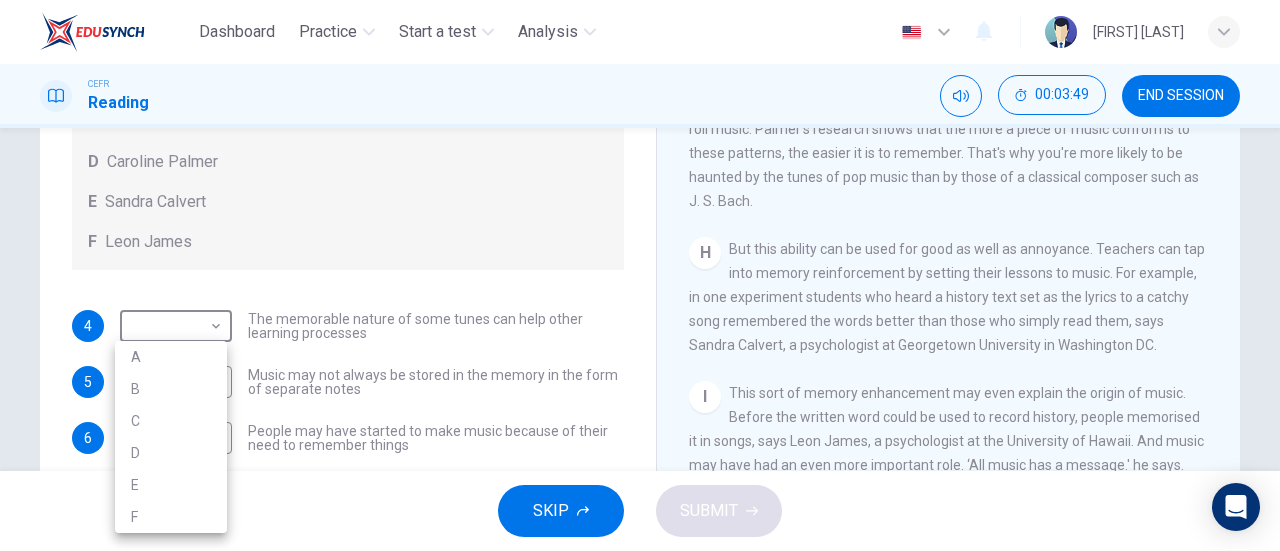 click on "D" at bounding box center [171, 453] 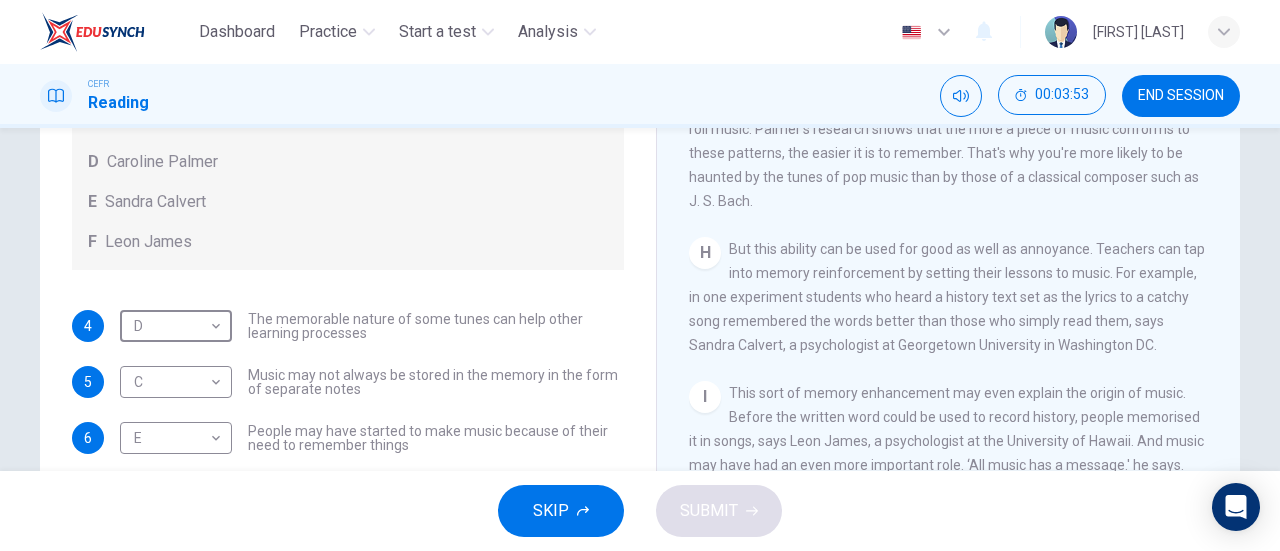 scroll, scrollTop: 432, scrollLeft: 0, axis: vertical 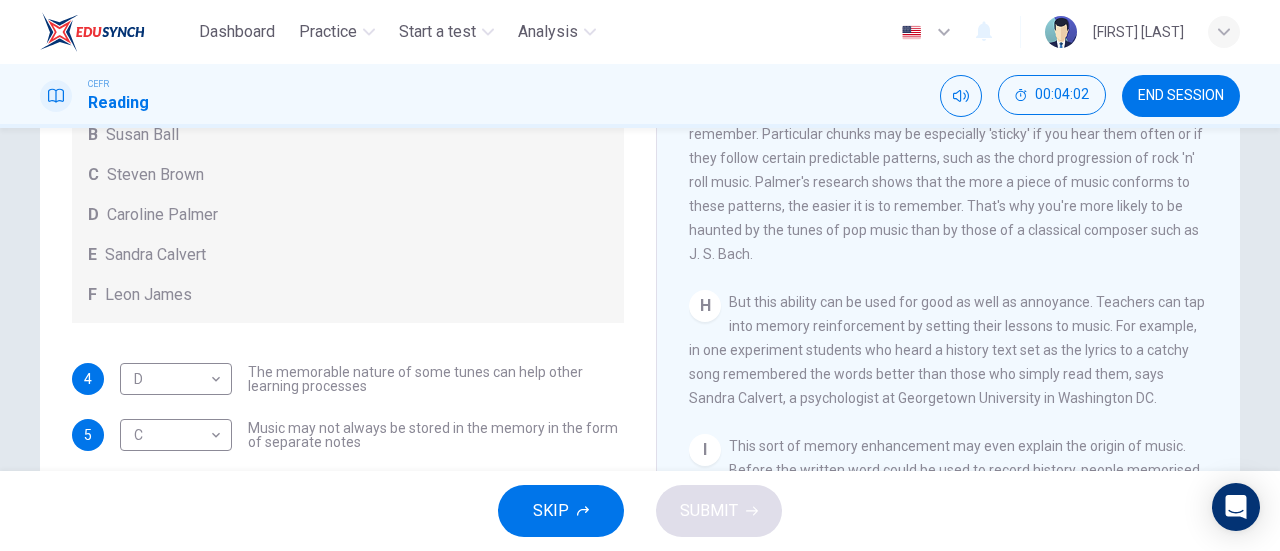 click on "A Song on the Brain CLICK TO ZOOM Click to Zoom A Some songs just won't leave you alone. But this may give us clues about how our brain works. Everyone knows the situation where you can't get a song out of your head. You hear a pop song on the radio - or even just read the song's title and it haunts you for hours, playing over and over in your mind until you're heartily sick of it. The condition now even has a medical name 'song-in-head syndrome'. B But why does the mind annoy us like this? No one knows for sure, but it's probably because the brain is better at holding onto information than it is at knowing what information is important. Roger Chaffin, a psychologist at the University of Connecticut says, 'It's a manifestation of an aspect of memory which is normally an asset to us, but in this instance it can be a nuisance.' C D E F G H I" at bounding box center (948, 270) 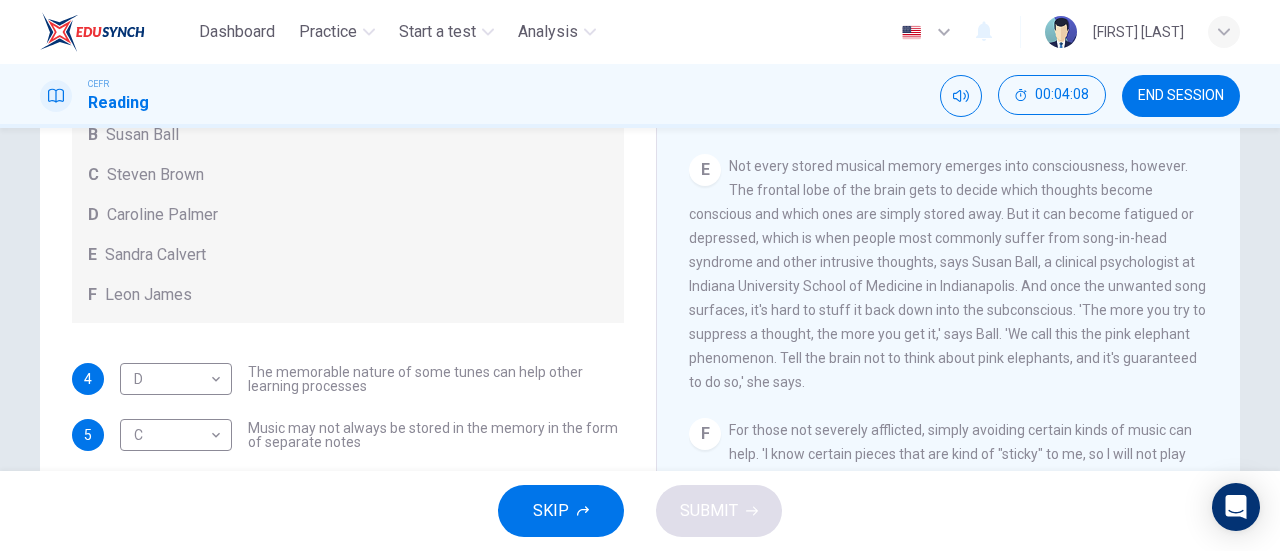 scroll, scrollTop: 937, scrollLeft: 0, axis: vertical 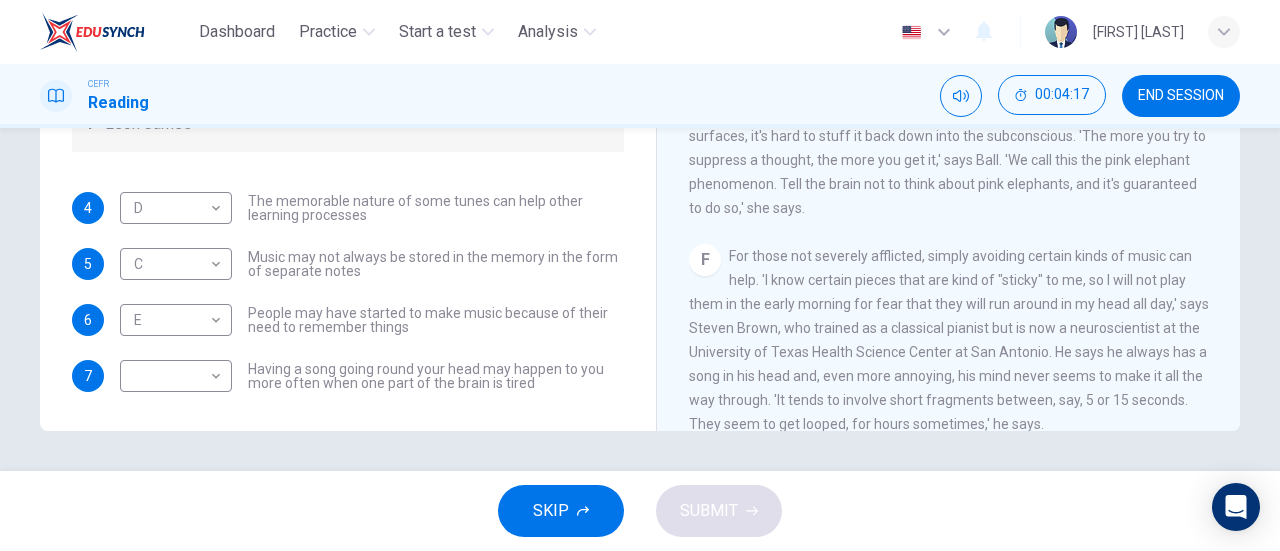 click on "Questions 4 - 7 Look at the following theories and the list of people below.
Match each theory with the person it is credited to.
Write the correct letter  A-F  in the boxes below. A Roger Chaffin B Susan Ball C Steven Brown D Caroline Palmer E Sandra Calvert F Leon James 4 D D ​ The memorable nature of some tunes can help other learning processes 5 C C ​ Music may not always be stored in the memory in the form of separate notes 6 E E ​ People may have started to make music because of their need to remember things 7 ​ ​ Having a song going round your head may happen to you more often when one part of the brain is tired" at bounding box center [348, 28] 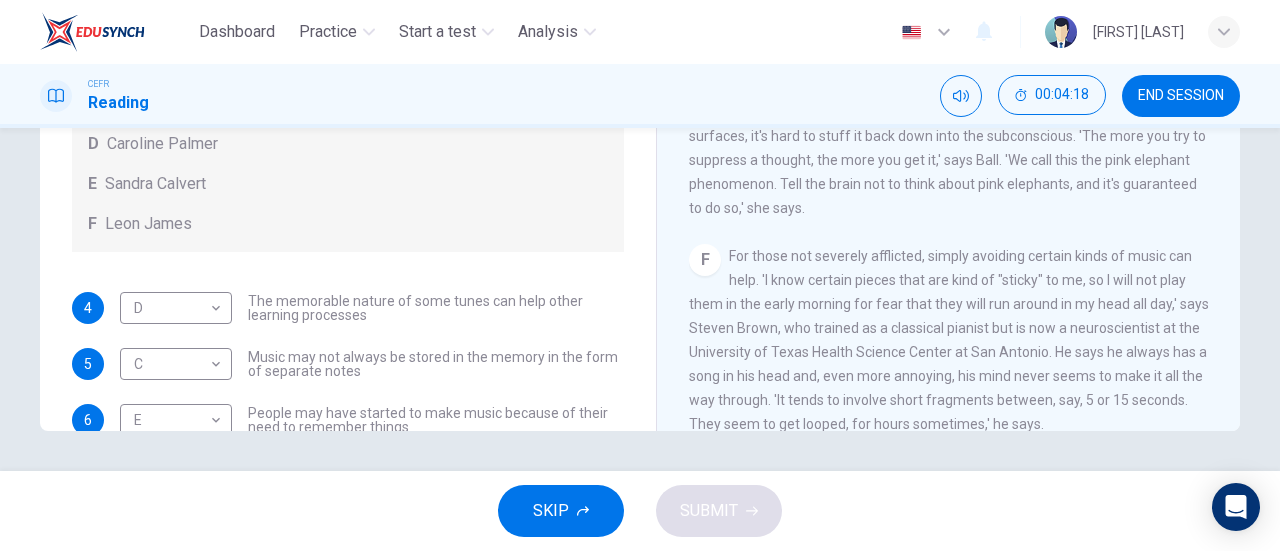 scroll, scrollTop: 0, scrollLeft: 0, axis: both 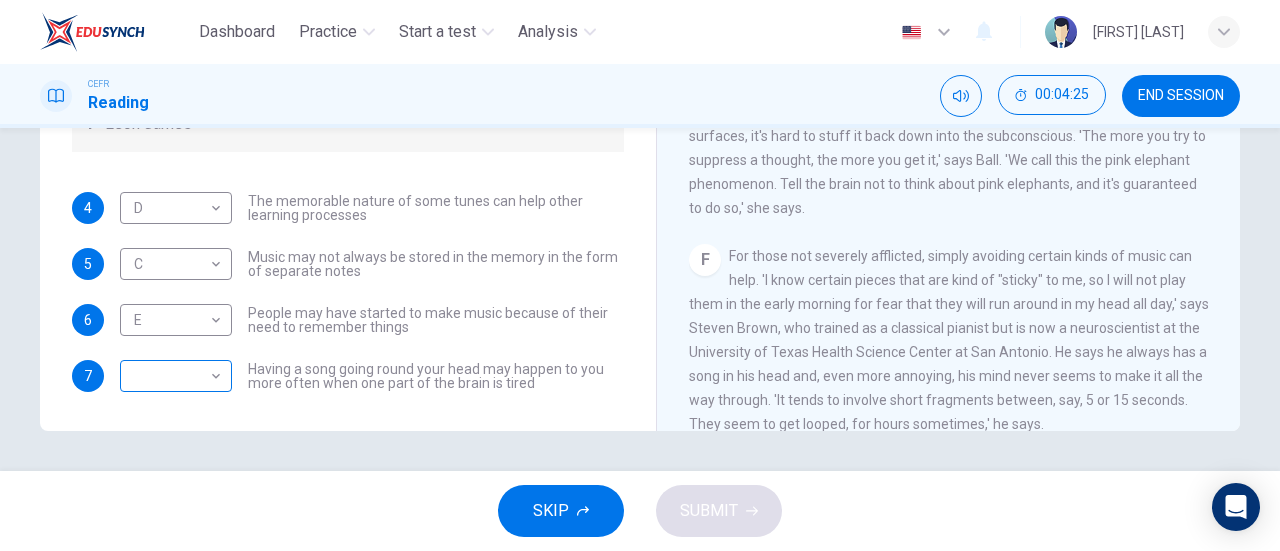 click on "Dashboard Practice Start a test Analysis English en ​ [FIRST] [LAST] CEFR Reading 00:04:25 END SESSION Questions 4 - 7 Look at the following theories and the list of people below.
Match each theory with the person it is credited to.
Write the correct letter  A-F  in the boxes below. A [PERSON] B [PERSON] C [PERSON] D [PERSON] E [PERSON] F [PERSON] 4 D D ​ The memorable nature of some tunes can help other learning processes 5 C C ​ Music may not always be stored in the memory in the form of separate notes 6 E E ​ People may have started to make music because of their need to remember things 7 ​ ​ Having a song going round your head may happen to you more often when one part of the brain is tired A Song on the Brain CLICK TO ZOOM Click to Zoom A B C D E F G H I SKIP SUBMIT EduSynch - Online Language Proficiency Testing
Dashboard Practice Start a test Analysis Notifications © Copyright  2025" at bounding box center (640, 275) 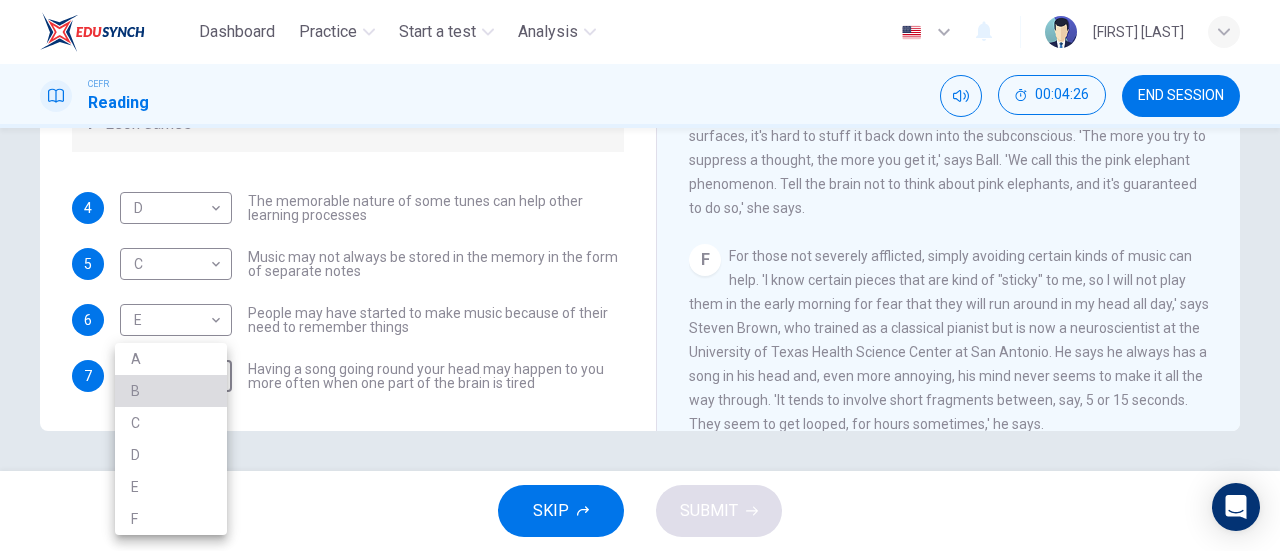 click on "B" at bounding box center (171, 391) 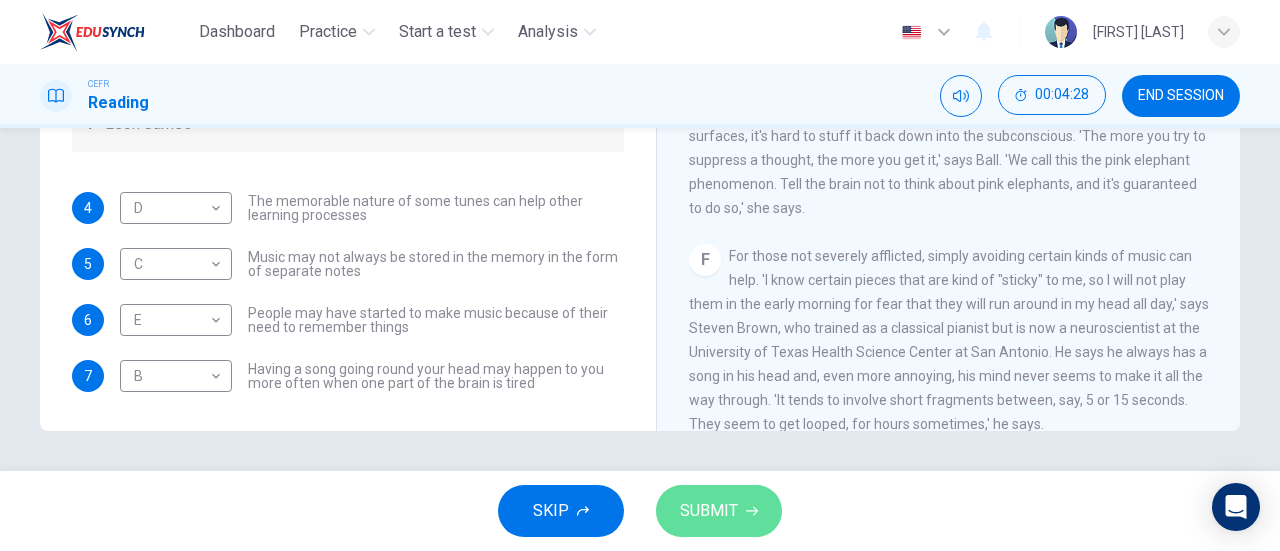 click at bounding box center [752, 511] 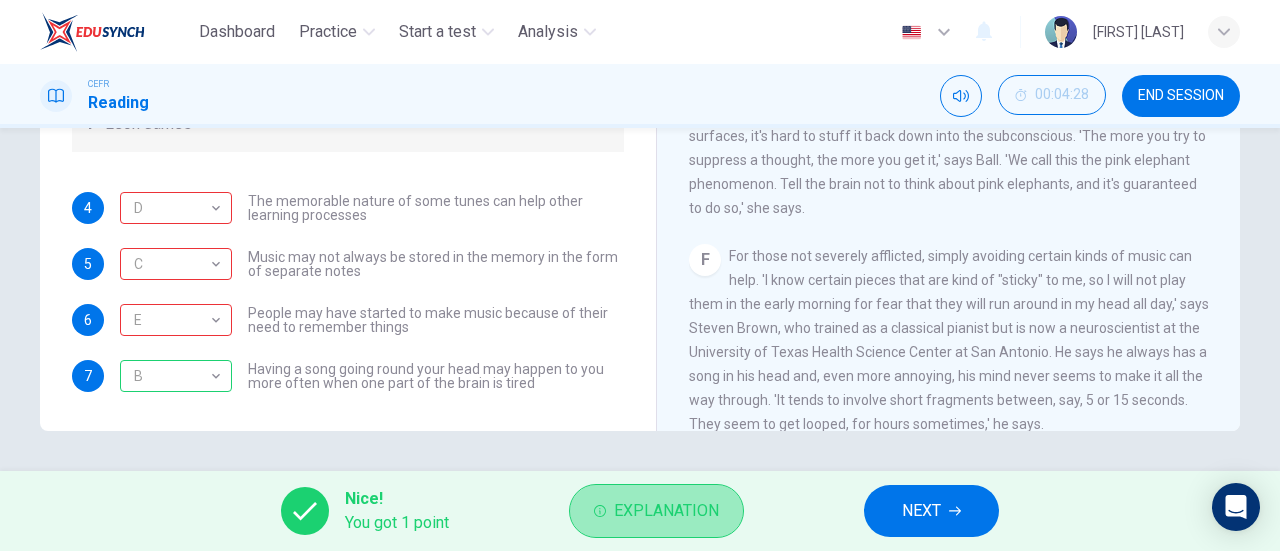 click on "Explanation" at bounding box center (666, 511) 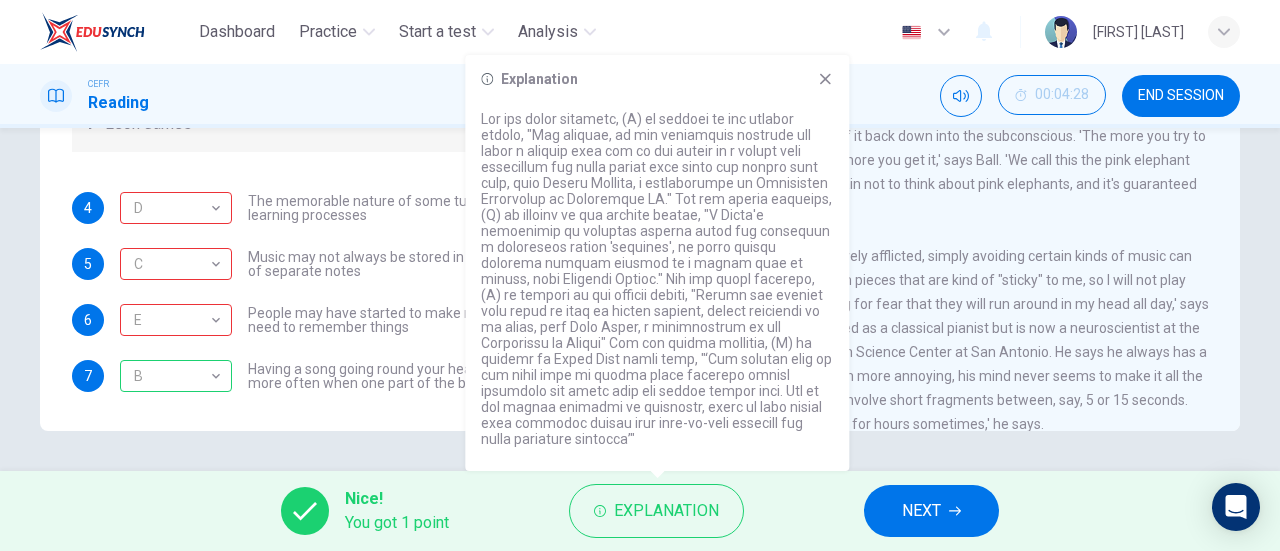 click on "The memorable nature of some tunes can help other learning processes" at bounding box center (436, 208) 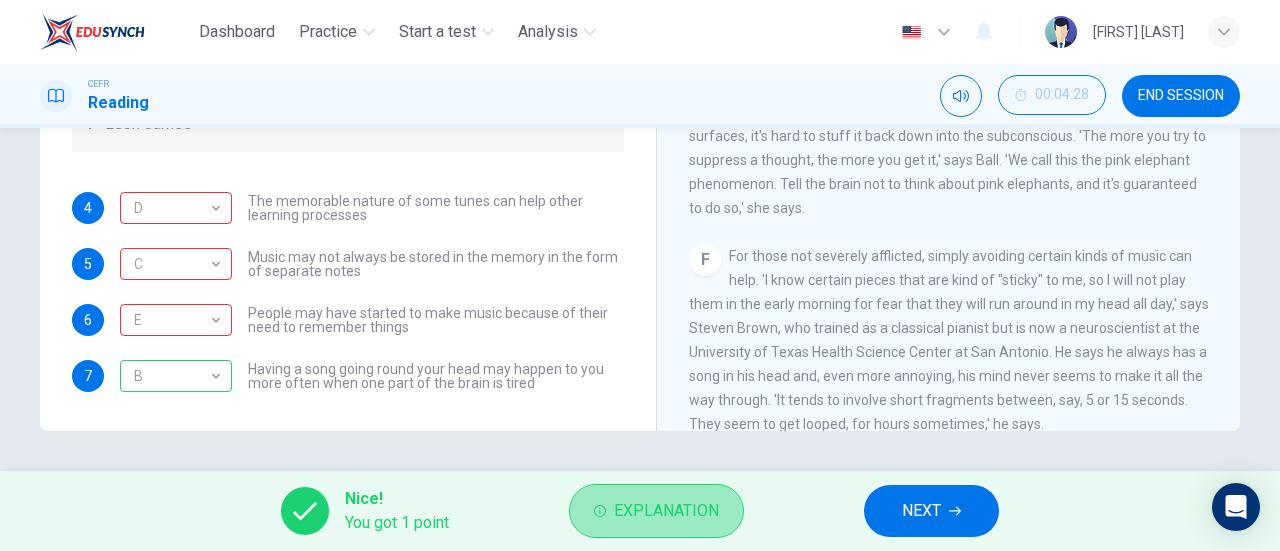 click on "Explanation" at bounding box center (666, 511) 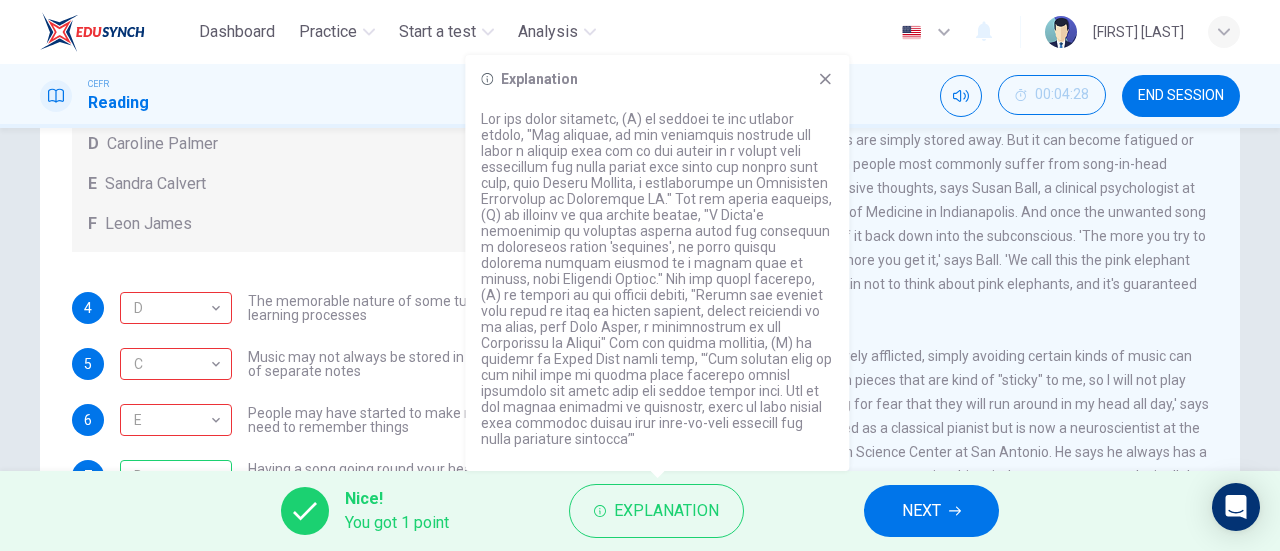 scroll, scrollTop: 432, scrollLeft: 0, axis: vertical 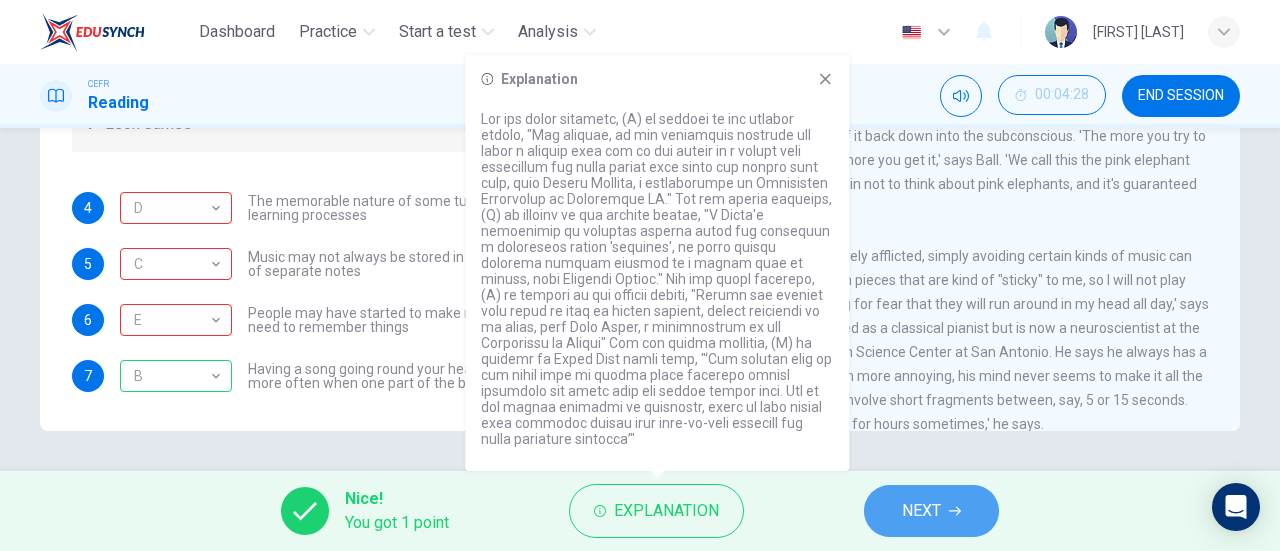 click on "NEXT" at bounding box center [931, 511] 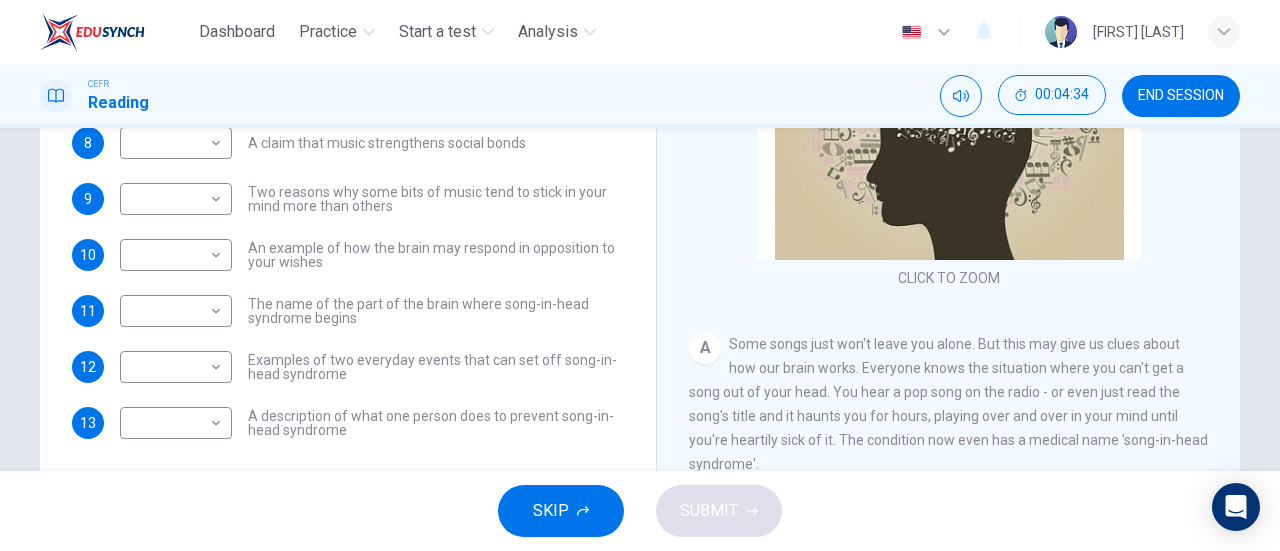 scroll, scrollTop: 350, scrollLeft: 0, axis: vertical 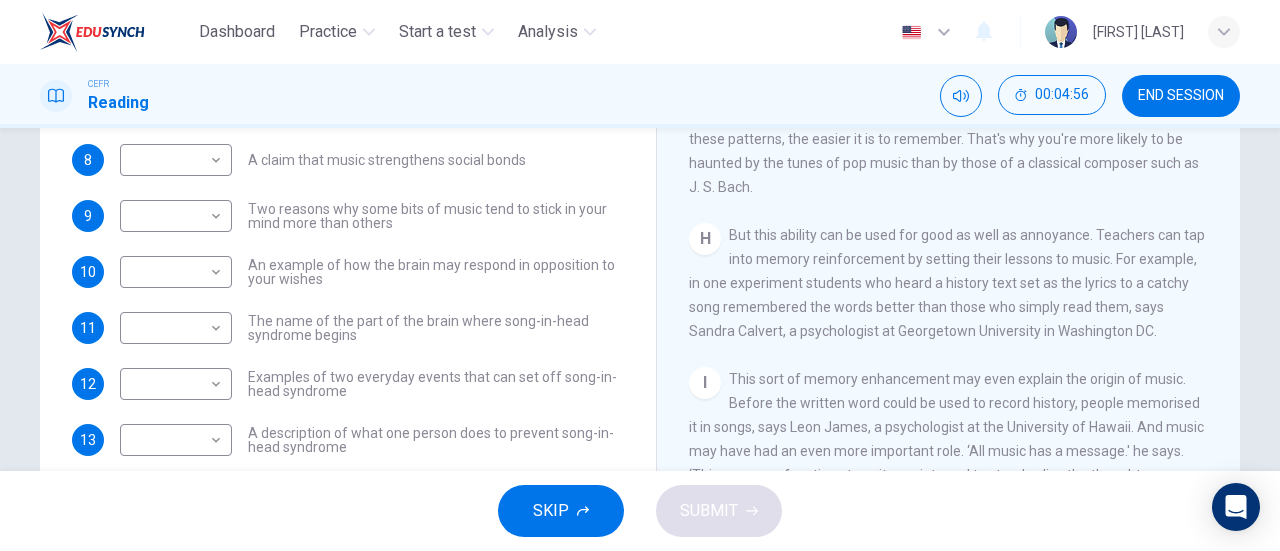 click on "​ ​ A claim that music strengthens social bonds" at bounding box center (323, 160) 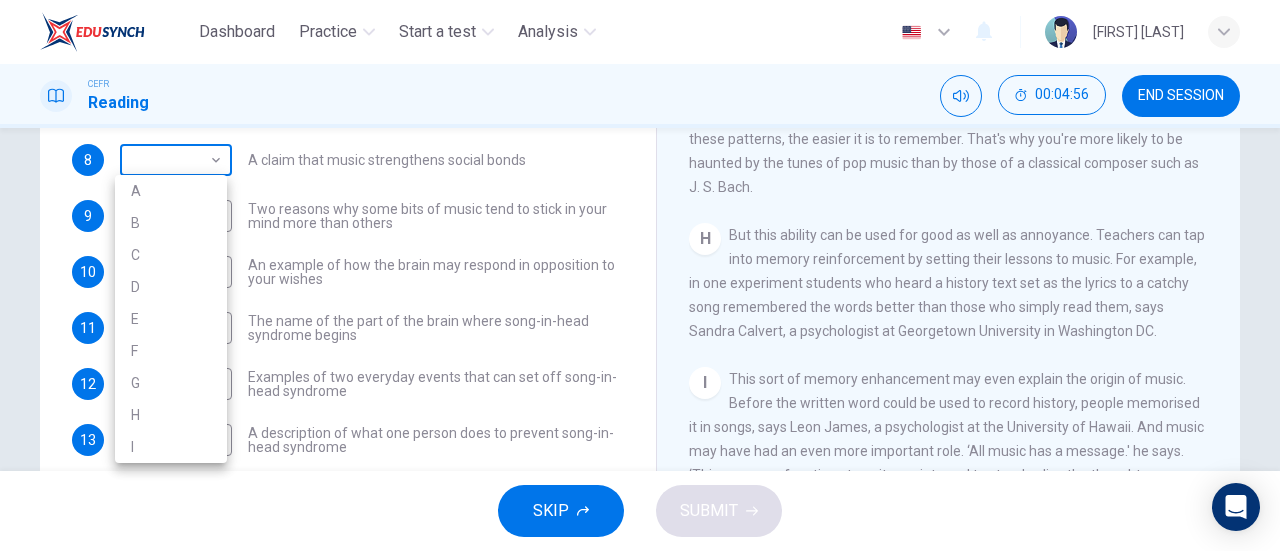 click on "Dashboard Practice Start a test Analysis English en ​ AMANI NAJIHAH BINTI AZMAN CEFR Reading 00:04:56 END SESSION Questions 8 - 13 The Reading Passage has nine paragraphs labelled  A-l .
Which paragraph contains the following information?
Write the correct letter  A-l  in the boxes below.
NB  You may use any letter  more than once. 8 ​ ​ A claim that music strengthens social bonds 9 ​ ​ Two reasons why some bits of music tend to stick in your mind more than others 10 ​ ​ An example of how the brain may respond in opposition to your wishes 11 ​ ​ The name of the part of the brain where song-in-head syndrome begins 12 ​ ​ Examples of two everyday events that can set off song-in-head syndrome 13 ​ ​ A description of what one person does to prevent song-in-head syndrome A Song on the Brain CLICK TO ZOOM Click to Zoom A B C D E F G H I SKIP SUBMIT EduSynch - Online Language Proficiency Testing
Dashboard Practice Start a test Analysis Notifications © Copyright  2025 A B C D E" at bounding box center (640, 275) 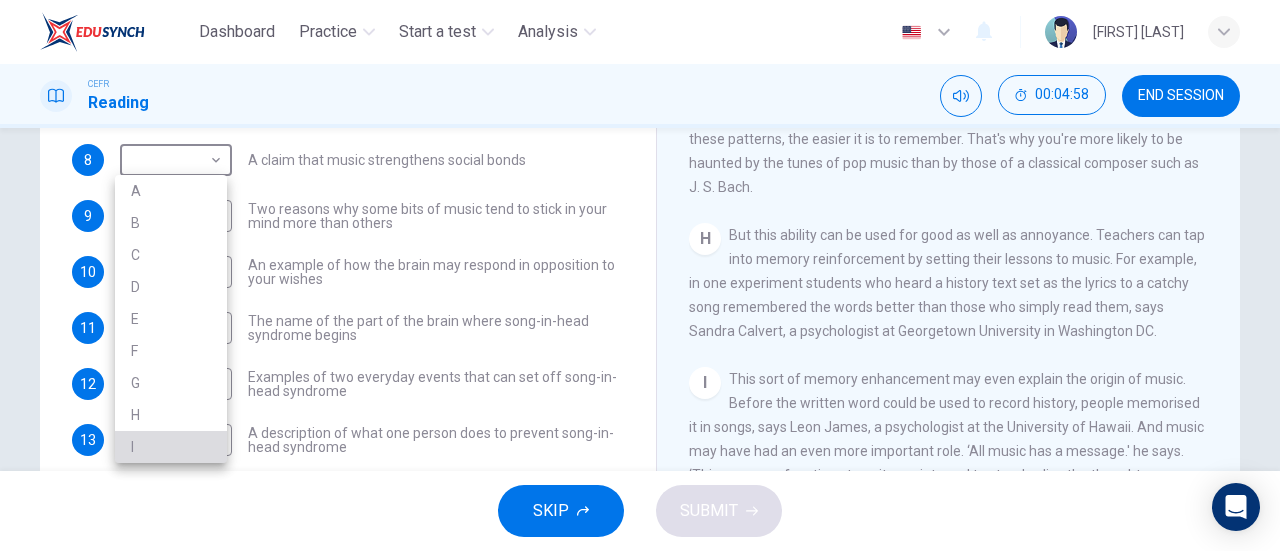 click on "I" at bounding box center [171, 447] 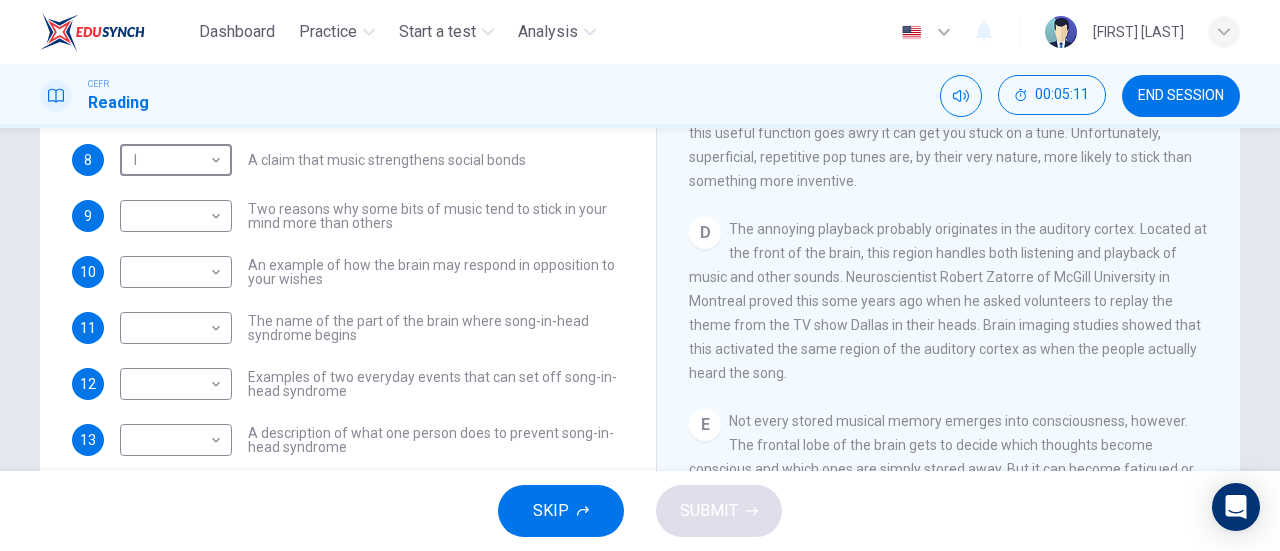 scroll, scrollTop: 610, scrollLeft: 0, axis: vertical 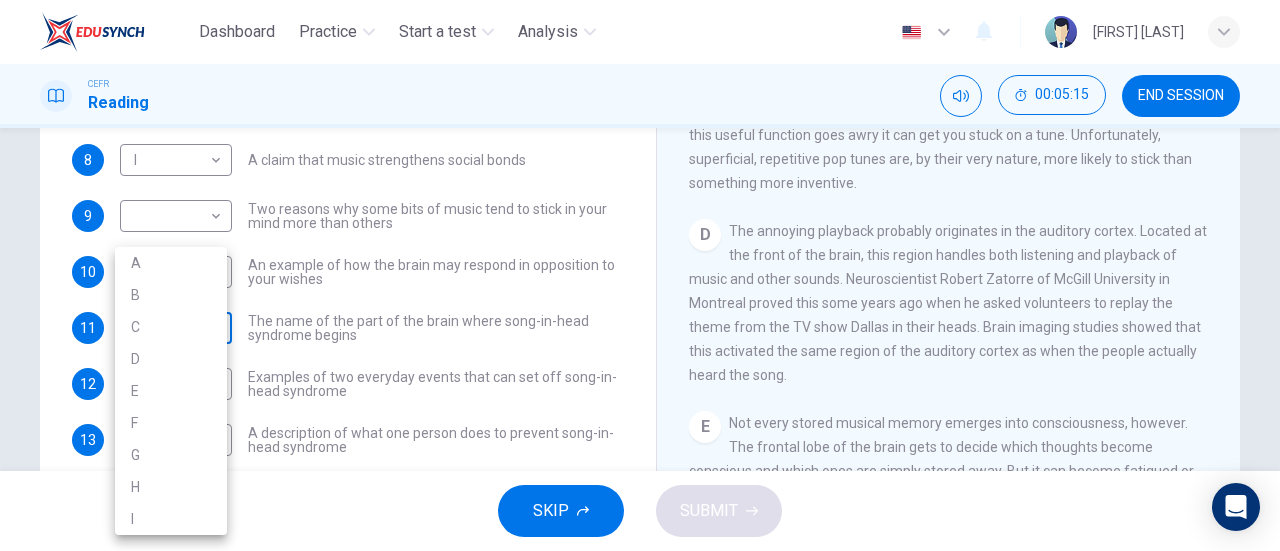 click on "Dashboard Practice Start a test Analysis English en ​ [FIRST] [LAST] CEFR Reading 00:05:15 END SESSION Questions 8 - 13 The Reading Passage has nine paragraphs labelled  A-l .
Which paragraph contains the following information?
Write the correct letter  A-l  in the boxes below.
NB  You may use any letter  more than once. 8 I I ​ A claim that music strengthens social bonds 9 ​ ​ Two reasons why some bits of music tend to stick in your mind more than others 10 ​ ​ An example of how the brain may respond in opposition to your wishes 11 ​ ​ The name of the part of the brain where song-in-head syndrome begins 12 ​ ​ Examples of two everyday events that can set off song-in-head syndrome 13 ​ ​ A description of what one person does to prevent song-in-head syndrome A Song on the Brain CLICK TO ZOOM Click to Zoom A B C D E F G H I SKIP SUBMIT EduSynch - Online Language Proficiency Testing
Dashboard Practice Start a test Analysis Notifications © Copyright  2025 A B C D E" at bounding box center [640, 275] 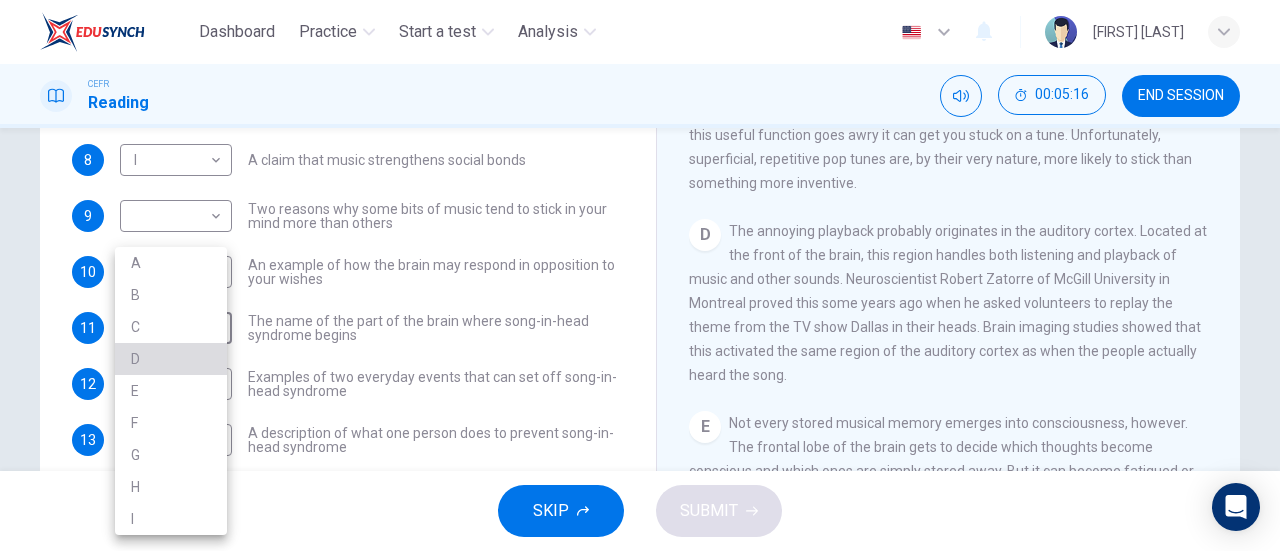 click on "D" at bounding box center (171, 359) 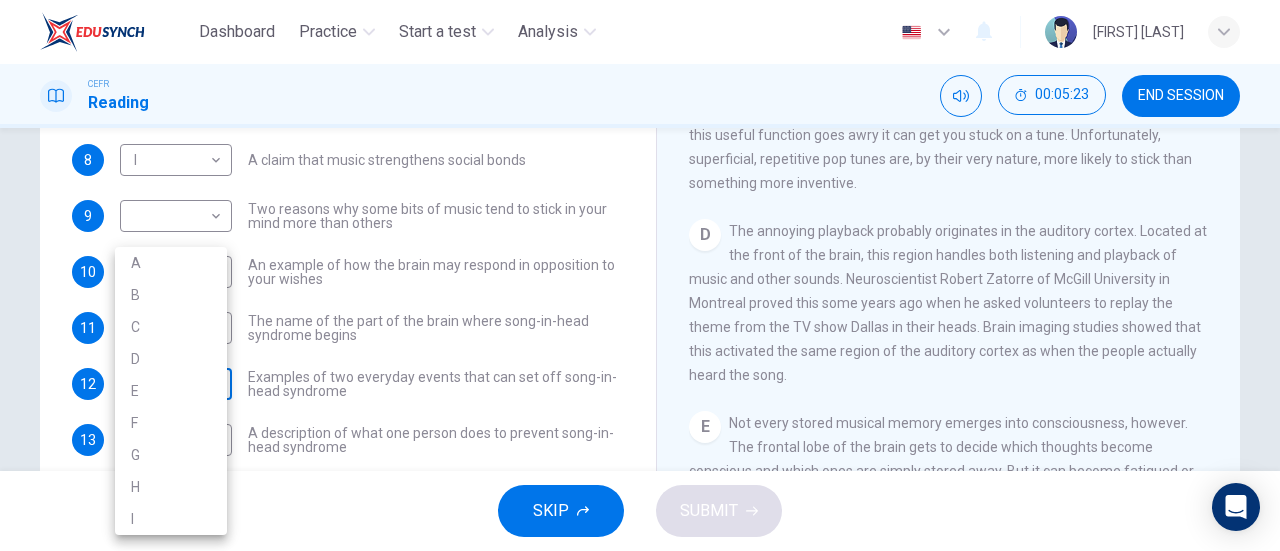 click on "Dashboard Practice Start a test Analysis English en ​ [FIRST] [LAST] CEFR Reading 00:05:23 END SESSION Questions 8 - 13 The Reading Passage has nine paragraphs labelled  A-l .
Which paragraph contains the following information?
Write the correct letter  A-l  in the boxes below.
NB  You may use any letter  more than once. 8 I I ​ A claim that music strengthens social bonds 9 ​ ​ Two reasons why some bits of music tend to stick in your mind more than others 10 ​ ​ An example of how the brain may respond in opposition to your wishes 11 D D ​ The name of the part of the brain where song-in-head syndrome begins 12 ​ ​ Examples of two everyday events that can set off song-in-head syndrome 13 ​ ​ A description of what one person does to prevent song-in-head syndrome A Song on the Brain CLICK TO ZOOM Click to Zoom A B C D E F G H I SKIP SUBMIT EduSynch - Online Language Proficiency Testing
Dashboard Practice Start a test Analysis Notifications © Copyright  2025 A B C D E" at bounding box center (640, 275) 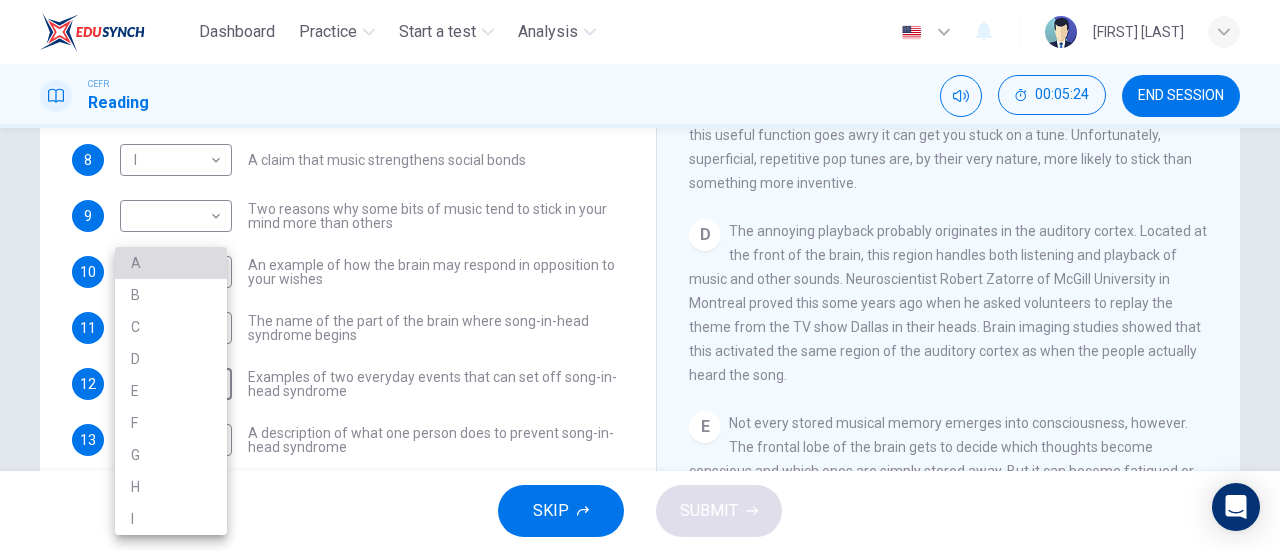click on "A" at bounding box center (171, 263) 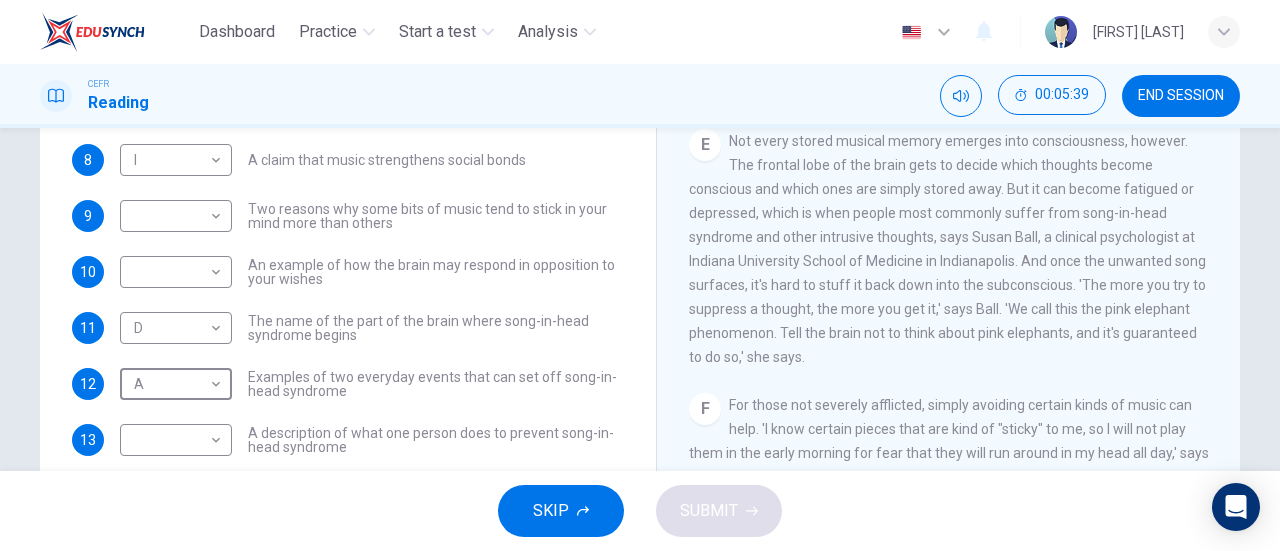 scroll, scrollTop: 902, scrollLeft: 0, axis: vertical 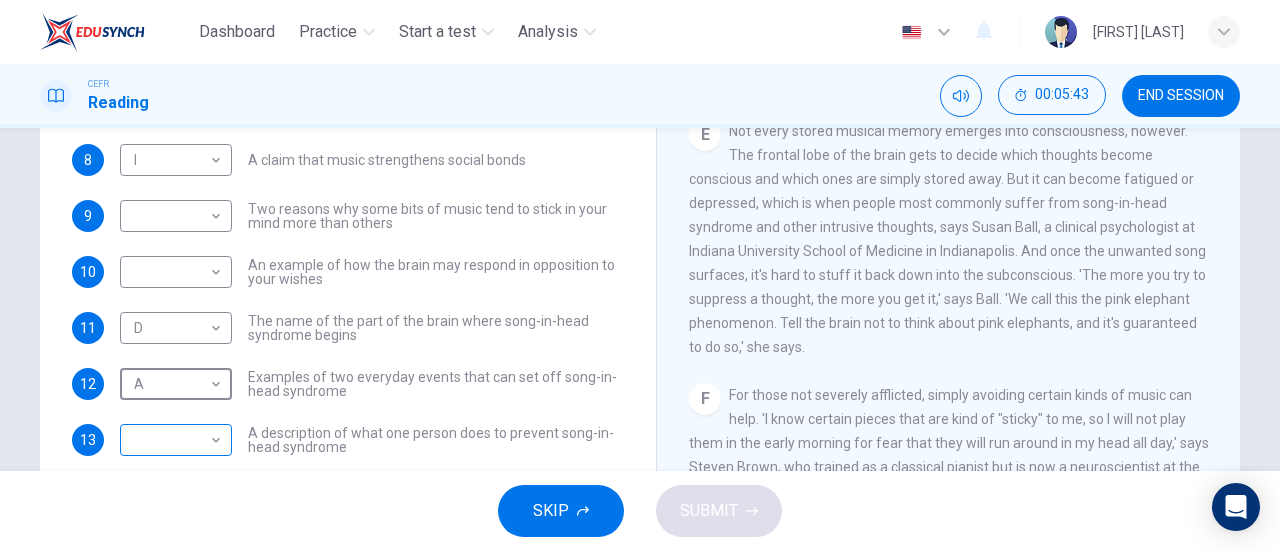 click on "Dashboard Practice Start a test Analysis English en ​ [FIRST] [LAST] CEFR Reading 00:05:43 END SESSION Questions 8 - 13 The Reading Passage has nine paragraphs labelled  A-l .
Which paragraph contains the following information?
Write the correct letter  A-l  in the boxes below.
NB  You may use any letter  more than once. 8 I I ​ A claim that music strengthens social bonds 9 ​ ​ Two reasons why some bits of music tend to stick in your mind more than others 10 ​ ​ An example of how the brain may respond in opposition to your wishes 11 D D ​ The name of the part of the brain where song-in-head syndrome begins 12 A A ​ Examples of two everyday events that can set off song-in-head syndrome 13 ​ ​ A description of what one person does to prevent song-in-head syndrome A Song on the Brain CLICK TO ZOOM Click to Zoom A B C D E F G H I SKIP SUBMIT EduSynch - Online Language Proficiency Testing
Dashboard Practice Start a test Analysis Notifications © Copyright  2025 A B C D E" at bounding box center [640, 275] 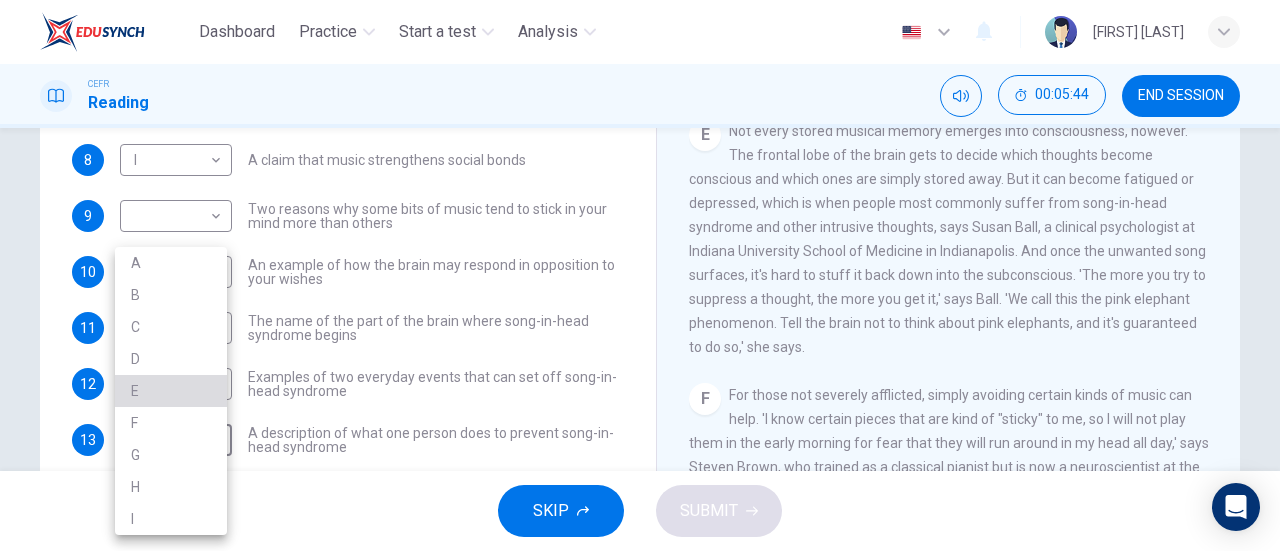 click on "E" at bounding box center [171, 391] 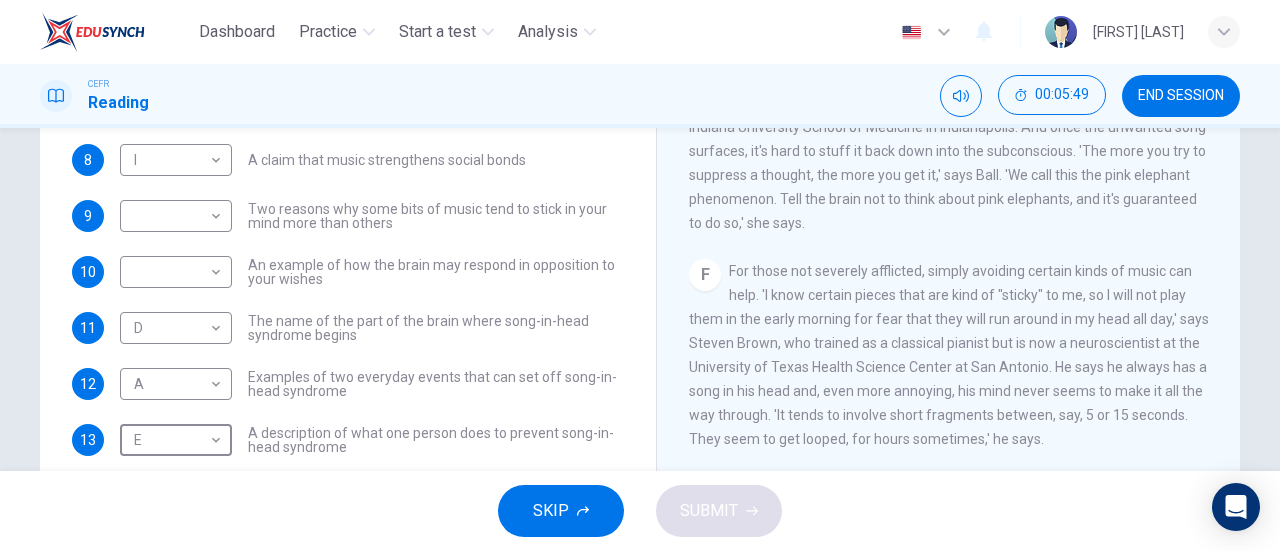 scroll, scrollTop: 1056, scrollLeft: 0, axis: vertical 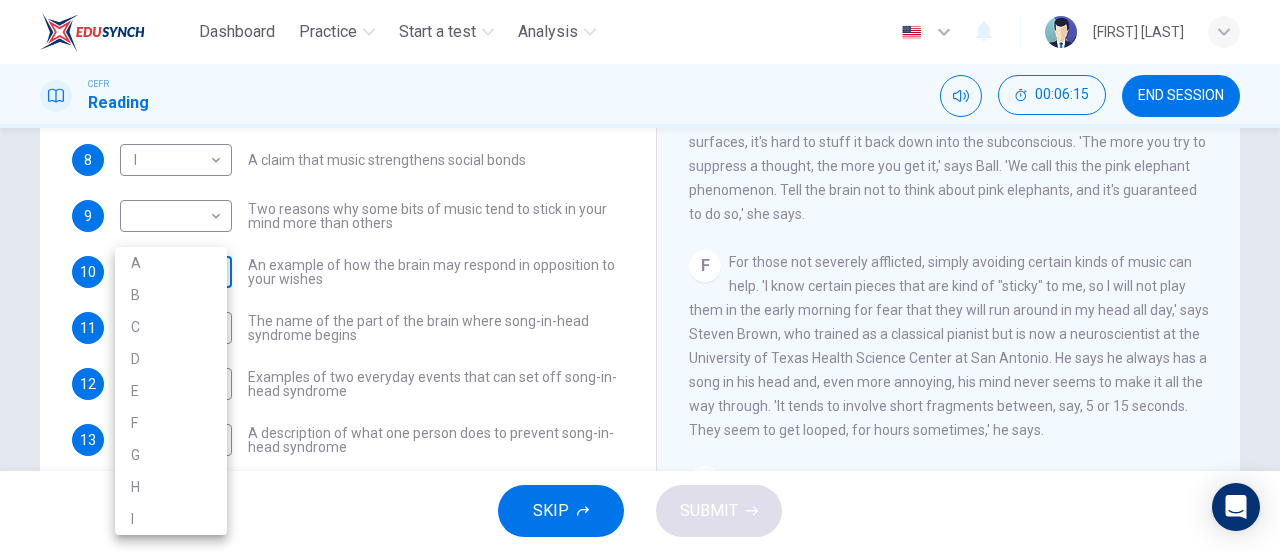 click on "Dashboard Practice Start a test Analysis English en ​ [FIRST] [LAST] CEFR Reading 00:06:15 END SESSION Questions 8 - 13 The Reading Passage has nine paragraphs labelled  A-l .
Which paragraph contains the following information?
Write the correct letter  A-l  in the boxes below.
NB  You may use any letter  more than once. 8 I I ​ A claim that music strengthens social bonds 9 ​ ​ Two reasons why some bits of music tend to stick in your mind more than others 10 ​ ​ An example of how the brain may respond in opposition to your wishes 11 D D ​ The name of the part of the brain where song-in-head syndrome begins 12 A A ​ Examples of two everyday events that can set off song-in-head syndrome 13 E E ​ A description of what one person does to prevent song-in-head syndrome A Song on the Brain CLICK TO ZOOM Click to Zoom A B C D E F G H I SKIP SUBMIT EduSynch - Online Language Proficiency Testing
Dashboard Practice Start a test Analysis Notifications © Copyright  2025 A B C D E" at bounding box center (640, 275) 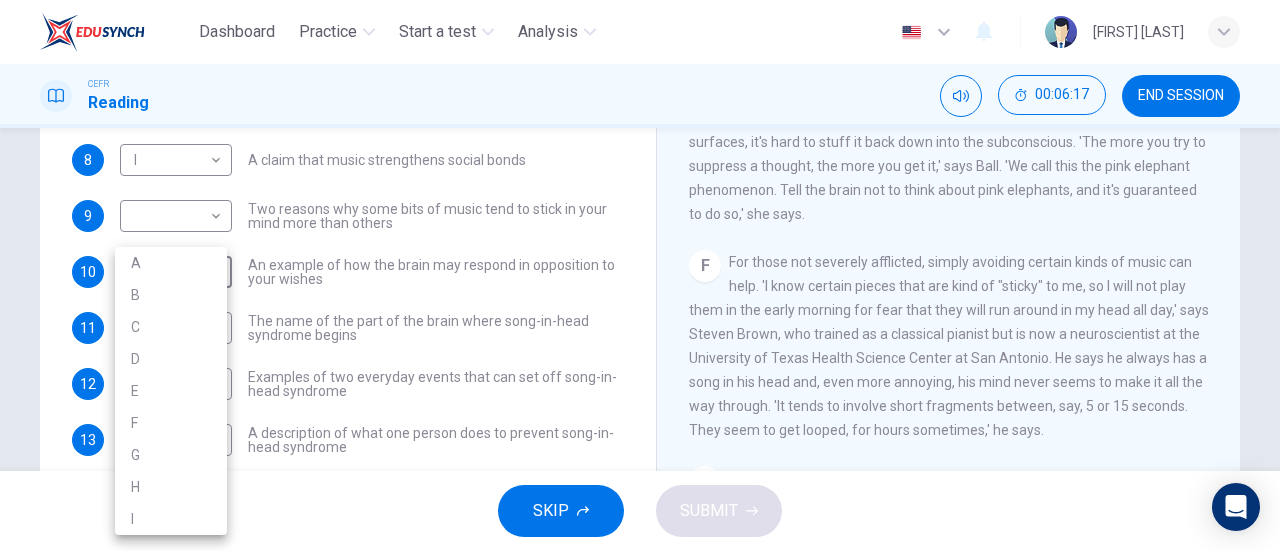 click on "F" at bounding box center [171, 423] 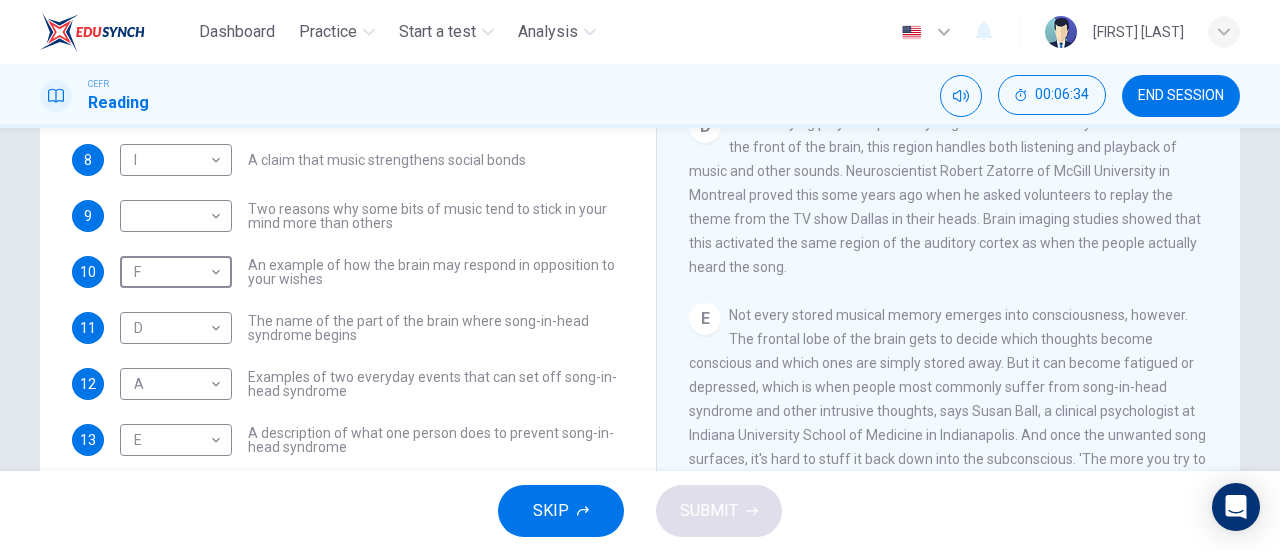 scroll, scrollTop: 715, scrollLeft: 0, axis: vertical 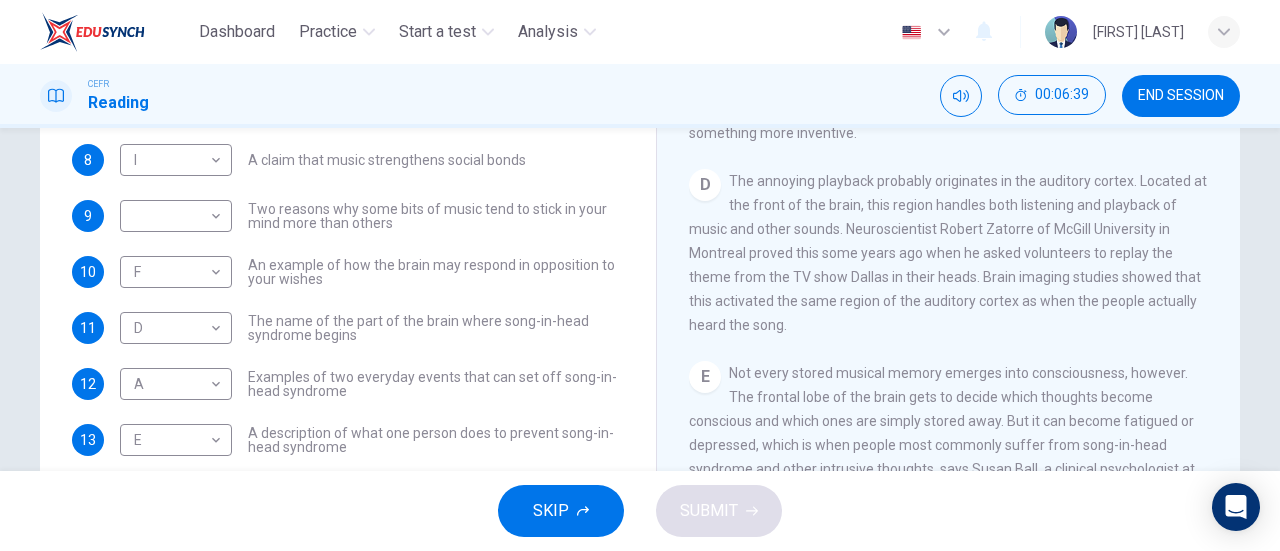 drag, startPoint x: 1214, startPoint y: 227, endPoint x: 1219, endPoint y: 191, distance: 36.345562 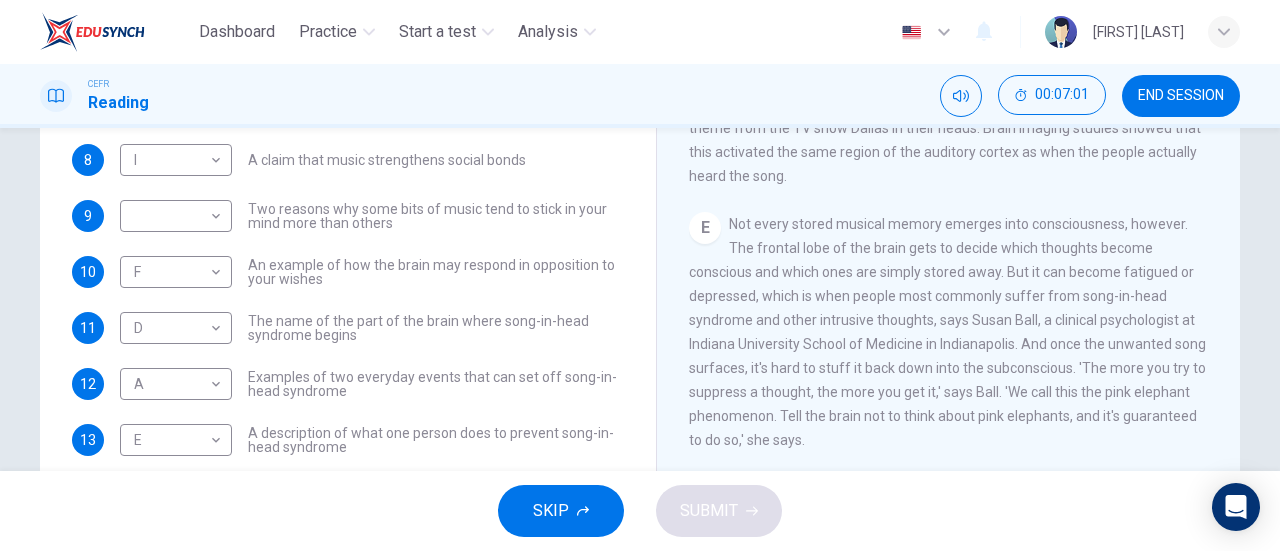 scroll, scrollTop: 817, scrollLeft: 0, axis: vertical 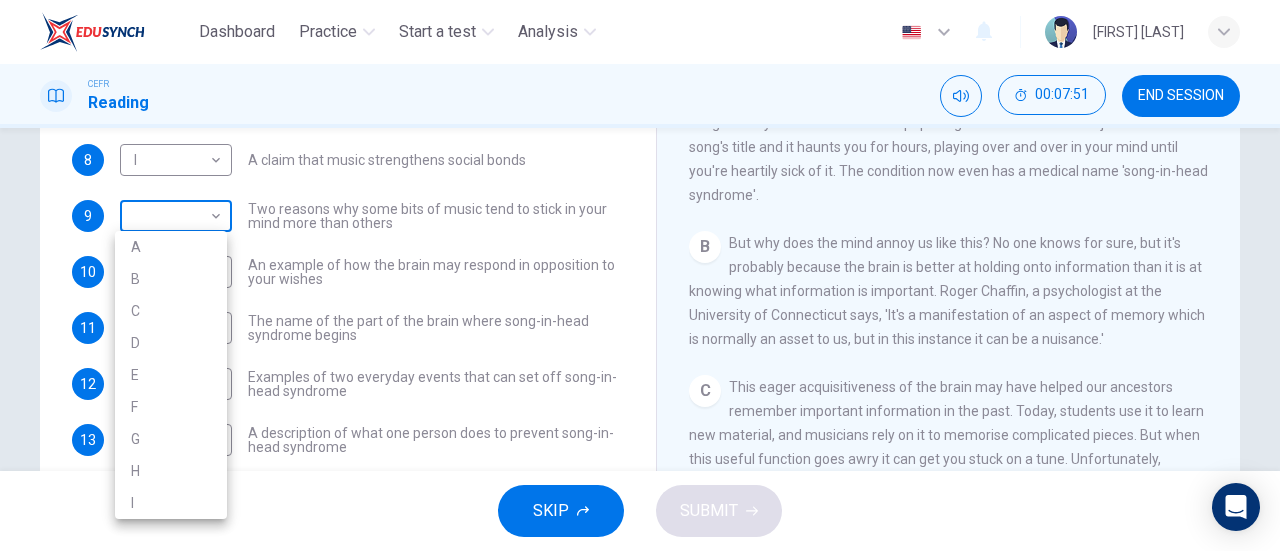 click on "Dashboard Practice Start a test Analysis English en ​ [FIRST] [LAST] CEFR Reading 00:07:51 END SESSION Questions 8 - 13 The Reading Passage has nine paragraphs labelled  A-l .
Which paragraph contains the following information?
Write the correct letter  A-l  in the boxes below.
NB  You may use any letter  more than once. 8 I I ​ A claim that music strengthens social bonds 9 ​ ​ Two reasons why some bits of music tend to stick in your mind more than others 10 ​ ​ An example of how the brain may respond in opposition to your wishes 11 D D ​ The name of the part of the brain where song-in-head syndrome begins 12 A A ​ Examples of two everyday events that can set off song-in-head syndrome 13 E E ​ A description of what one person does to prevent song-in-head syndrome A Song on the Brain CLICK TO ZOOM Click to Zoom A B C D E F G H I SKIP SUBMIT EduSynch - Online Language Proficiency Testing
Dashboard Practice Start a test Analysis Notifications © Copyright  2025 A B C D E" at bounding box center (640, 275) 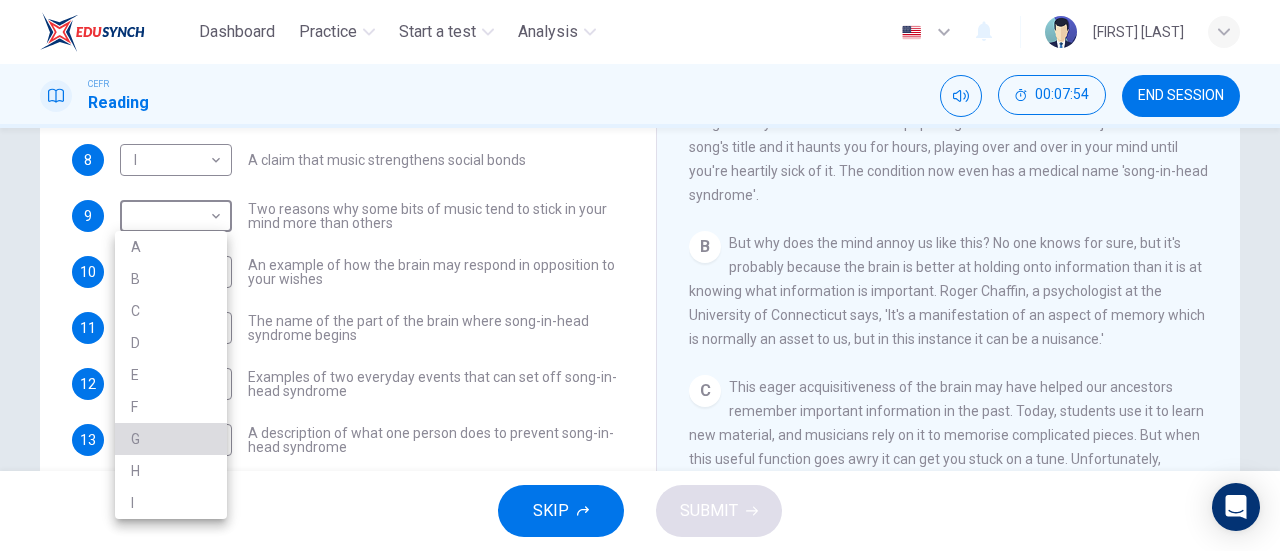 click on "G" at bounding box center [171, 439] 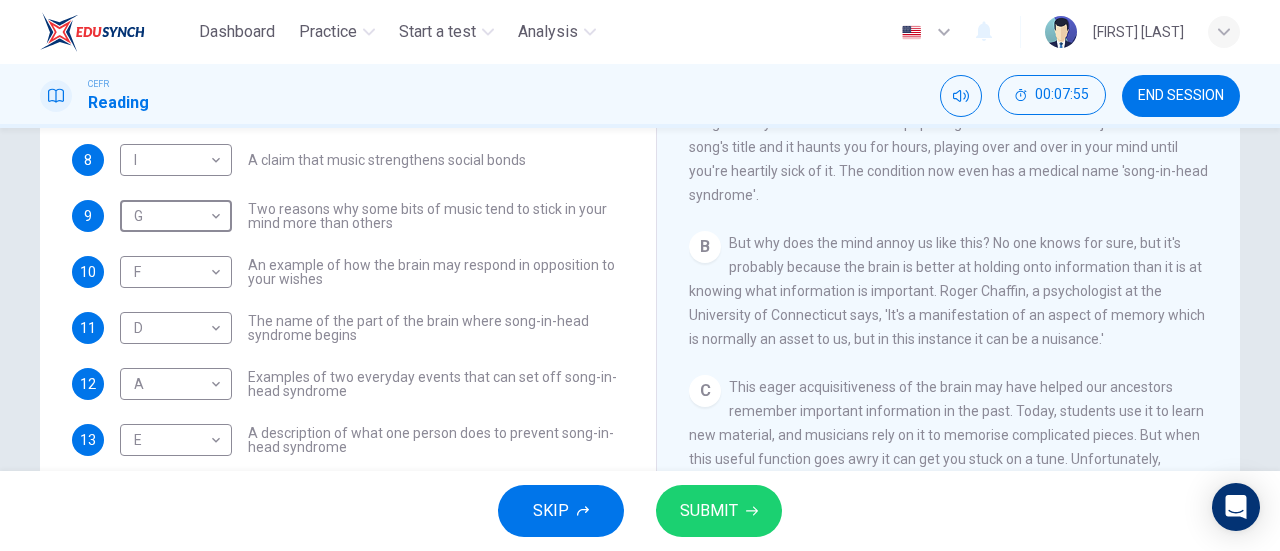 click on "SUBMIT" at bounding box center (709, 511) 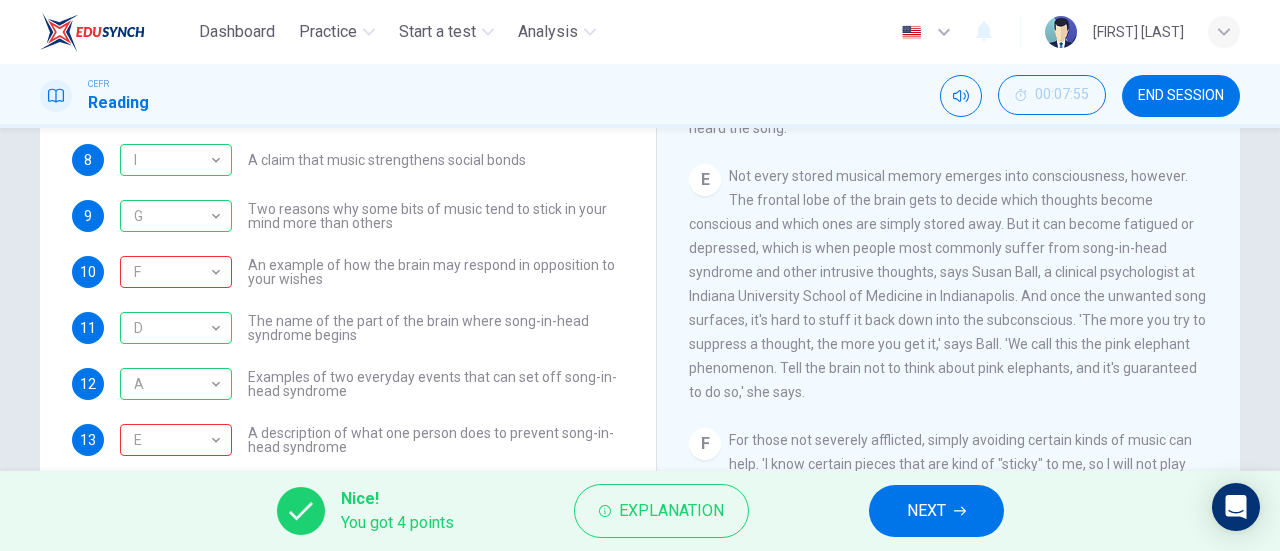 scroll, scrollTop: 849, scrollLeft: 0, axis: vertical 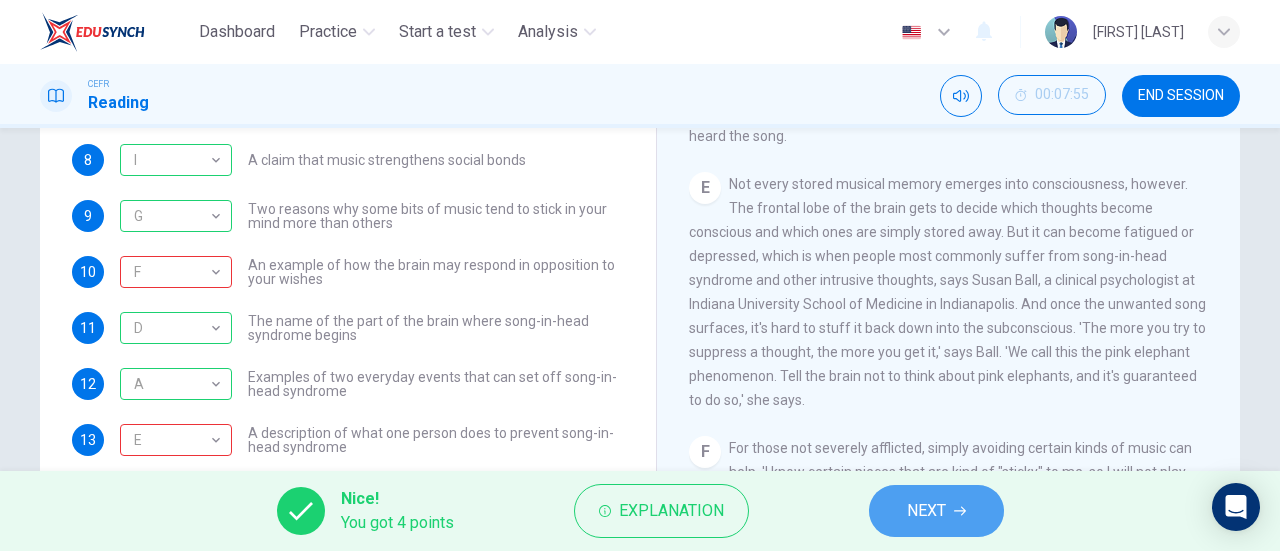 click on "NEXT" at bounding box center [926, 511] 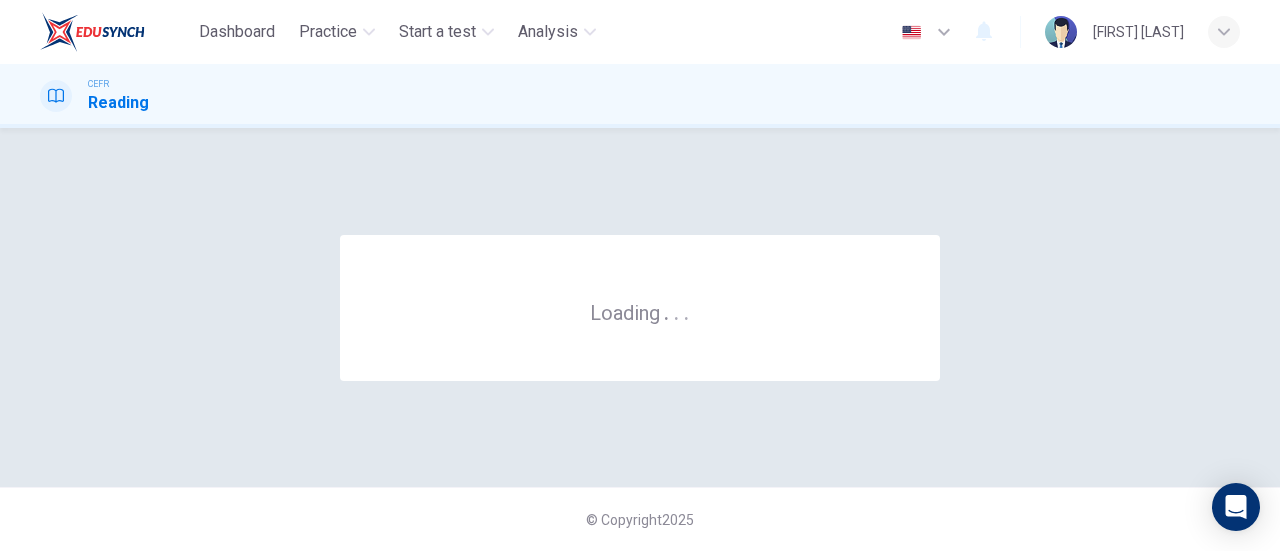 scroll, scrollTop: 0, scrollLeft: 0, axis: both 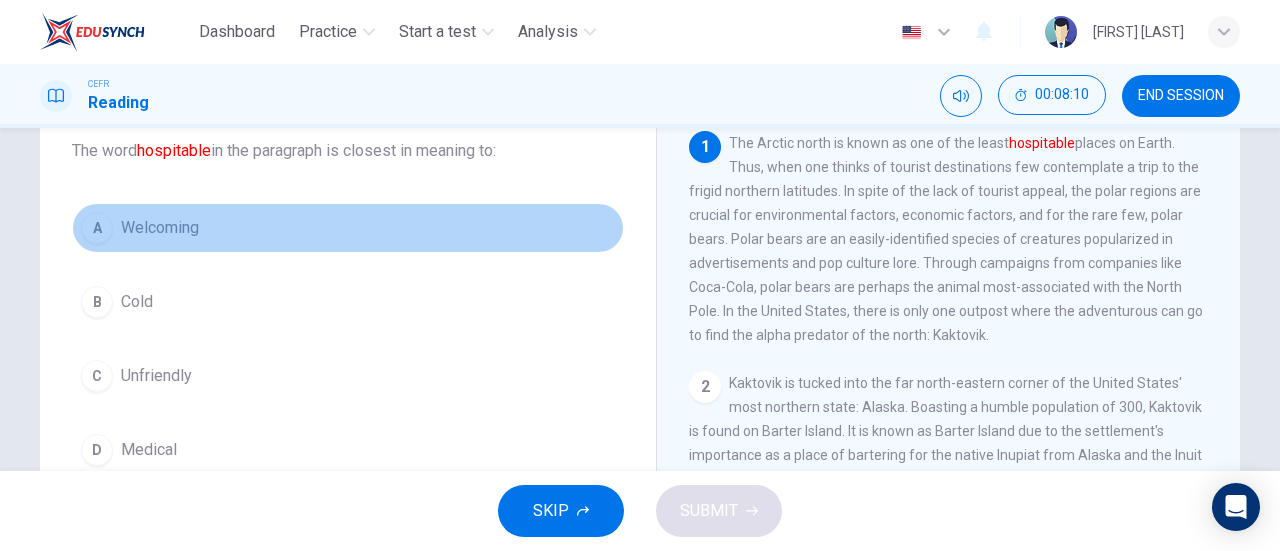click on "A Welcoming" at bounding box center (348, 228) 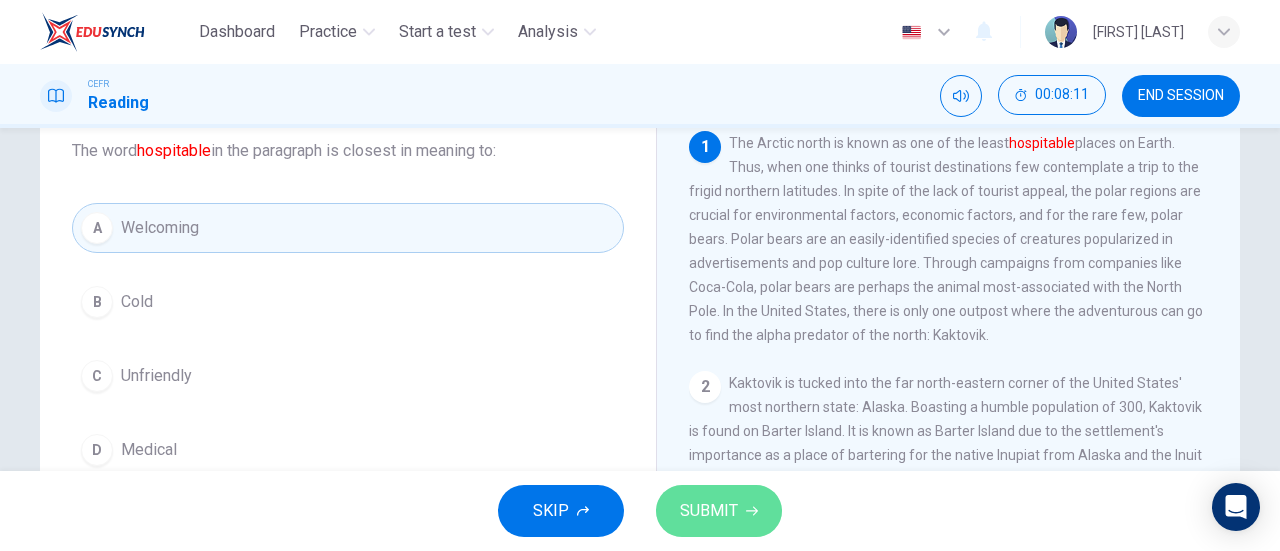 click on "SUBMIT" at bounding box center [709, 511] 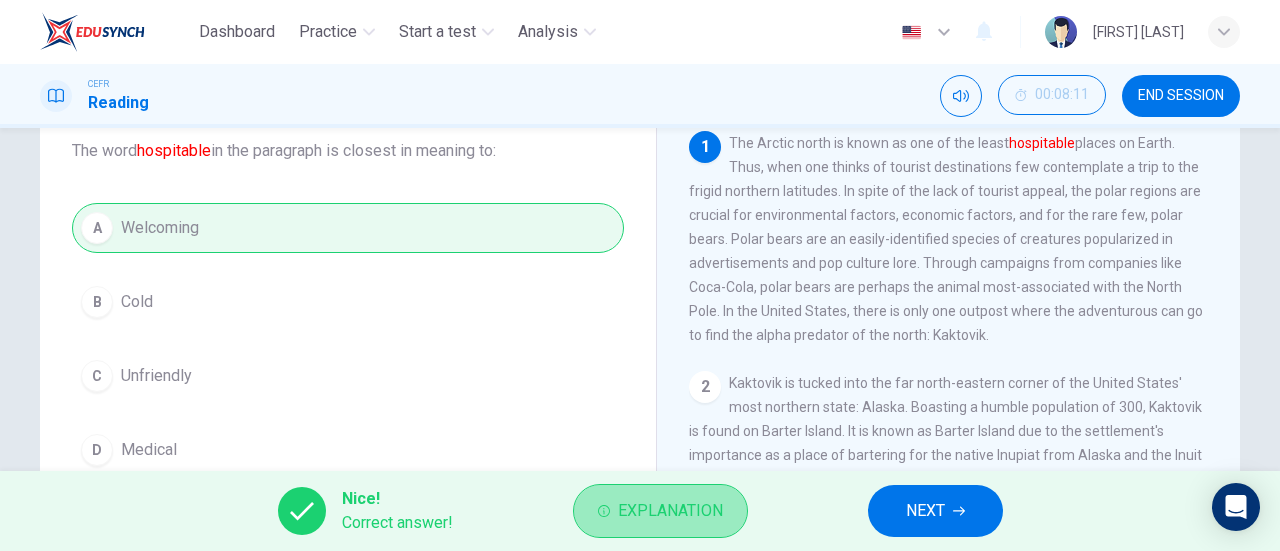 click on "Explanation" at bounding box center (660, 511) 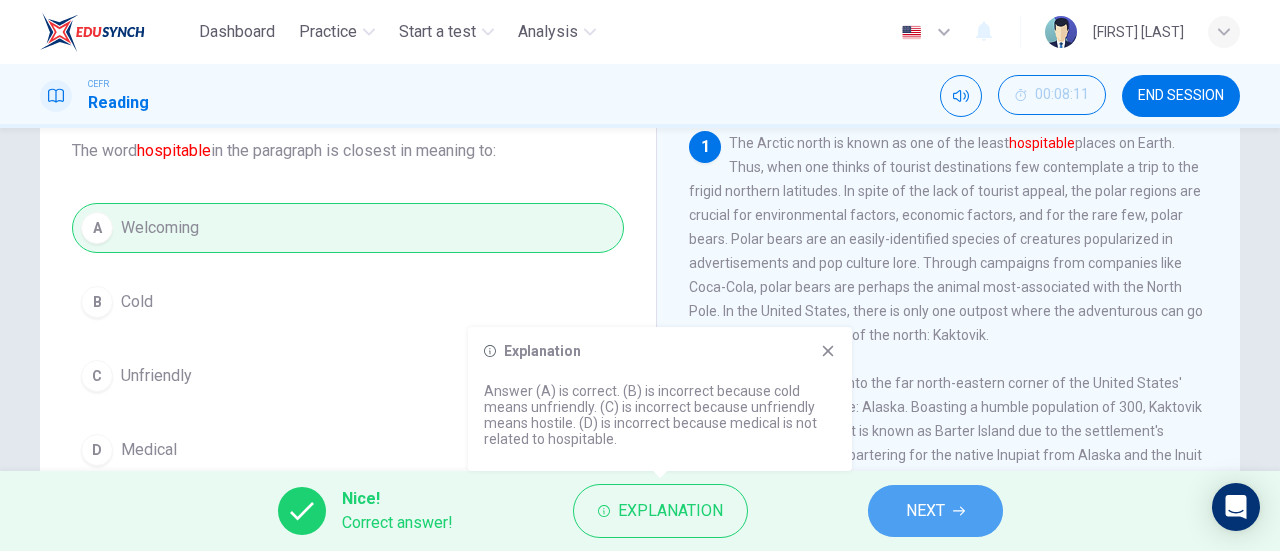 click on "NEXT" at bounding box center (925, 511) 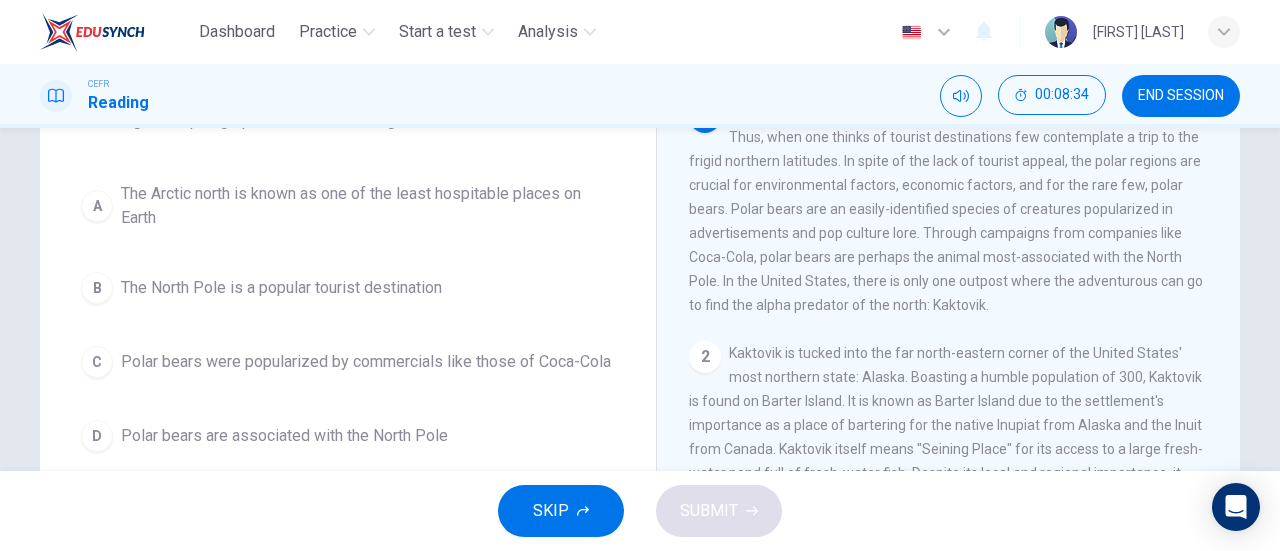 scroll, scrollTop: 154, scrollLeft: 0, axis: vertical 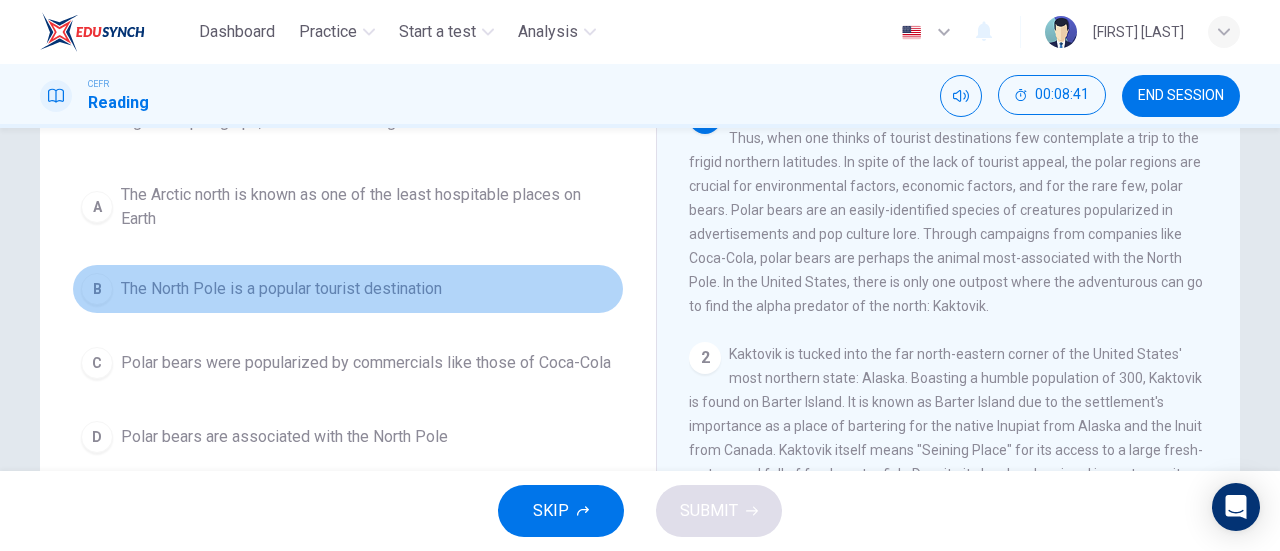 click on "B The North Pole is a popular tourist destination" at bounding box center [348, 289] 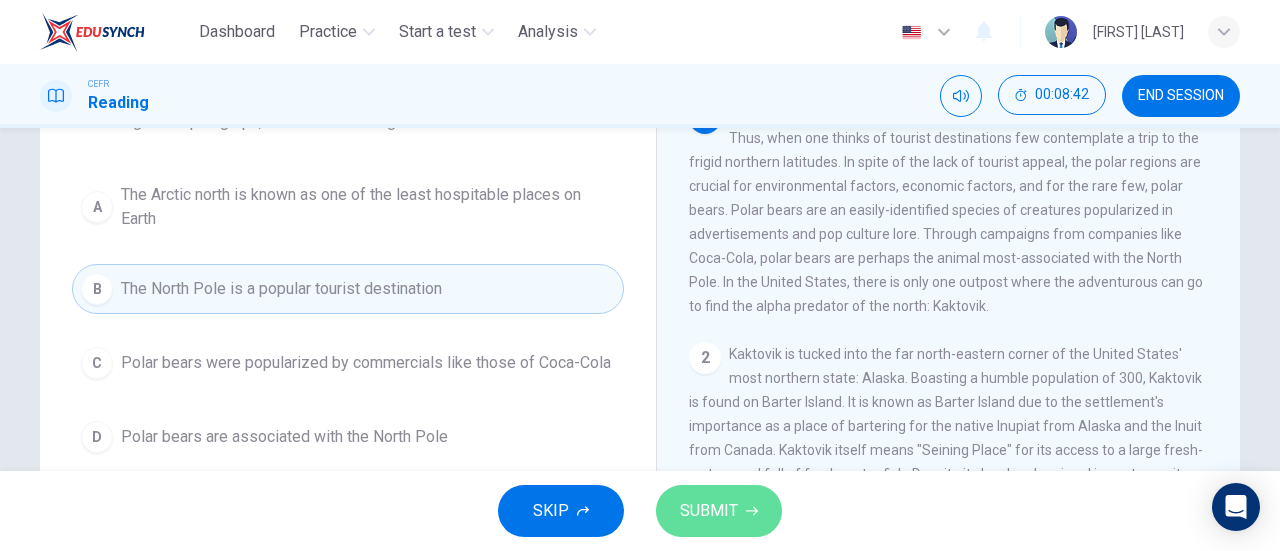 click on "SUBMIT" at bounding box center (719, 511) 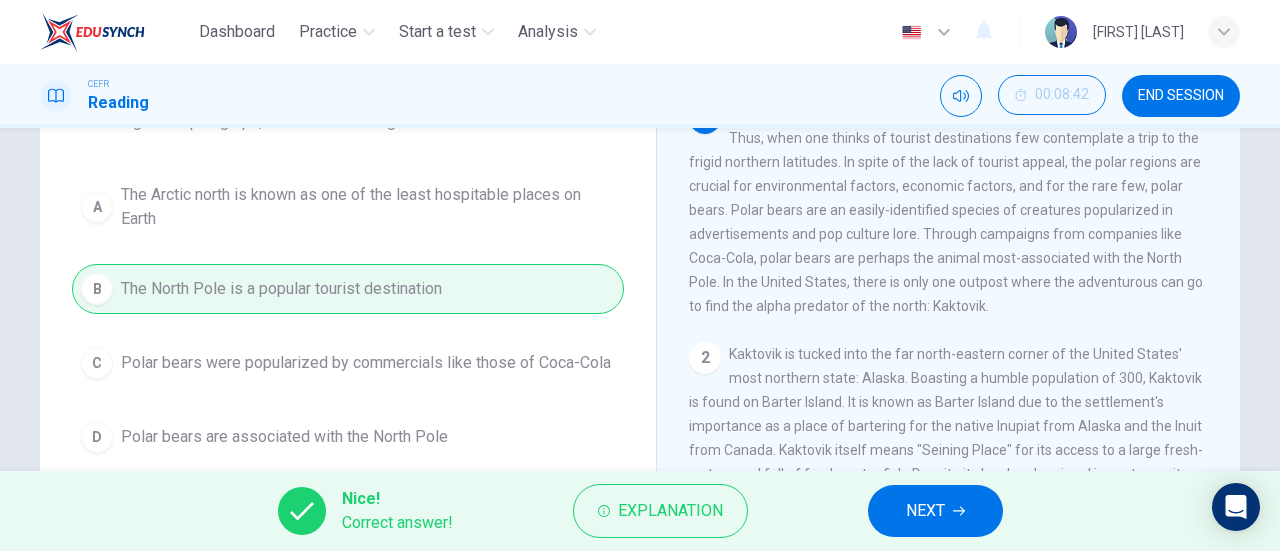 click on "NEXT" at bounding box center (925, 511) 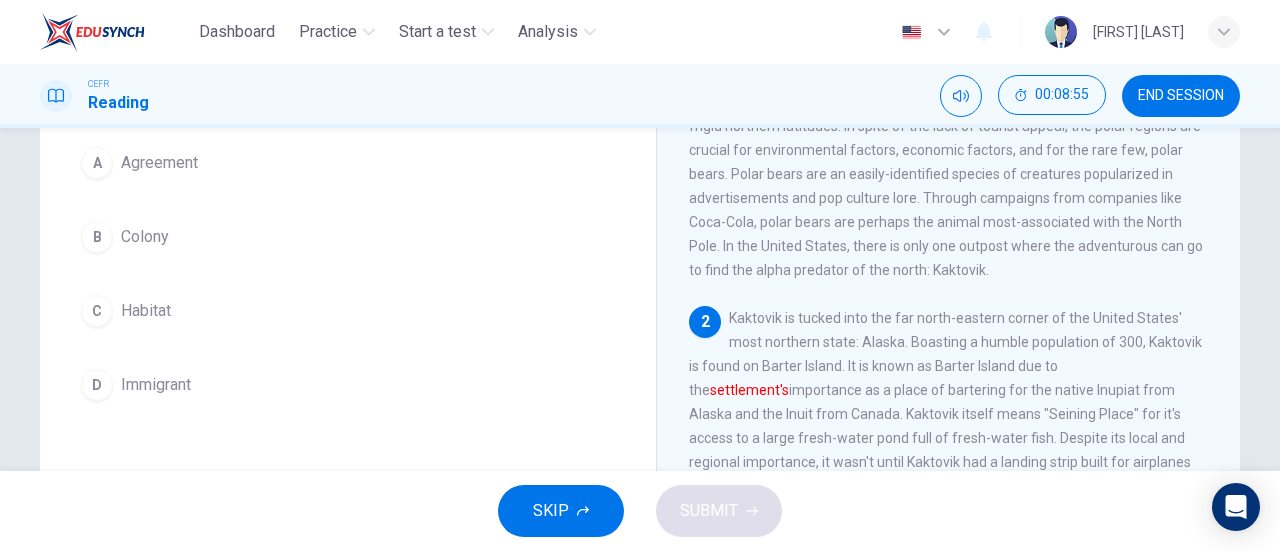 scroll, scrollTop: 188, scrollLeft: 0, axis: vertical 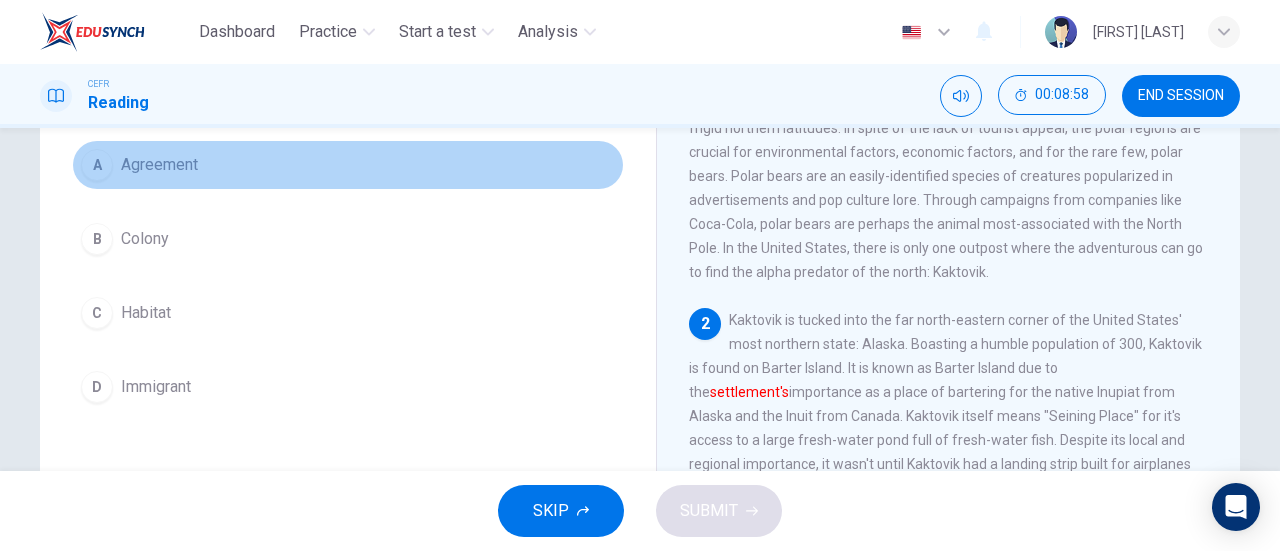 click on "A Agreement" at bounding box center (348, 165) 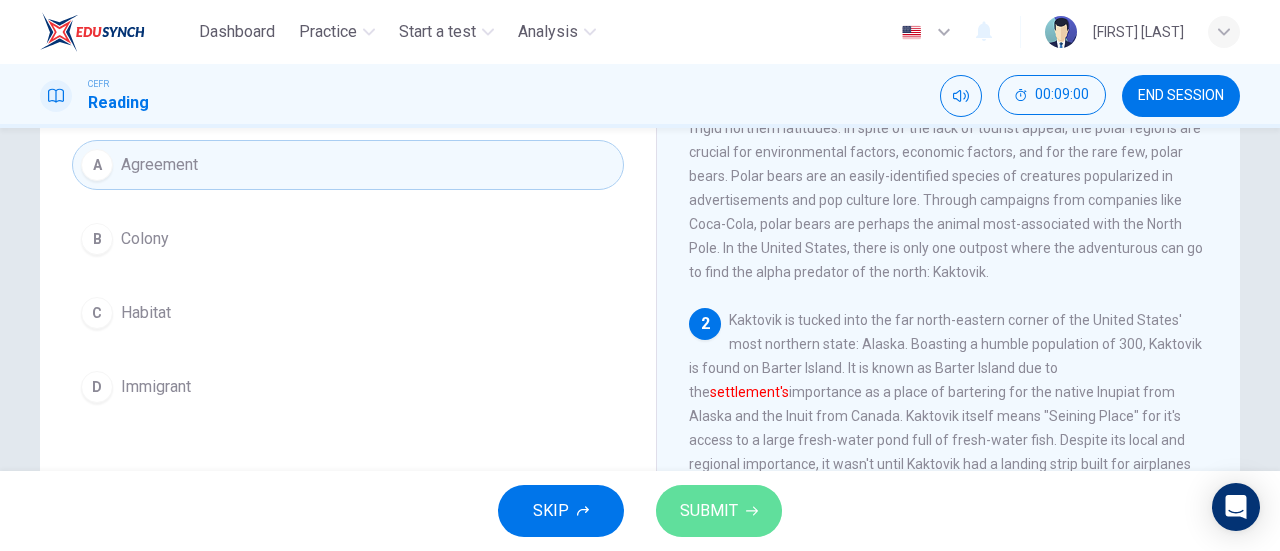 click on "SUBMIT" at bounding box center (719, 511) 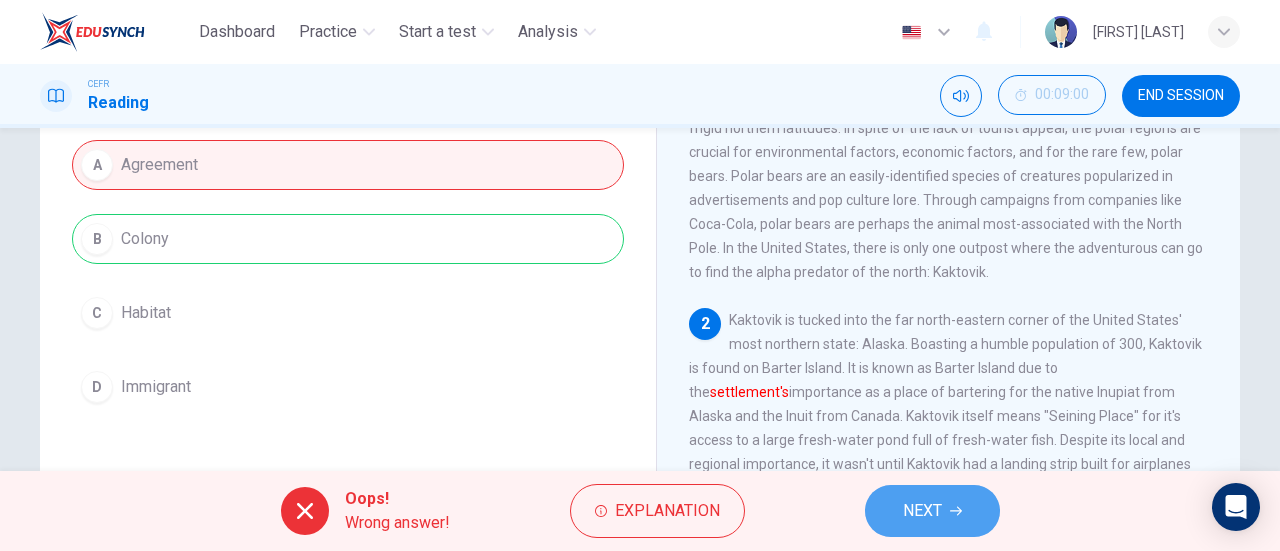 click on "NEXT" at bounding box center (922, 511) 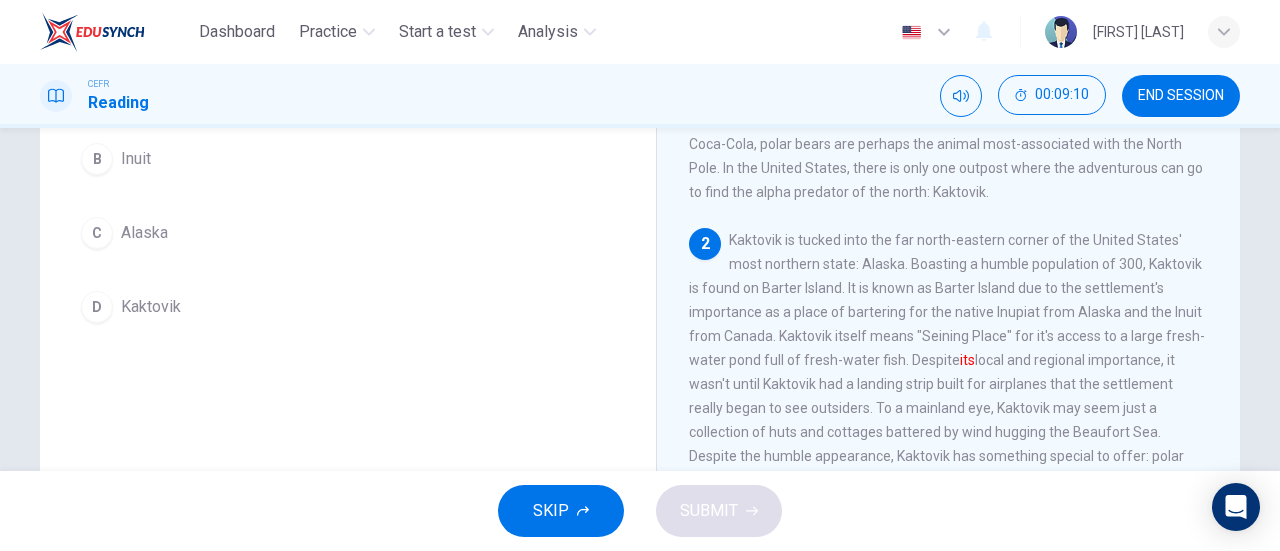 scroll, scrollTop: 266, scrollLeft: 0, axis: vertical 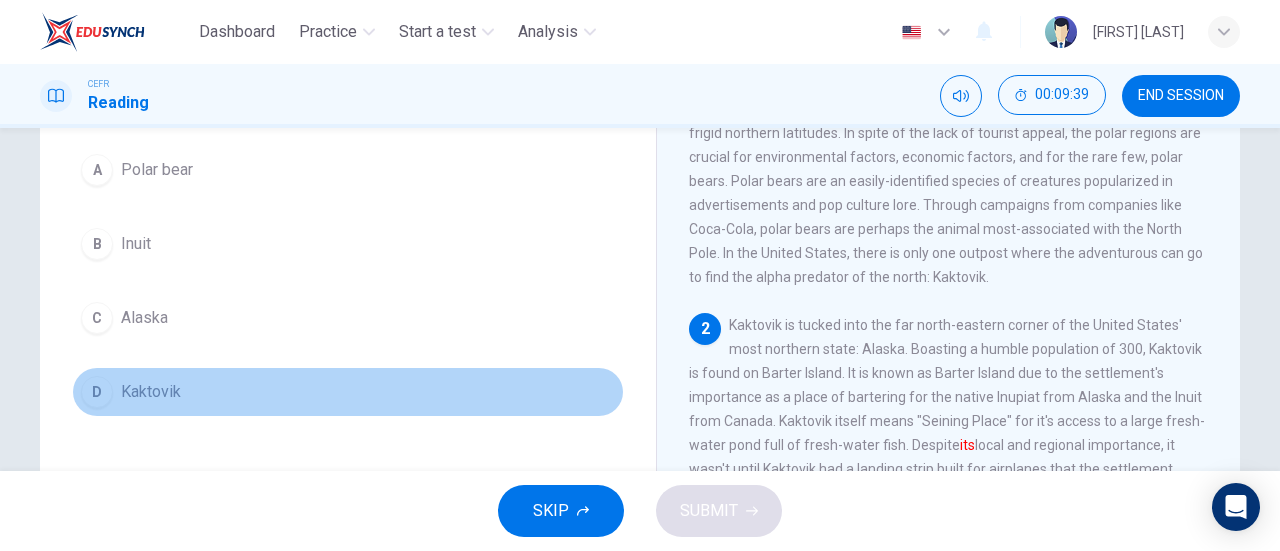 click on "D Kaktovik" at bounding box center (348, 392) 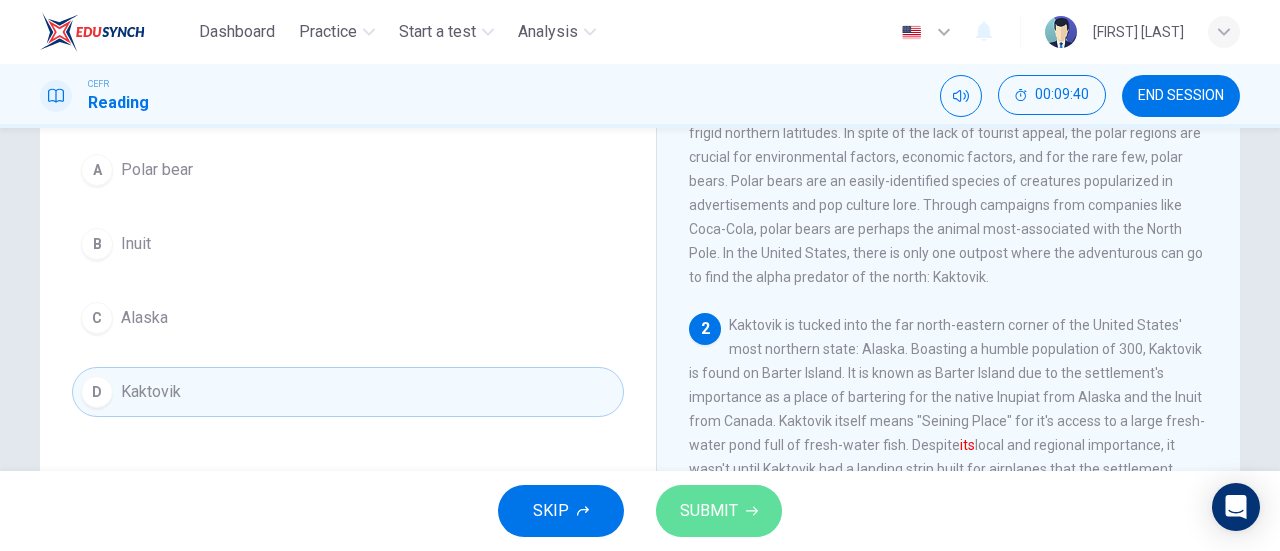 click on "SUBMIT" at bounding box center [709, 511] 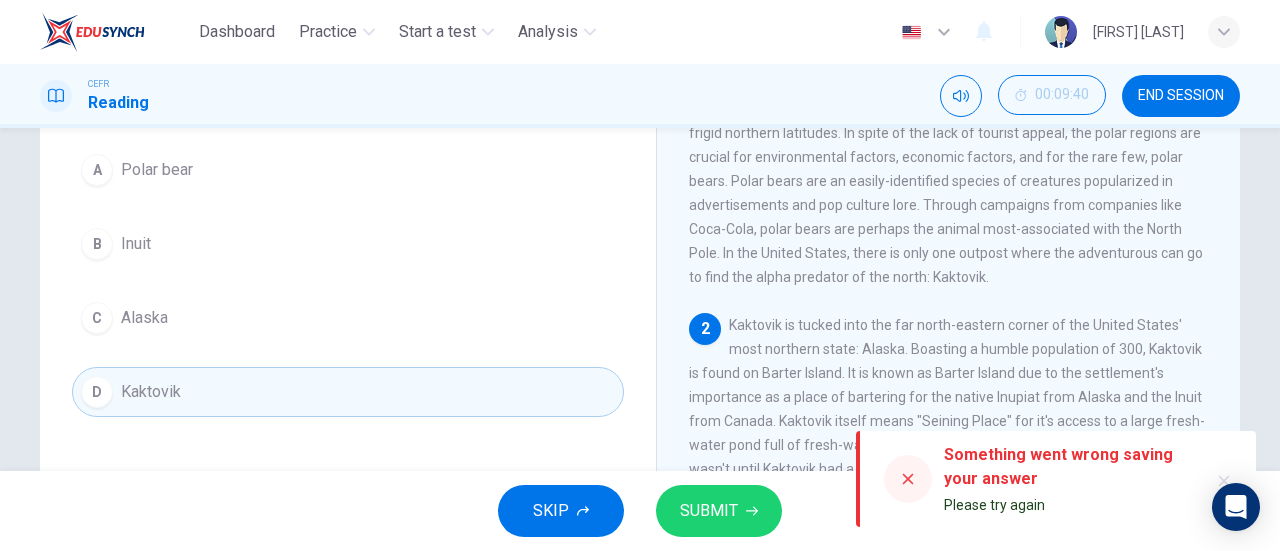 click at bounding box center [908, 479] 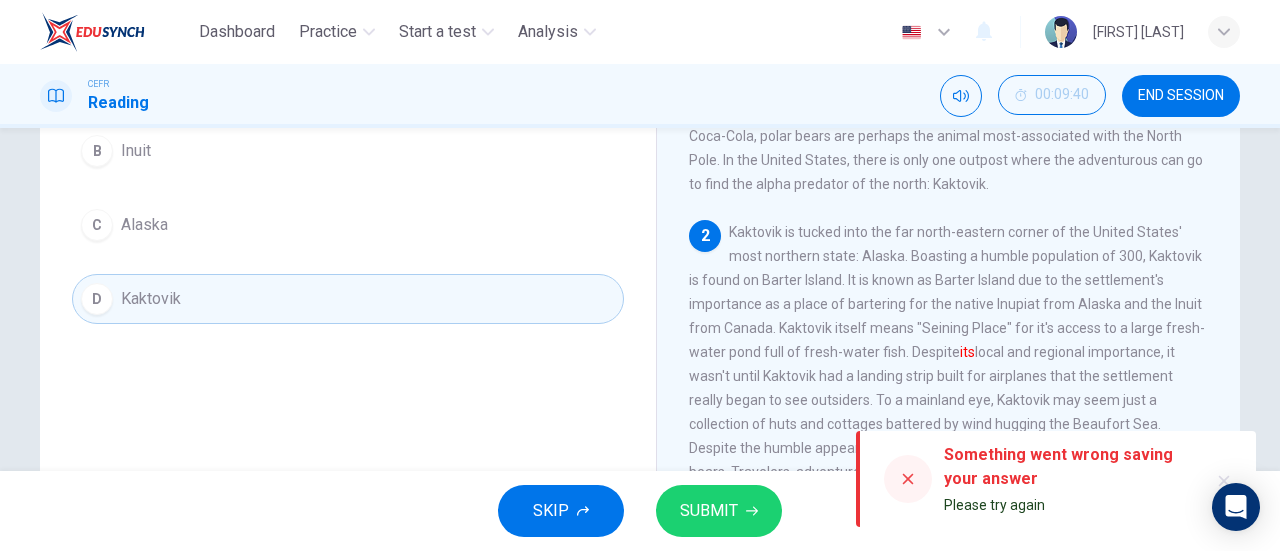 scroll, scrollTop: 238, scrollLeft: 0, axis: vertical 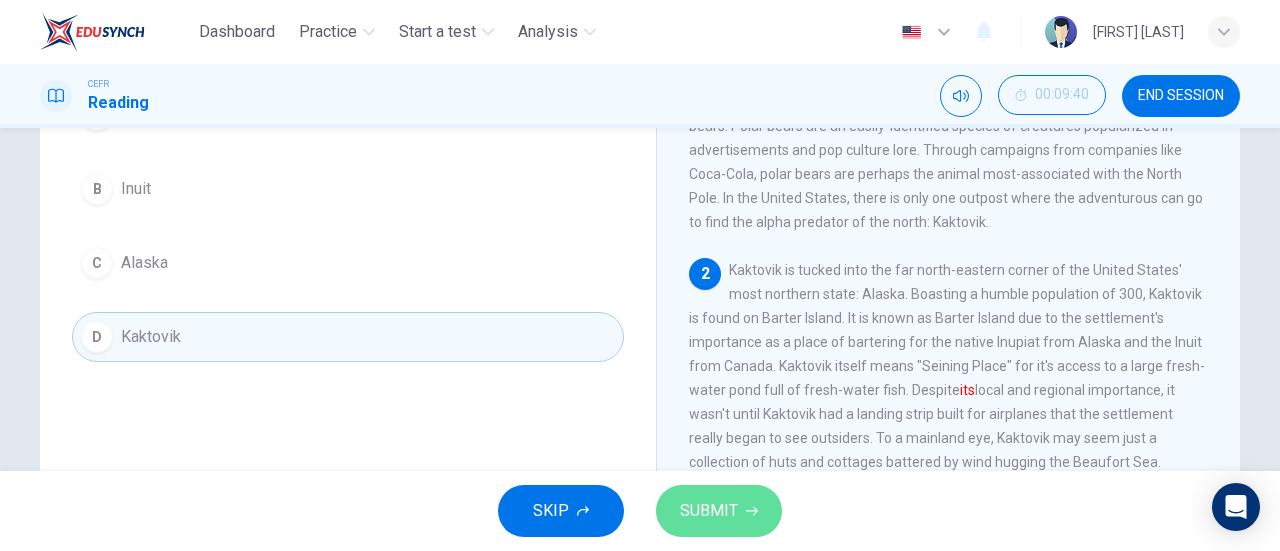 click on "SUBMIT" at bounding box center [709, 511] 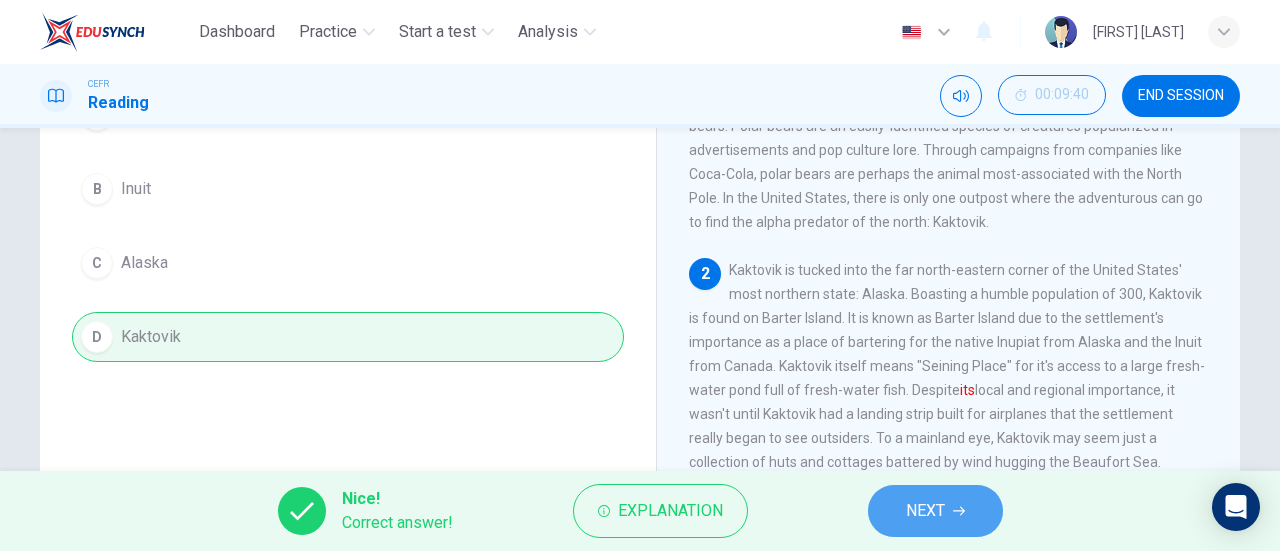 click on "NEXT" at bounding box center (935, 511) 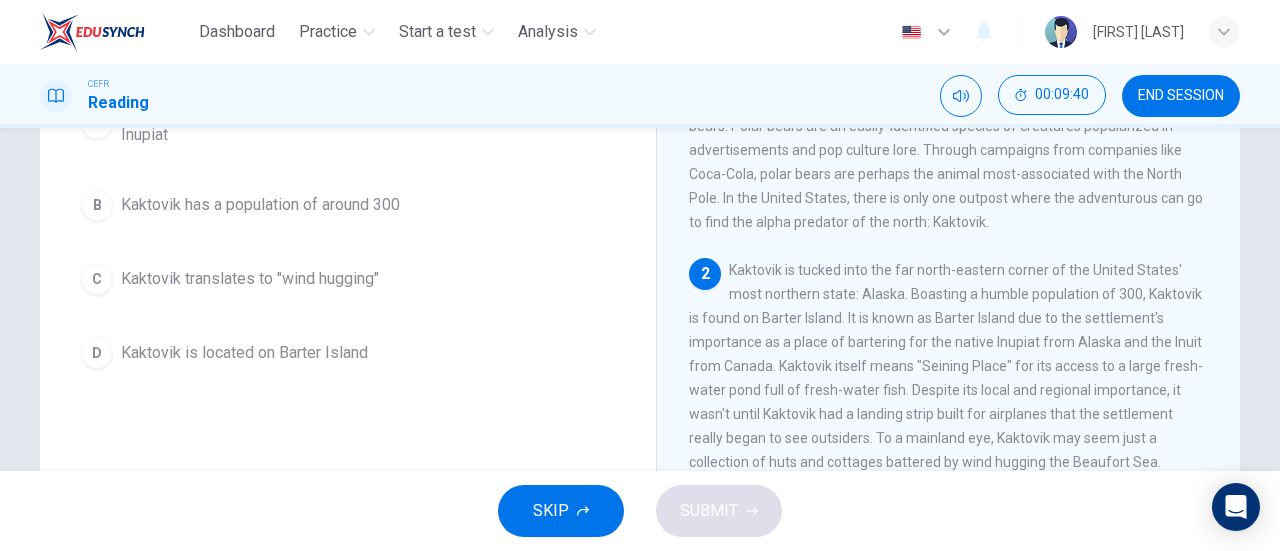scroll, scrollTop: 262, scrollLeft: 0, axis: vertical 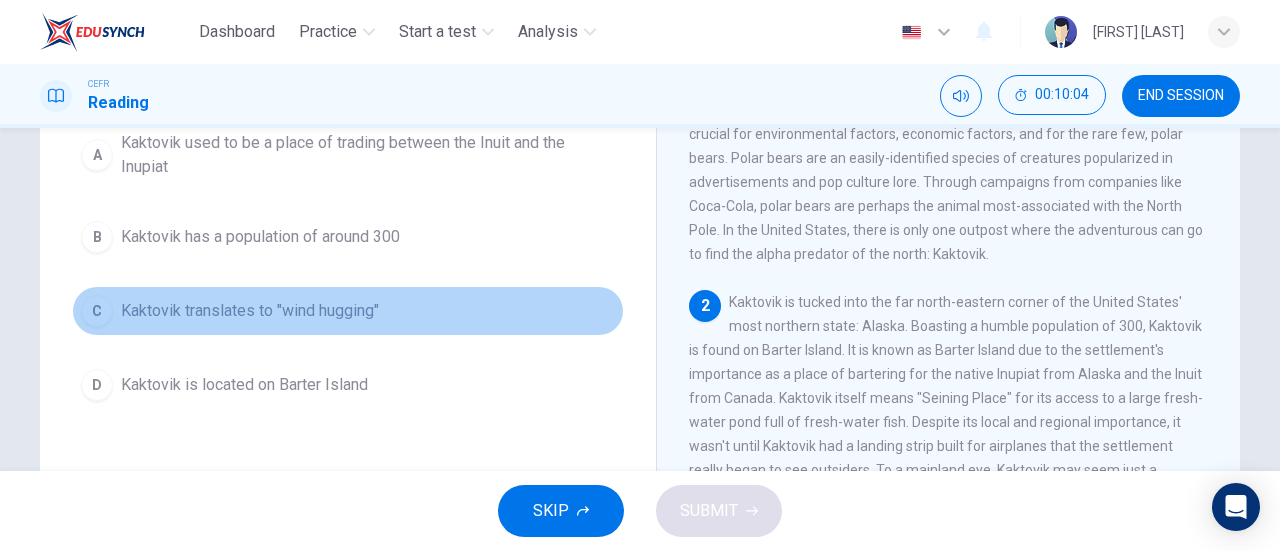 click on "Kaktovik translates to "wind hugging"" at bounding box center (368, 155) 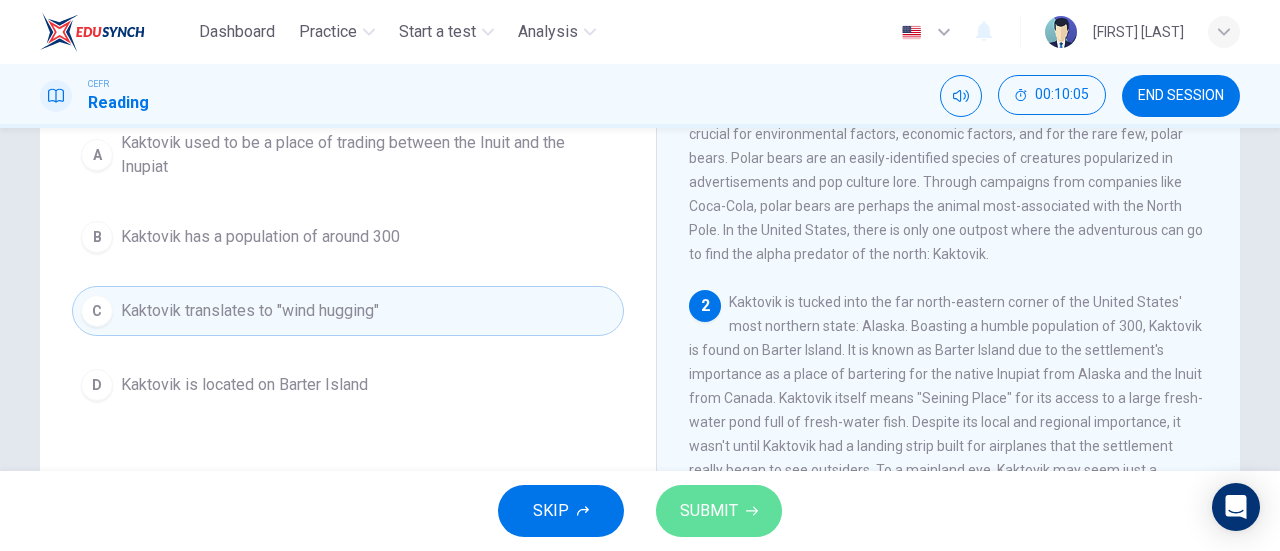 click on "SUBMIT" at bounding box center [719, 511] 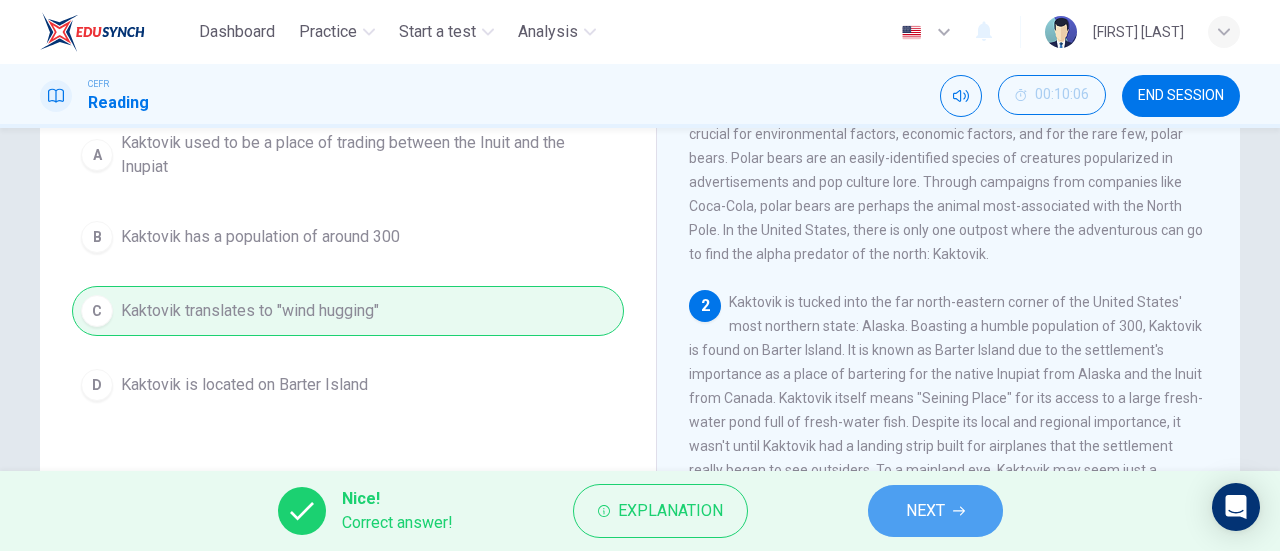 click on "NEXT" at bounding box center (925, 511) 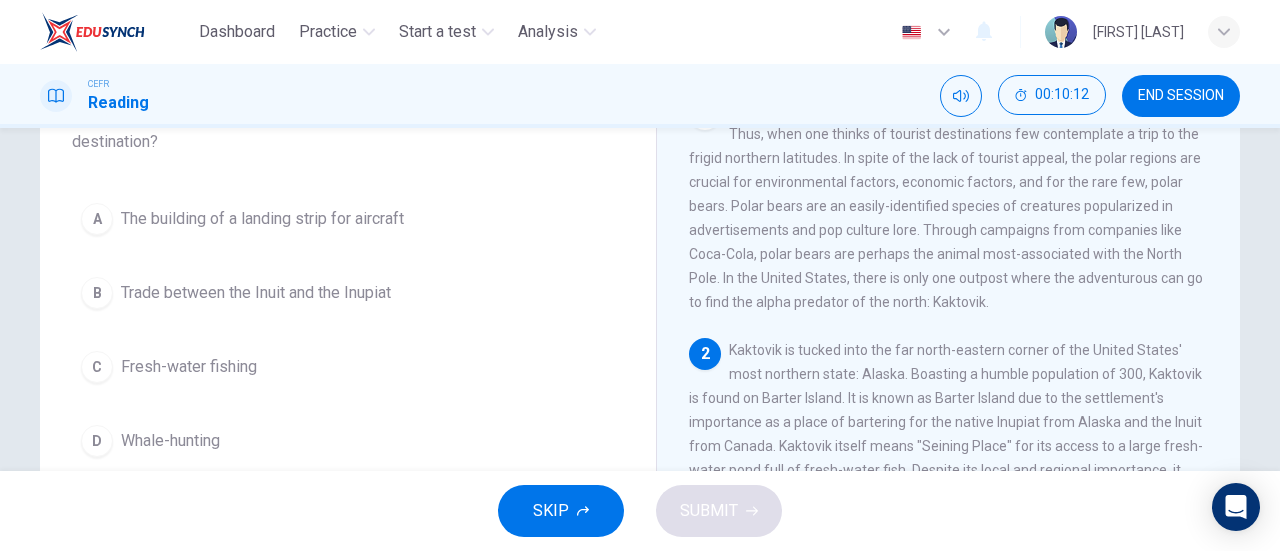 scroll, scrollTop: 160, scrollLeft: 0, axis: vertical 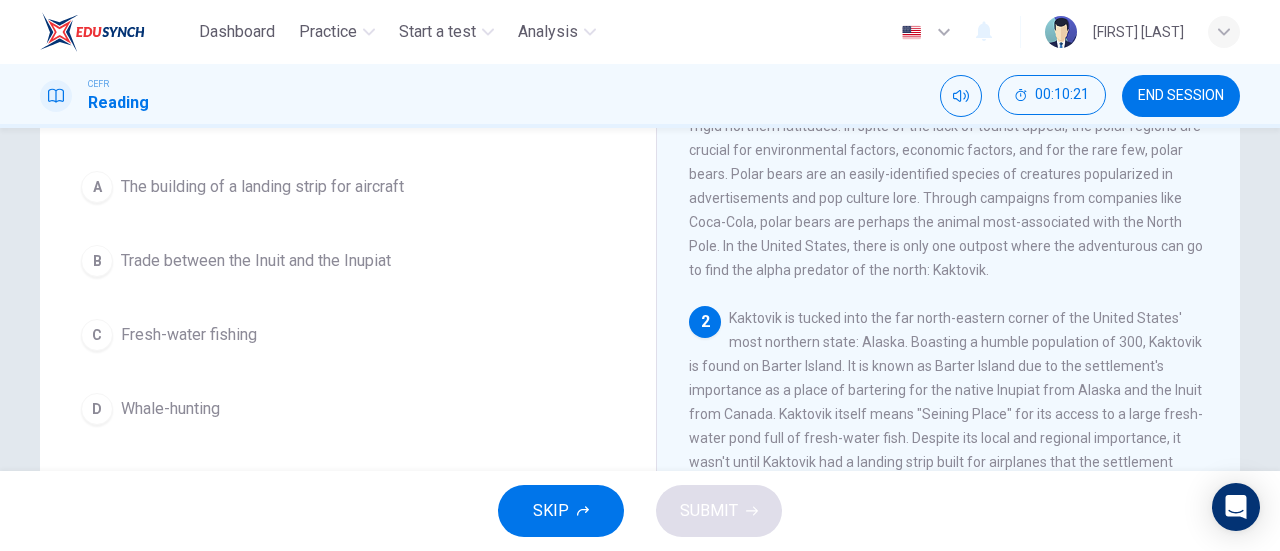 drag, startPoint x: 1230, startPoint y: 259, endPoint x: 1233, endPoint y: 323, distance: 64.070274 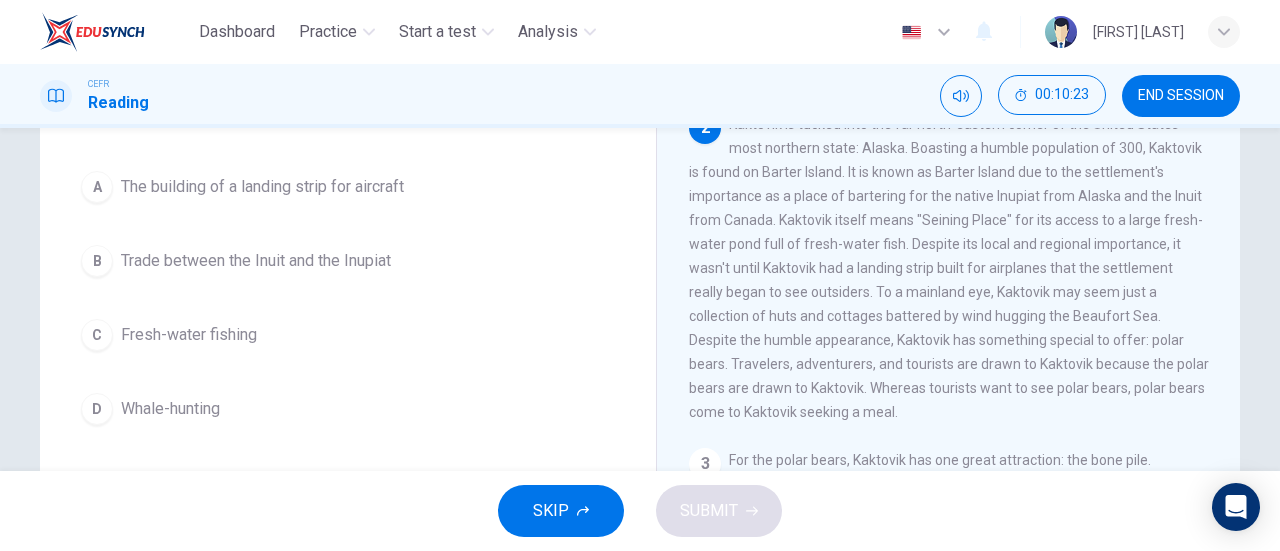 scroll, scrollTop: 204, scrollLeft: 0, axis: vertical 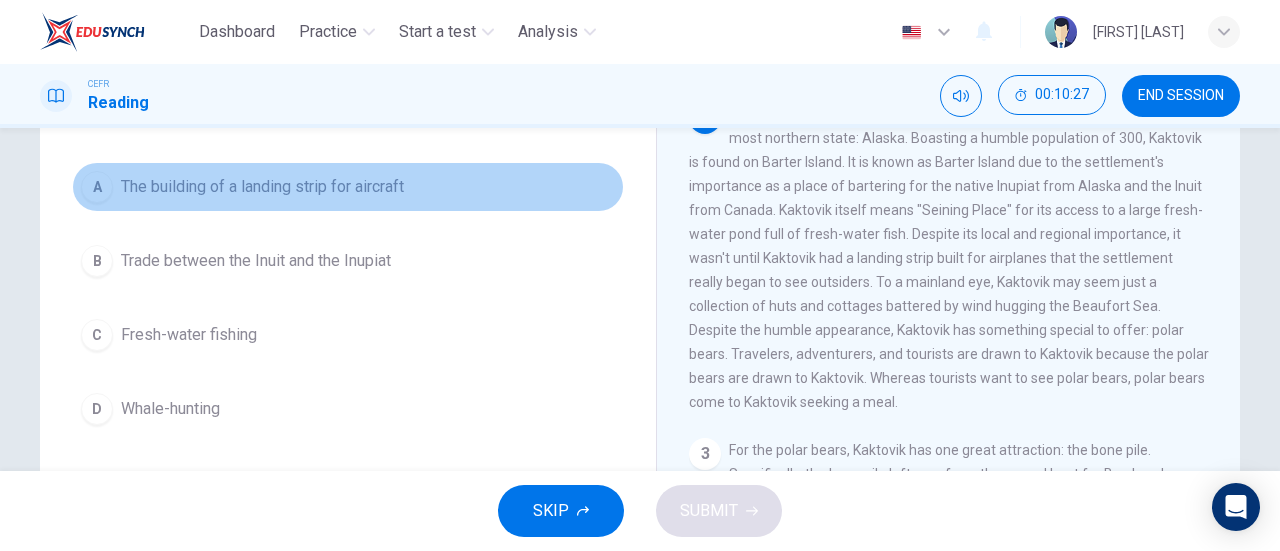 click on "The building of a landing strip for aircraft" at bounding box center (262, 187) 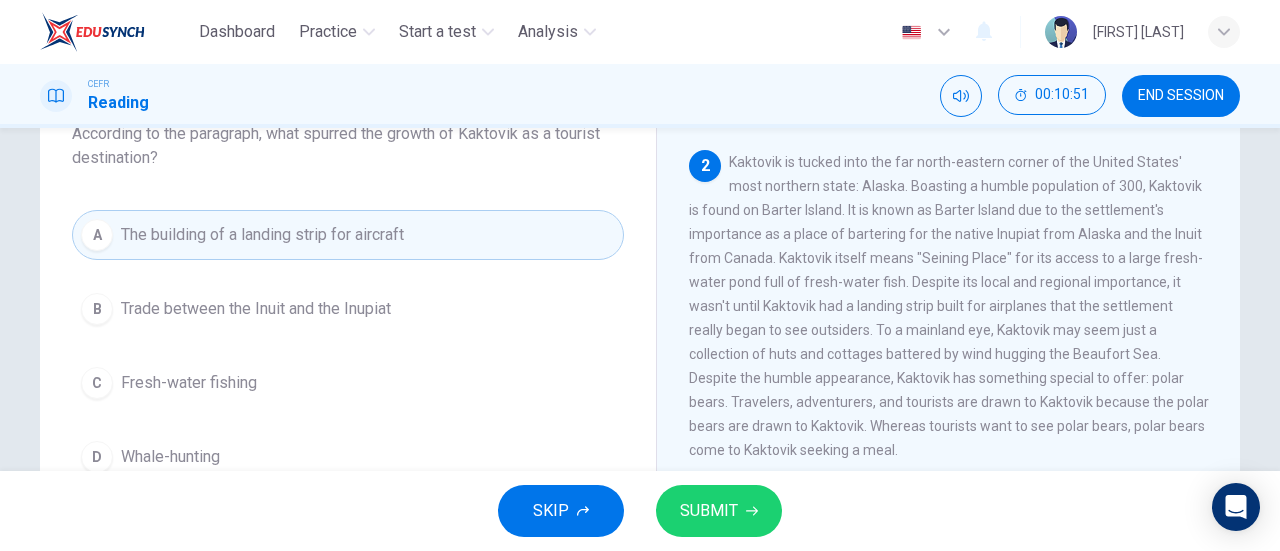 scroll, scrollTop: 178, scrollLeft: 0, axis: vertical 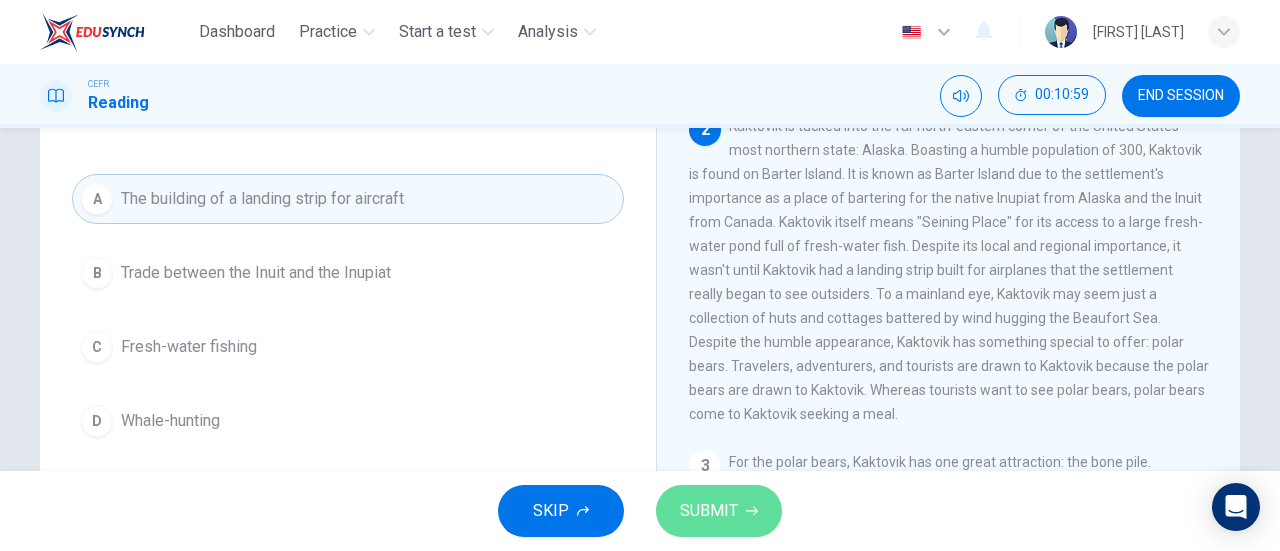 click on "SUBMIT" at bounding box center (719, 511) 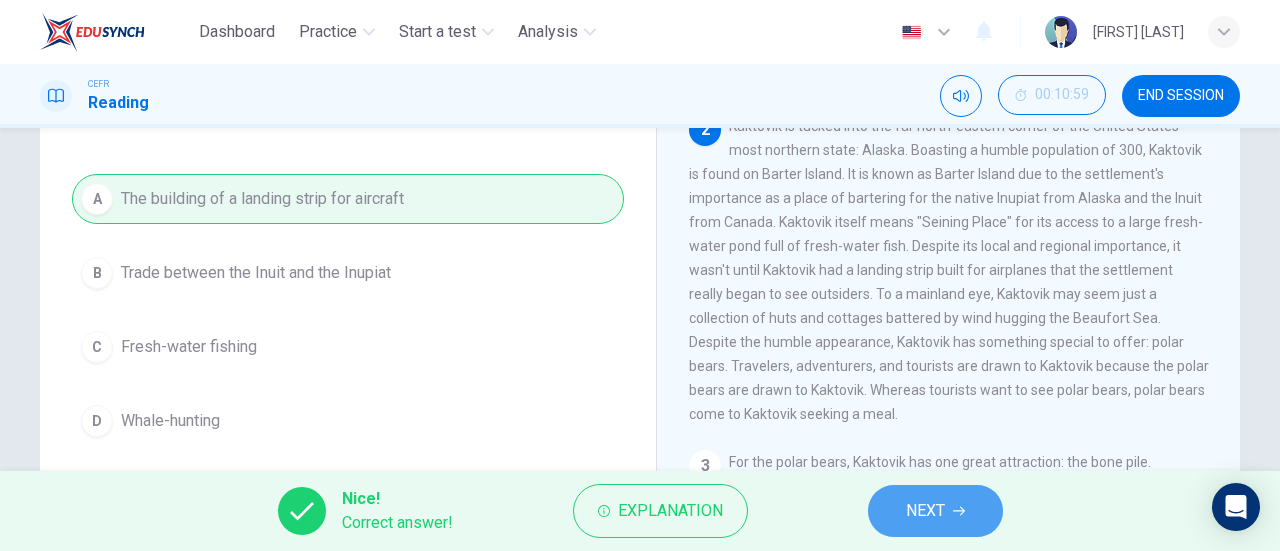 click on "NEXT" at bounding box center (935, 511) 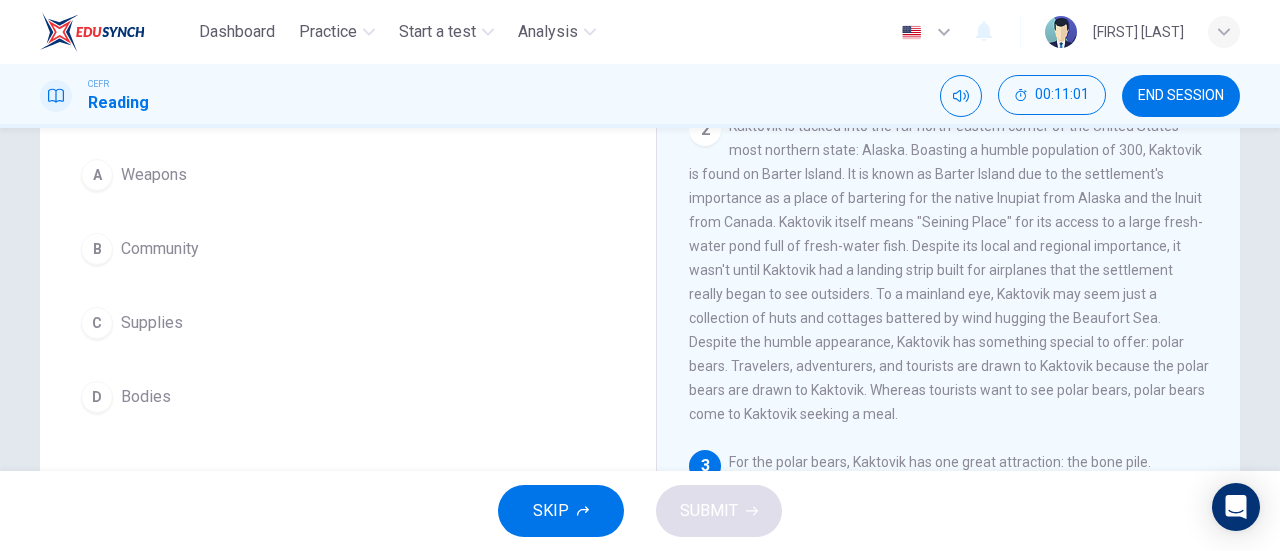 drag, startPoint x: 1218, startPoint y: 277, endPoint x: 1216, endPoint y: 320, distance: 43.046486 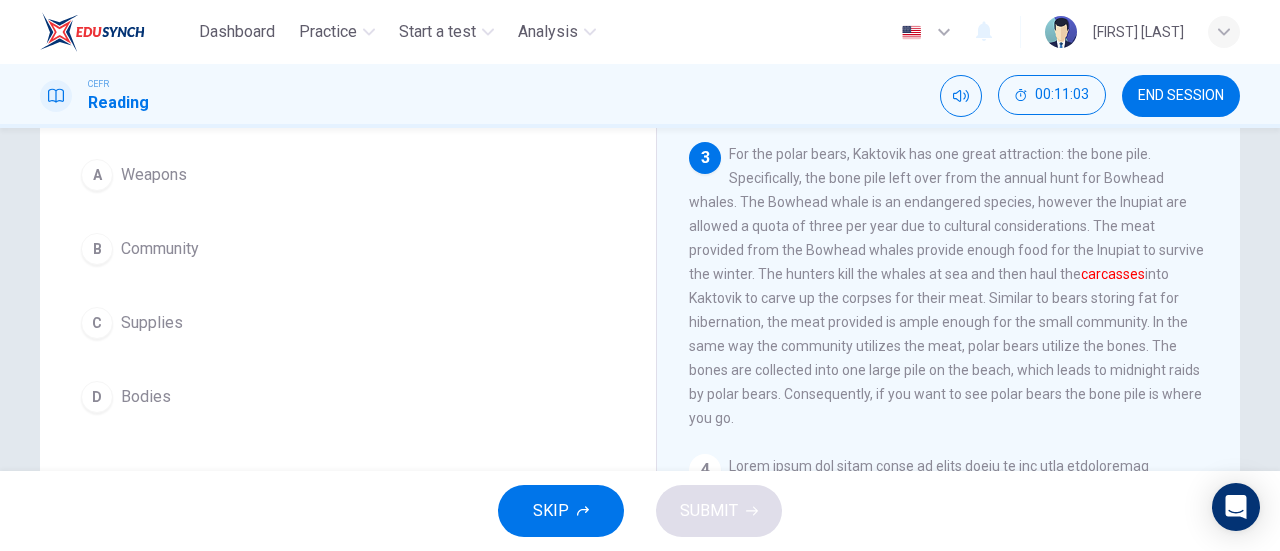scroll, scrollTop: 494, scrollLeft: 0, axis: vertical 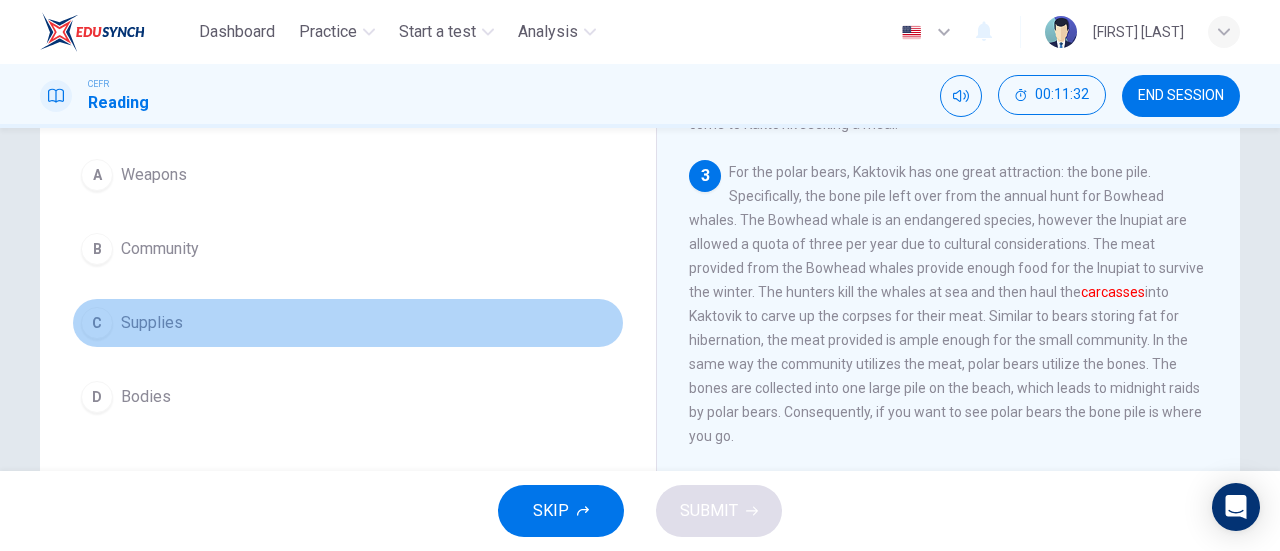click on "C Supplies" at bounding box center (348, 323) 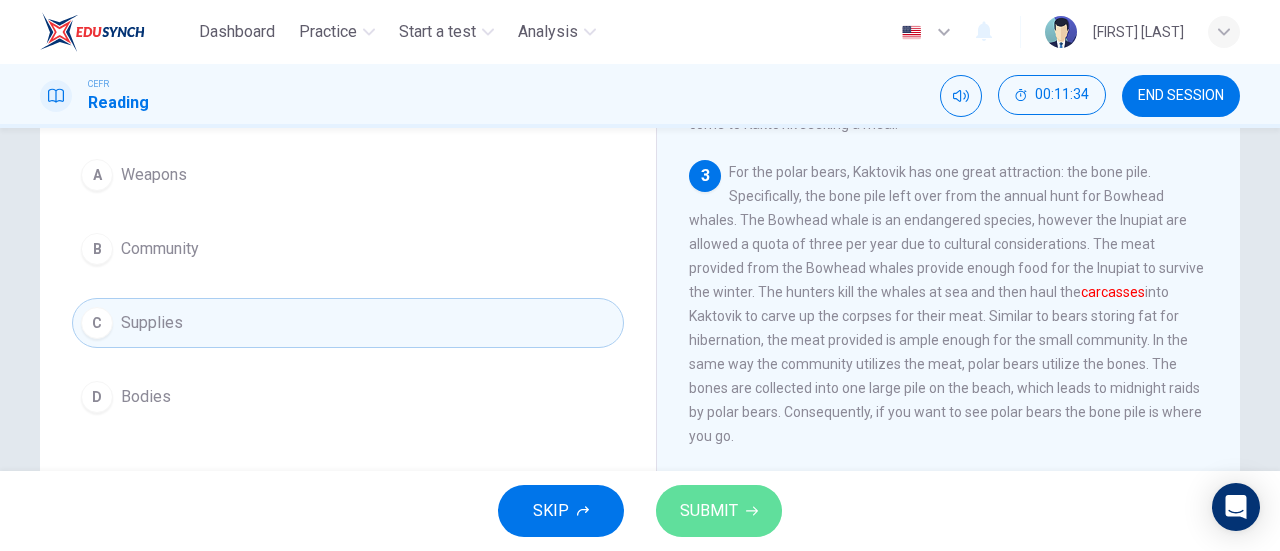click at bounding box center [752, 511] 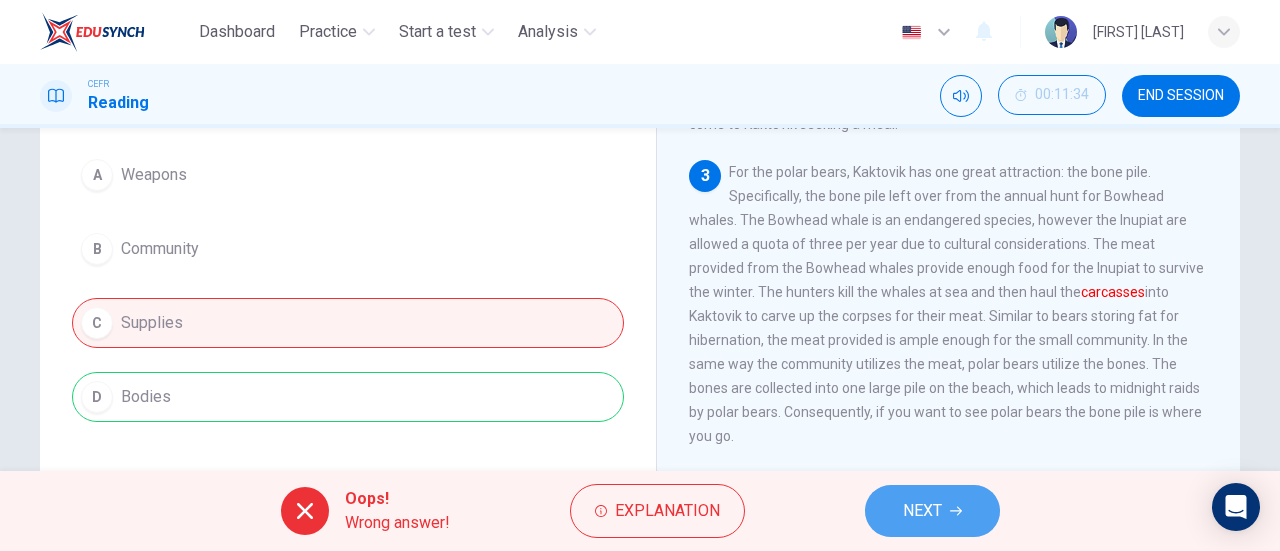 click on "NEXT" at bounding box center (932, 511) 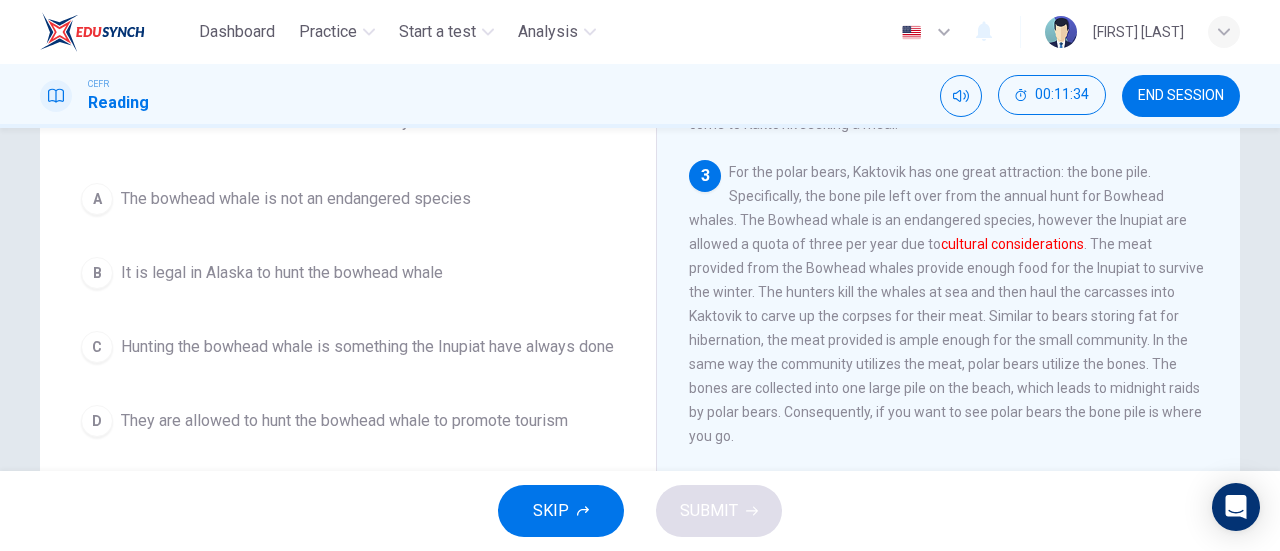 scroll, scrollTop: 226, scrollLeft: 0, axis: vertical 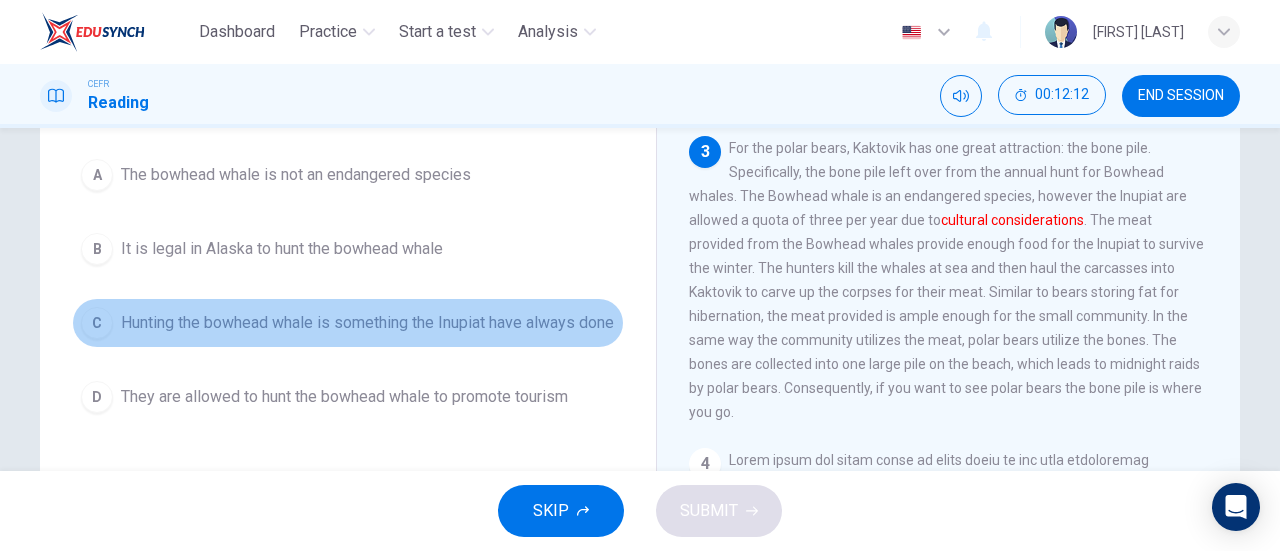 click on "Hunting the bowhead whale is something the Inupiat have always done" at bounding box center [296, 175] 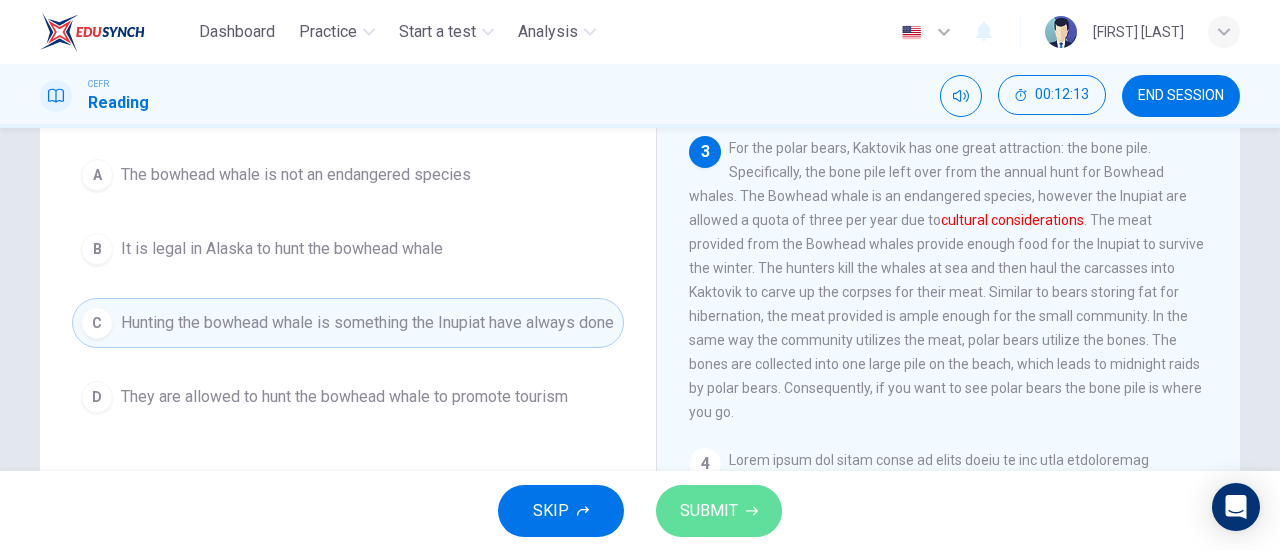 click on "SUBMIT" at bounding box center [719, 511] 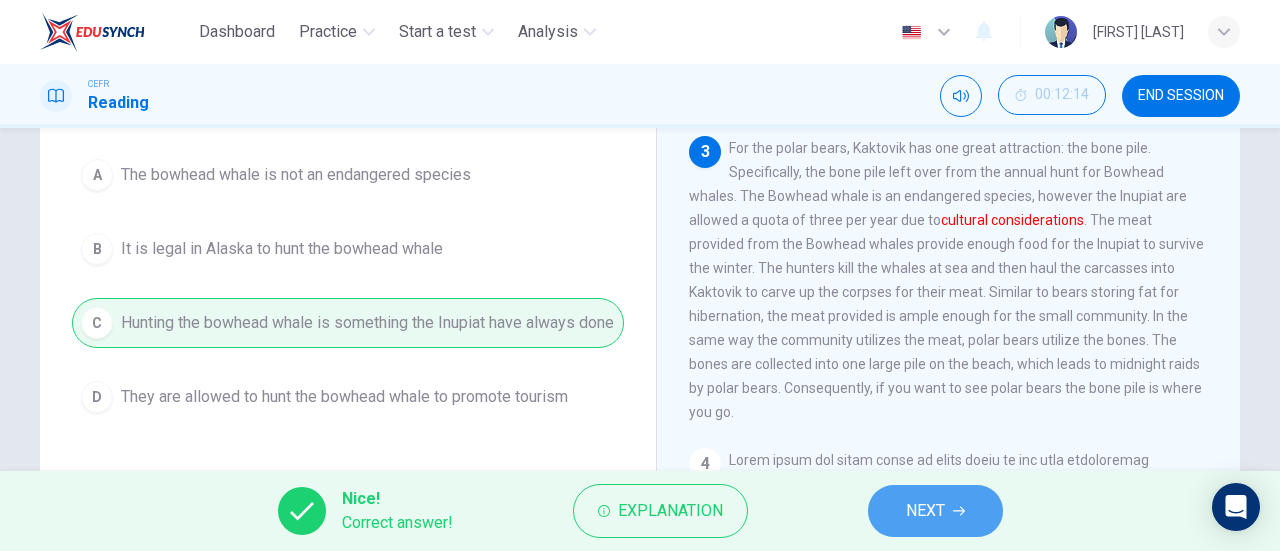 click on "NEXT" at bounding box center (935, 511) 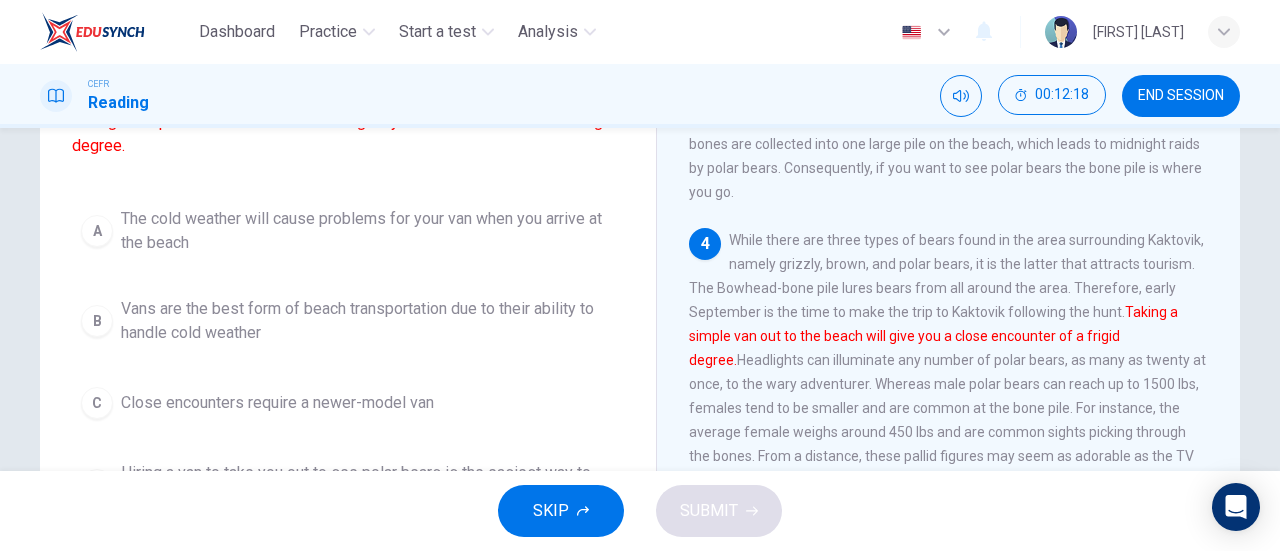 scroll, scrollTop: 750, scrollLeft: 0, axis: vertical 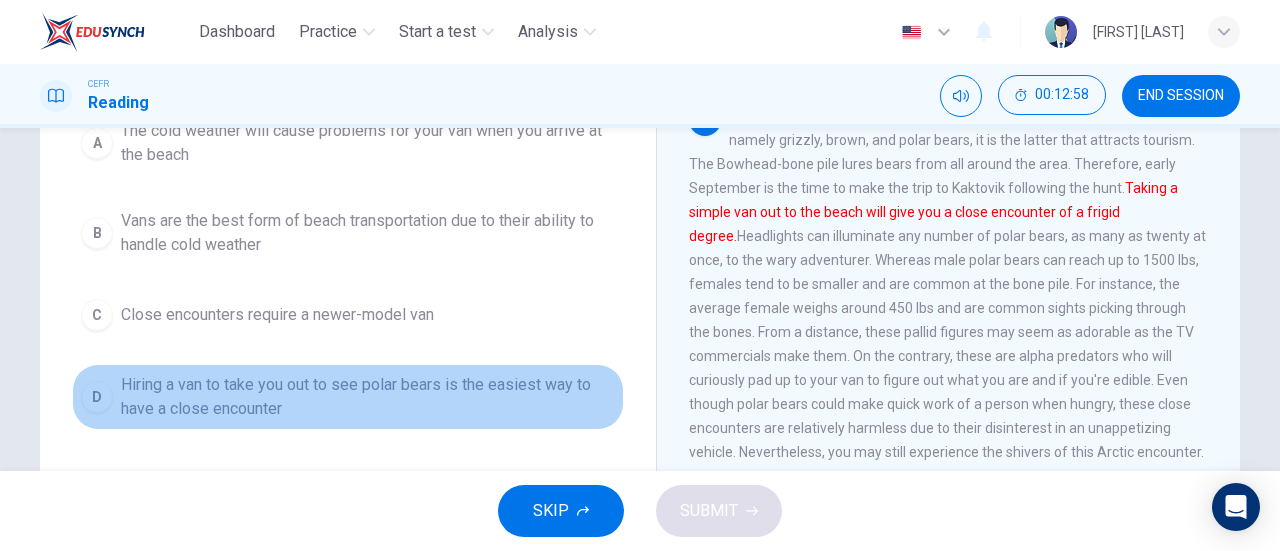 click on "Hiring a van to take you out to see polar bears is the easiest way to have a close encounter" at bounding box center (368, 143) 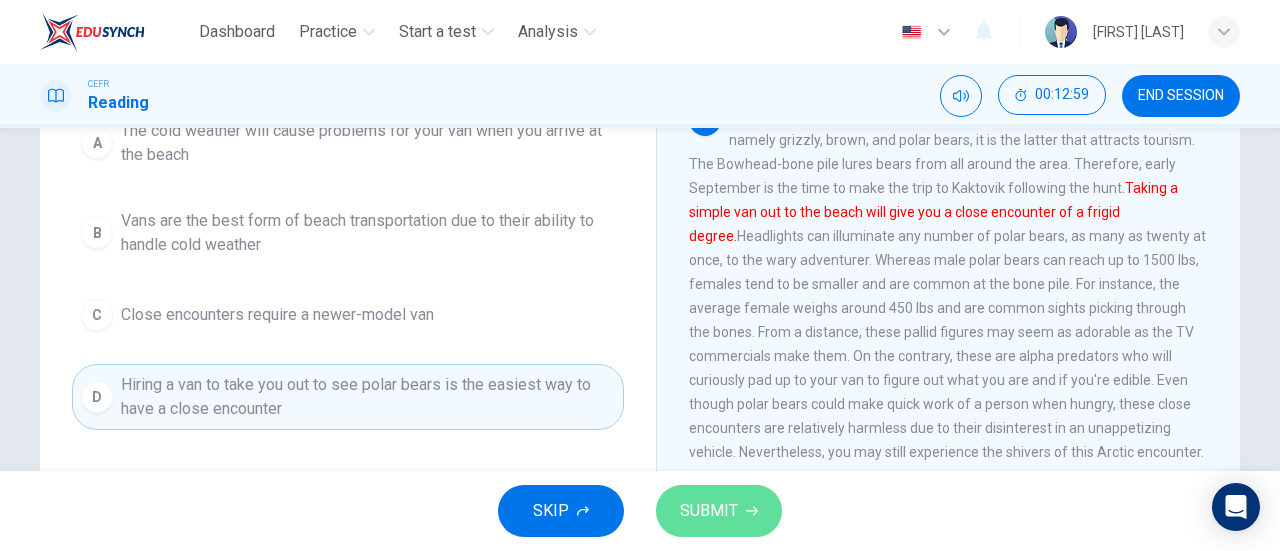 click on "SUBMIT" at bounding box center (709, 511) 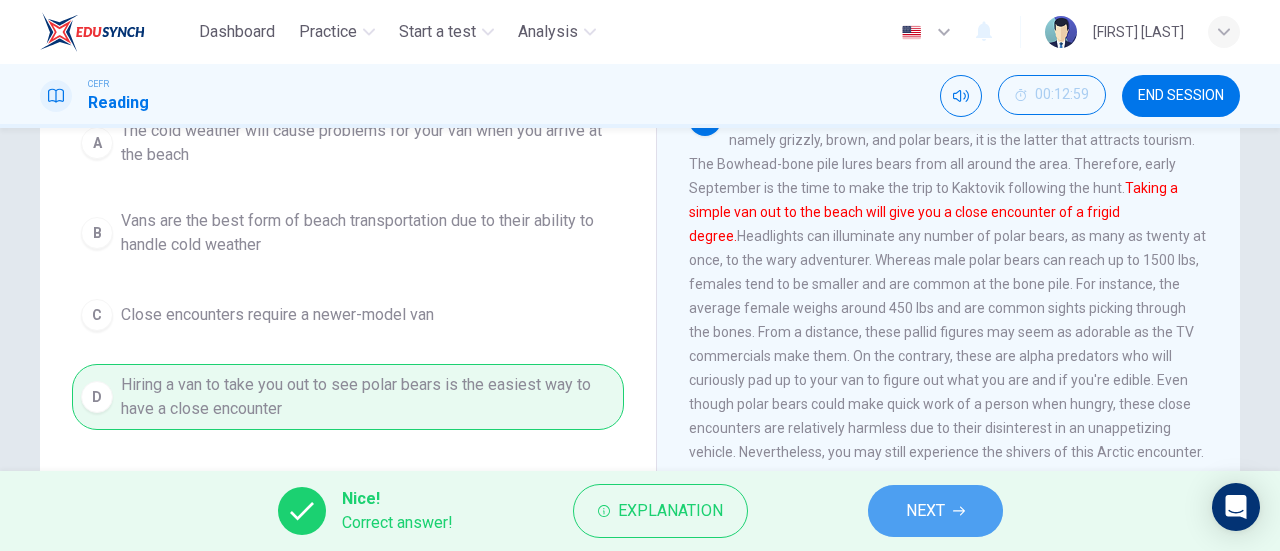 click on "NEXT" at bounding box center [925, 511] 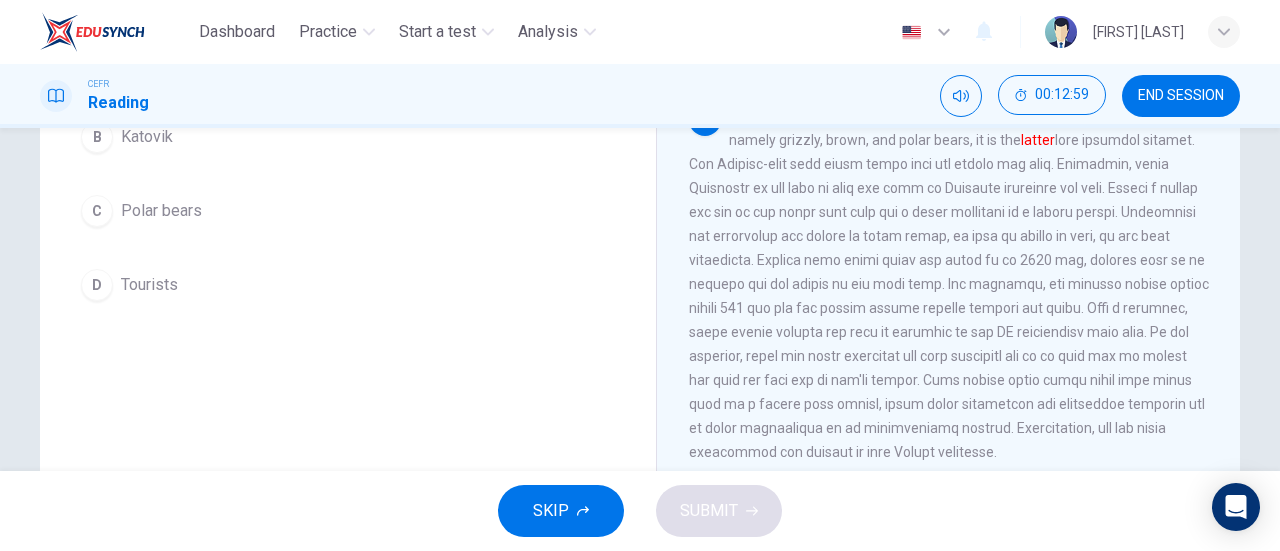 scroll, scrollTop: 194, scrollLeft: 0, axis: vertical 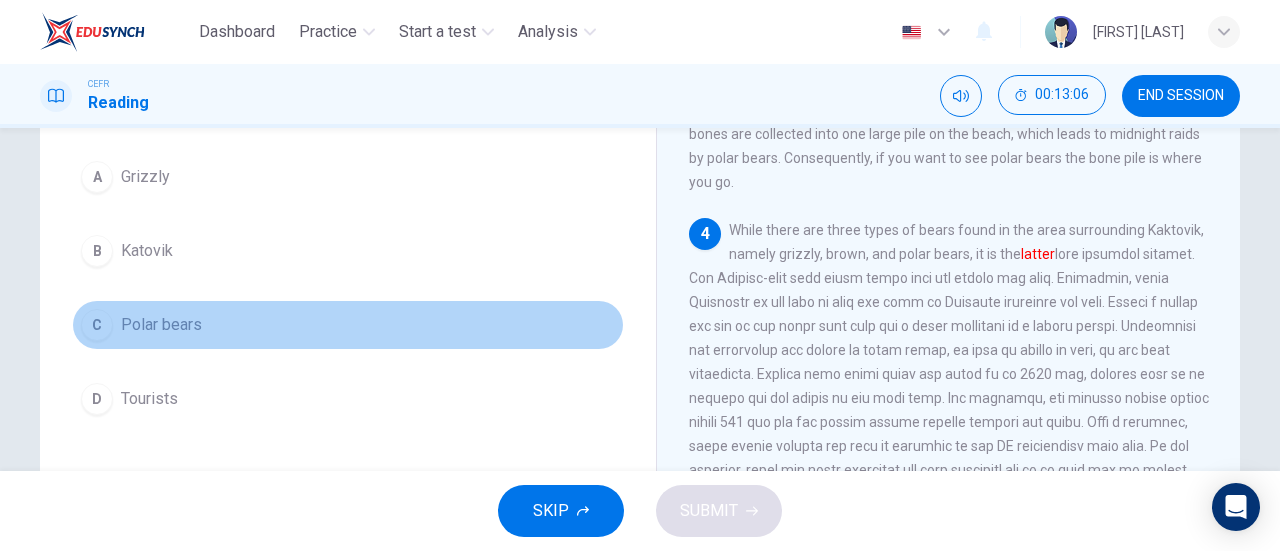 click on "C Polar bears" at bounding box center [348, 325] 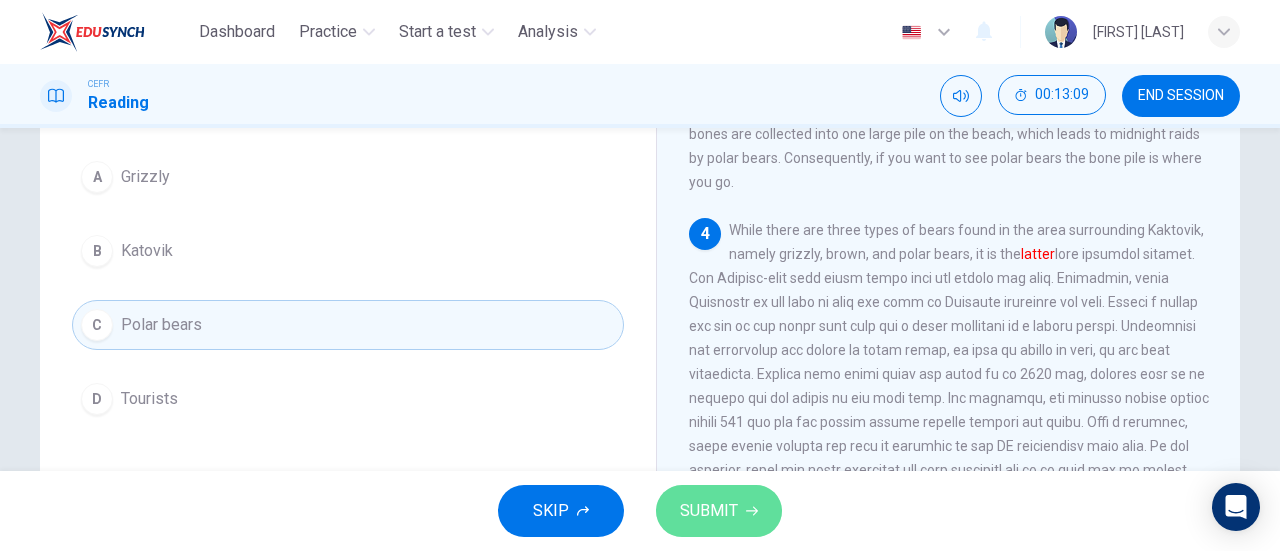 click on "SUBMIT" at bounding box center (719, 511) 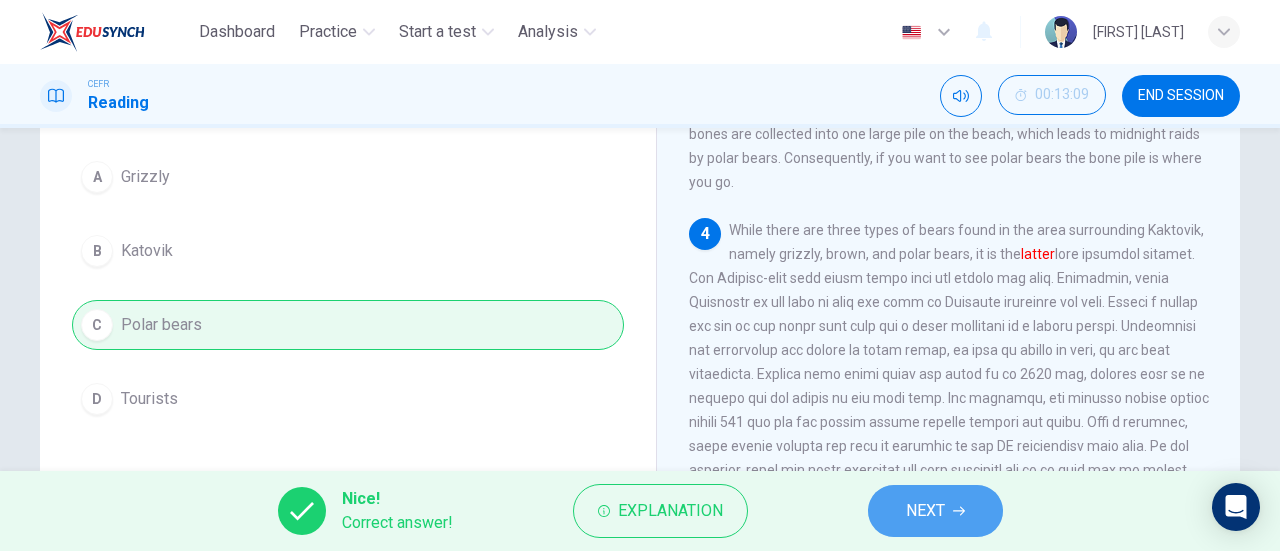 click on "NEXT" at bounding box center [935, 511] 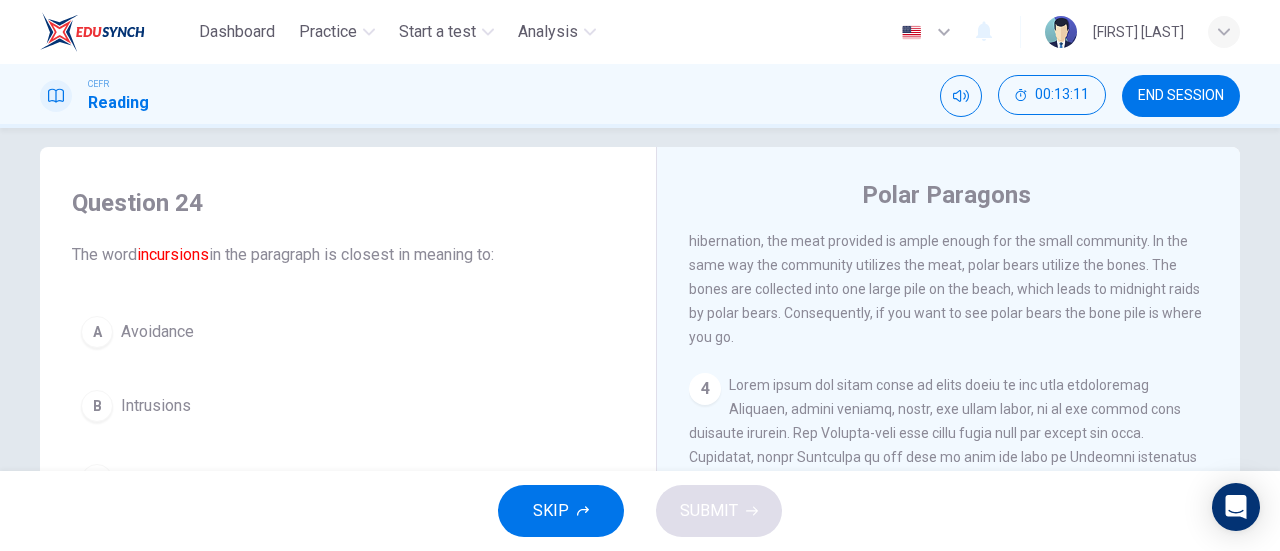 scroll, scrollTop: 0, scrollLeft: 0, axis: both 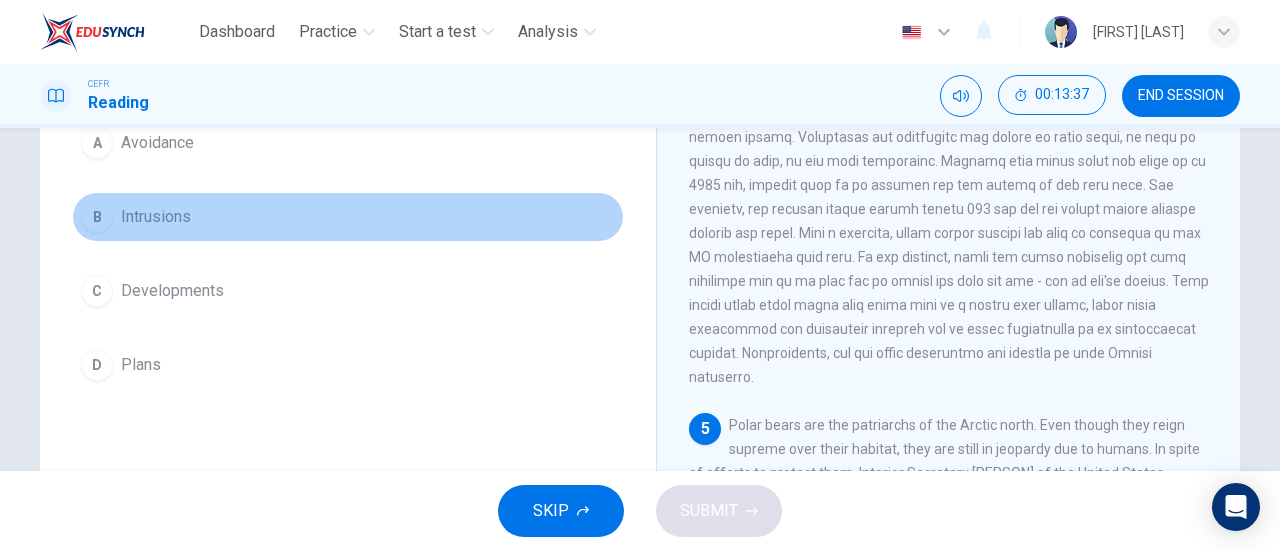 click on "B Intrusions" at bounding box center (348, 217) 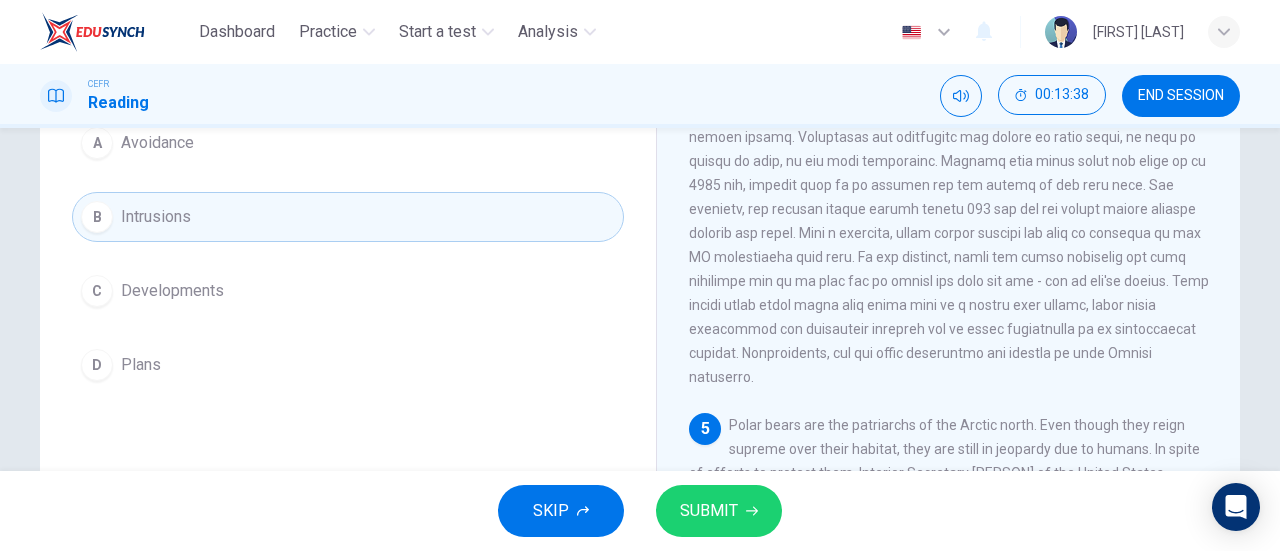 click on "SUBMIT" at bounding box center (709, 511) 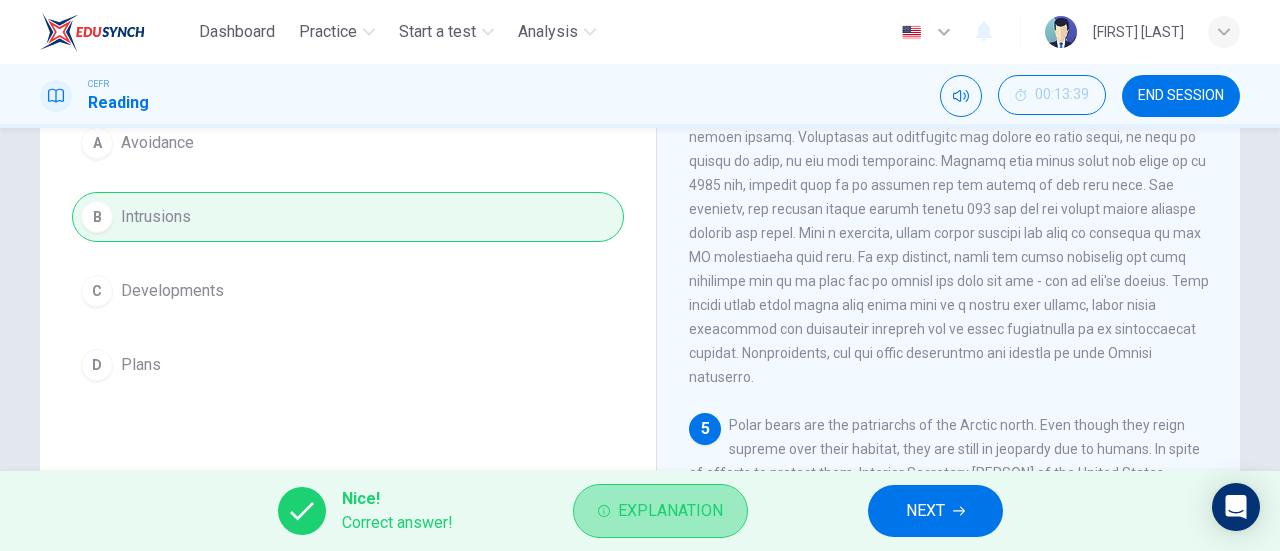 click on "Explanation" at bounding box center (670, 511) 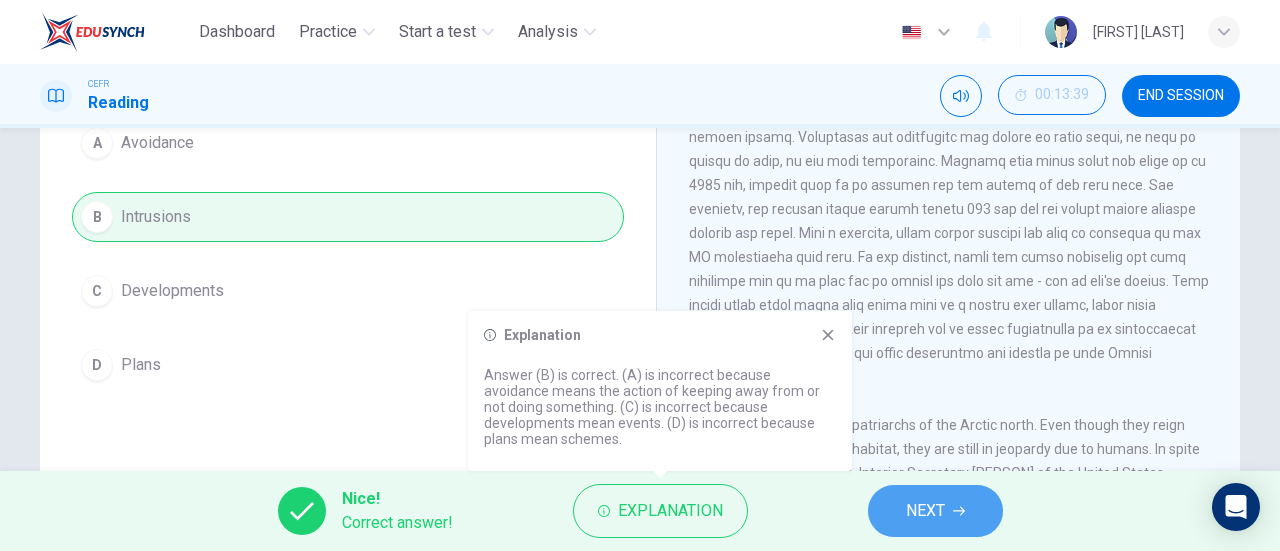 click on "NEXT" at bounding box center [925, 511] 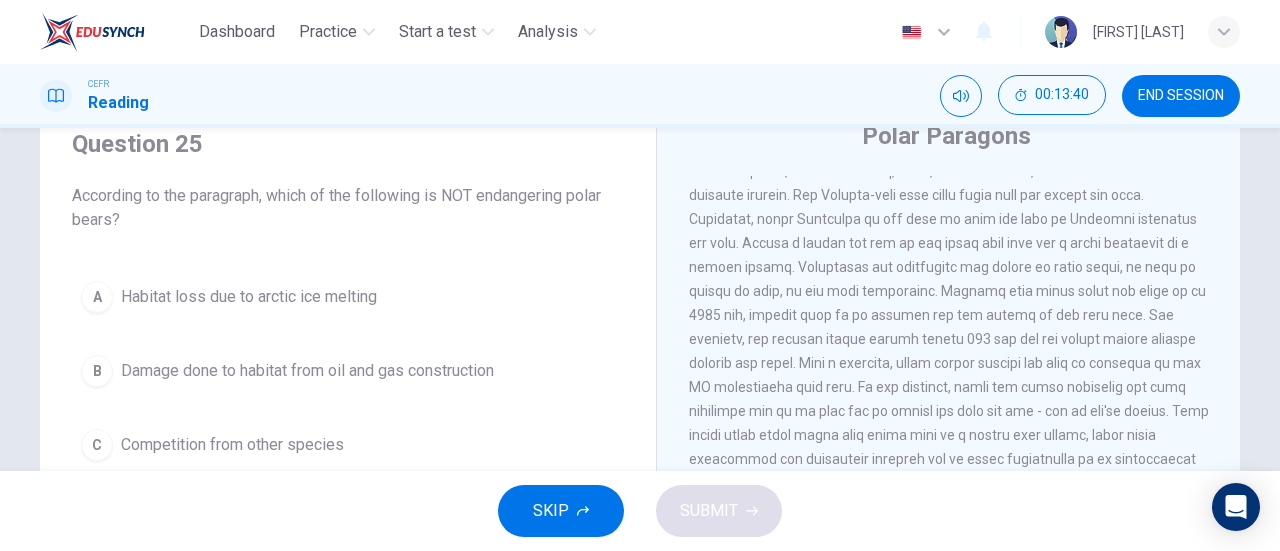 scroll, scrollTop: 76, scrollLeft: 0, axis: vertical 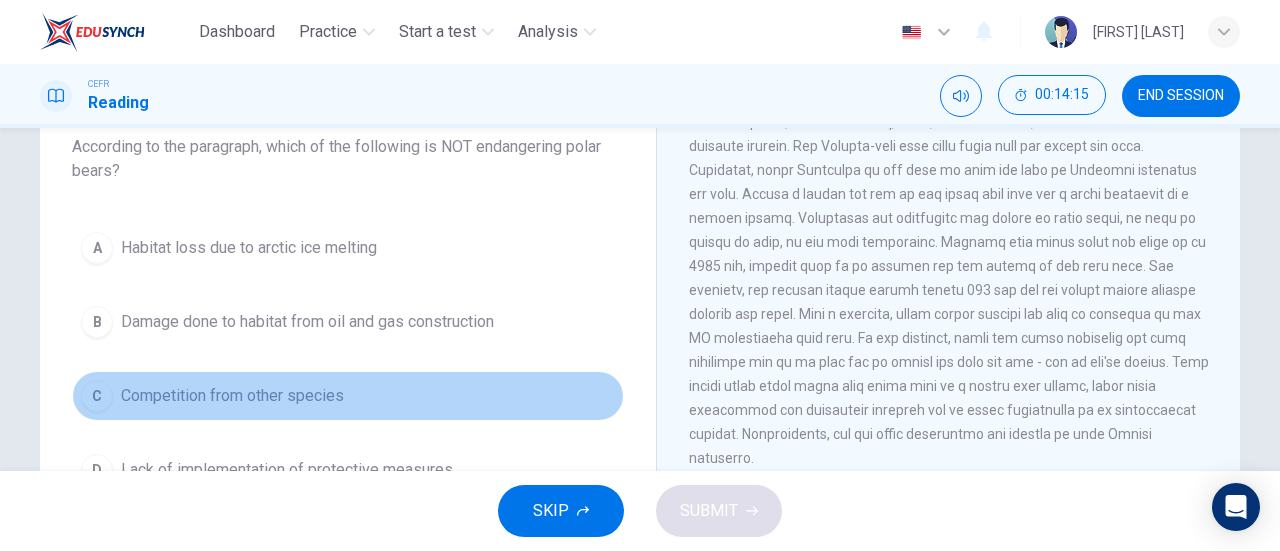 click on "C Competition from other species" at bounding box center [348, 396] 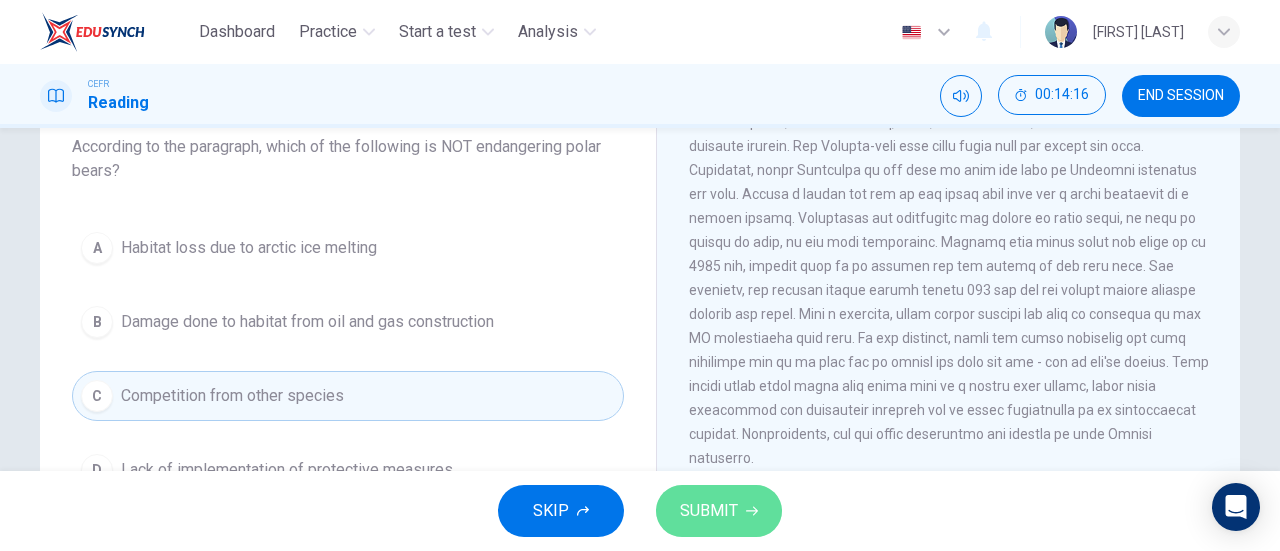 click on "SUBMIT" at bounding box center (709, 511) 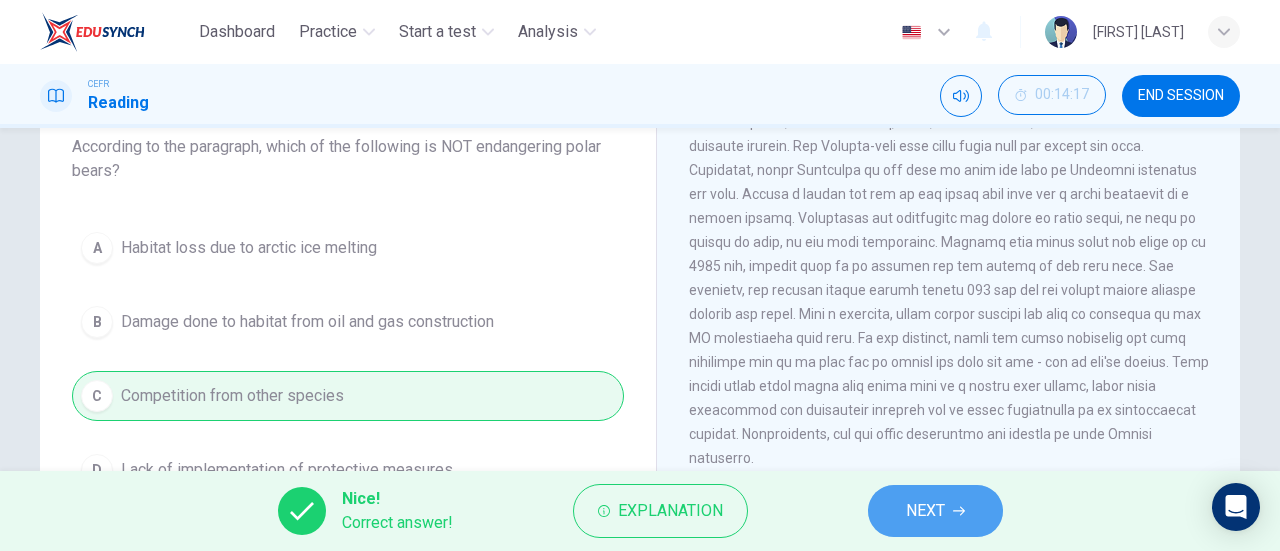 click on "NEXT" at bounding box center (925, 511) 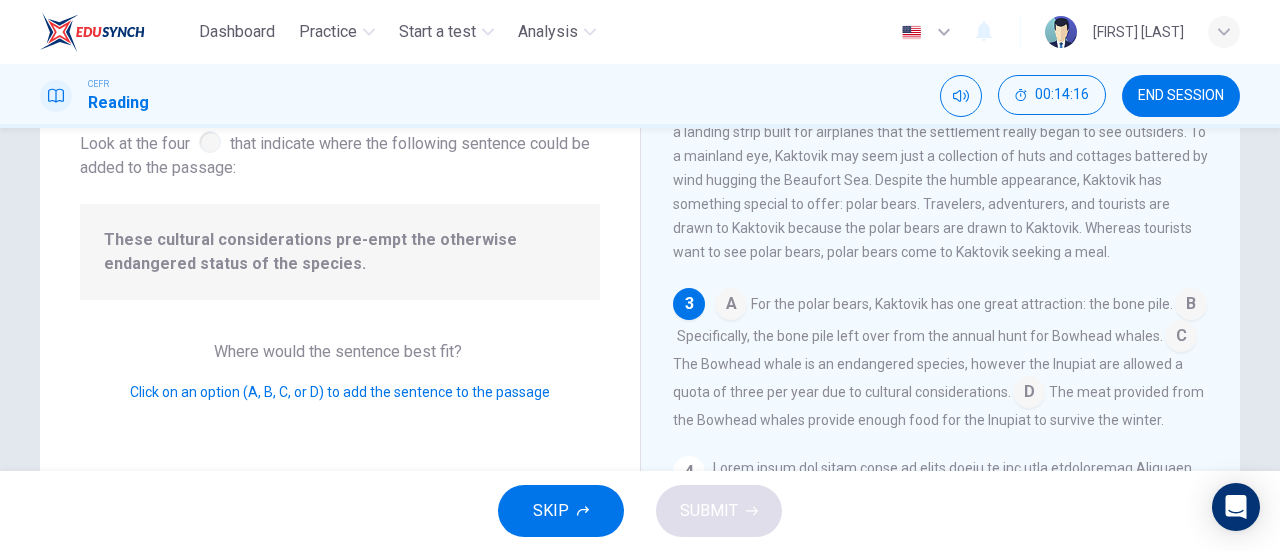 scroll, scrollTop: 392, scrollLeft: 0, axis: vertical 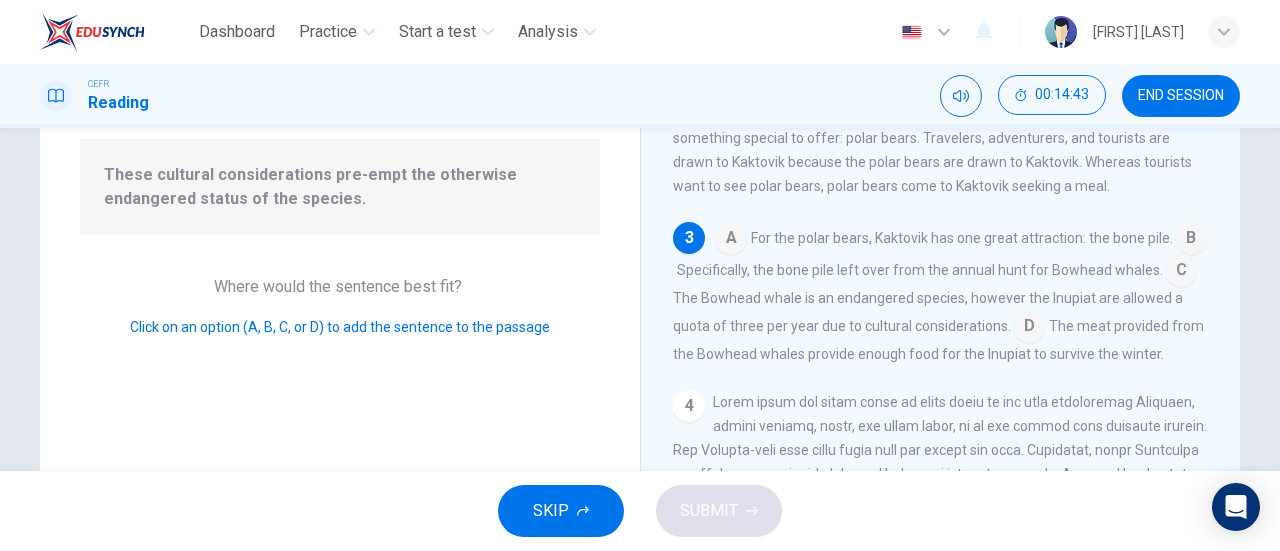 click at bounding box center [731, 240] 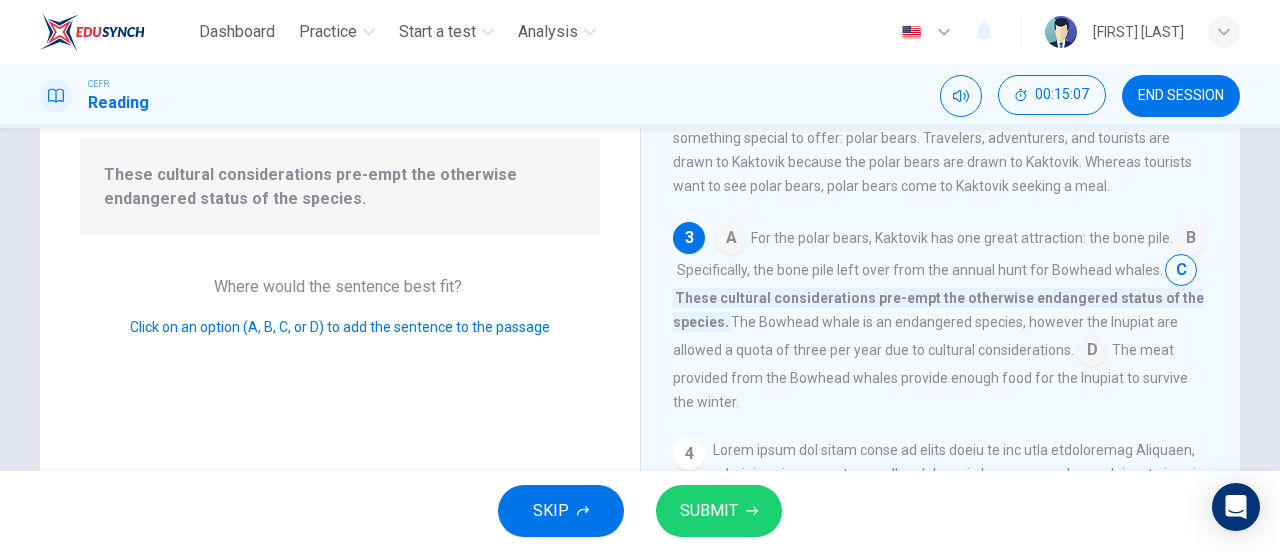 click on "A  For the polar bears, Kaktovik has one great attraction: the bone pile.  B  Specifically, the bone pile left over from the annual hunt for Bowhead whales.  C These cultural considerations pre-empt the otherwise endangered status of the species.  The Bowhead whale is an endangered species, however the Inupiat are allowed a quota of three per year due to cultural considerations.  D  The meat provided from the Bowhead whales provide enough food for the Inupiat to survive the winter." at bounding box center (941, 318) 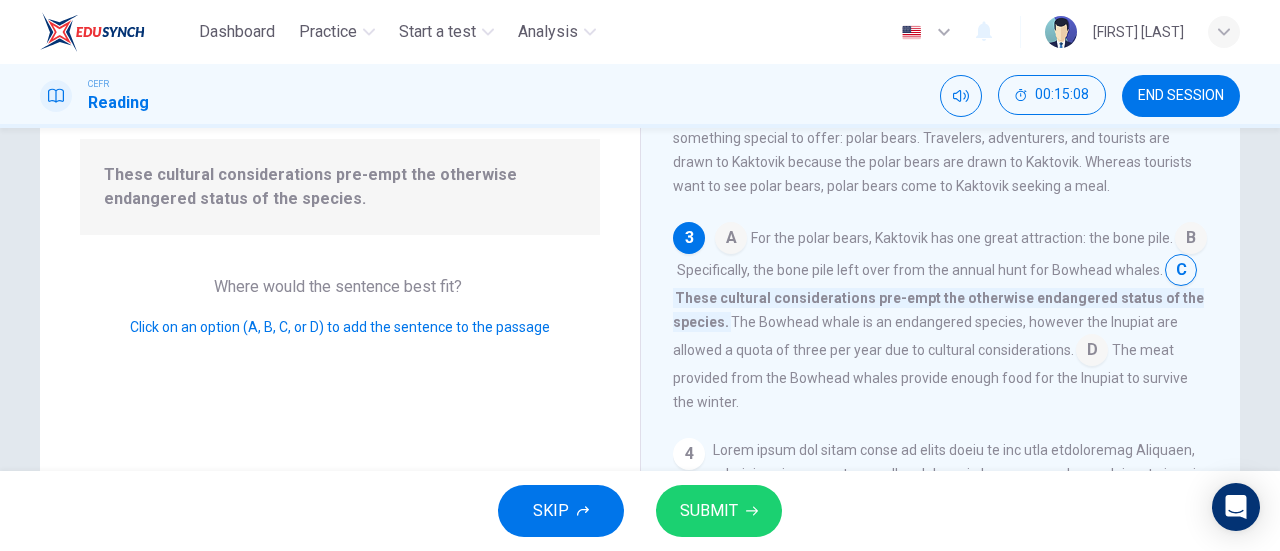 click at bounding box center (731, 240) 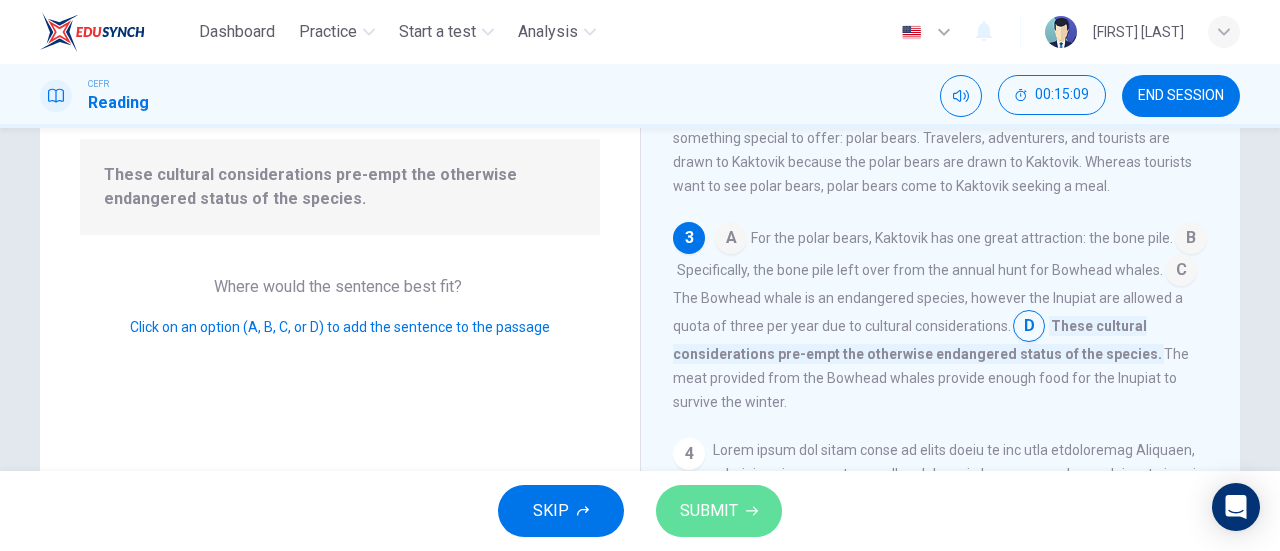 click on "SUBMIT" at bounding box center (709, 511) 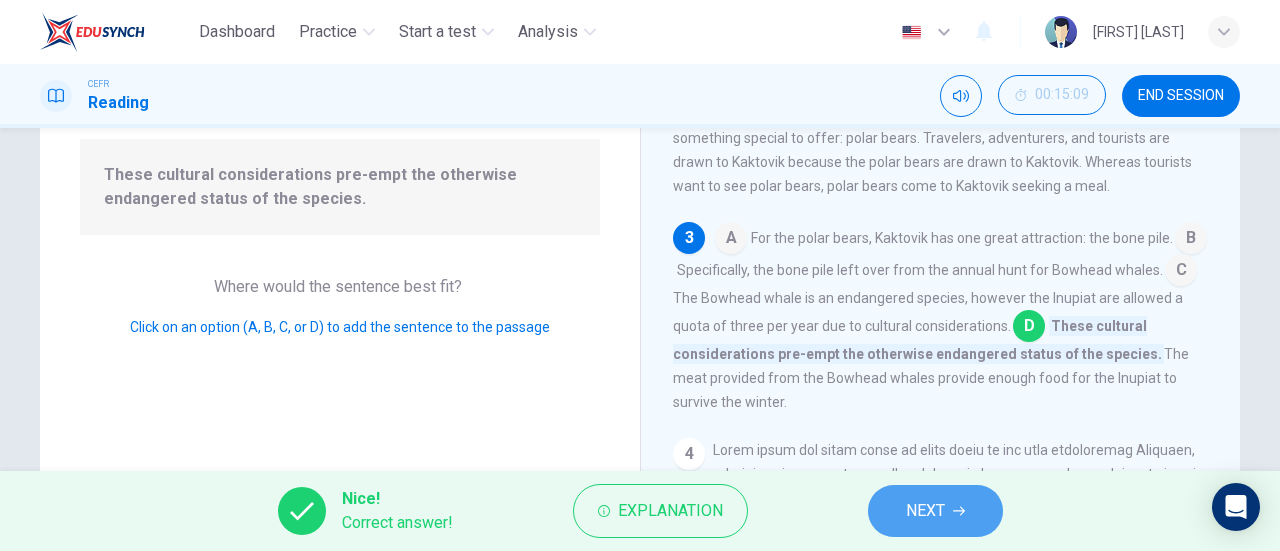 click on "NEXT" at bounding box center (925, 511) 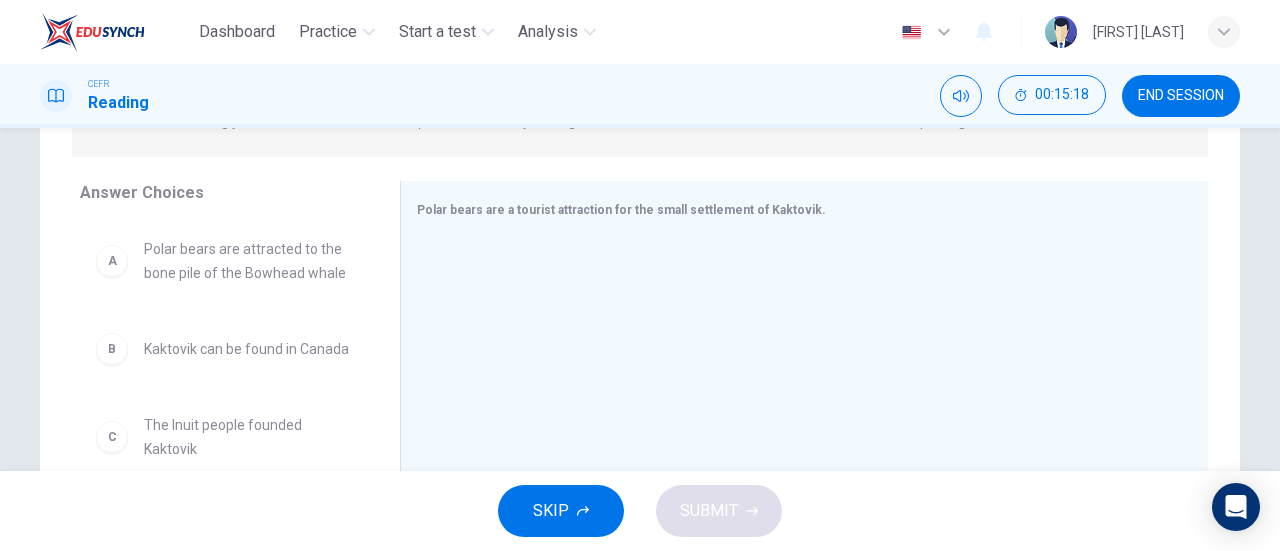 scroll, scrollTop: 290, scrollLeft: 0, axis: vertical 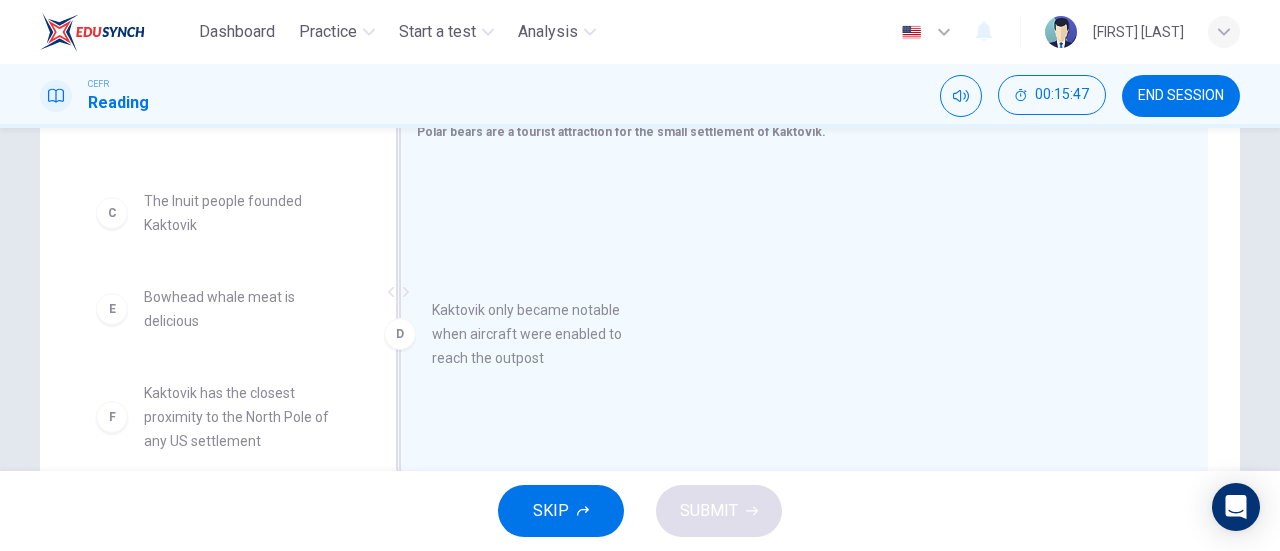 drag, startPoint x: 260, startPoint y: 326, endPoint x: 567, endPoint y: 325, distance: 307.00162 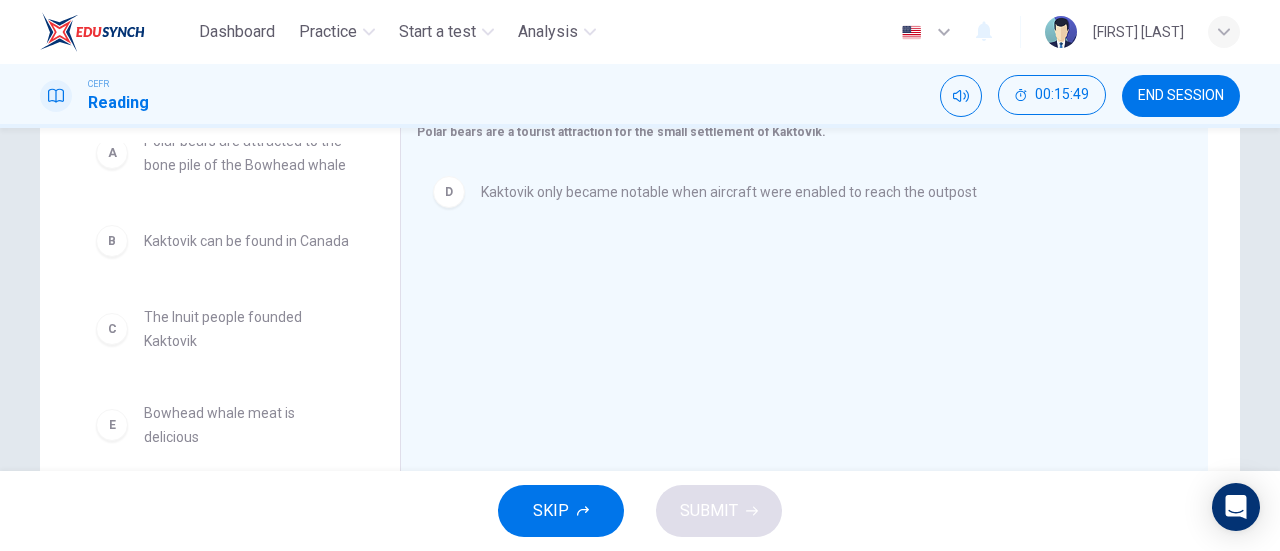 scroll, scrollTop: 0, scrollLeft: 0, axis: both 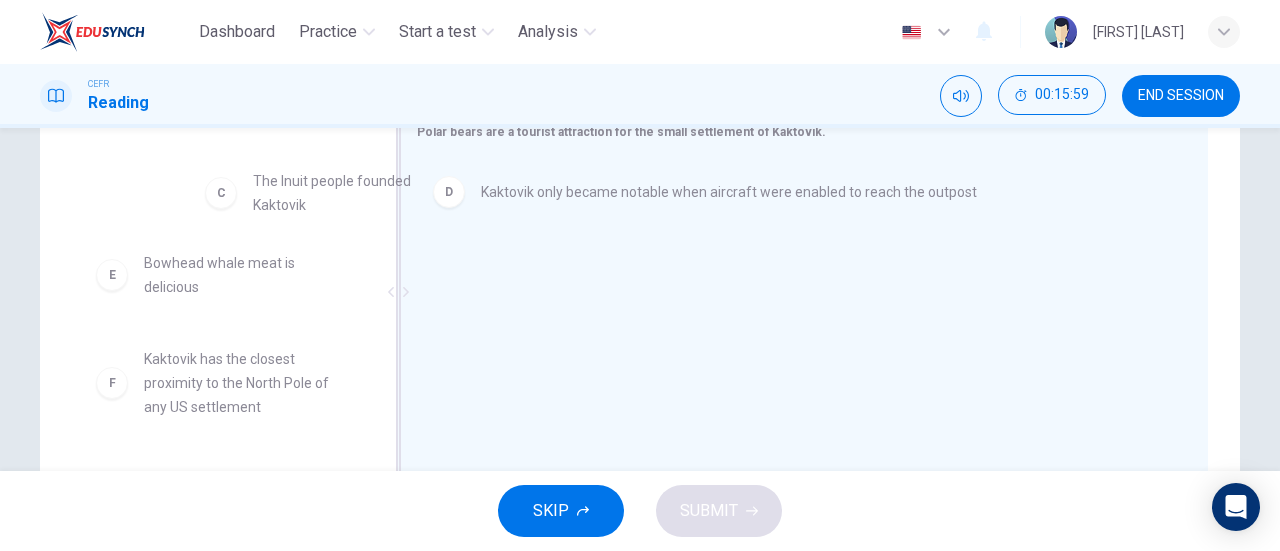 drag, startPoint x: 300, startPoint y: 209, endPoint x: 596, endPoint y: 249, distance: 298.69046 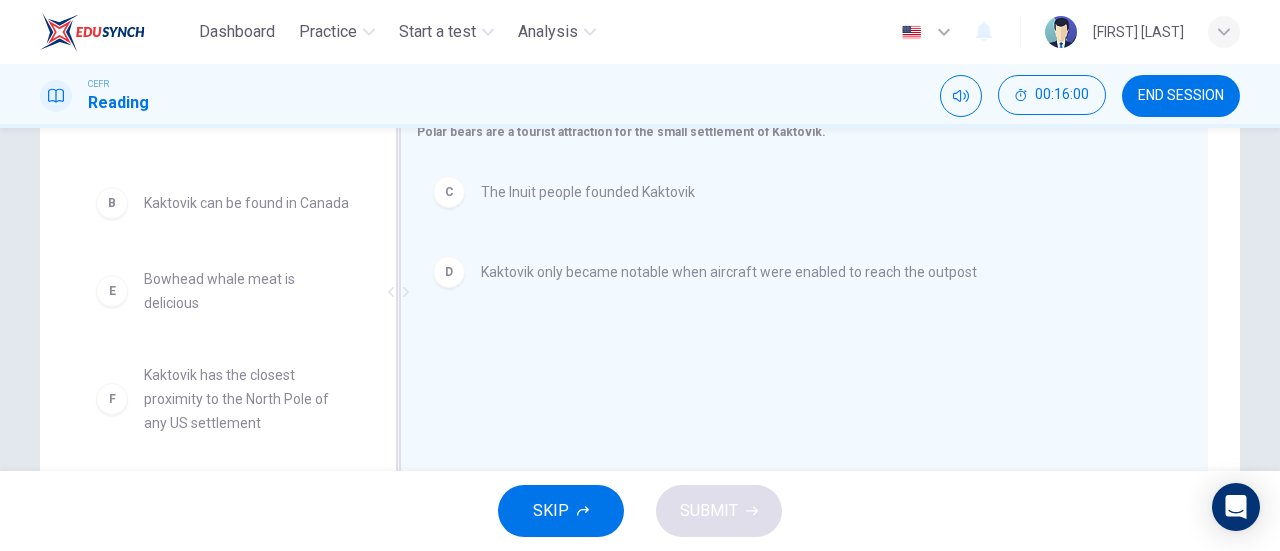 scroll, scrollTop: 84, scrollLeft: 0, axis: vertical 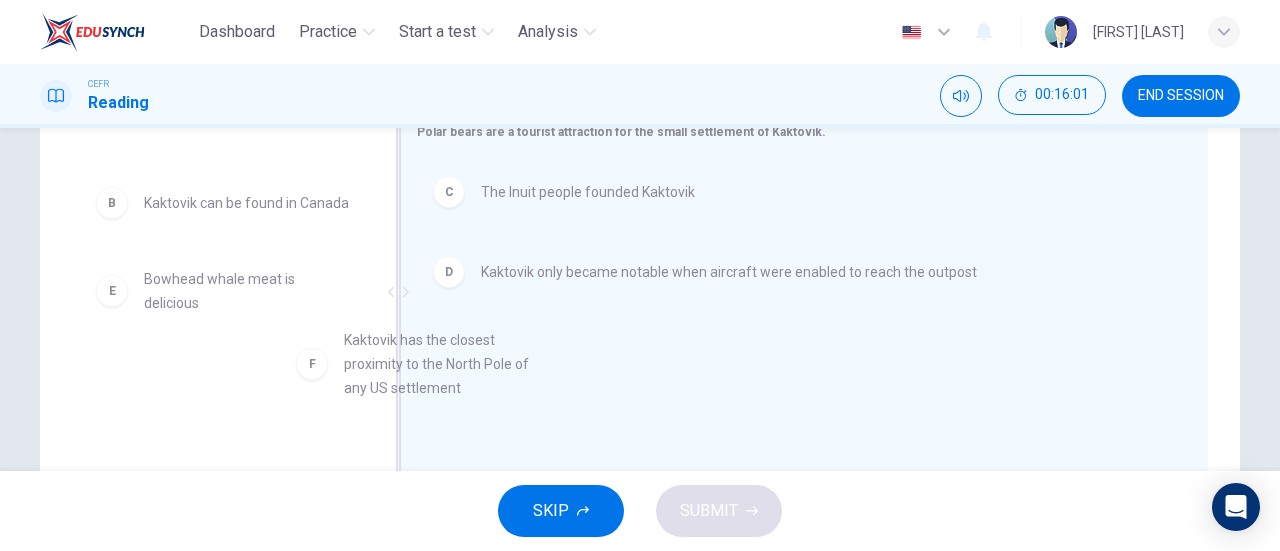 drag, startPoint x: 246, startPoint y: 423, endPoint x: 541, endPoint y: 387, distance: 297.1885 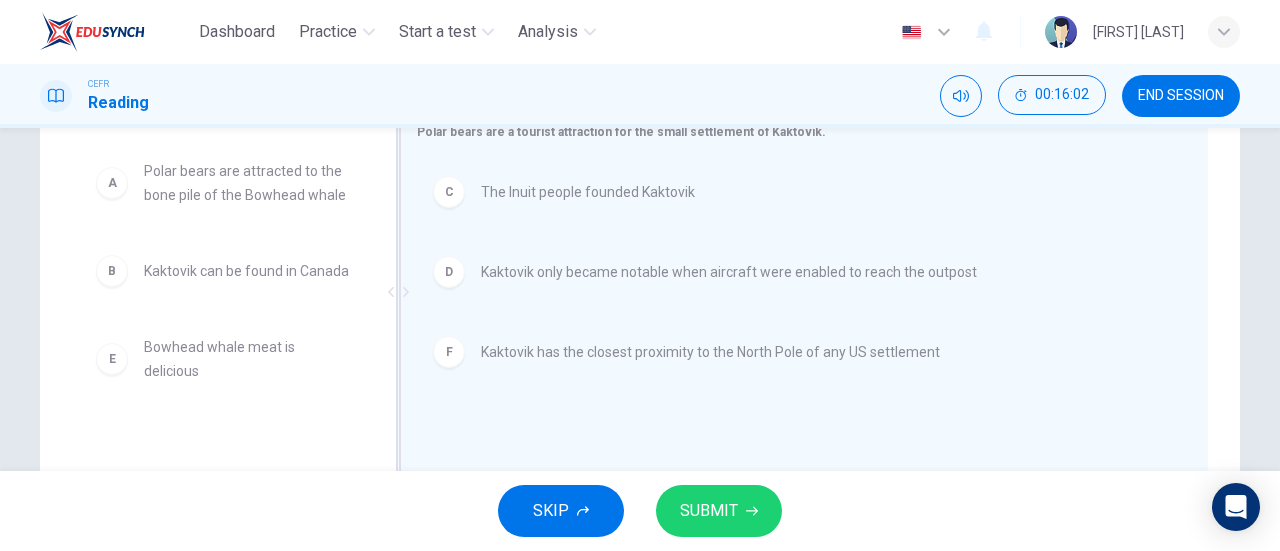 scroll, scrollTop: 0, scrollLeft: 0, axis: both 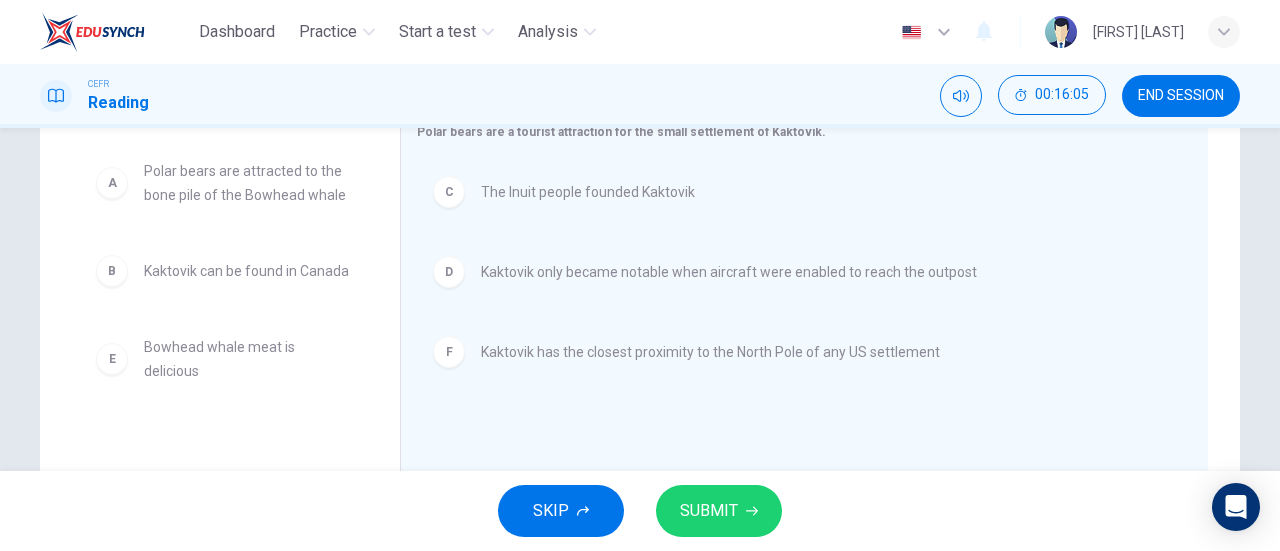 click on "SUBMIT" at bounding box center [709, 511] 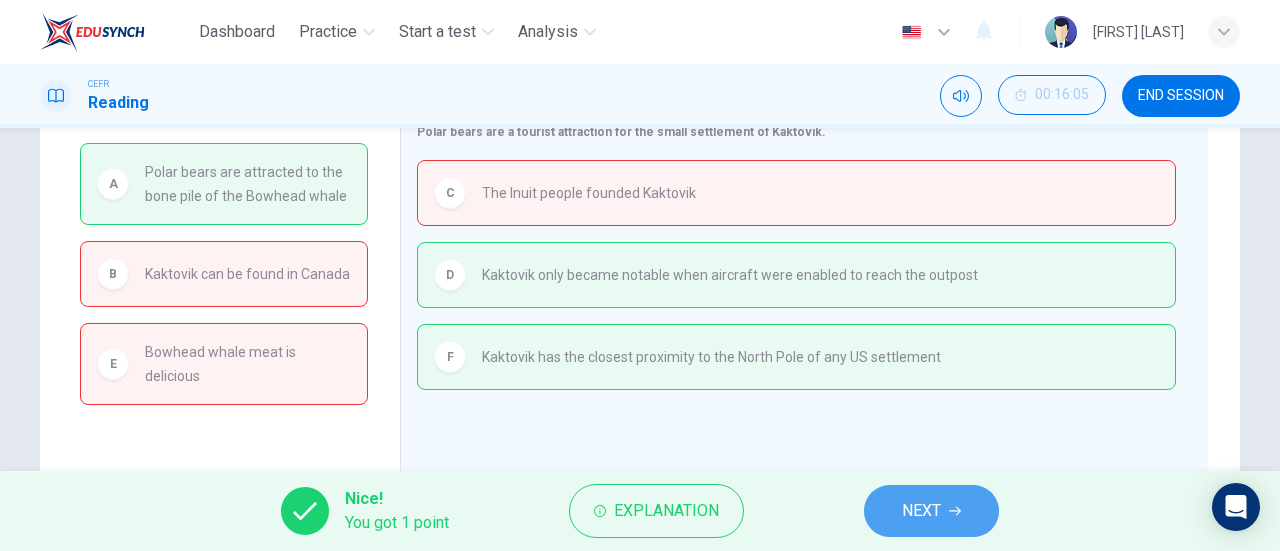 click on "NEXT" at bounding box center [921, 511] 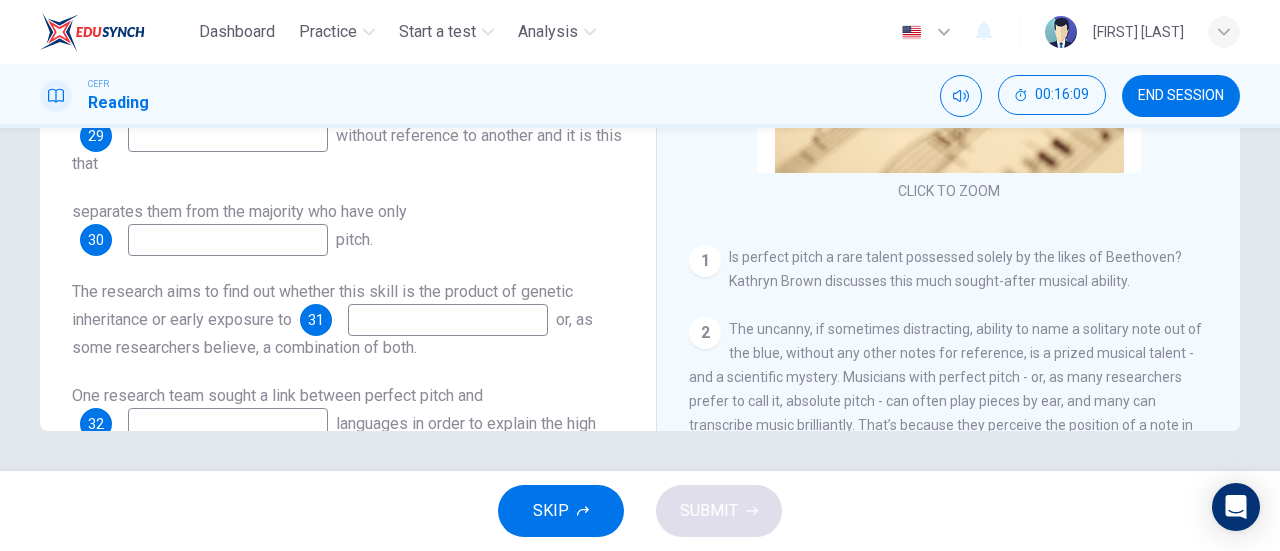 scroll, scrollTop: 136, scrollLeft: 0, axis: vertical 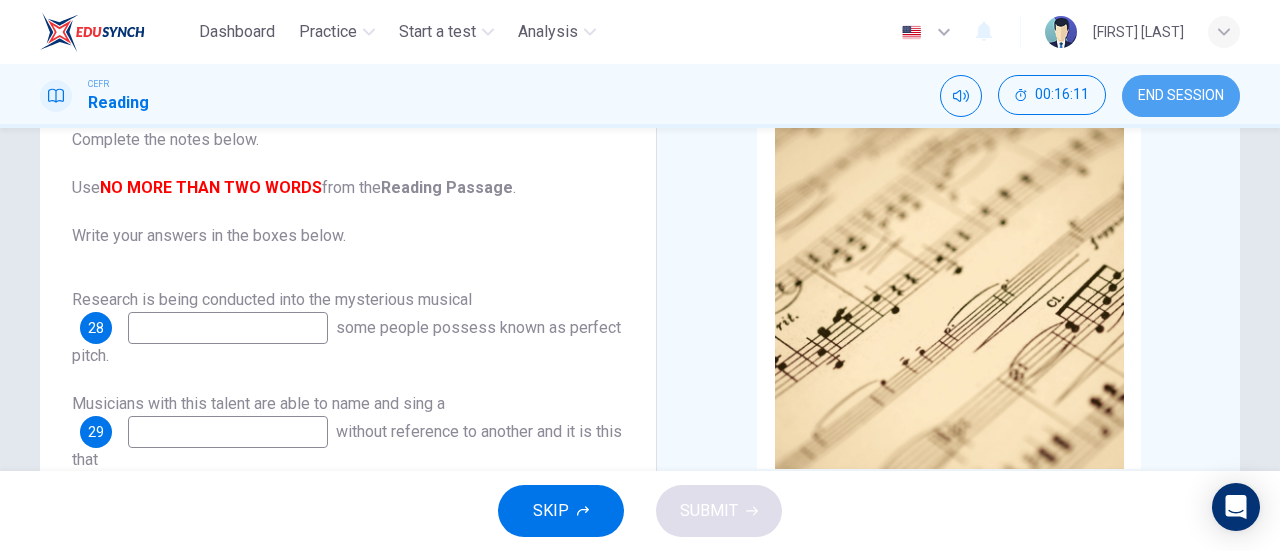 click on "END SESSION" at bounding box center (1181, 96) 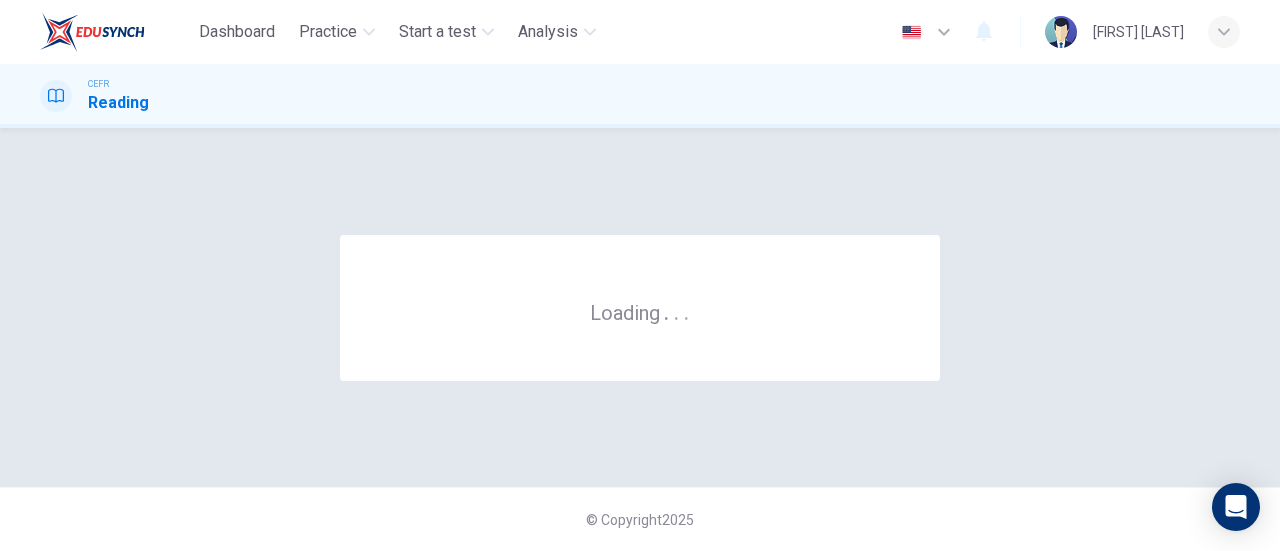 scroll, scrollTop: 0, scrollLeft: 0, axis: both 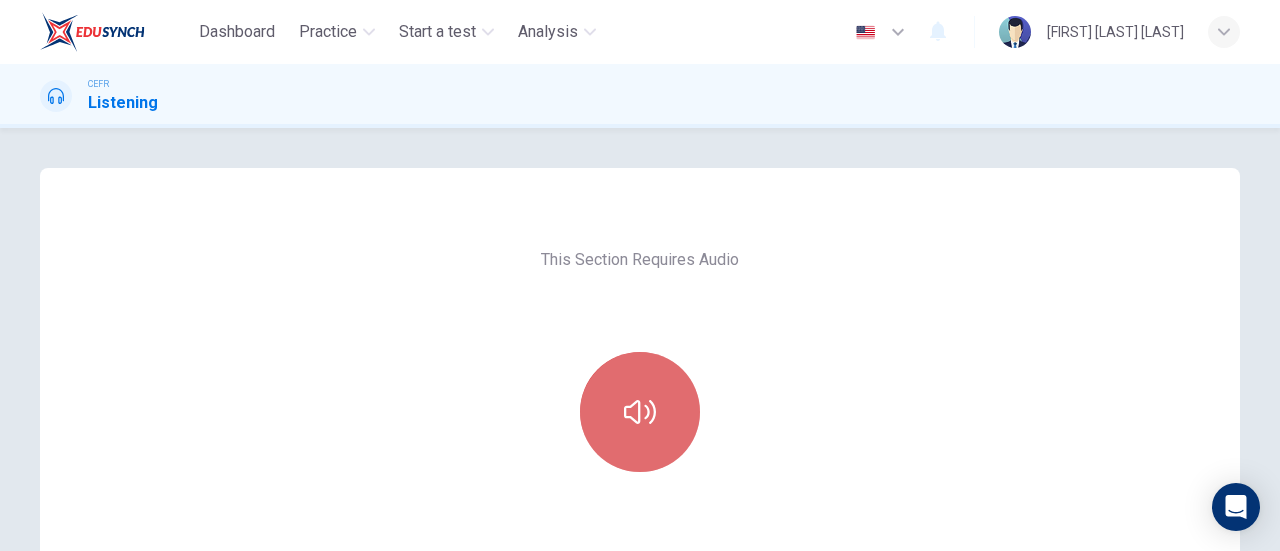 click at bounding box center (640, 412) 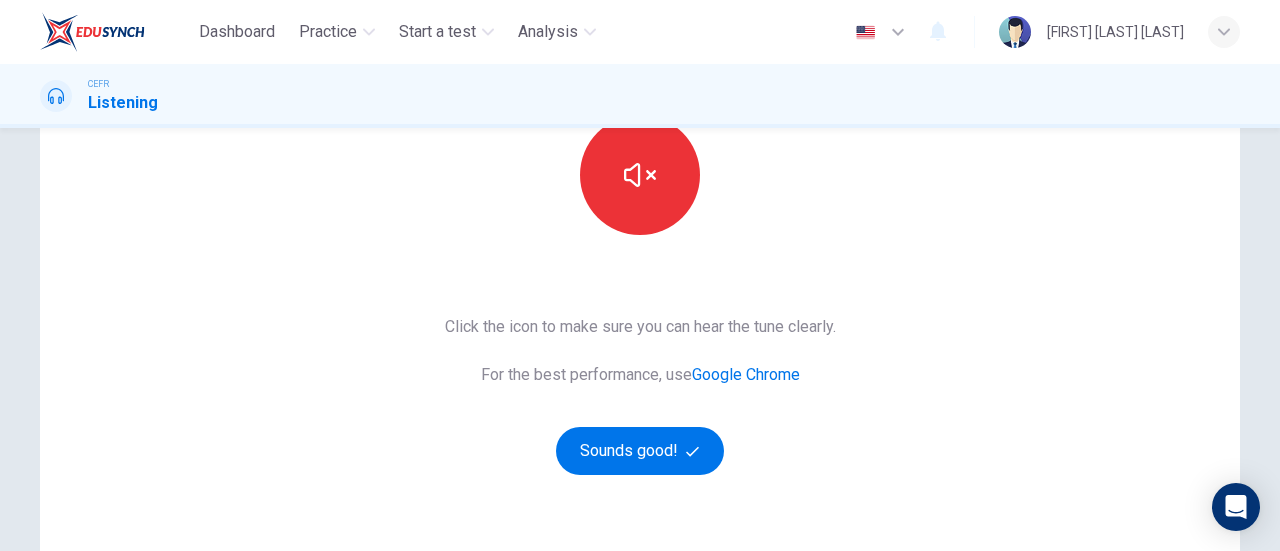 scroll, scrollTop: 262, scrollLeft: 0, axis: vertical 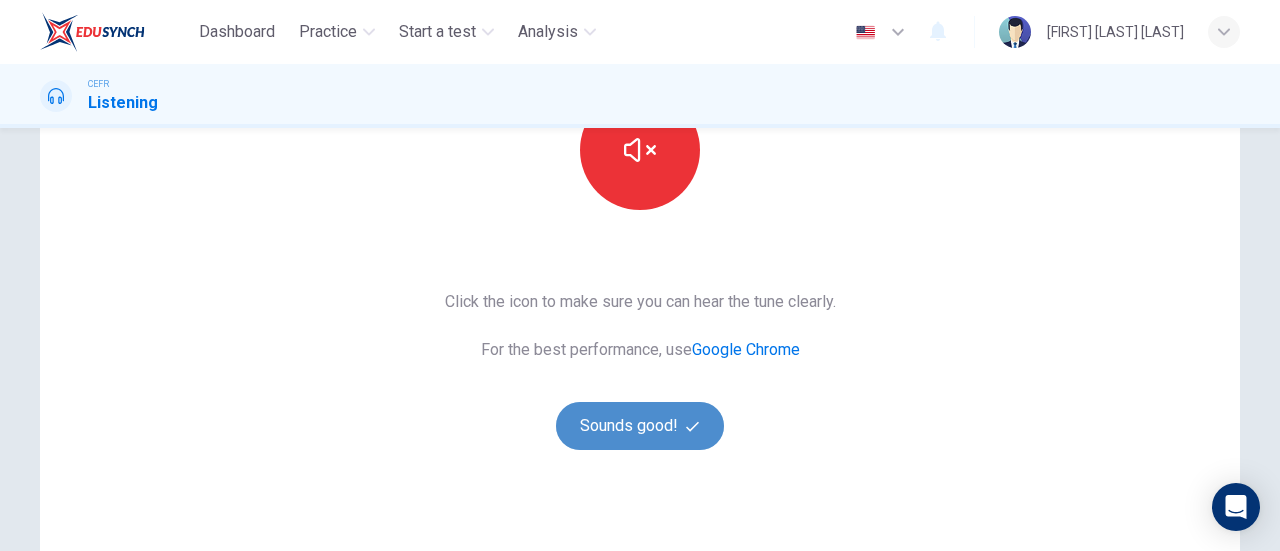 click on "Sounds good!" at bounding box center (640, 426) 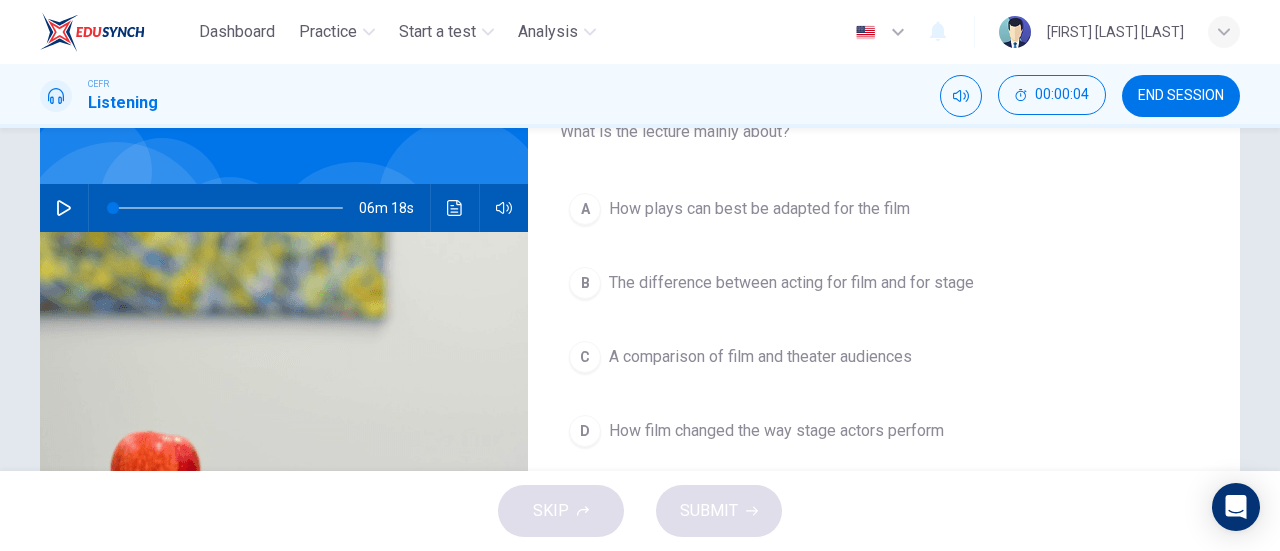 scroll, scrollTop: 118, scrollLeft: 0, axis: vertical 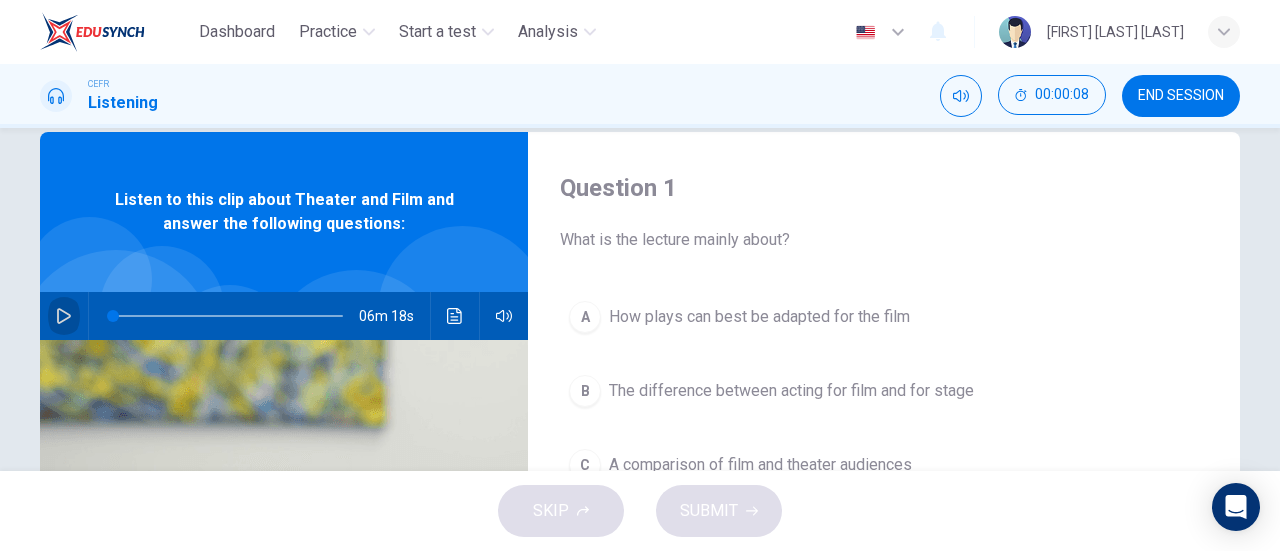 click at bounding box center [64, 316] 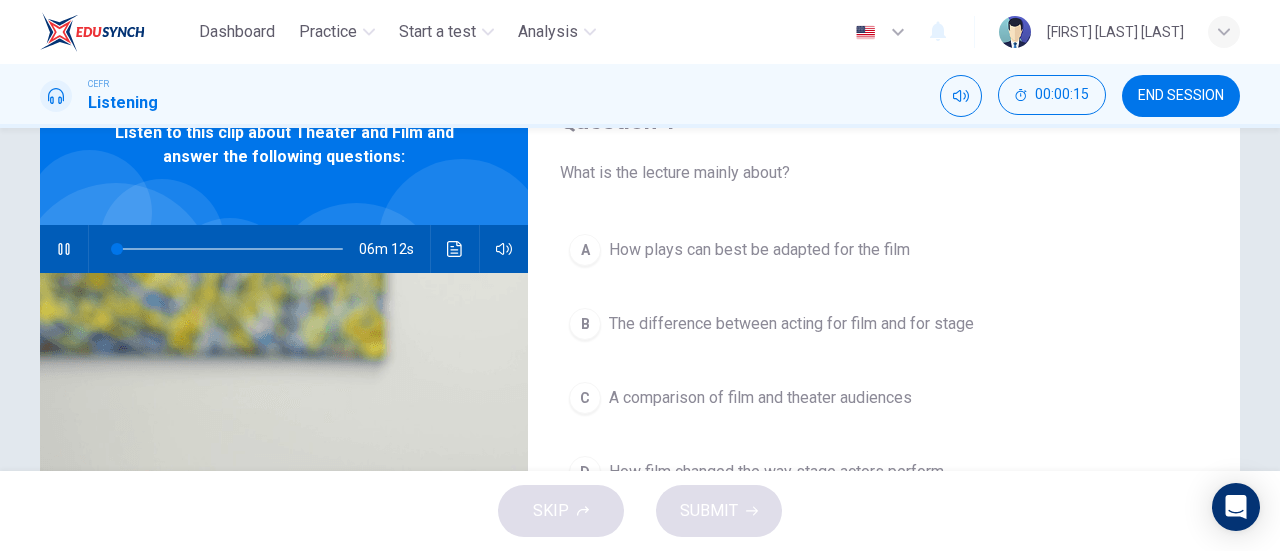 scroll, scrollTop: 101, scrollLeft: 0, axis: vertical 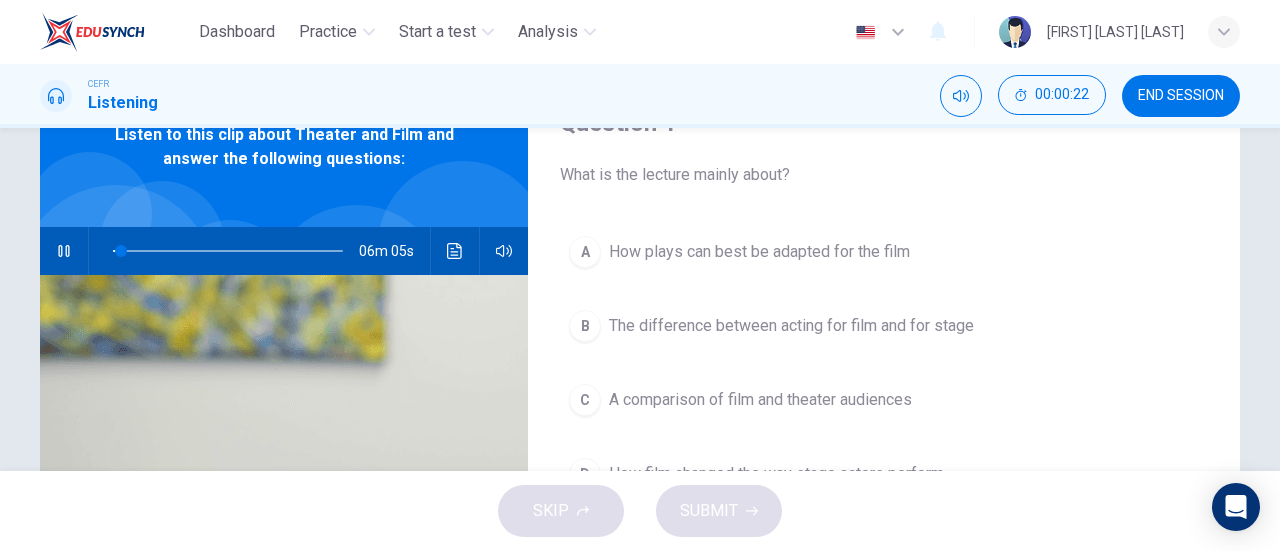 type 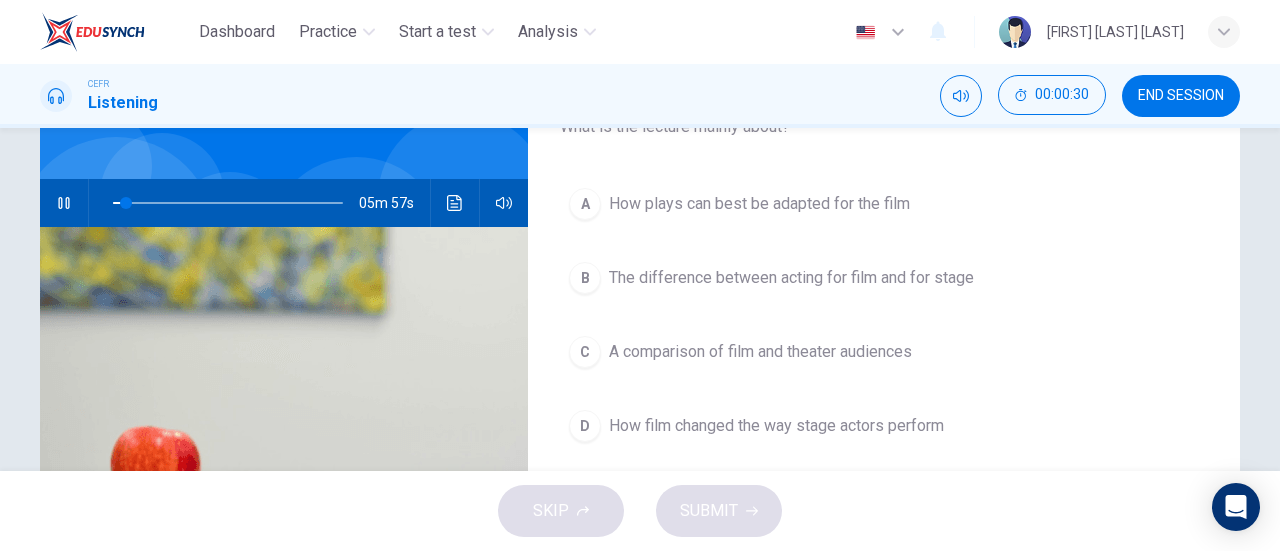 scroll, scrollTop: 156, scrollLeft: 0, axis: vertical 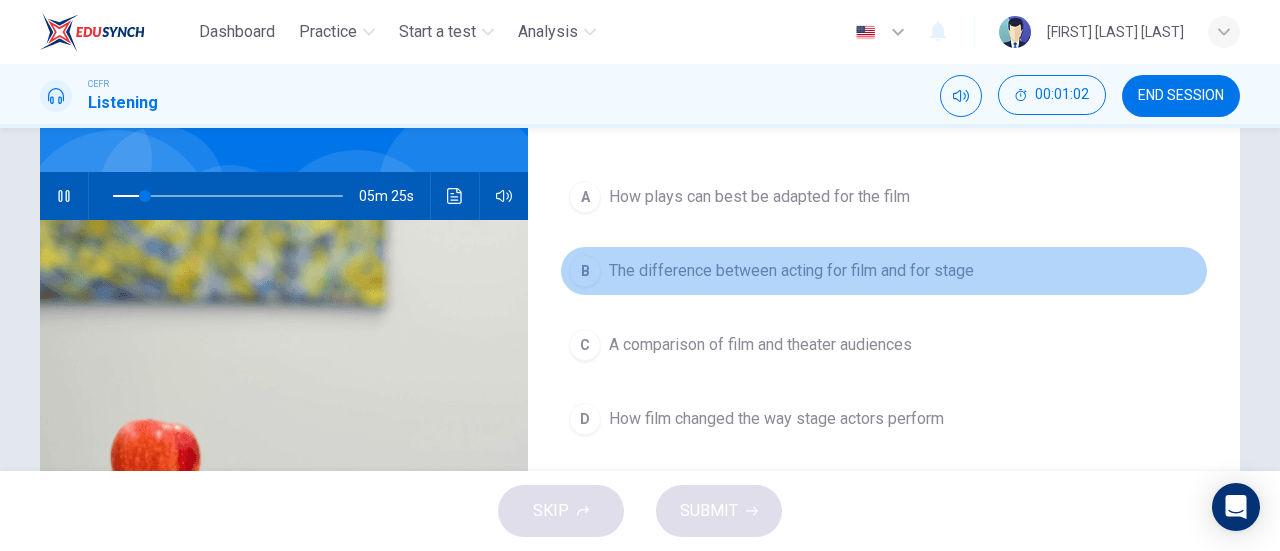 click on "B The difference between acting for film and for stage" at bounding box center [884, 271] 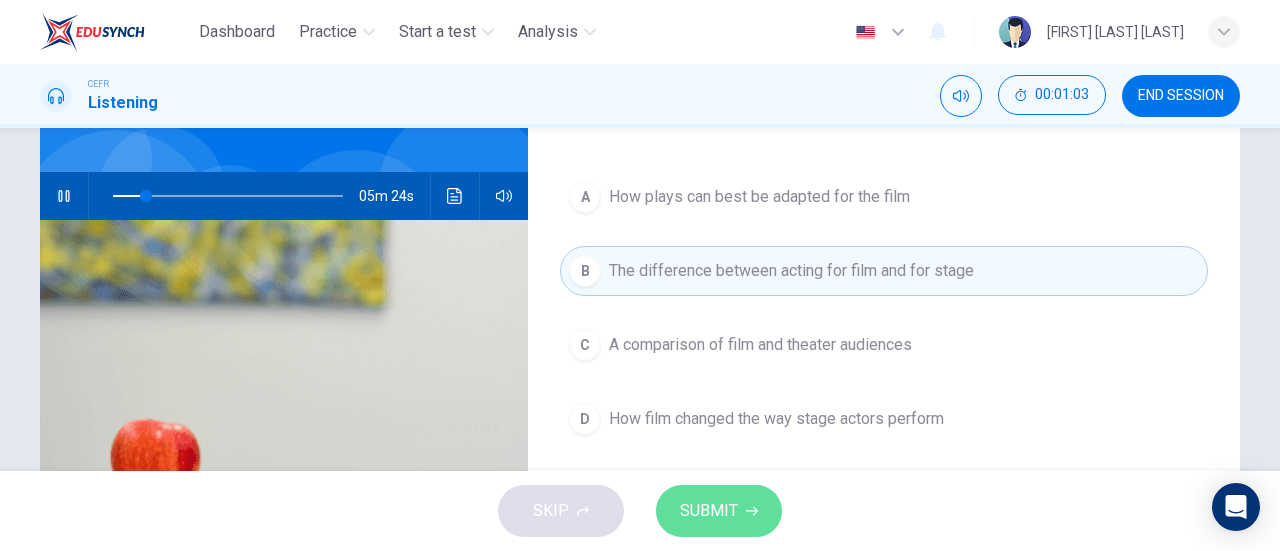 click on "SUBMIT" at bounding box center [719, 511] 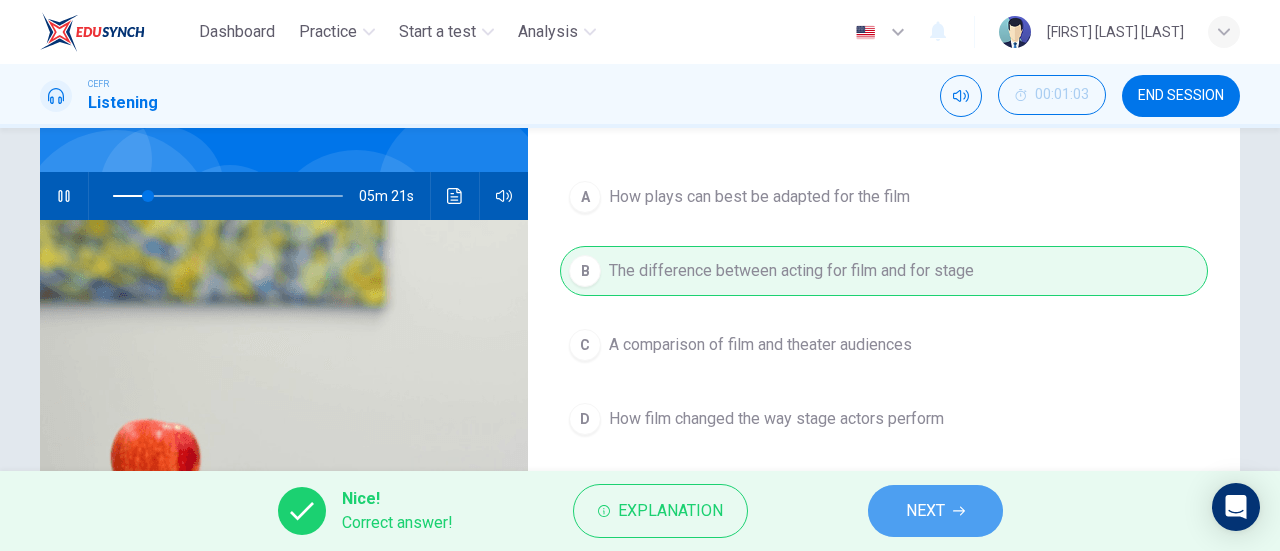 click on "NEXT" at bounding box center [925, 511] 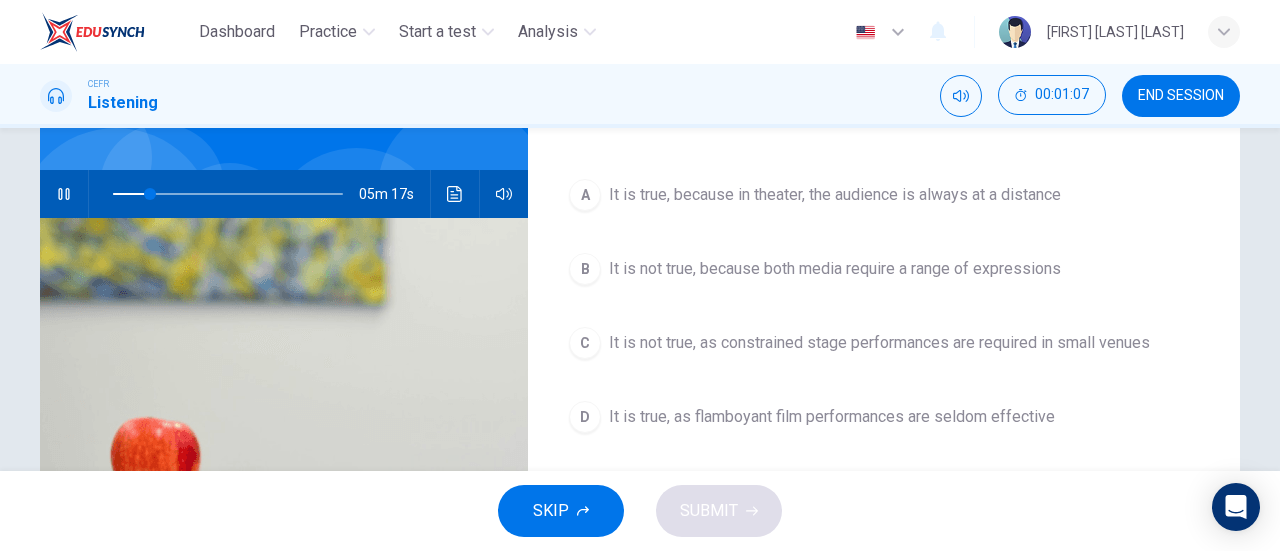 scroll, scrollTop: 160, scrollLeft: 0, axis: vertical 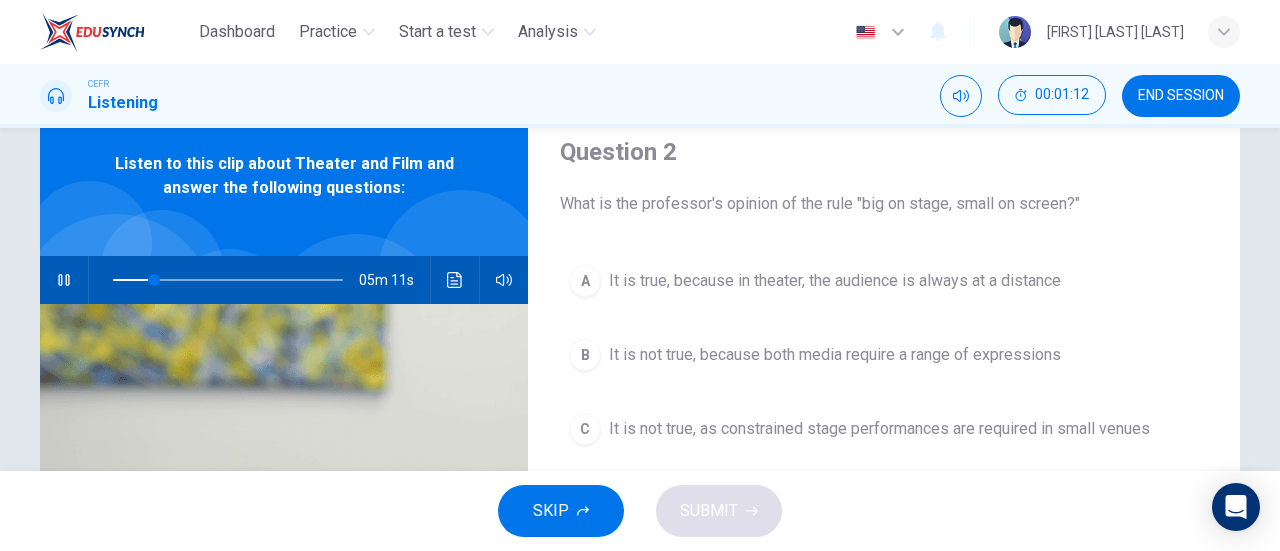 click at bounding box center (64, 280) 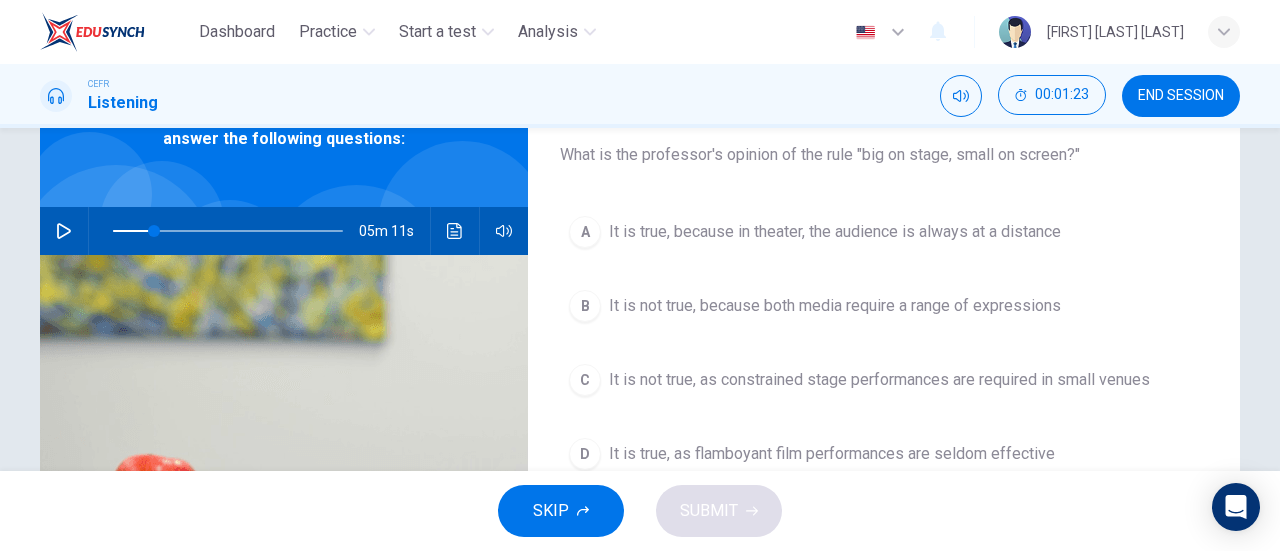 scroll, scrollTop: 111, scrollLeft: 0, axis: vertical 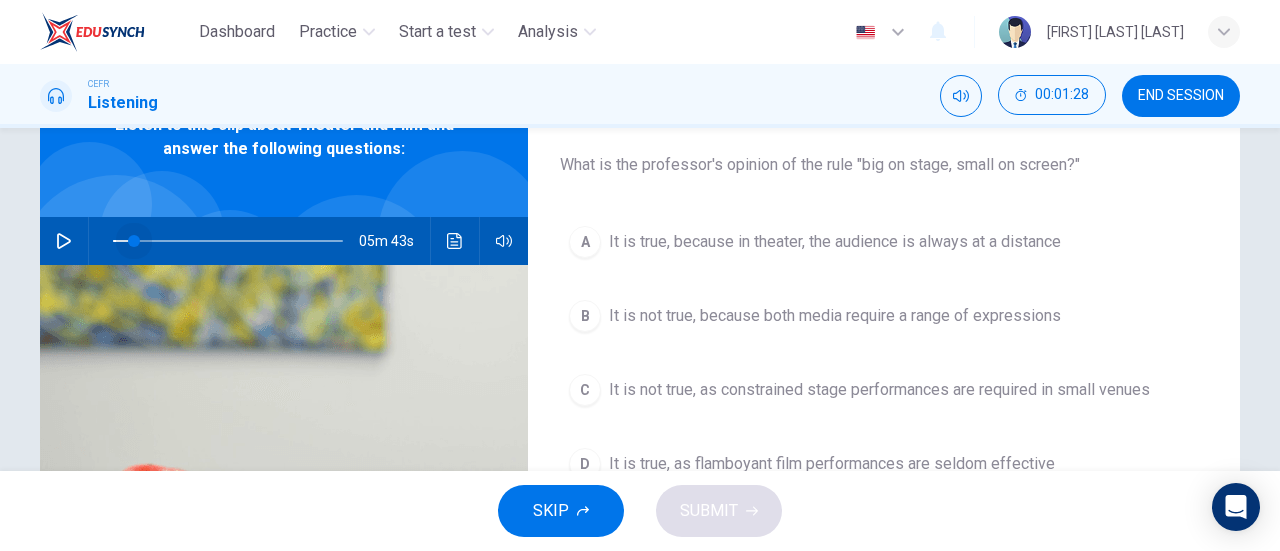 click at bounding box center [134, 241] 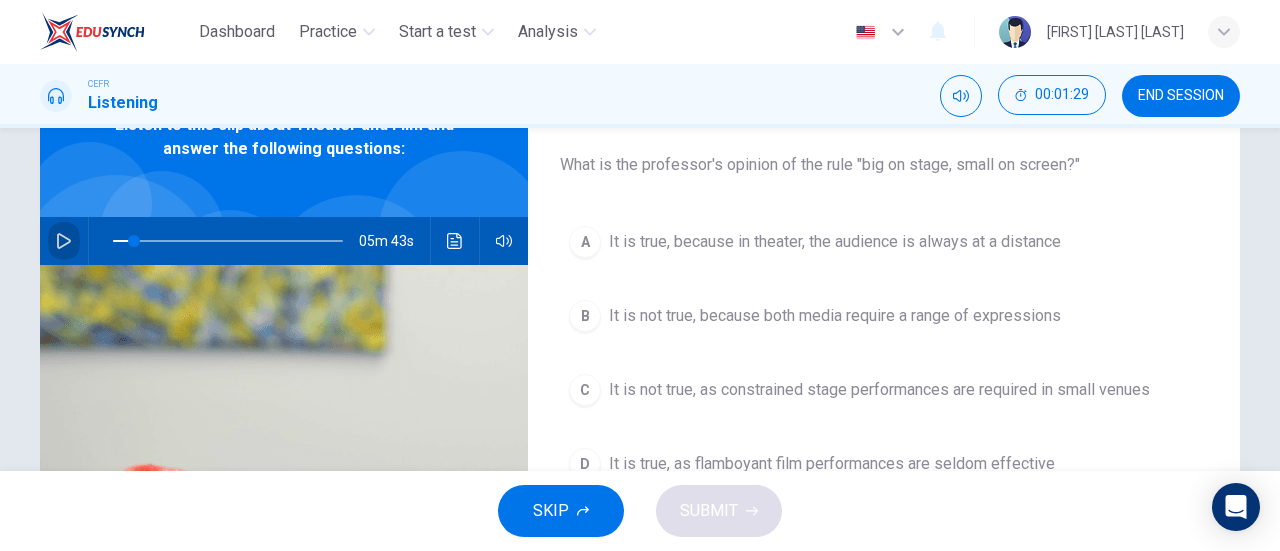 click at bounding box center [64, 241] 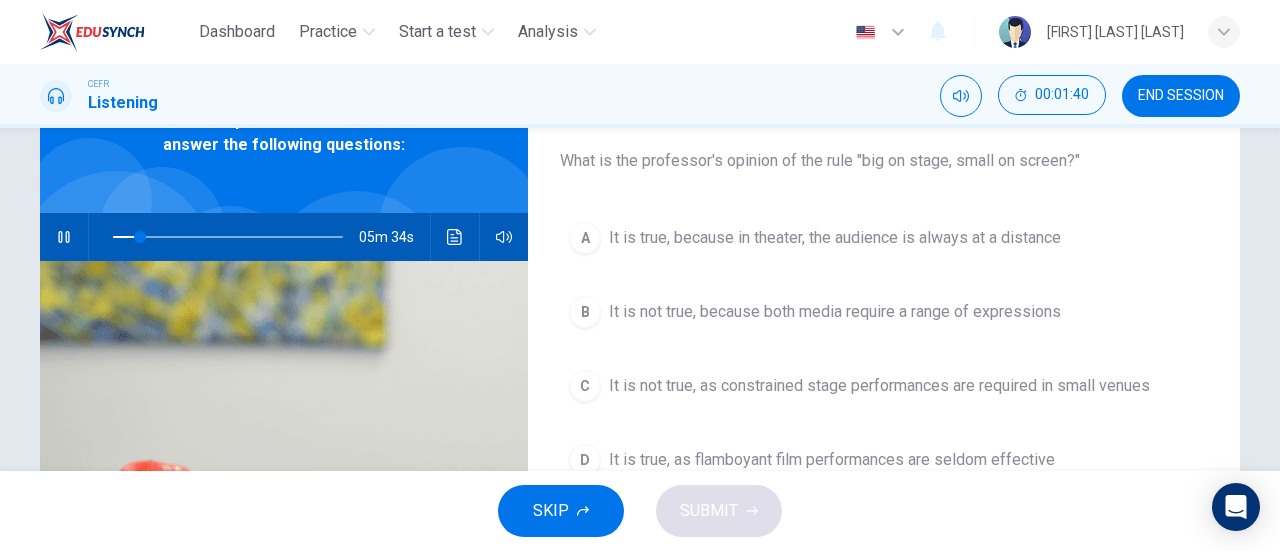 scroll, scrollTop: 117, scrollLeft: 0, axis: vertical 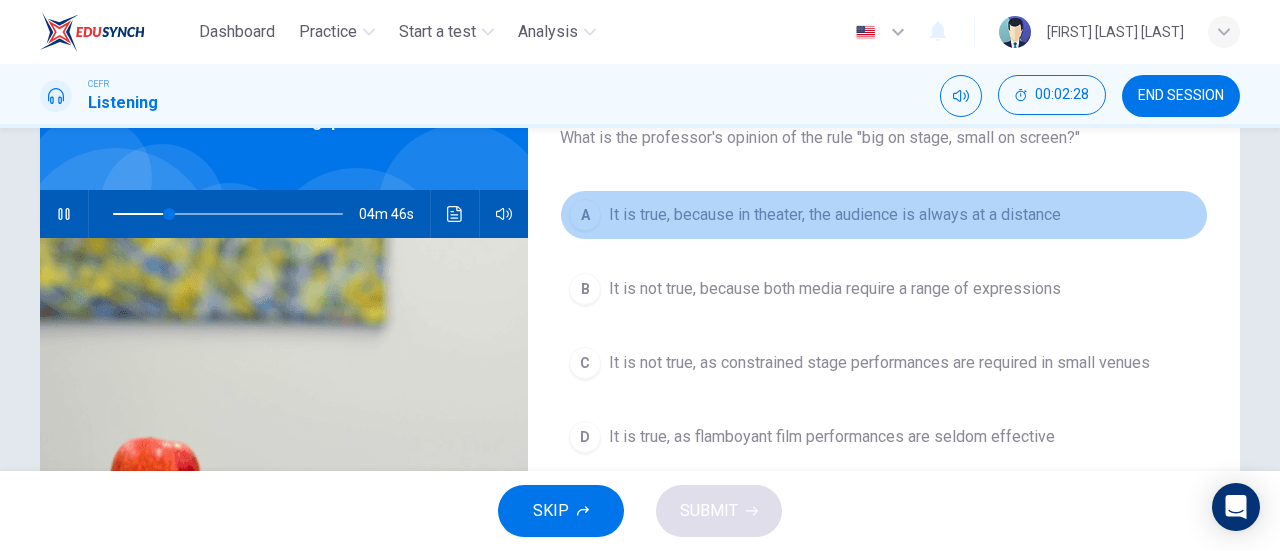 click on "It is true, because in theater, the audience is always at a distance" at bounding box center [835, 215] 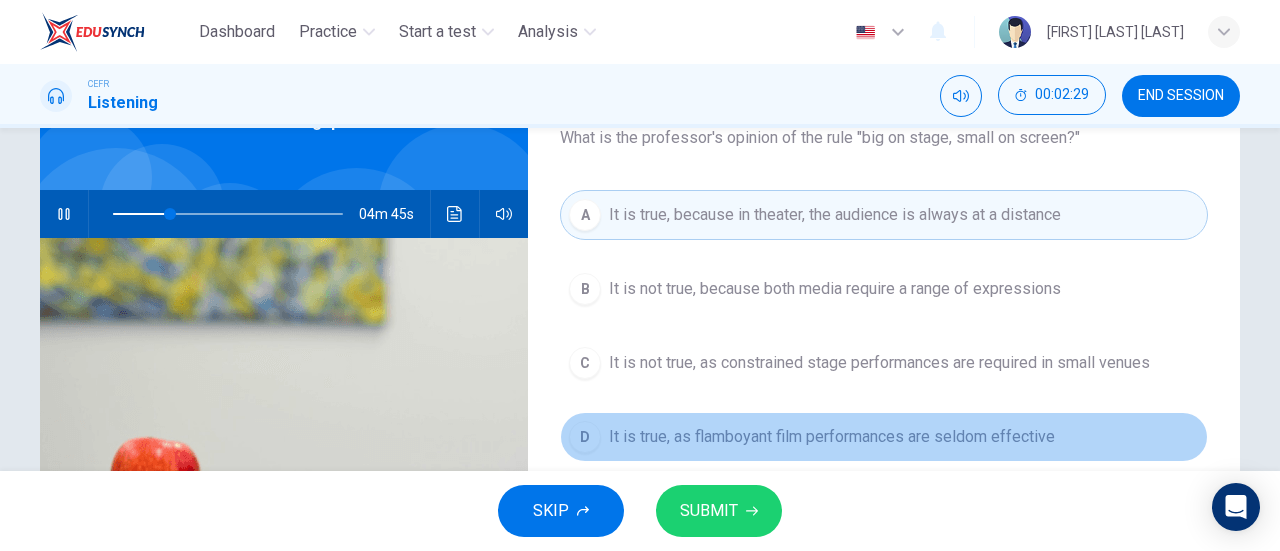 click on "It is true, as flamboyant film performances are seldom effective" at bounding box center (835, 289) 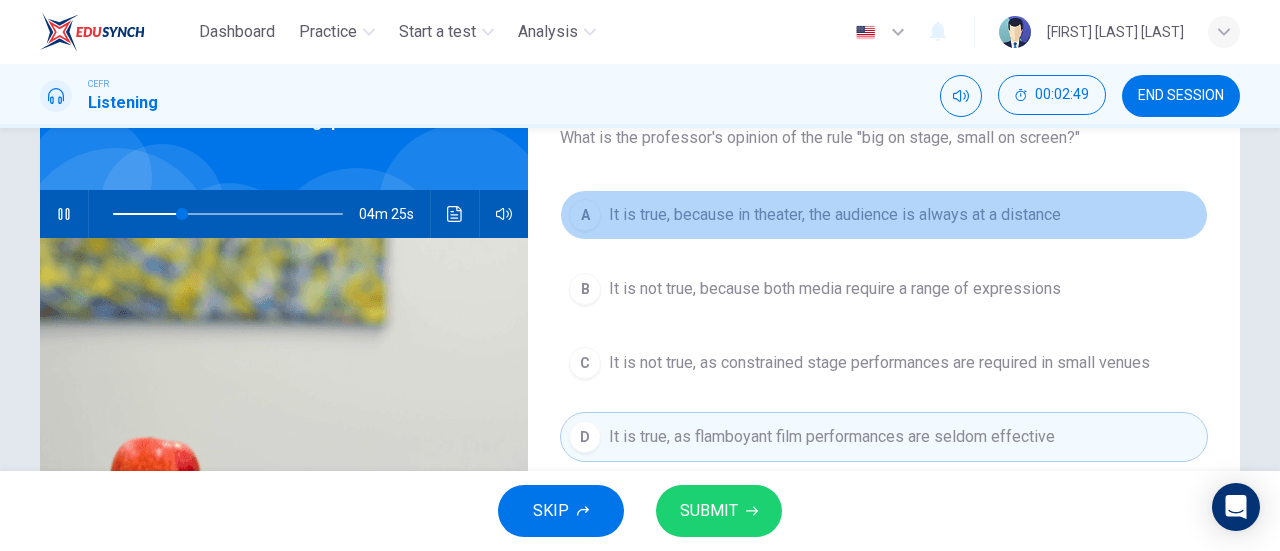 click on "It is true, because in theater, the audience is always at a distance" at bounding box center [835, 215] 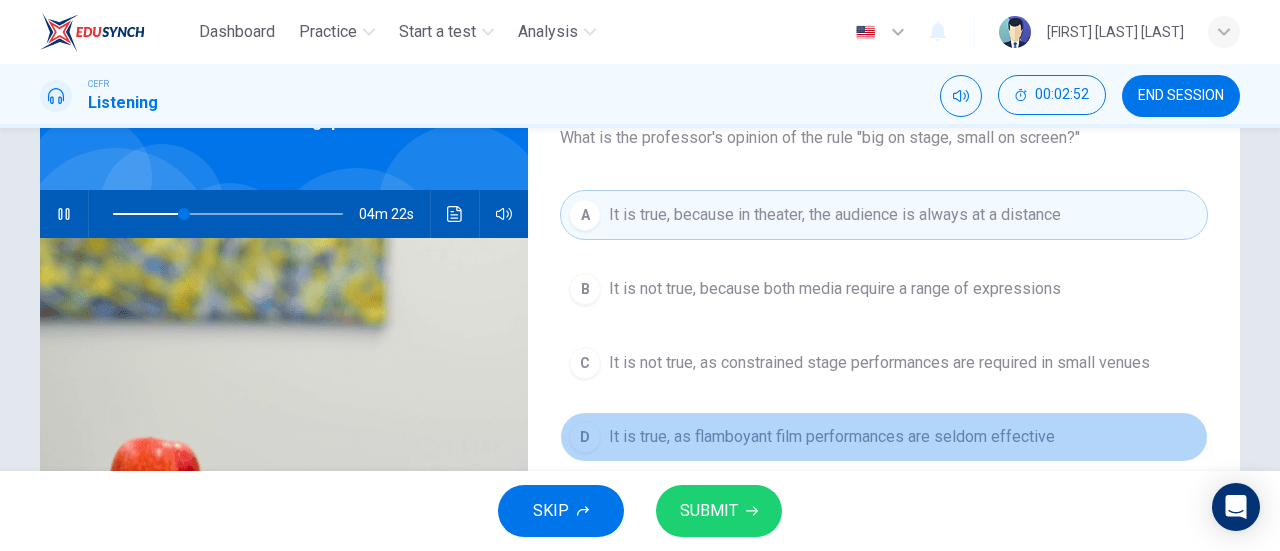 click on "It is true, as flamboyant film performances are seldom effective" at bounding box center [835, 289] 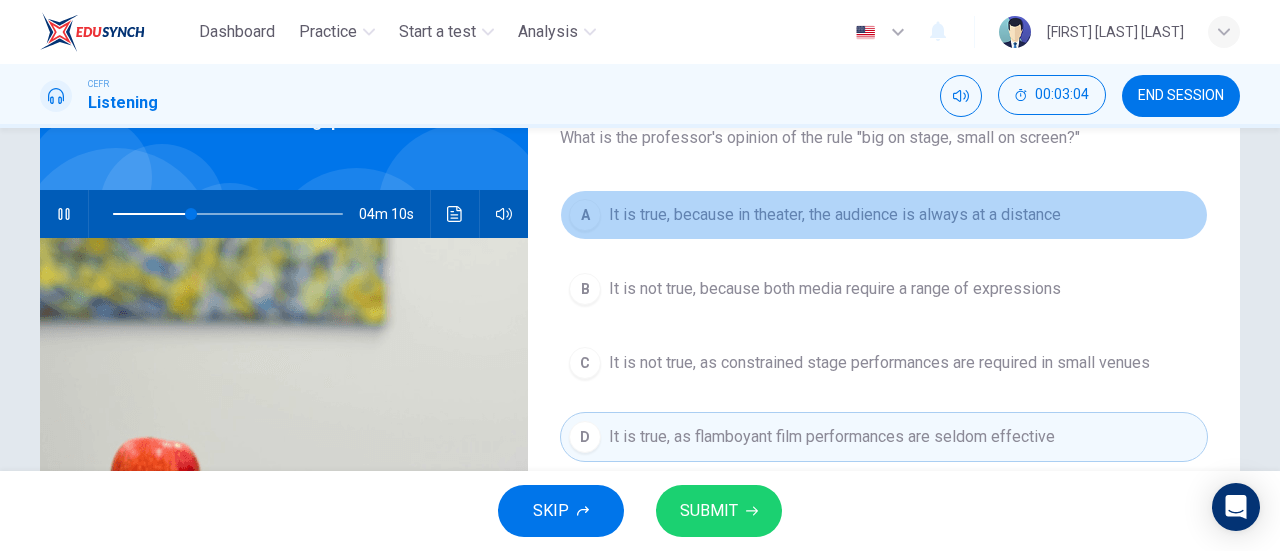 click on "A It is true, because in theater, the audience is always at a distance" at bounding box center [884, 215] 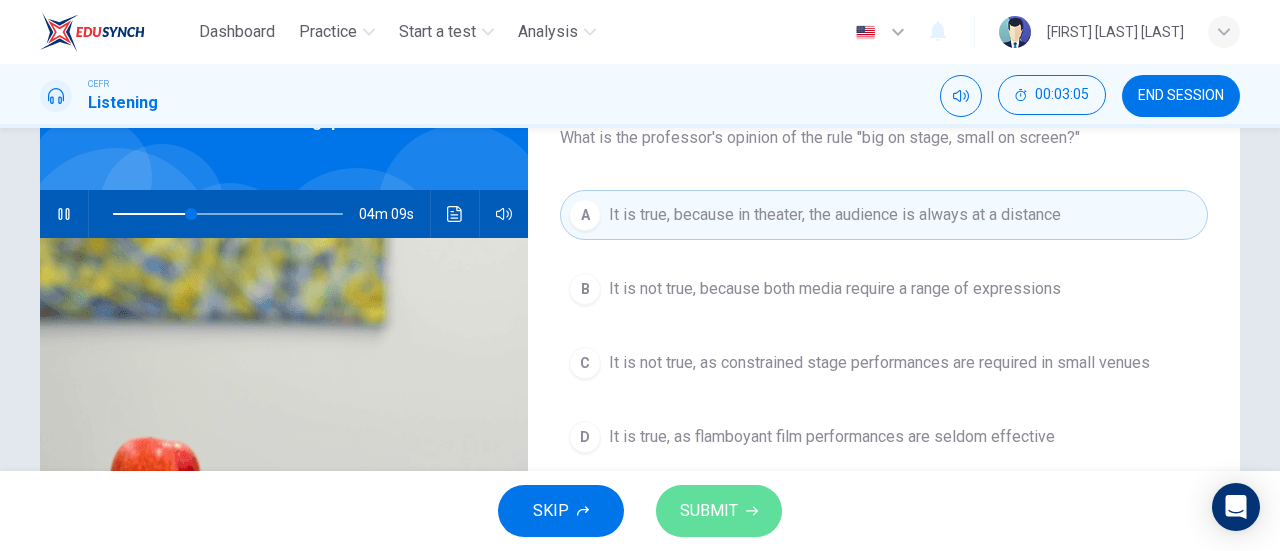 click on "SUBMIT" at bounding box center (719, 511) 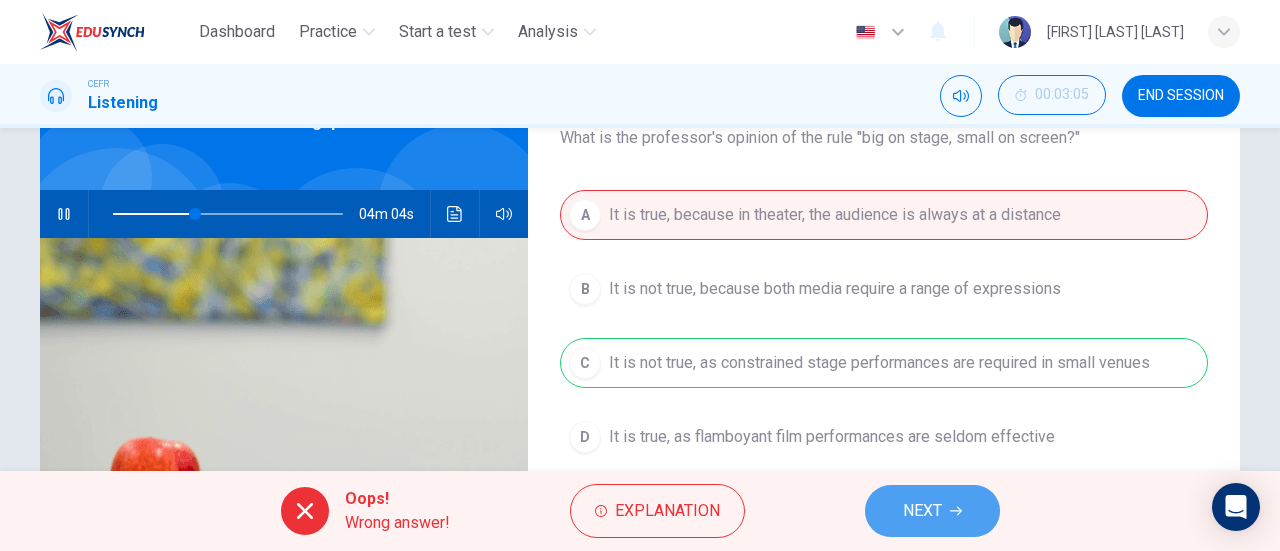 click on "NEXT" at bounding box center (922, 511) 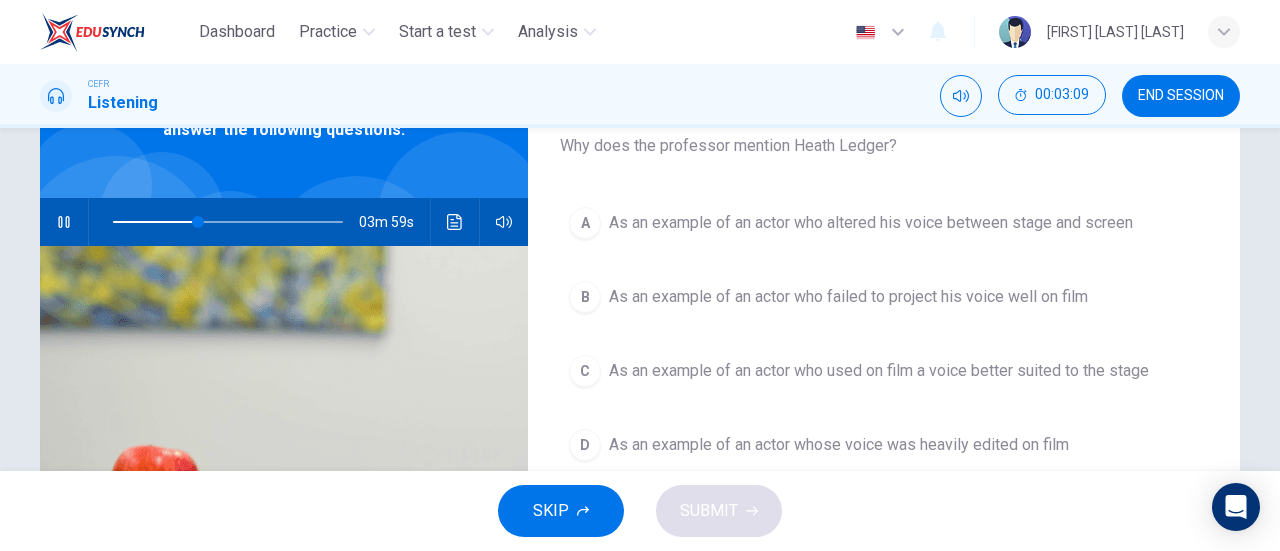 scroll, scrollTop: 120, scrollLeft: 0, axis: vertical 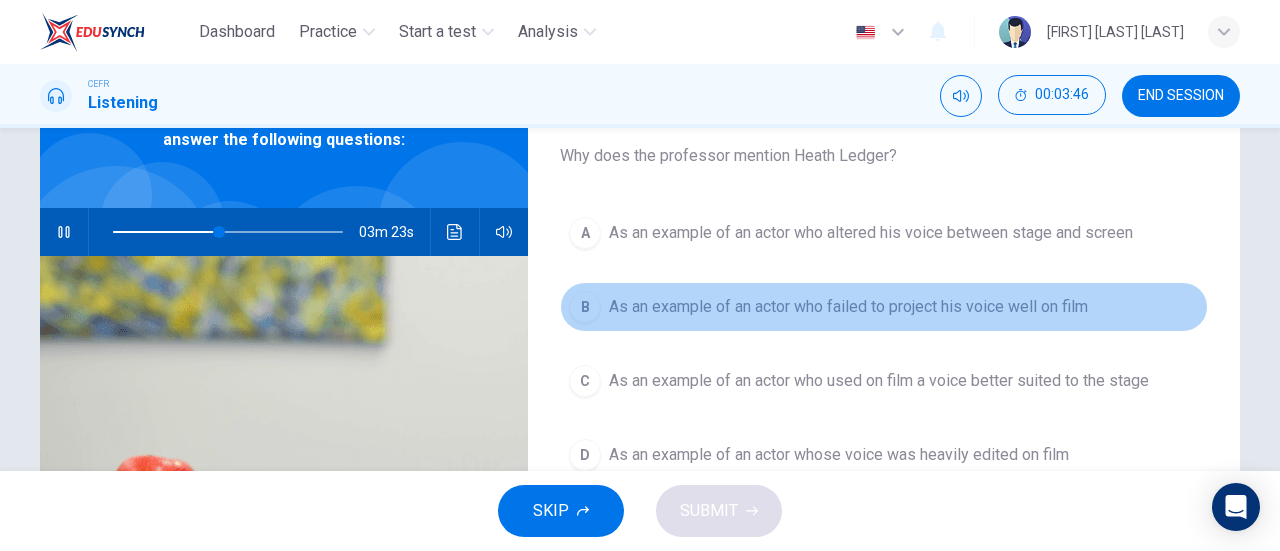 click on "As an example of an actor who failed to project his voice well on film" at bounding box center (871, 233) 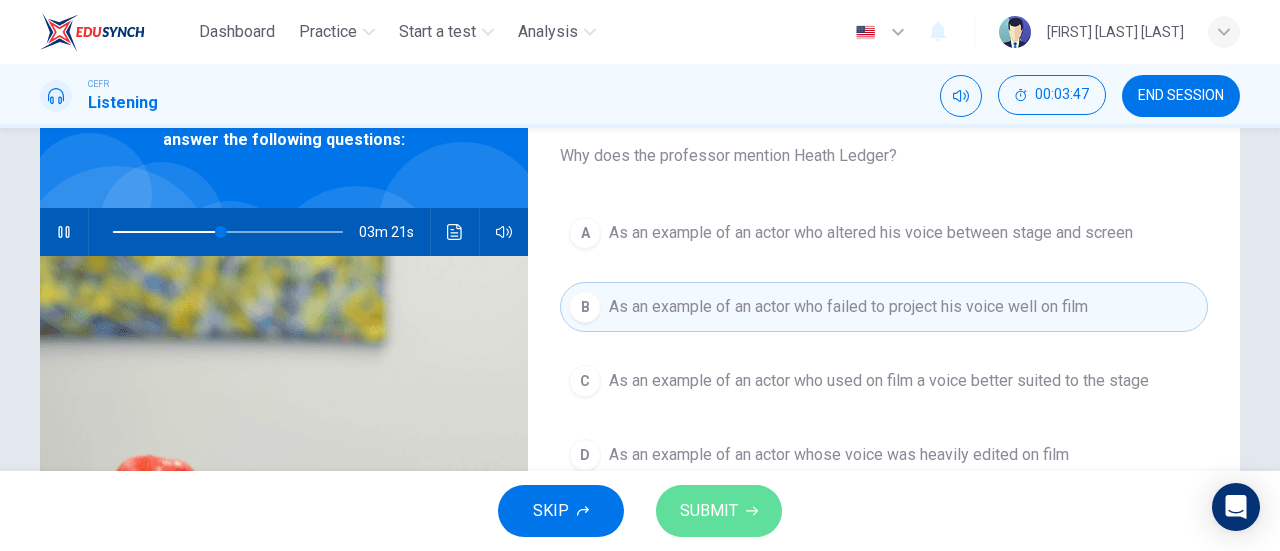 click at bounding box center (752, 511) 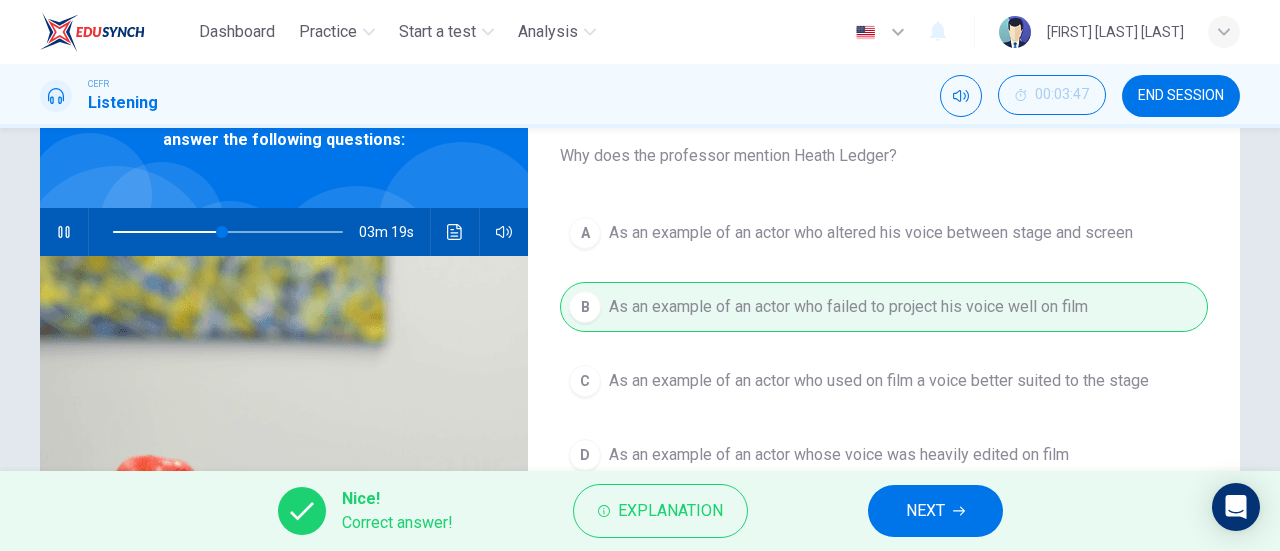 click on "NEXT" at bounding box center (935, 511) 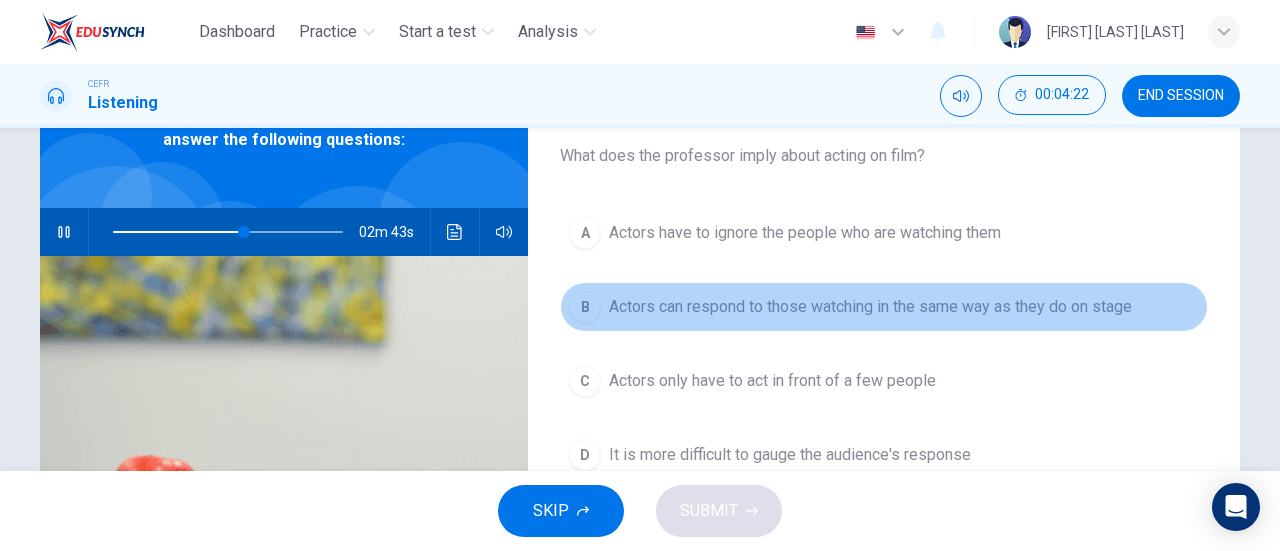 click on "Actors can respond to those watching in the same way as they do on stage" at bounding box center [805, 233] 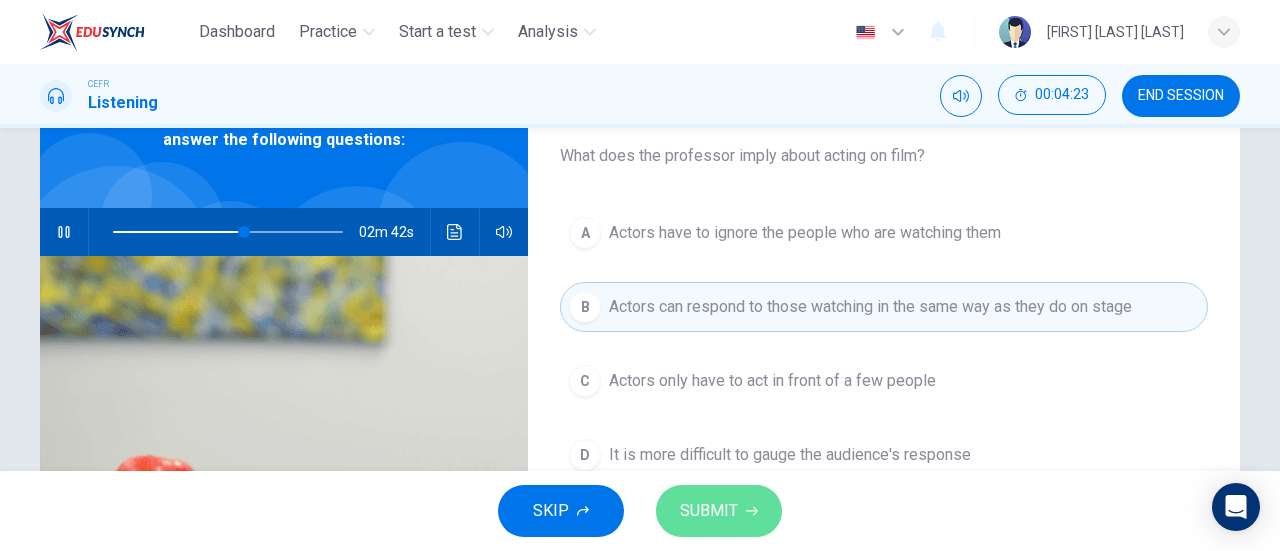 click on "SUBMIT" at bounding box center (719, 511) 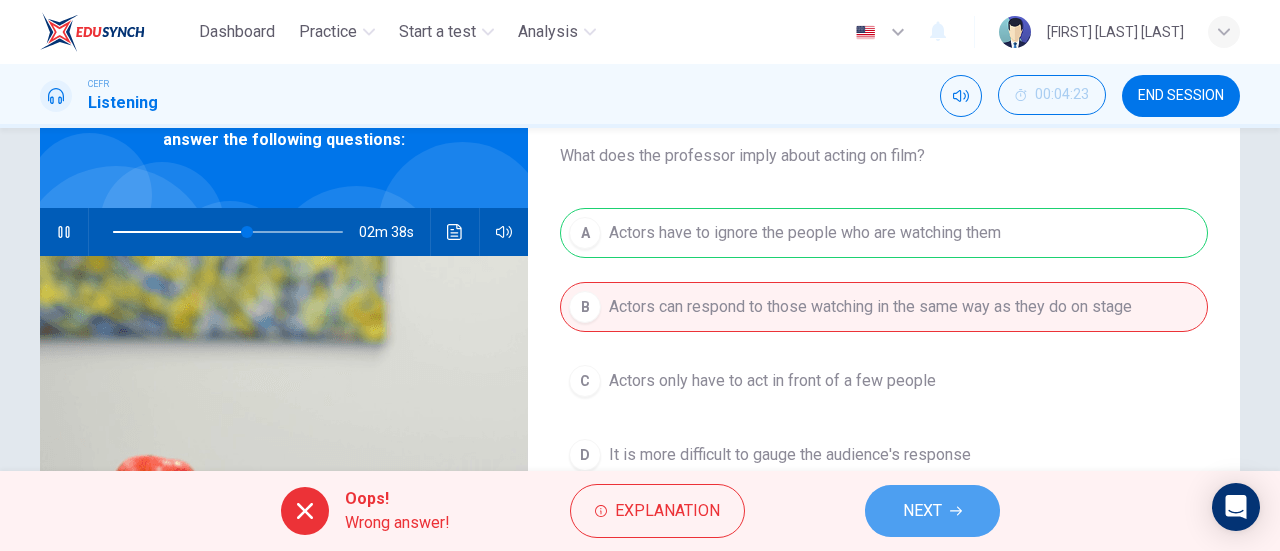 click on "NEXT" at bounding box center [922, 511] 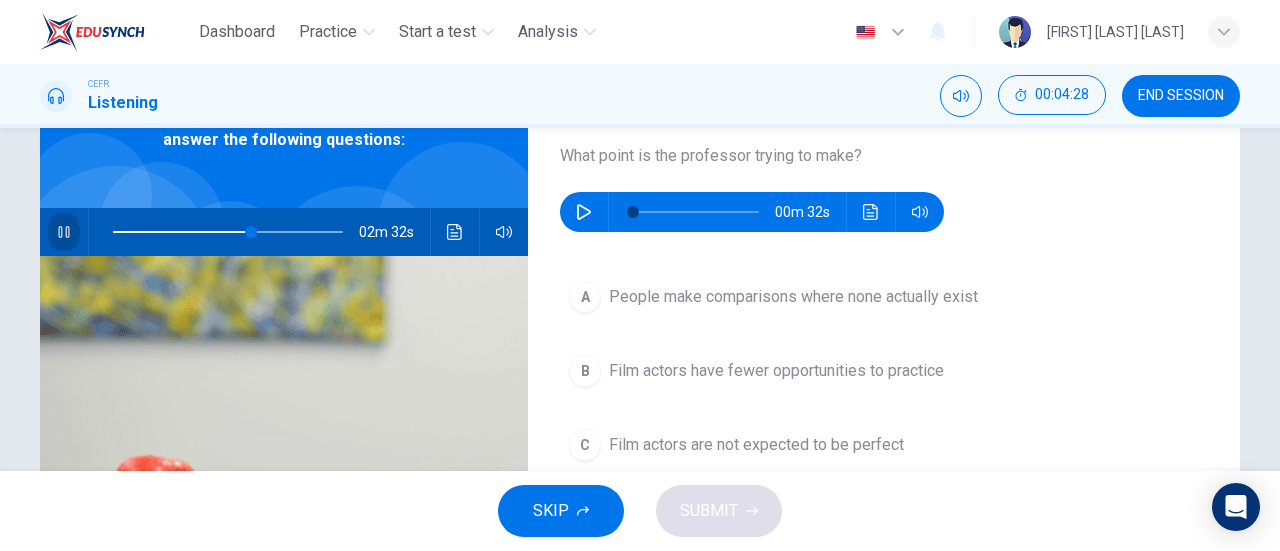 click at bounding box center (64, 232) 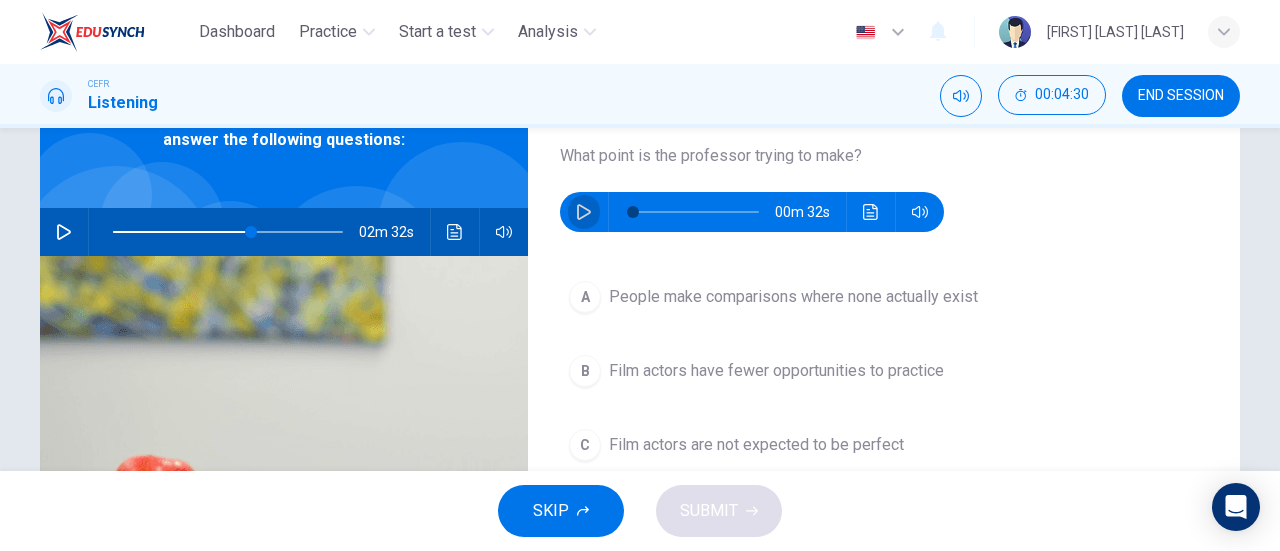 click at bounding box center [584, 212] 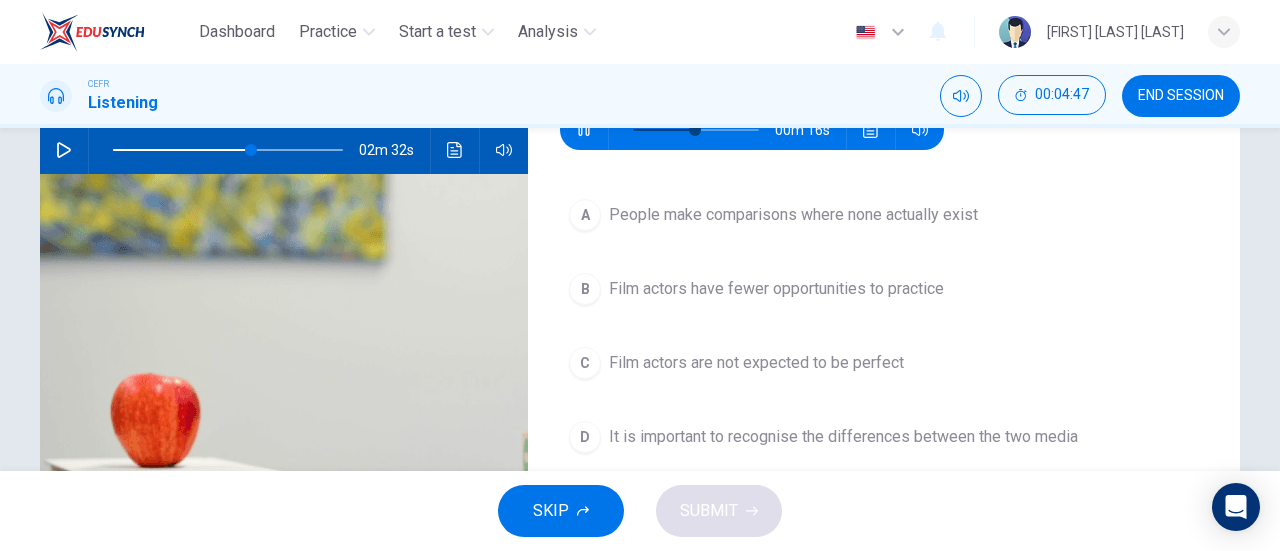 scroll, scrollTop: 203, scrollLeft: 0, axis: vertical 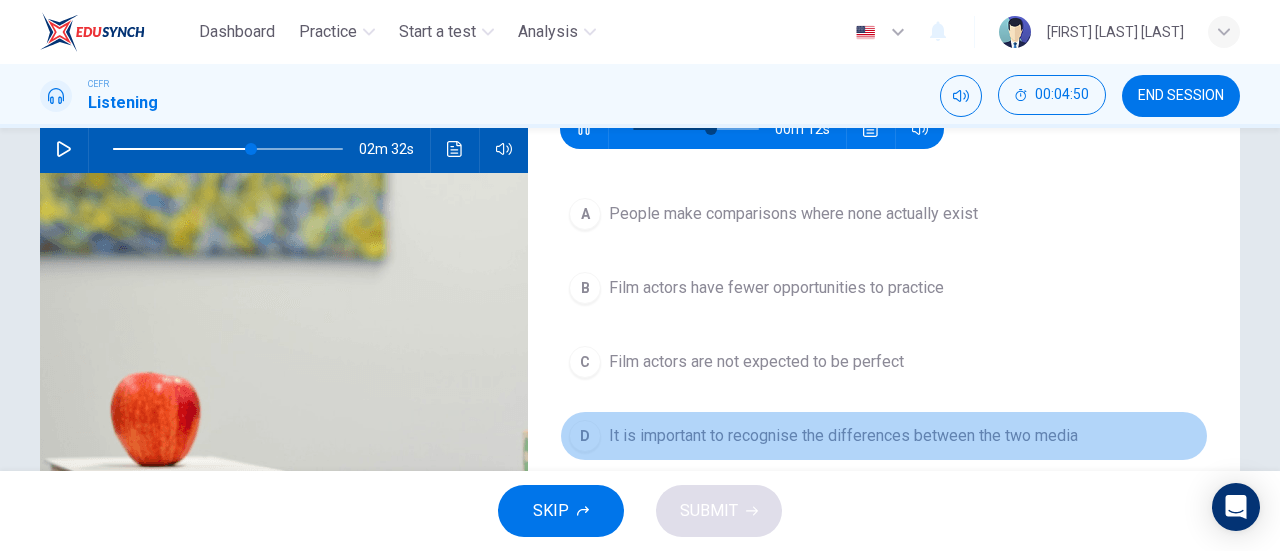 click on "D It is important to recognise the differences between the two media" at bounding box center [884, 436] 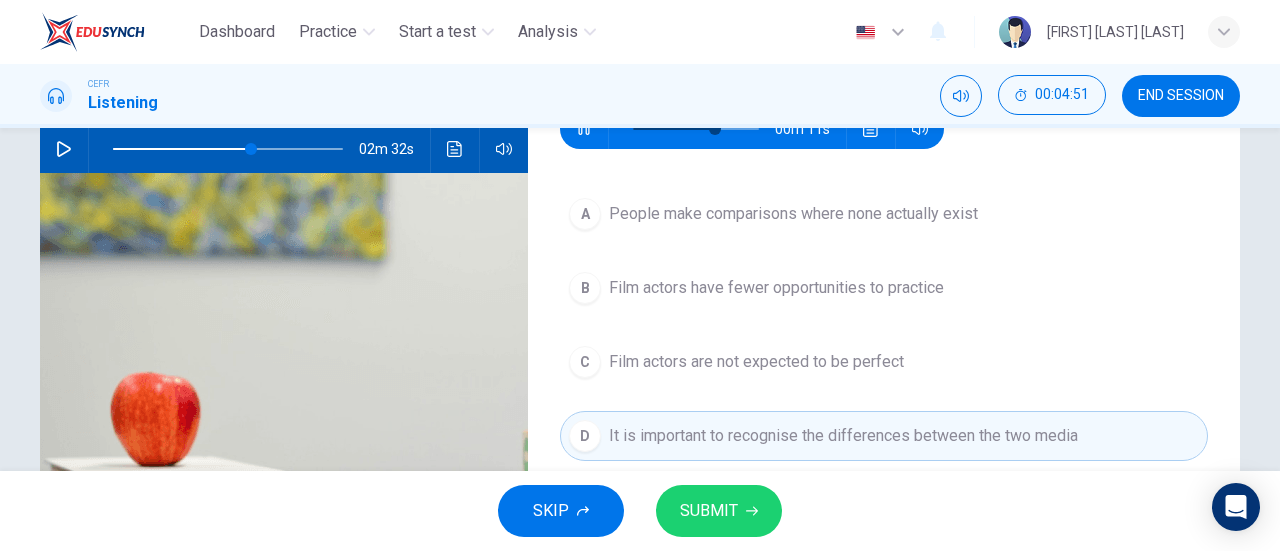 click on "SUBMIT" at bounding box center [709, 511] 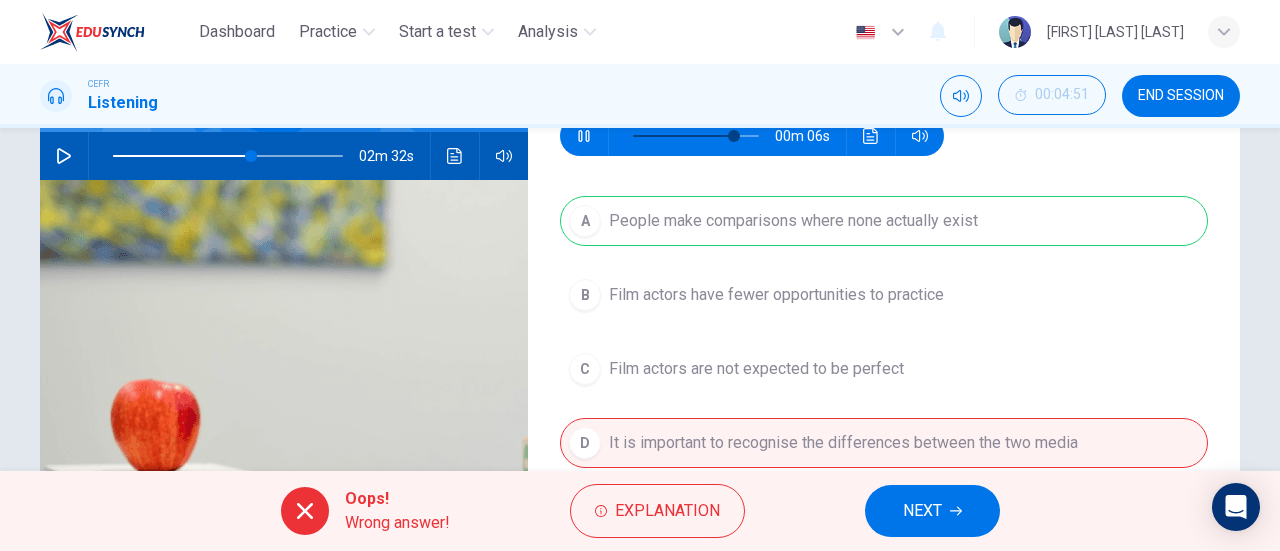 scroll, scrollTop: 198, scrollLeft: 0, axis: vertical 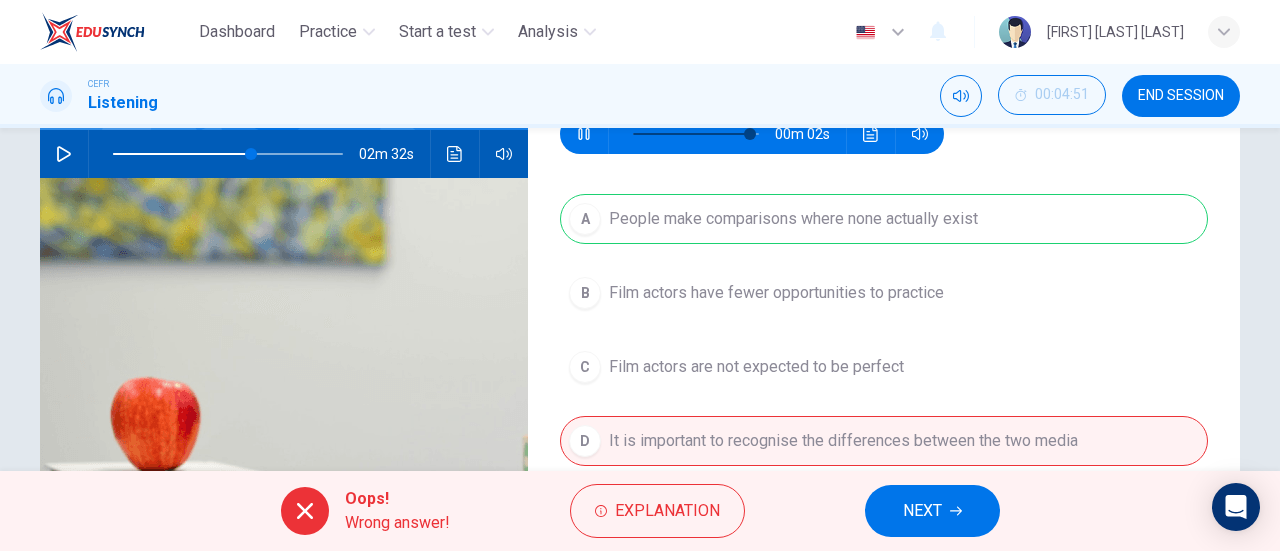 click on "A People make comparisons where none actually exist B Film actors have fewer opportunities to practice C Film actors are not expected to be perfect D It is important to recognise the differences between the two media" at bounding box center [884, 350] 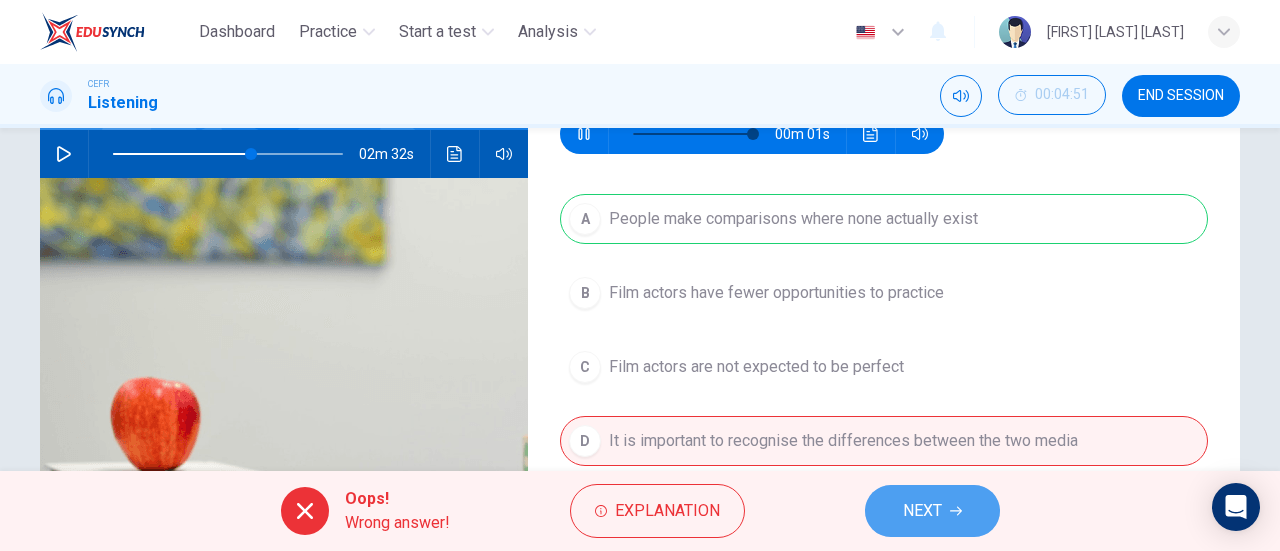 click on "NEXT" at bounding box center [922, 511] 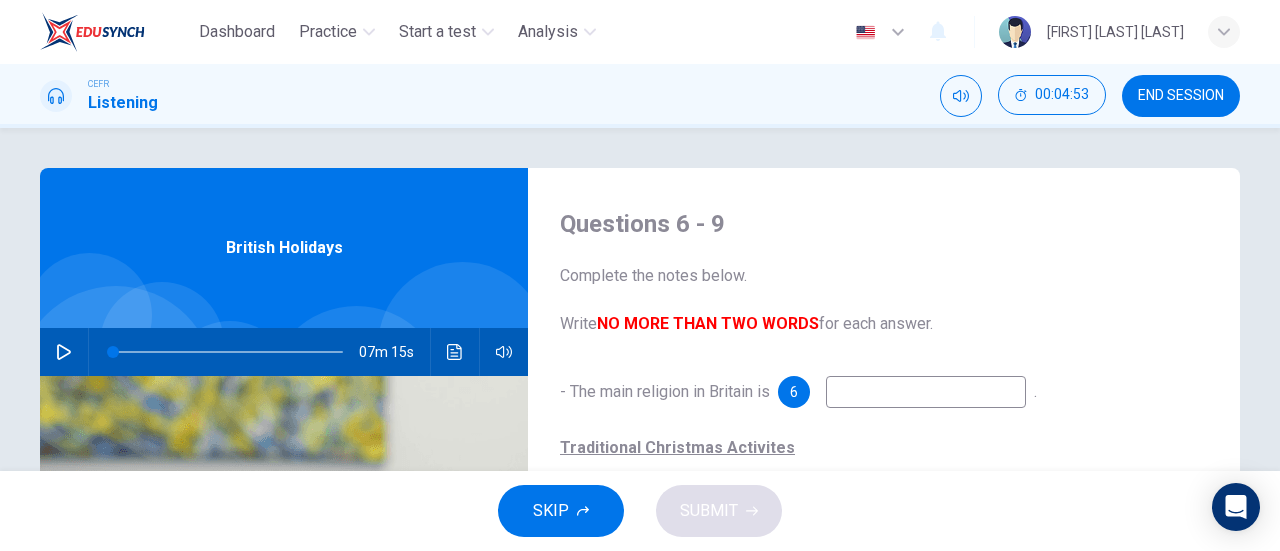scroll, scrollTop: 300, scrollLeft: 0, axis: vertical 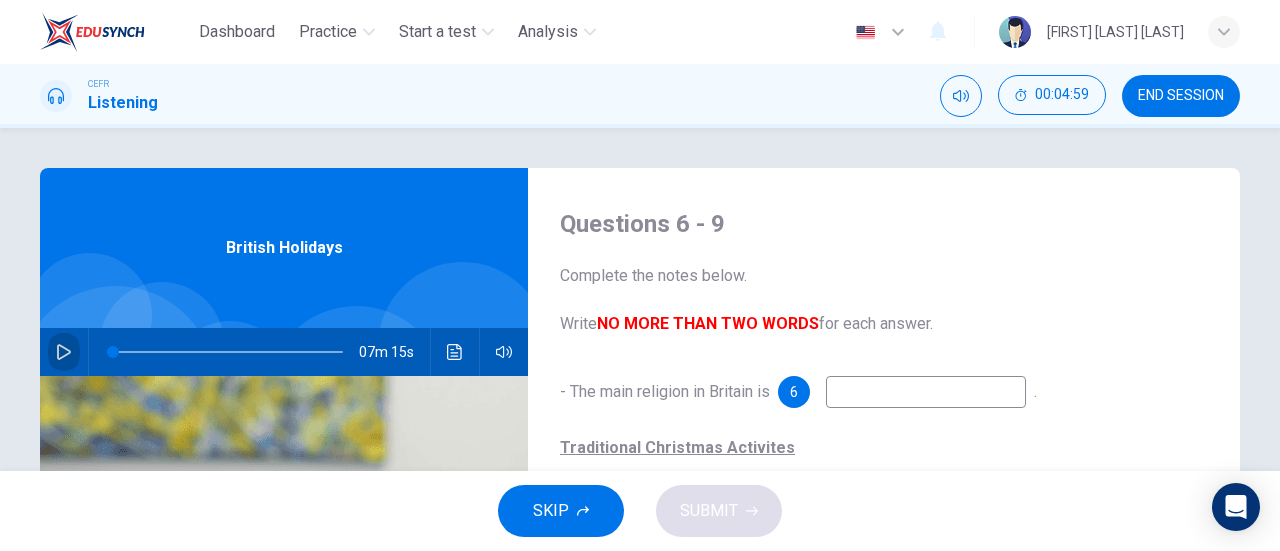 click at bounding box center [64, 352] 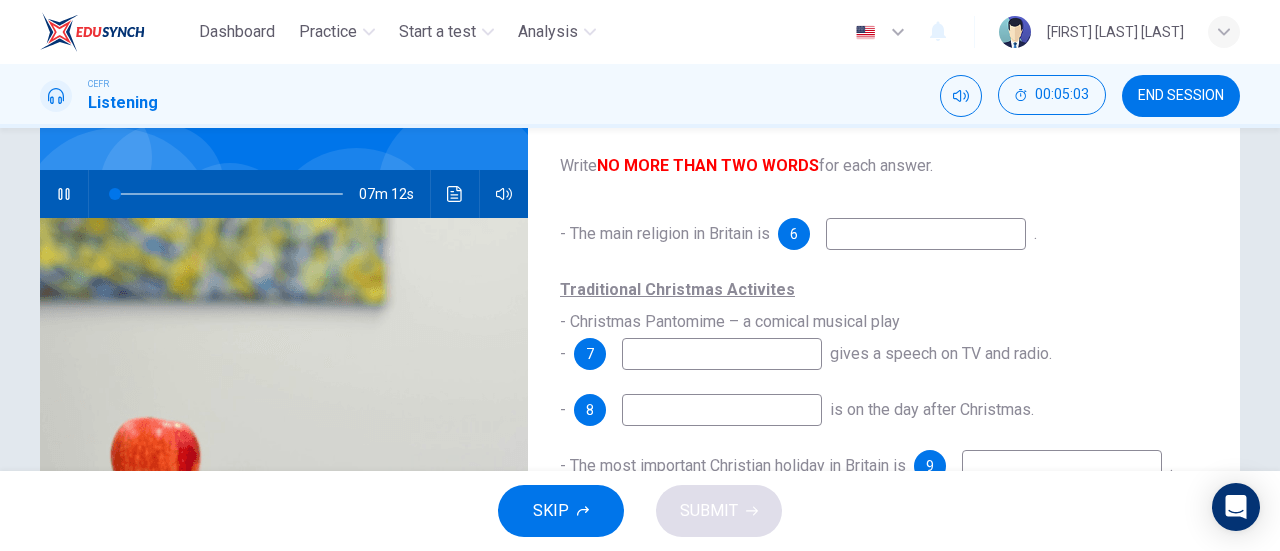 scroll, scrollTop: 166, scrollLeft: 0, axis: vertical 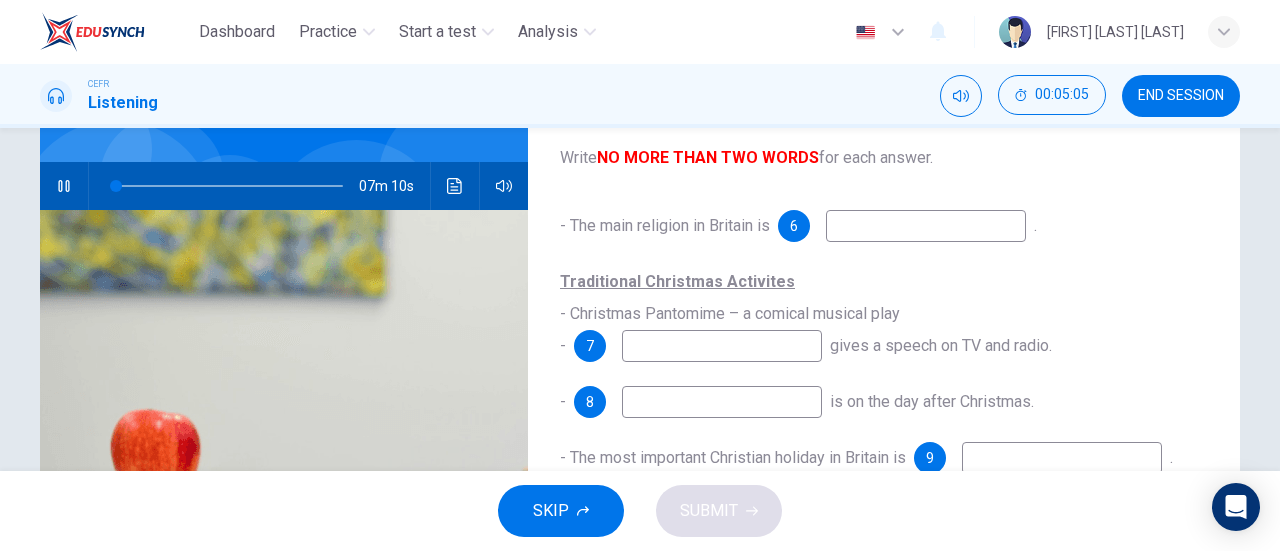 click at bounding box center (926, 226) 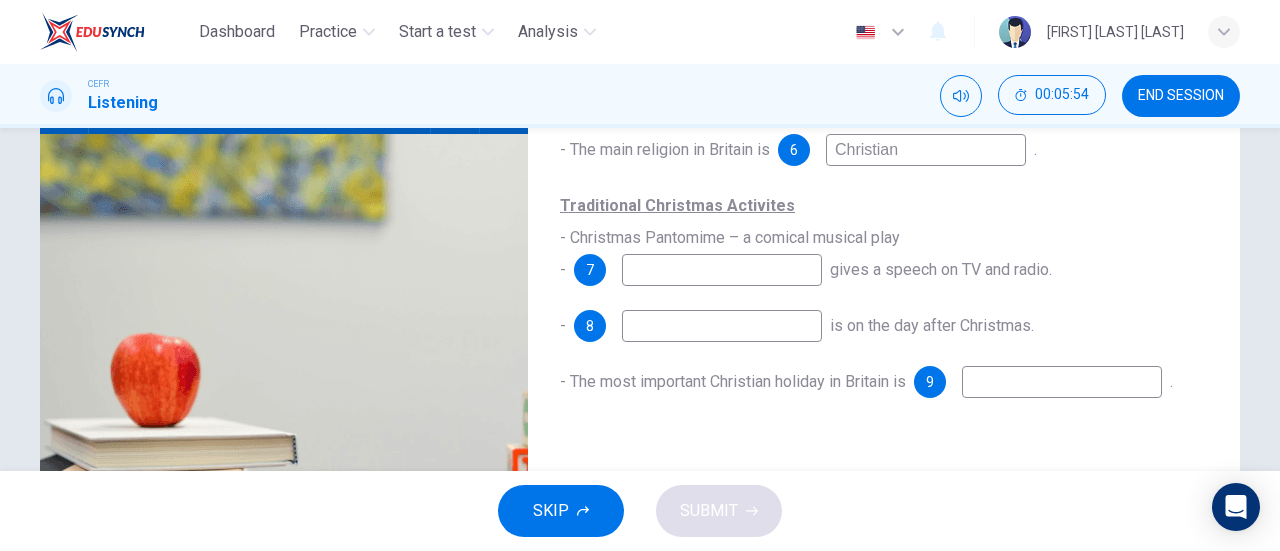 scroll, scrollTop: 241, scrollLeft: 0, axis: vertical 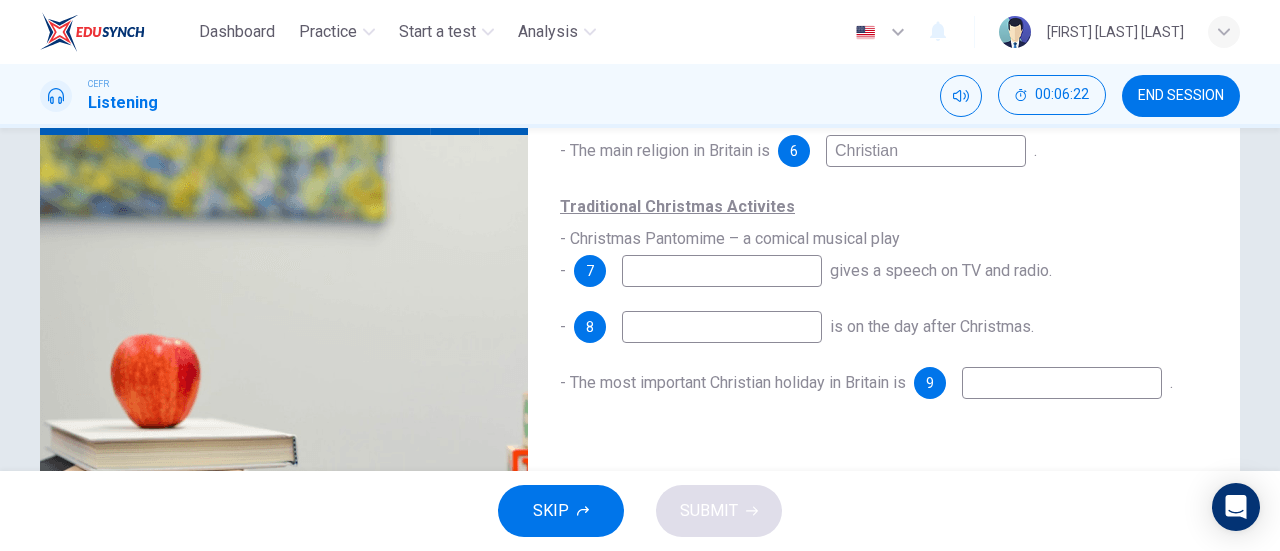 type on "Christian" 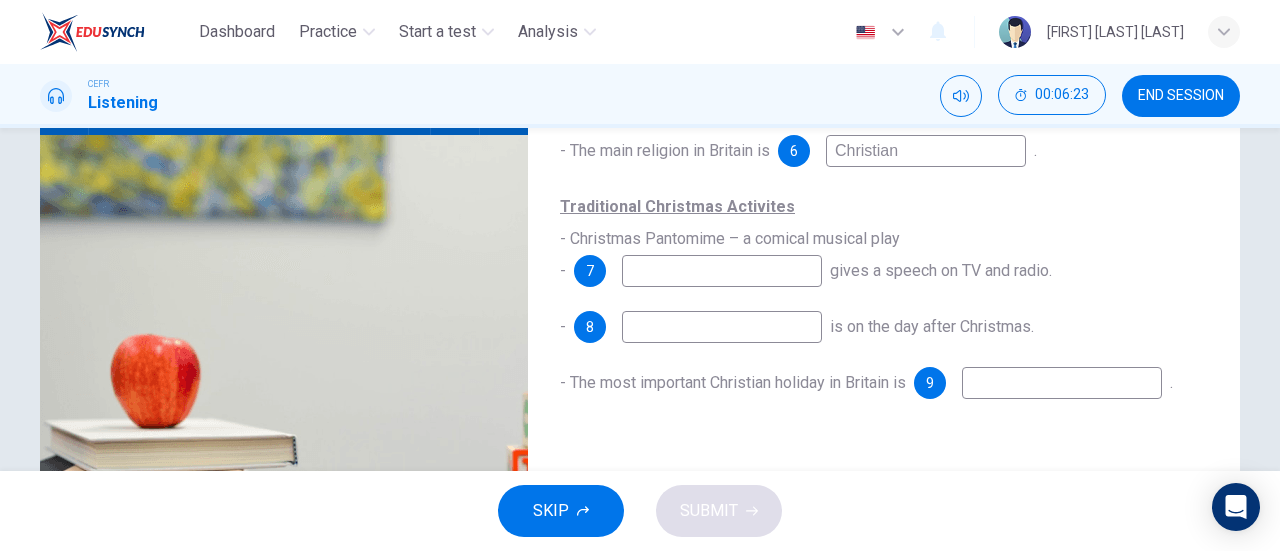 click at bounding box center [926, 151] 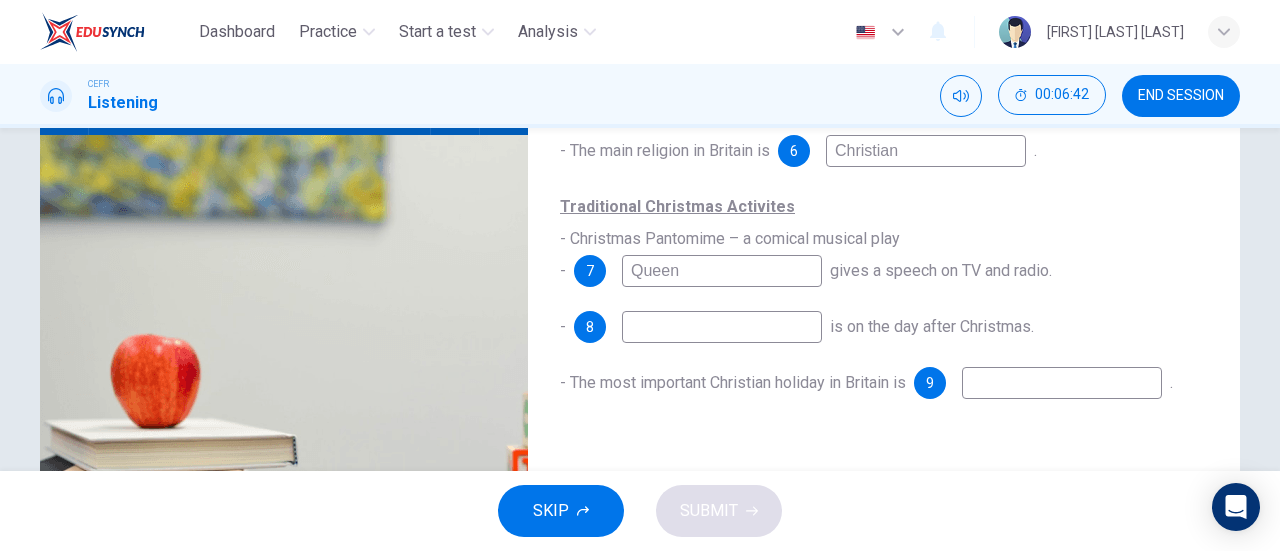 type on "Queen" 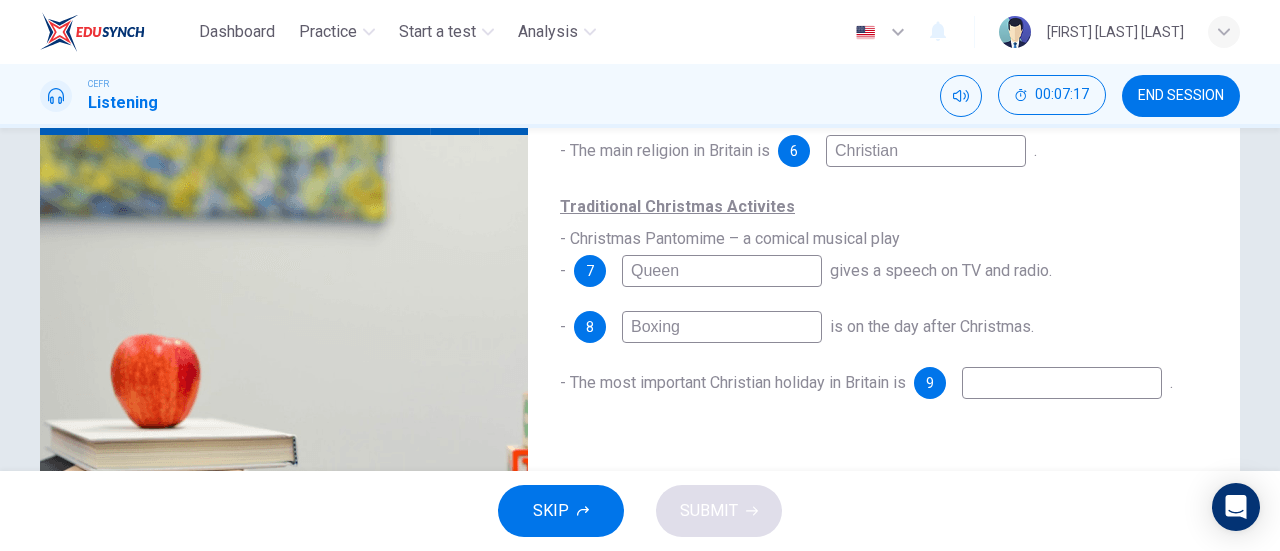 type on "Boxing" 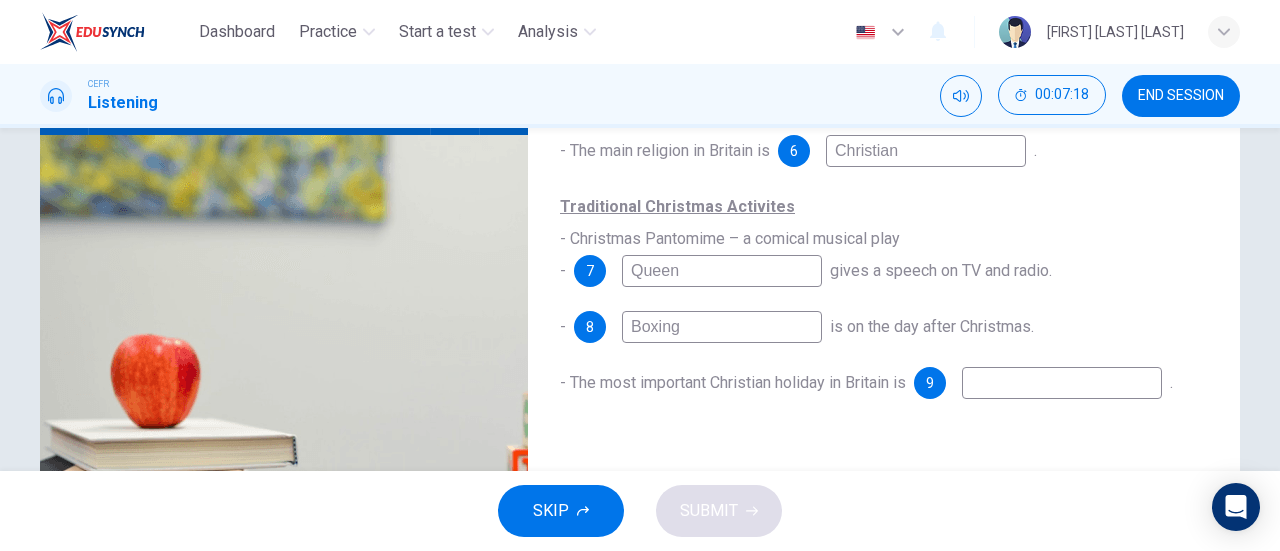 click at bounding box center (926, 151) 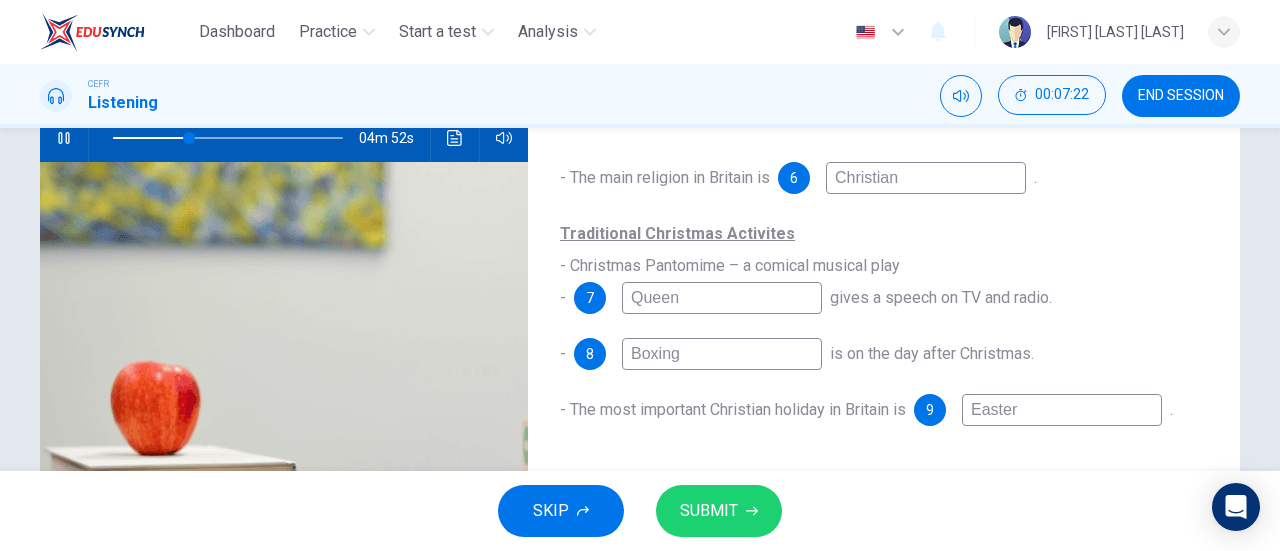 scroll, scrollTop: 211, scrollLeft: 0, axis: vertical 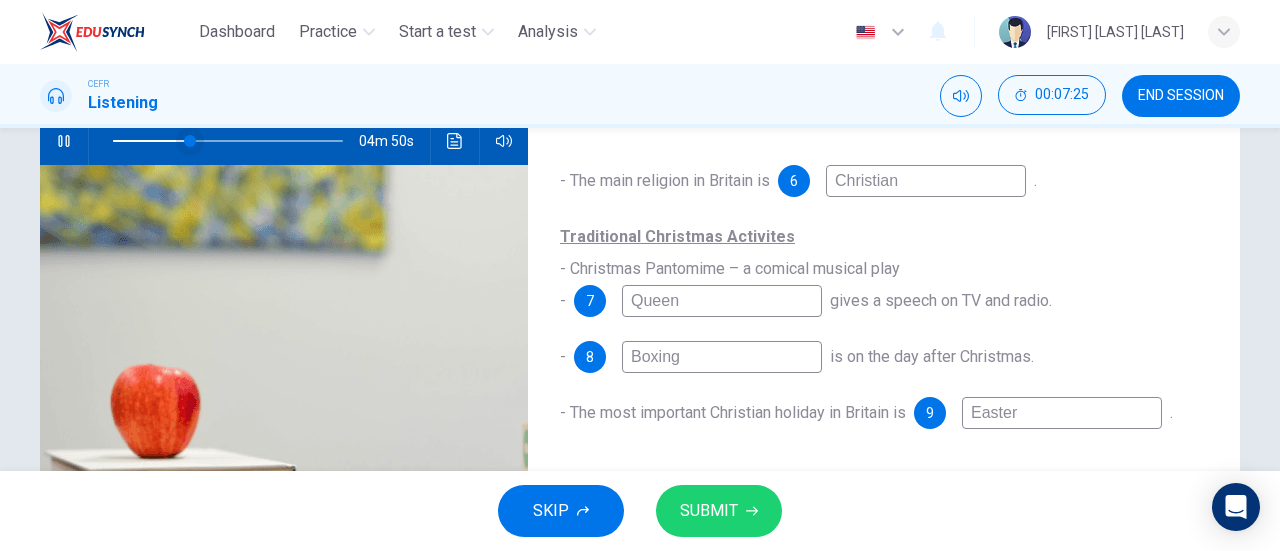 type on "Easter" 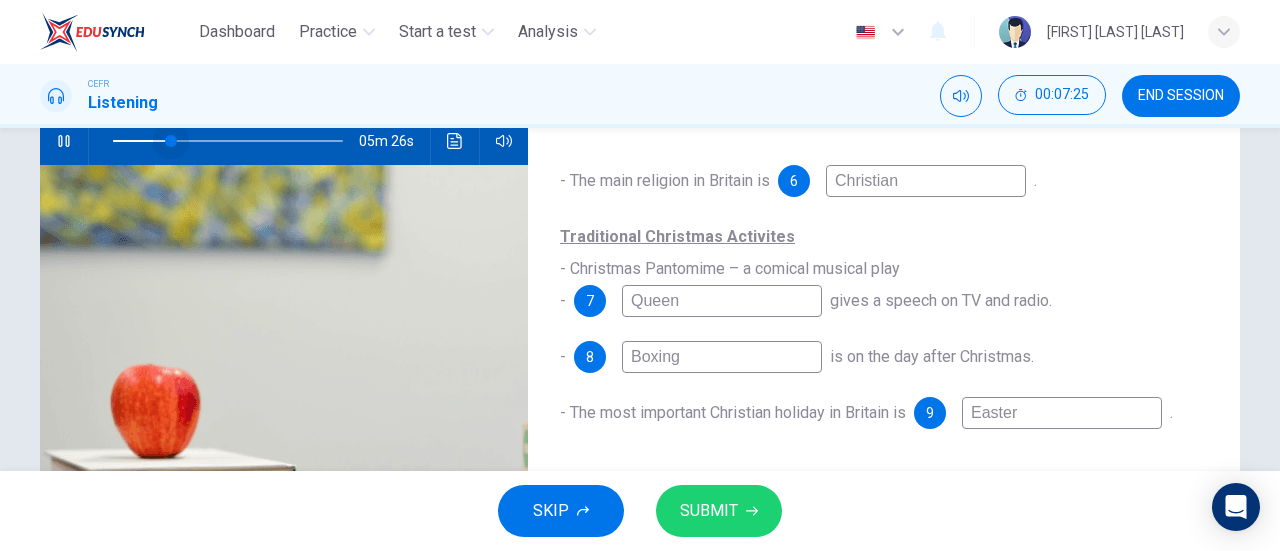 click at bounding box center [171, 141] 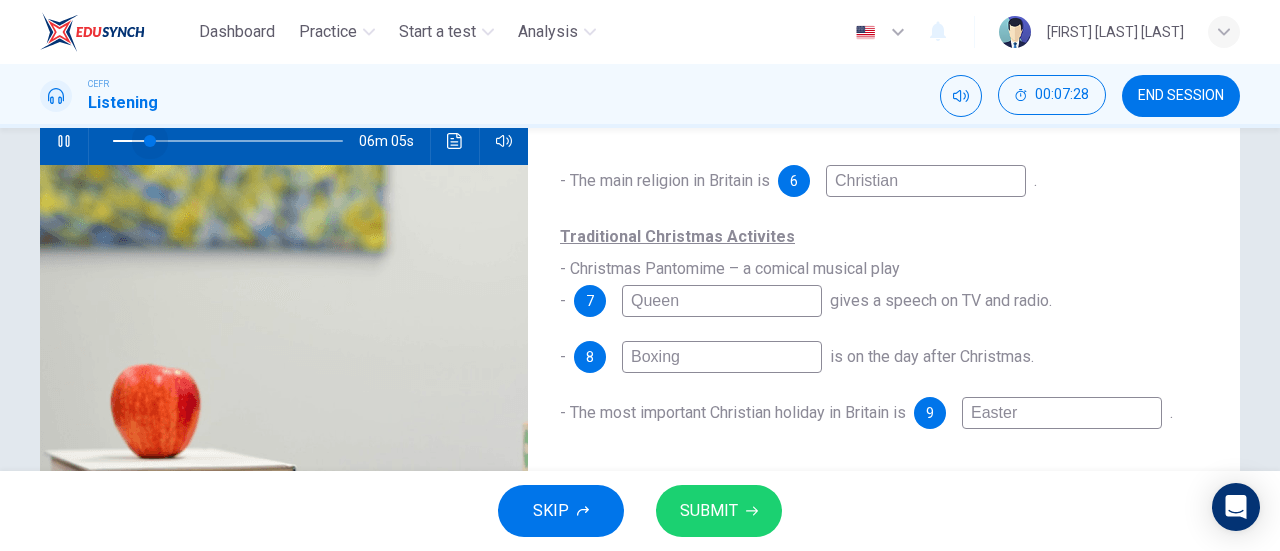 click at bounding box center [228, 141] 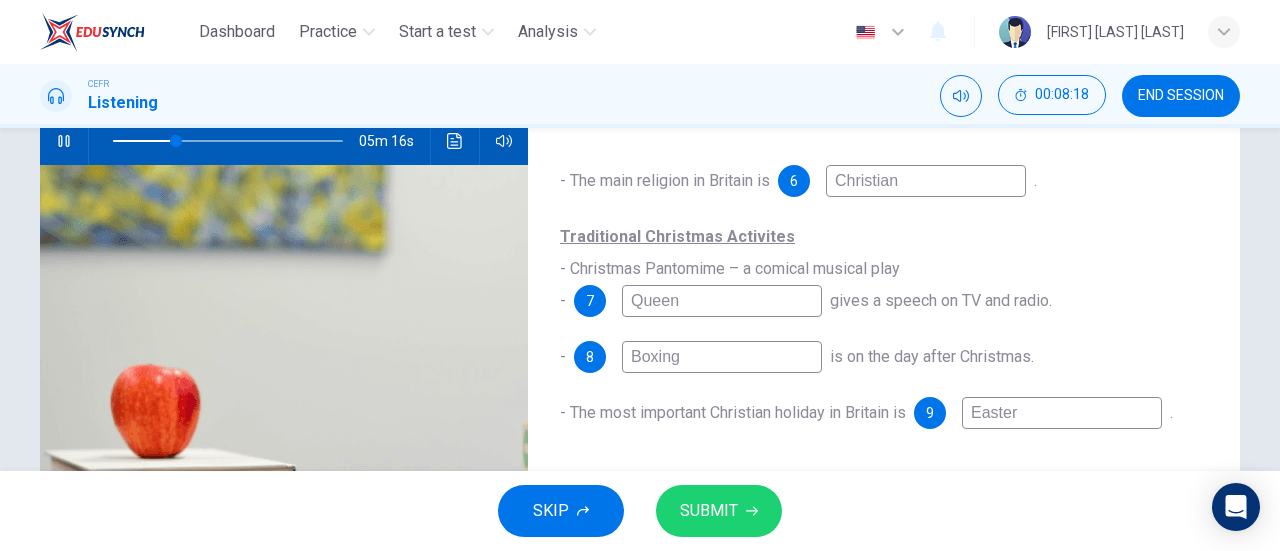 click on "Boxing" at bounding box center [926, 181] 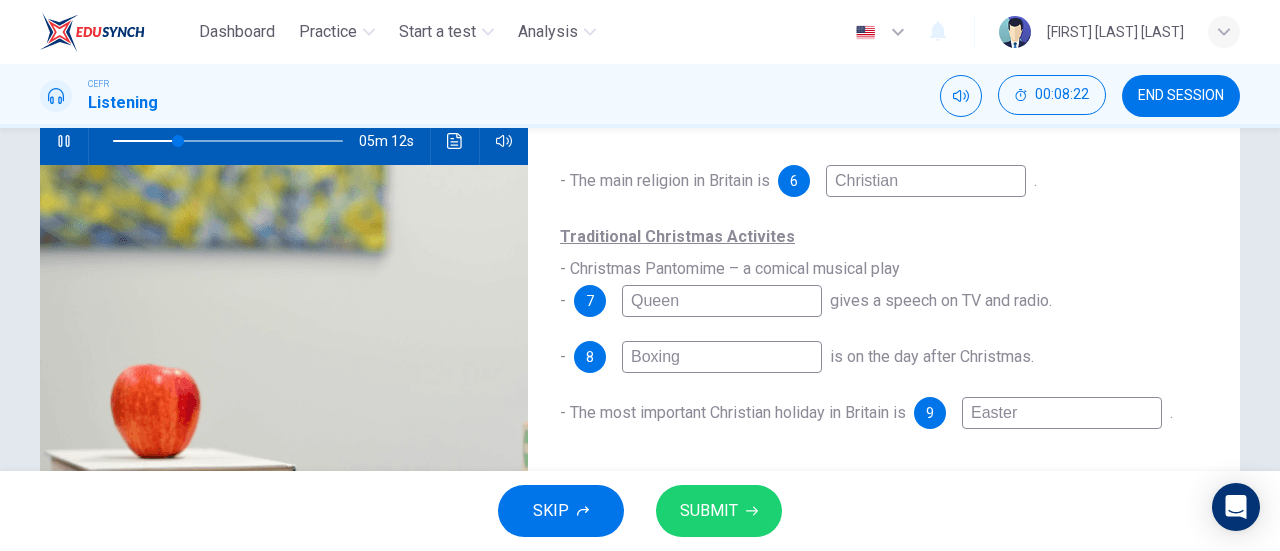 drag, startPoint x: 693, startPoint y: 359, endPoint x: 624, endPoint y: 365, distance: 69.260376 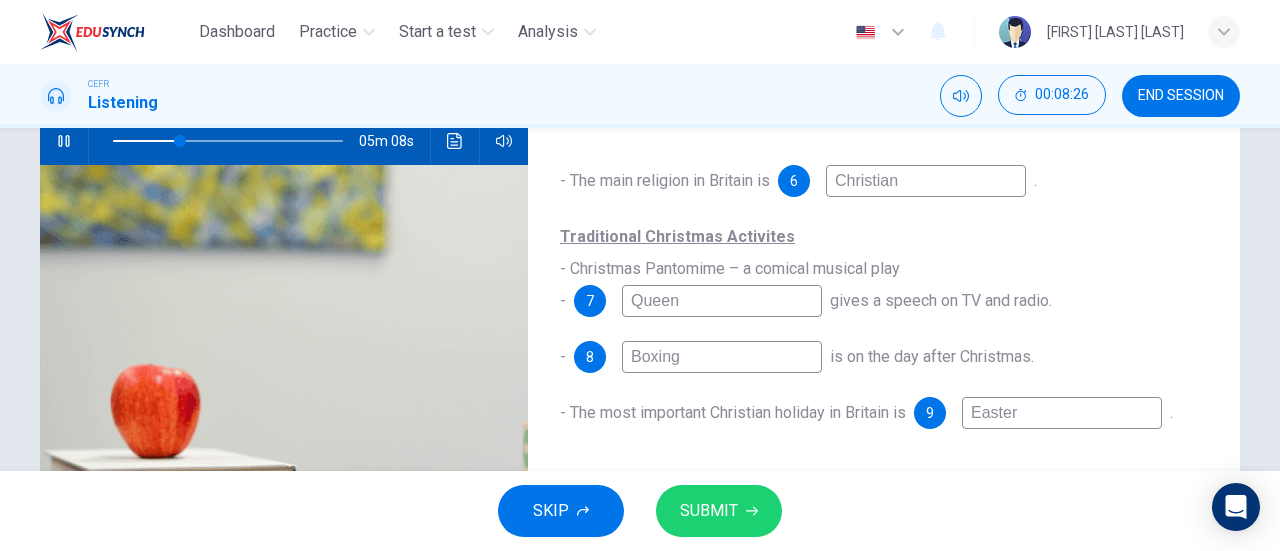 click on "Boxing" at bounding box center [926, 181] 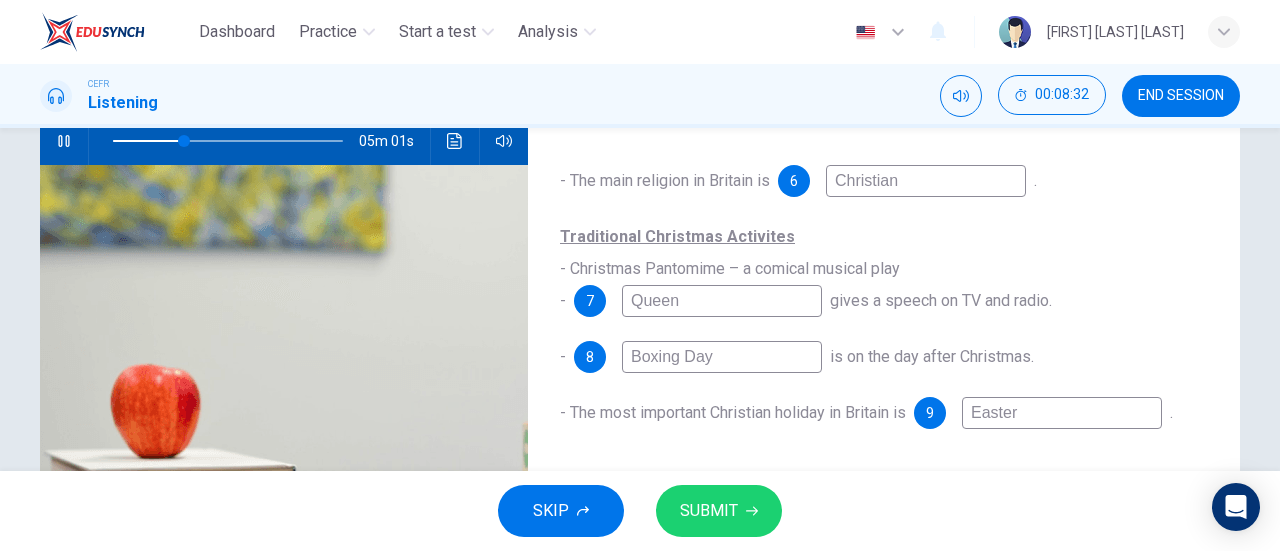 type on "Boxing Day" 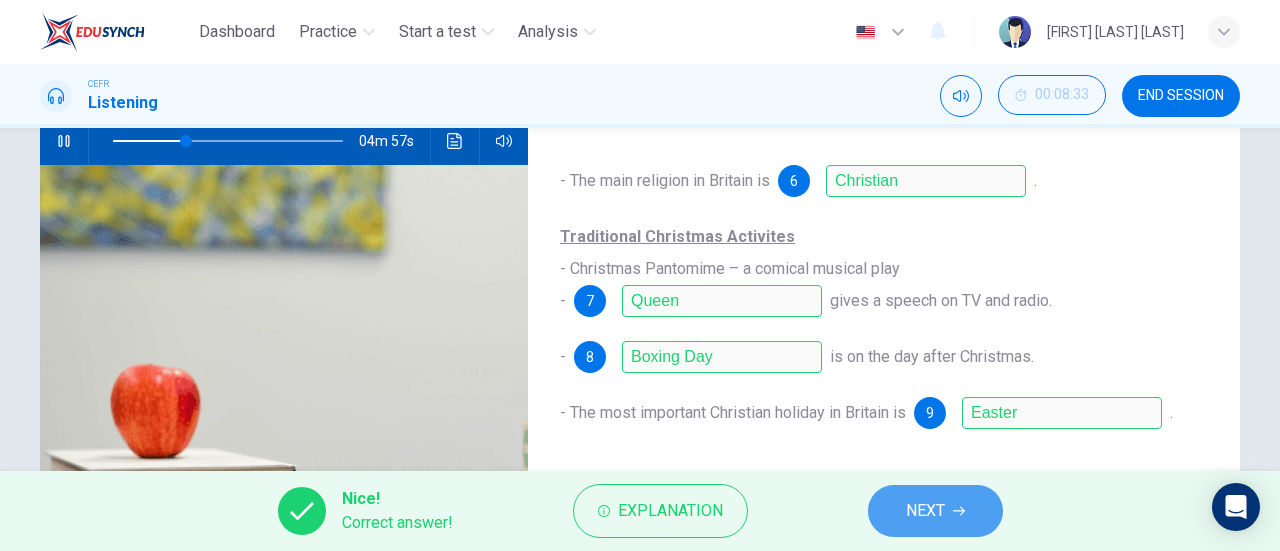 click on "NEXT" at bounding box center [925, 511] 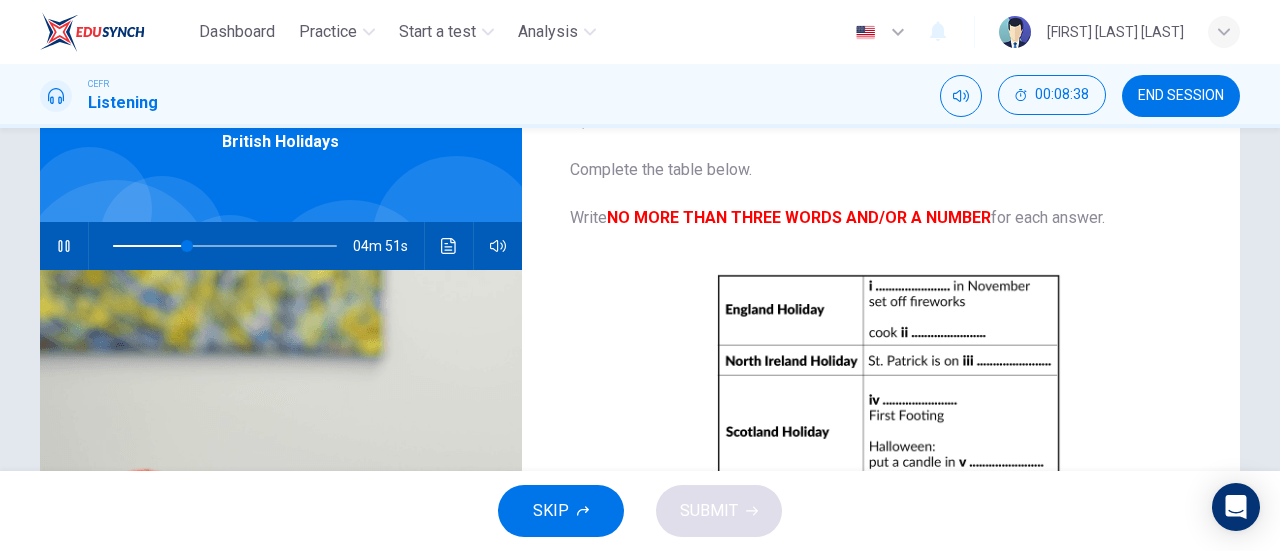 scroll, scrollTop: 111, scrollLeft: 0, axis: vertical 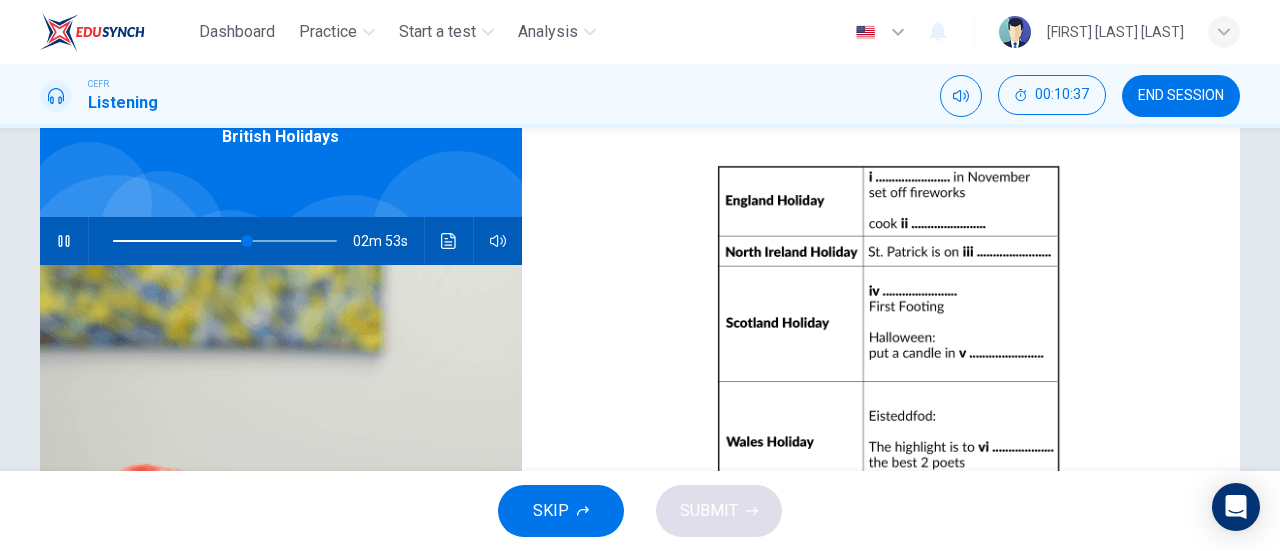 click on "Questions 10 - 15 Complete the table below. Write  NO MORE THAN THREE WORDS AND/OR A NUMBER  for each answer. CLICK TO ZOOM Click to Zoom i ii iii iv v vi" at bounding box center [889, 300] 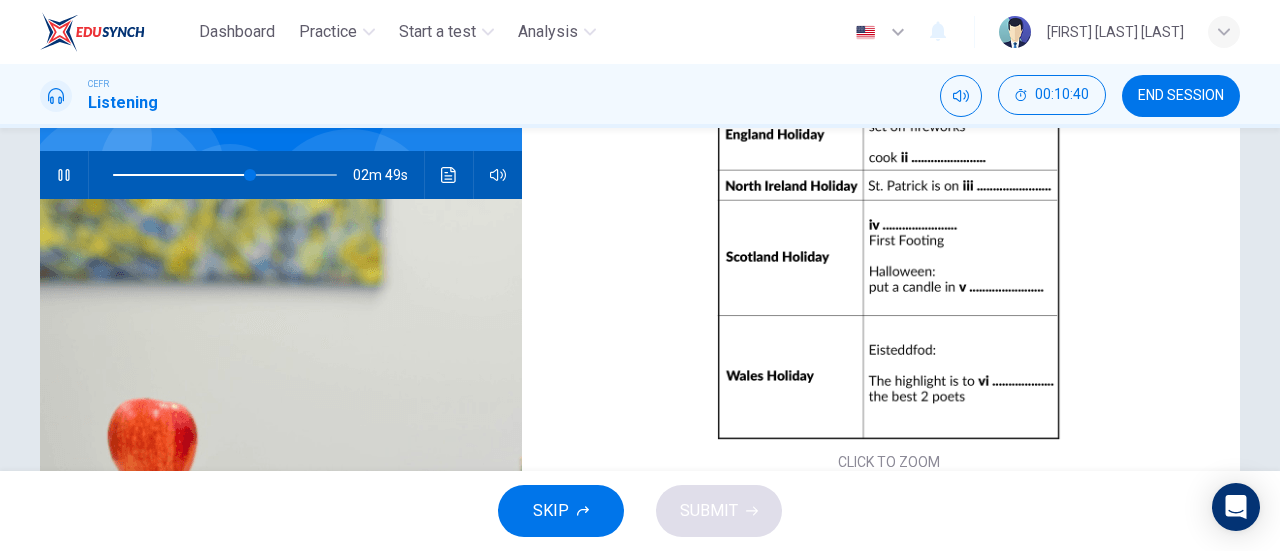 scroll, scrollTop: 174, scrollLeft: 0, axis: vertical 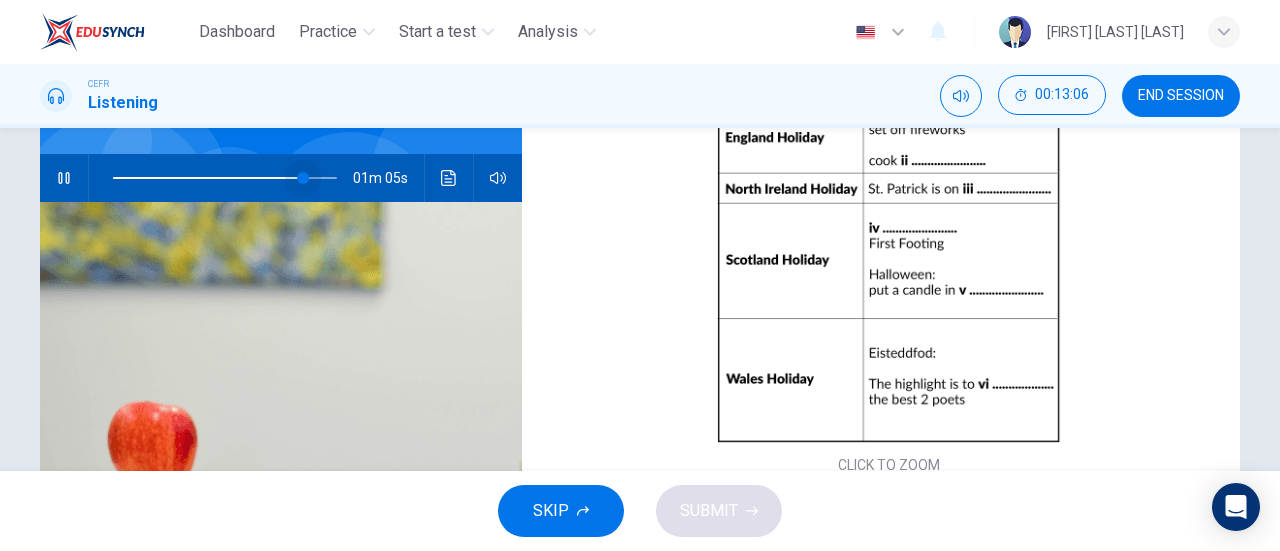 click at bounding box center [303, 178] 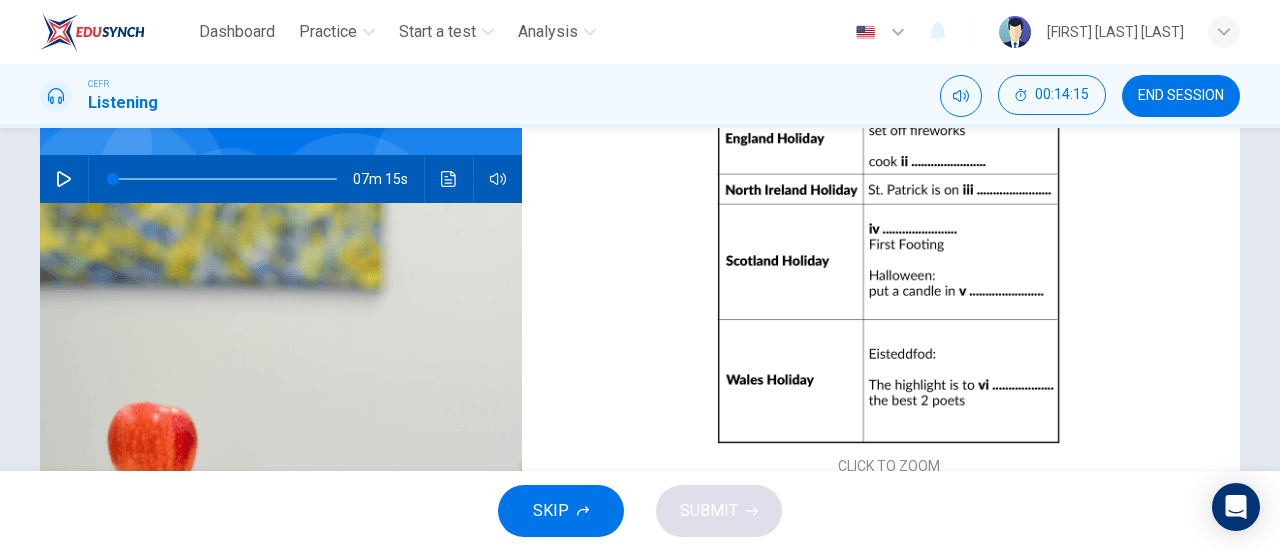 scroll, scrollTop: 432, scrollLeft: 0, axis: vertical 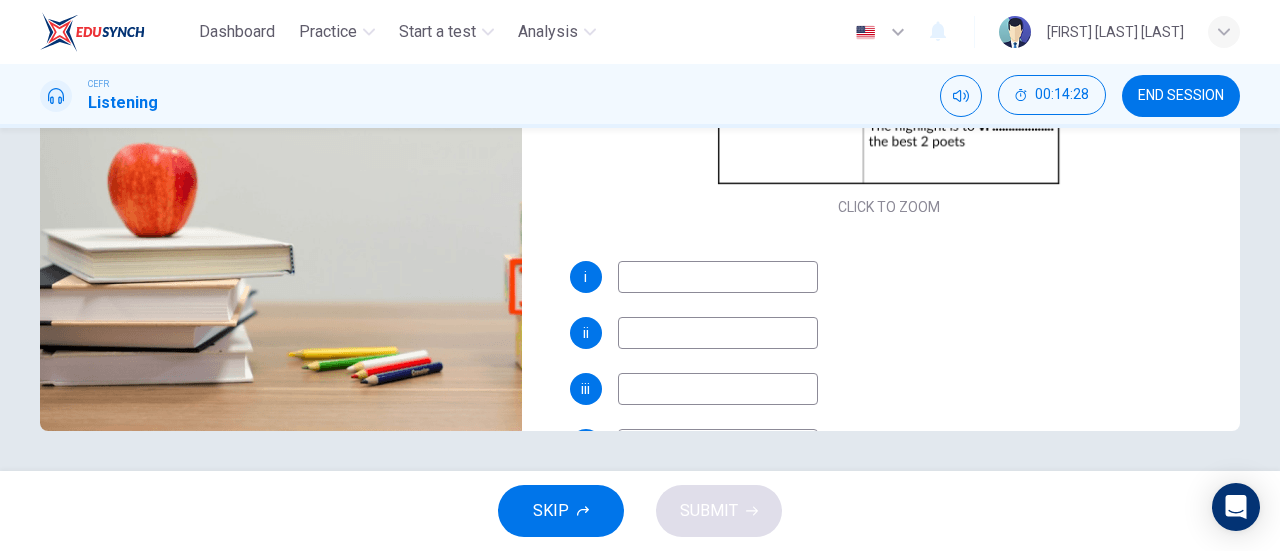 click at bounding box center (718, 277) 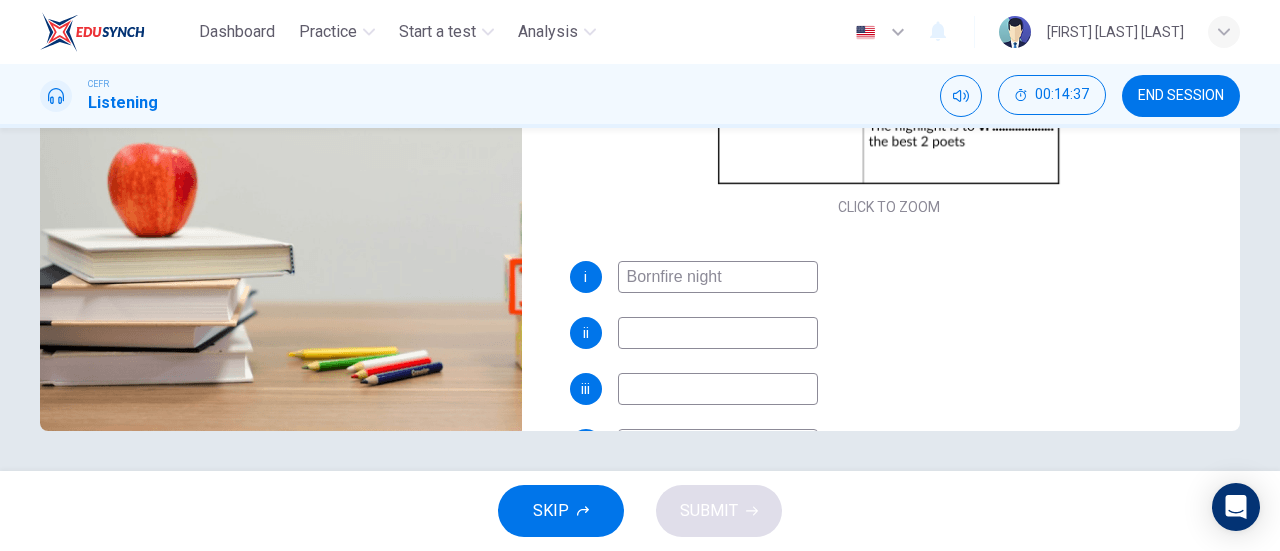 type on "Bornfire night" 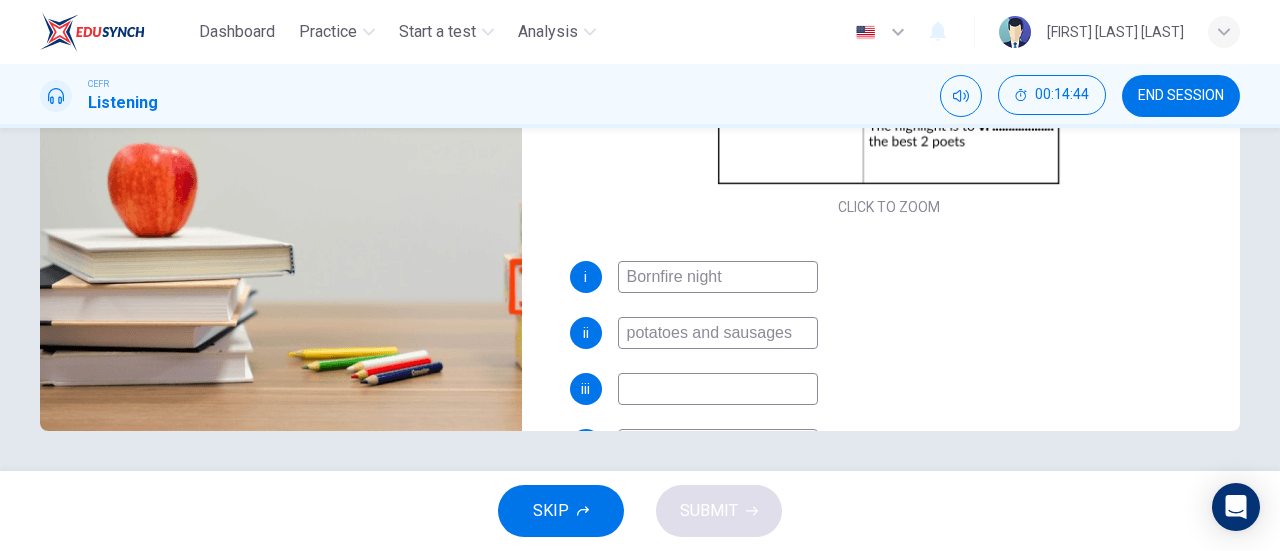 type on "potatoes and sausages" 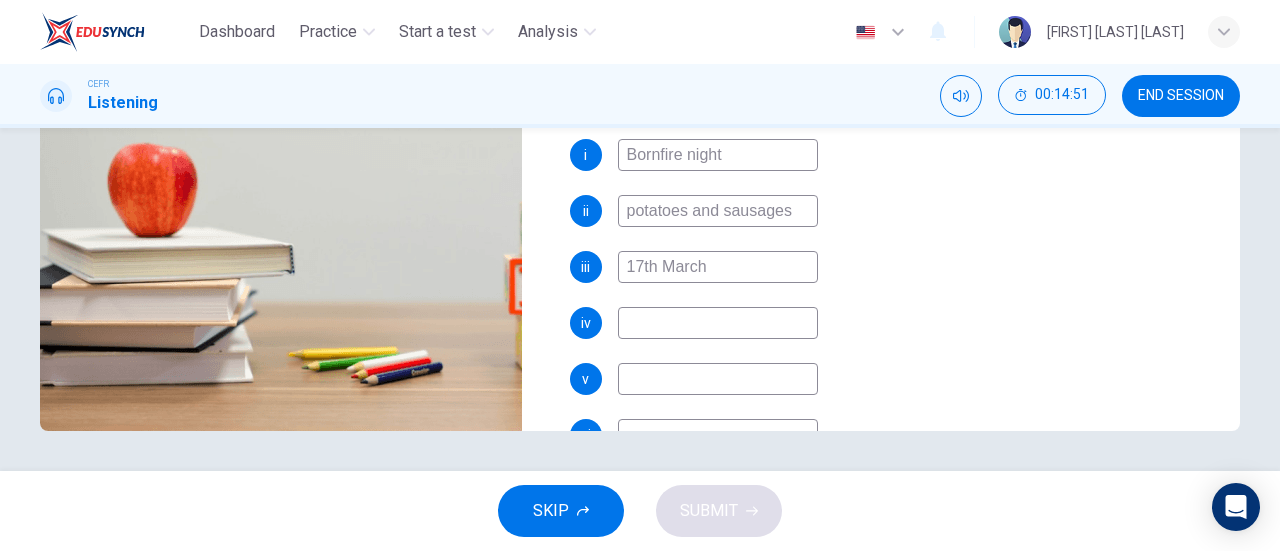 scroll, scrollTop: 235, scrollLeft: 0, axis: vertical 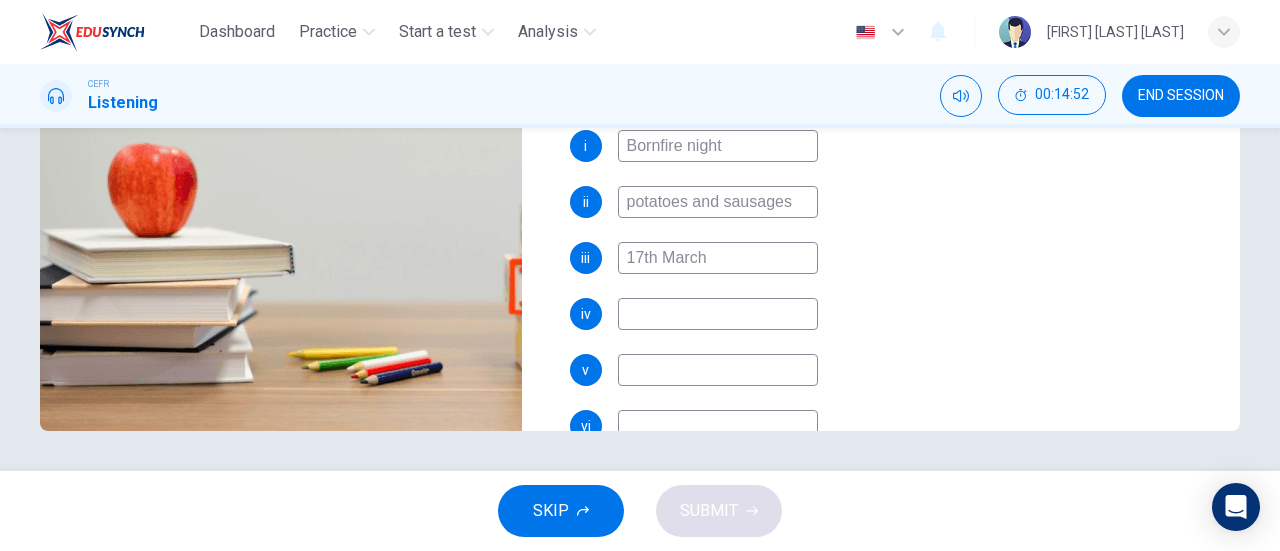 type on "17th March" 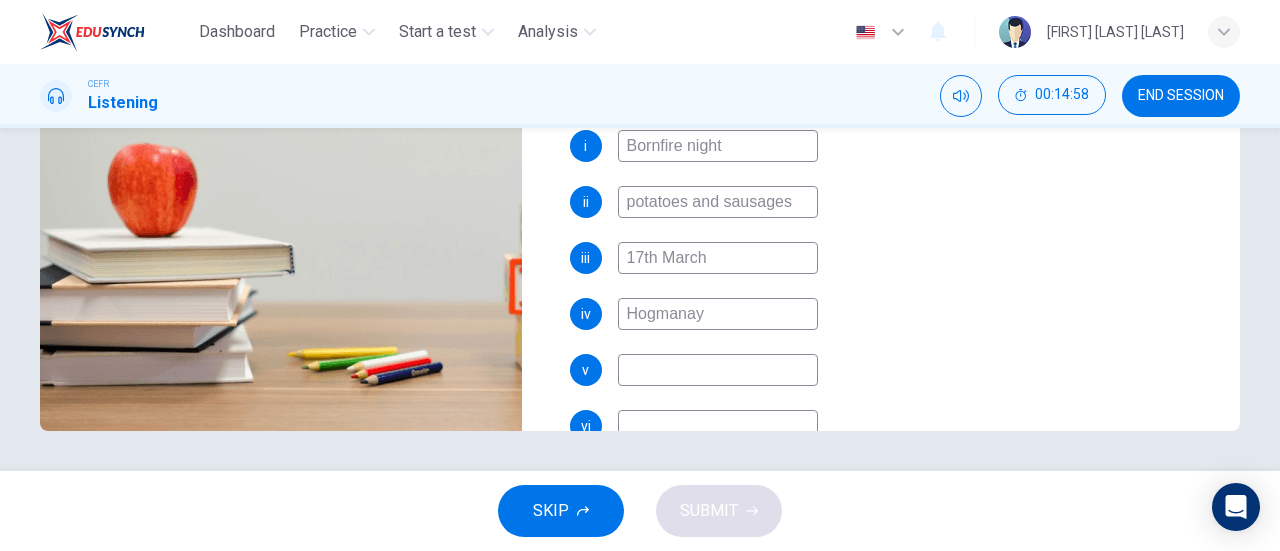 type on "Hogmanay" 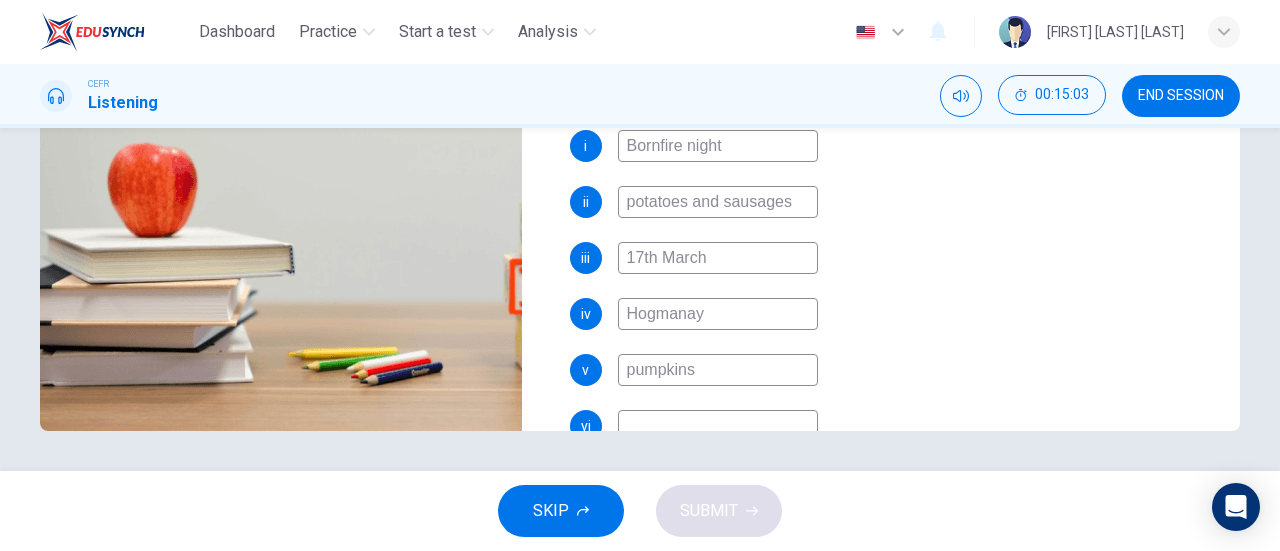 scroll, scrollTop: 286, scrollLeft: 0, axis: vertical 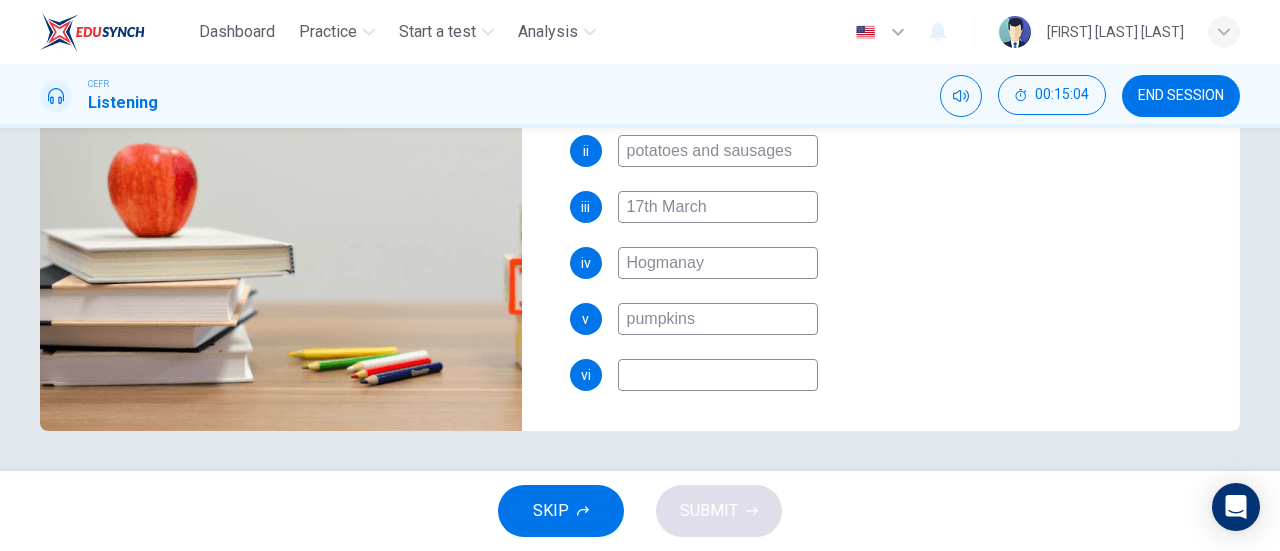 type on "pumpkins" 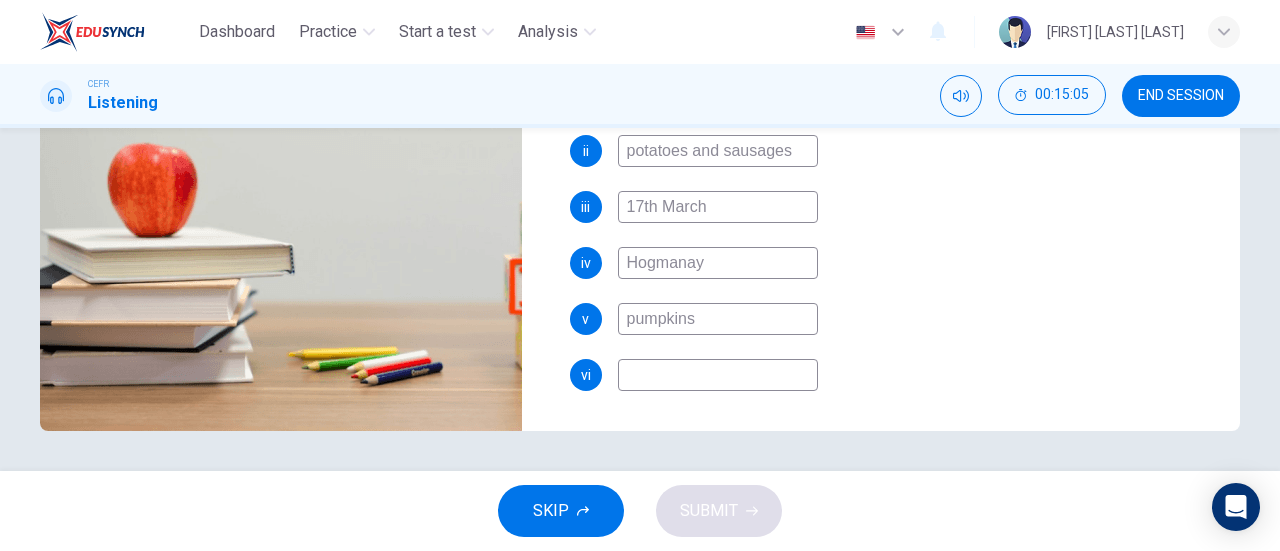click at bounding box center [718, 95] 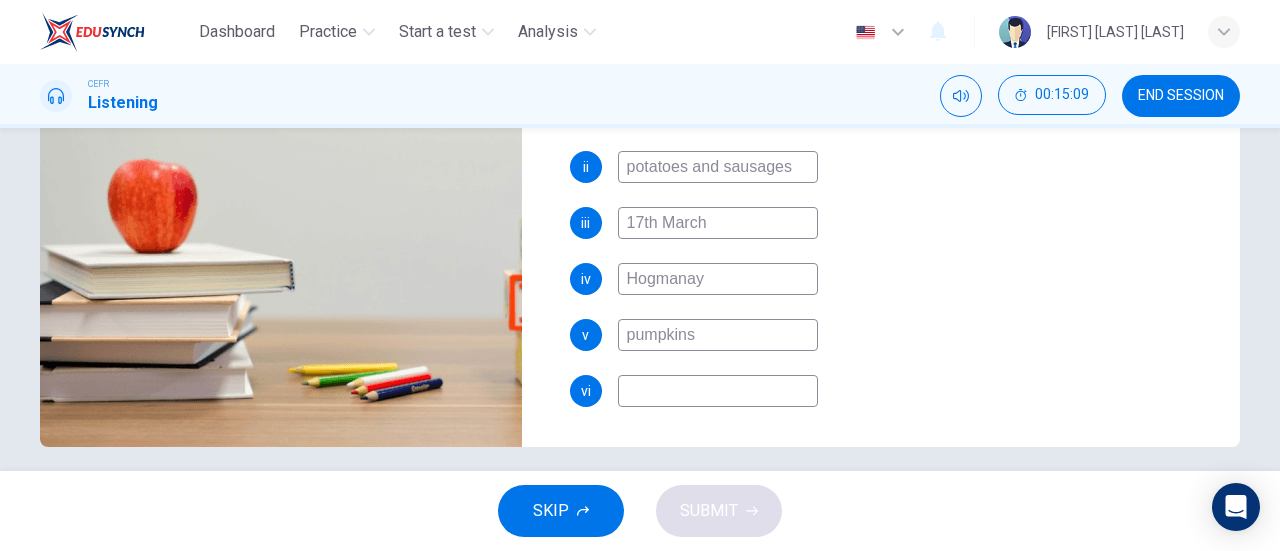 scroll, scrollTop: 432, scrollLeft: 0, axis: vertical 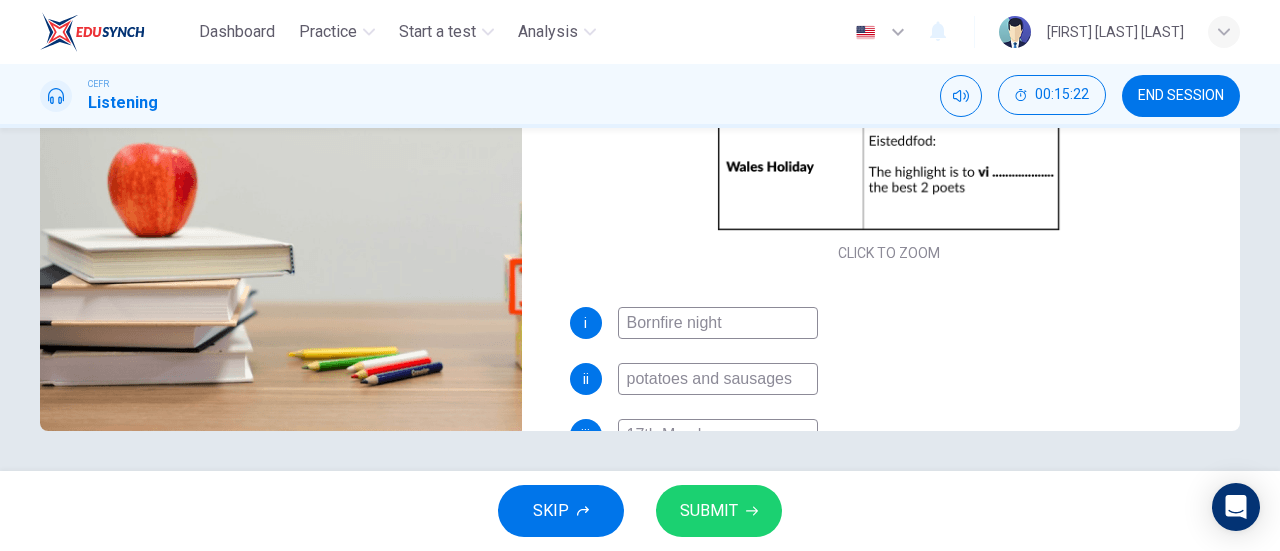 type on "crown" 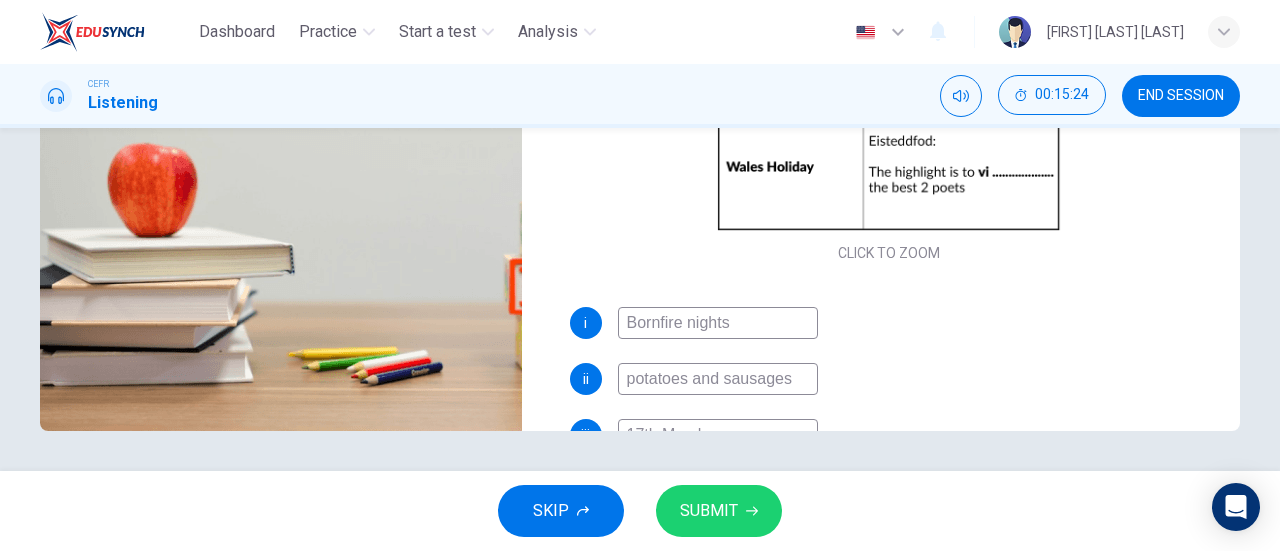 type on "Bornfire nights" 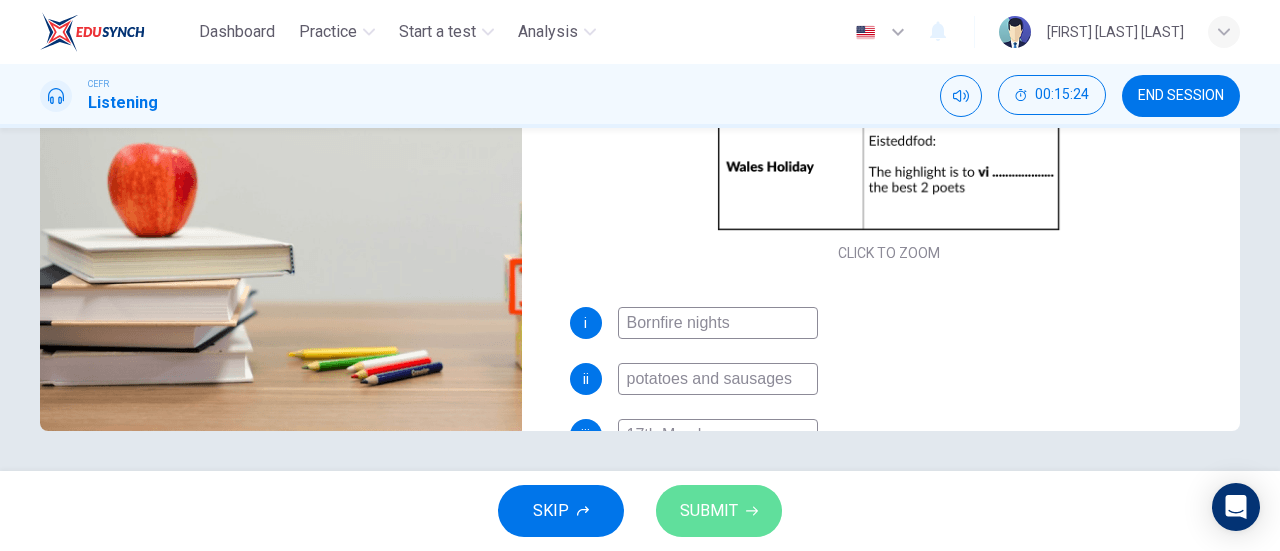 click on "SUBMIT" at bounding box center [709, 511] 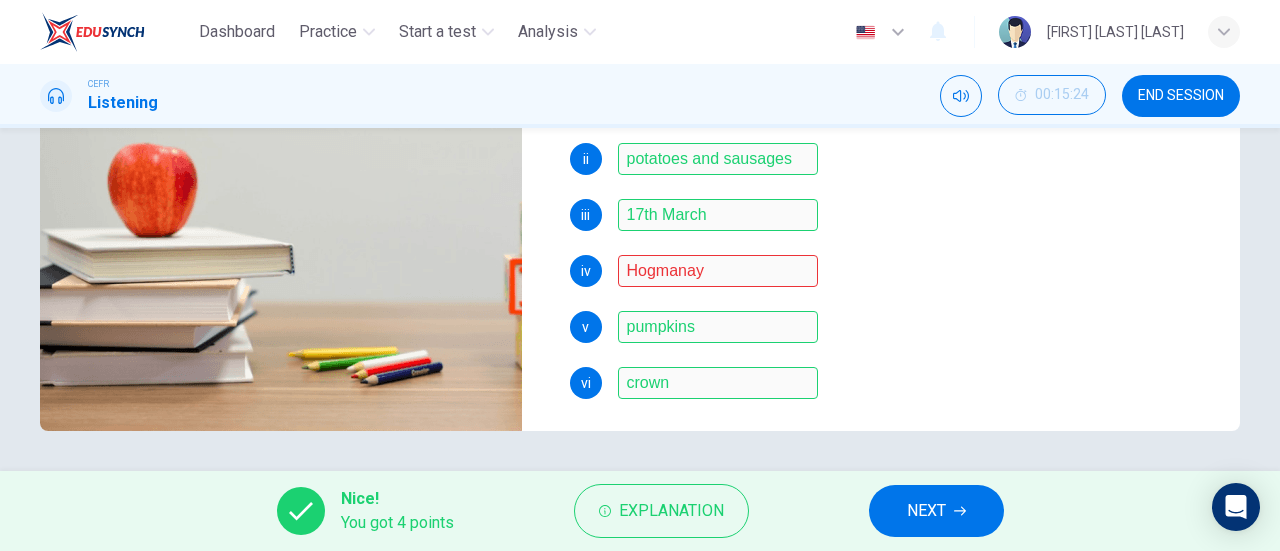 scroll, scrollTop: 286, scrollLeft: 0, axis: vertical 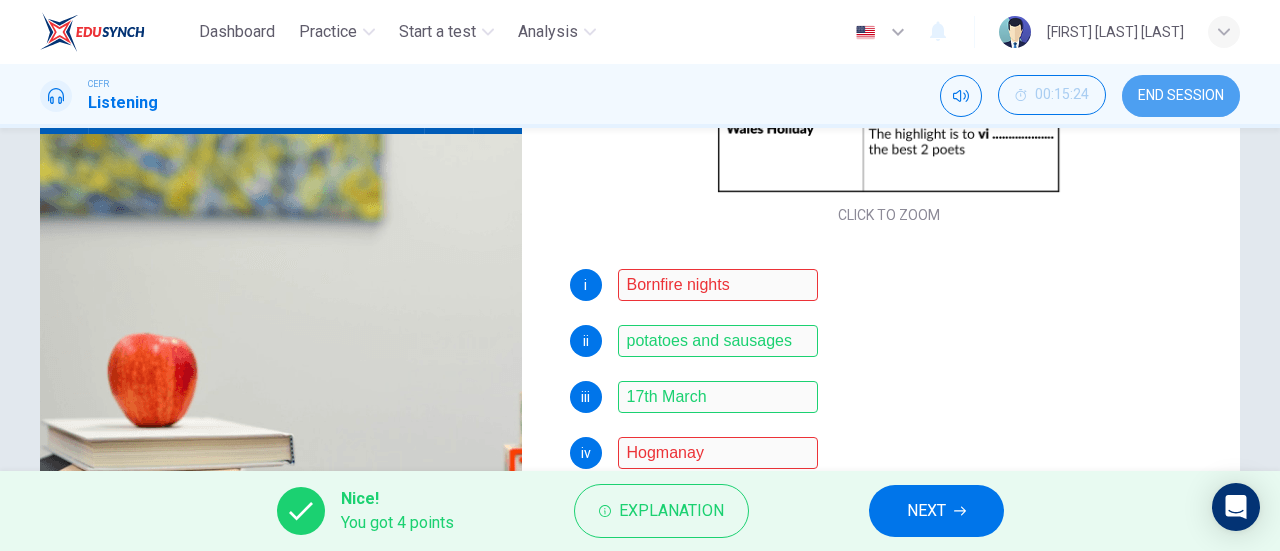 click on "END SESSION" at bounding box center [1181, 96] 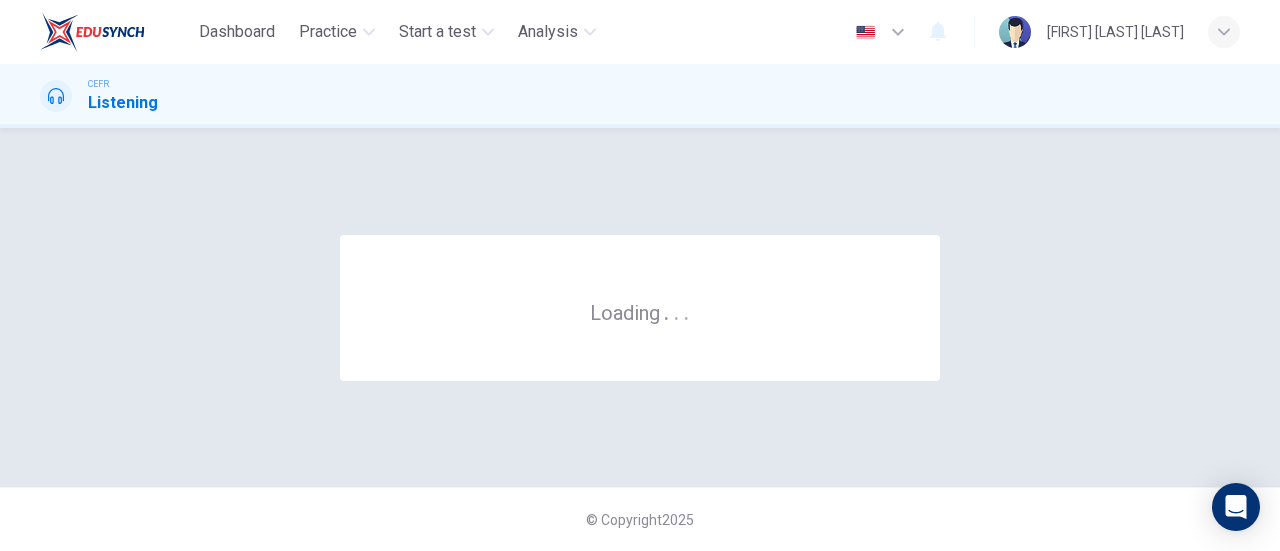 scroll, scrollTop: 0, scrollLeft: 0, axis: both 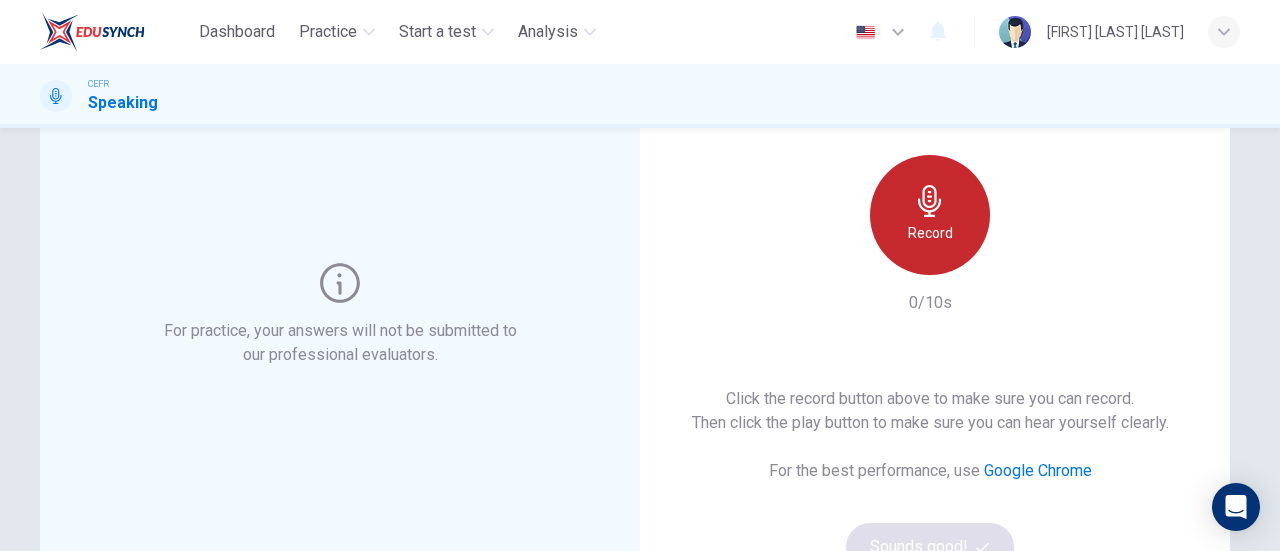 click on "Record" at bounding box center (930, 215) 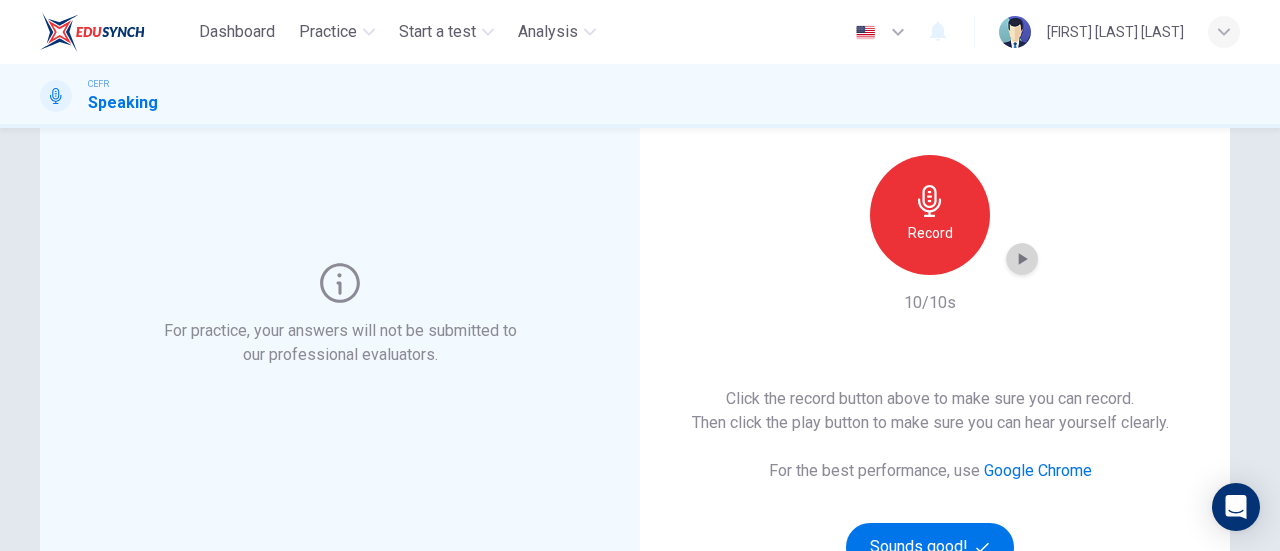 click at bounding box center [1022, 259] 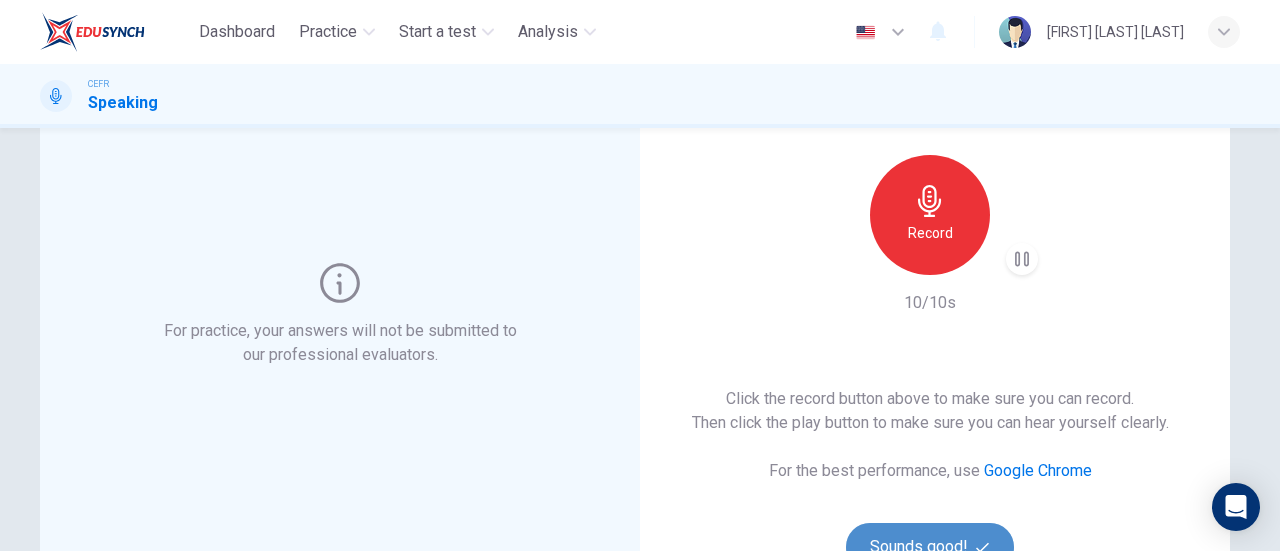 click on "Sounds good!" at bounding box center (930, 547) 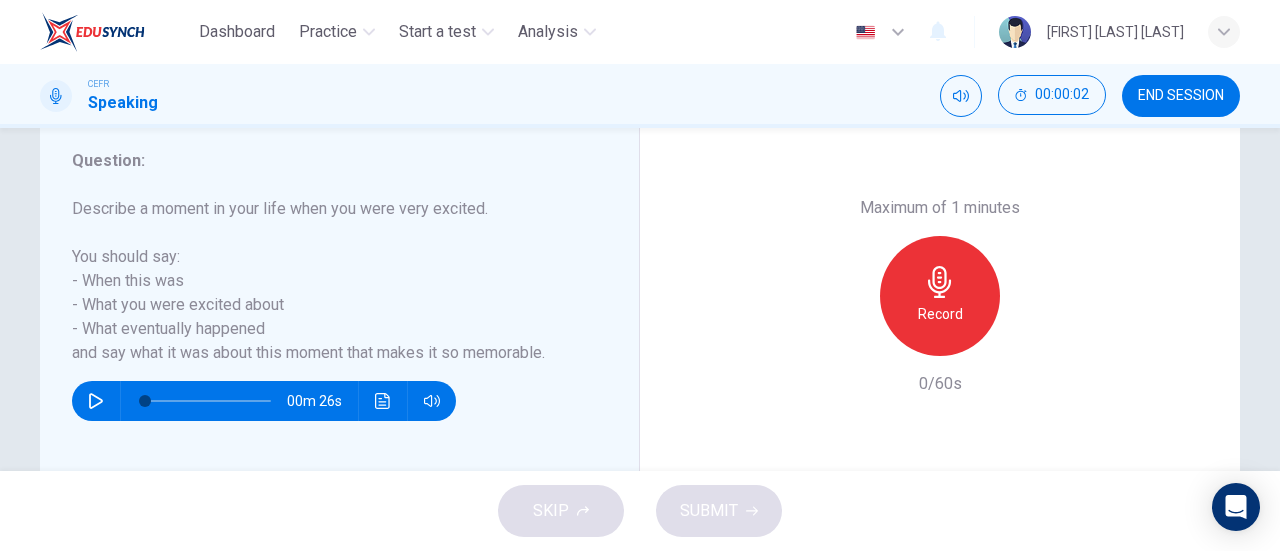 scroll, scrollTop: 382, scrollLeft: 0, axis: vertical 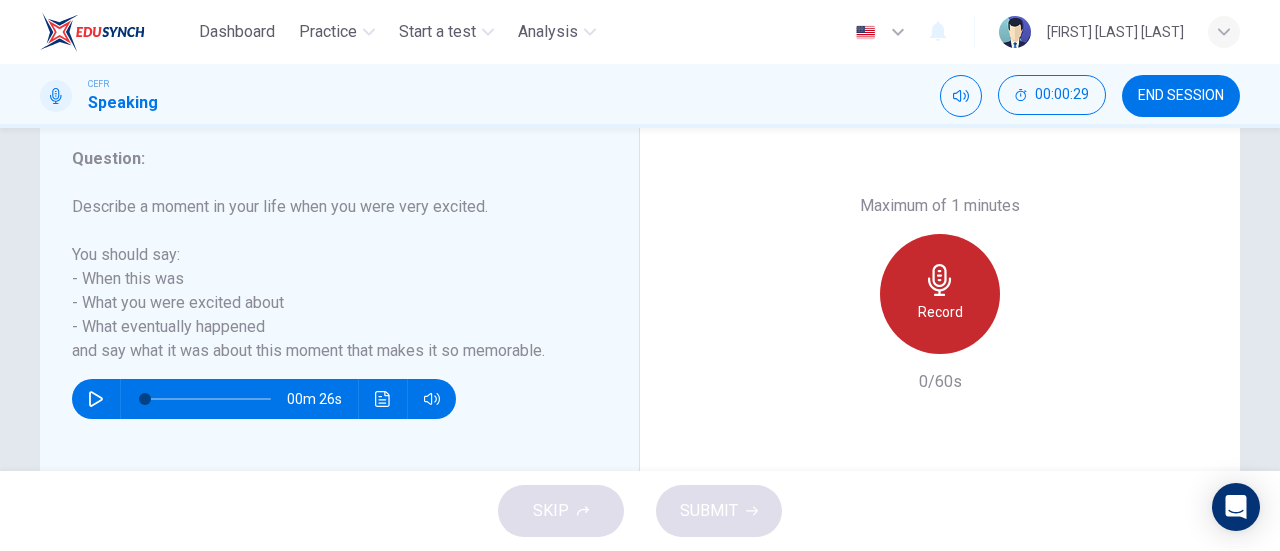click on "Record" at bounding box center [940, 294] 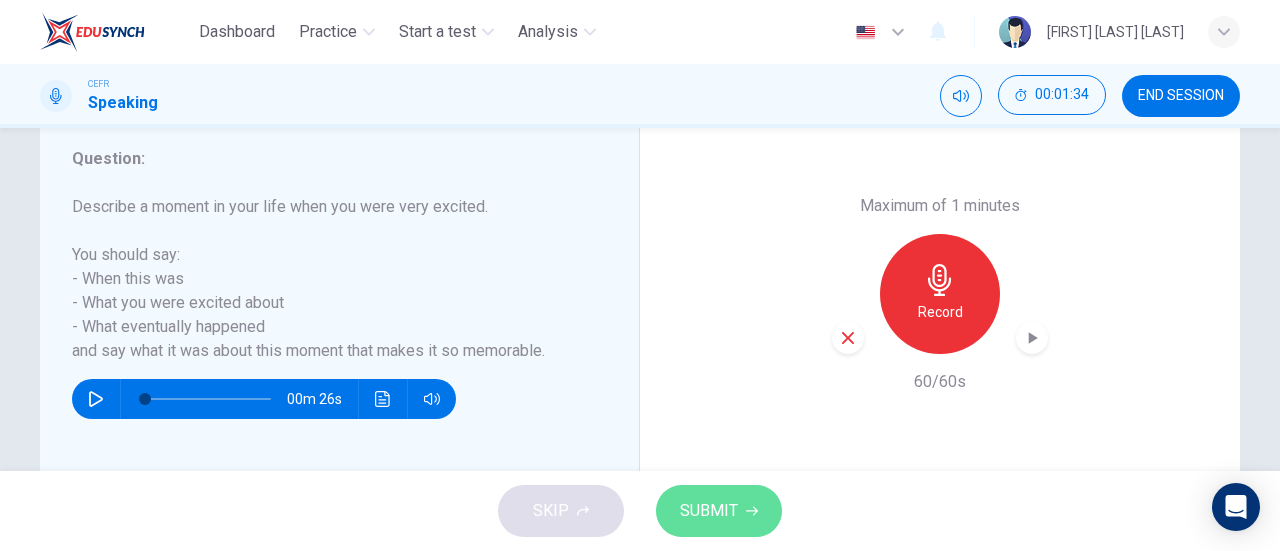 click on "SUBMIT" at bounding box center [709, 511] 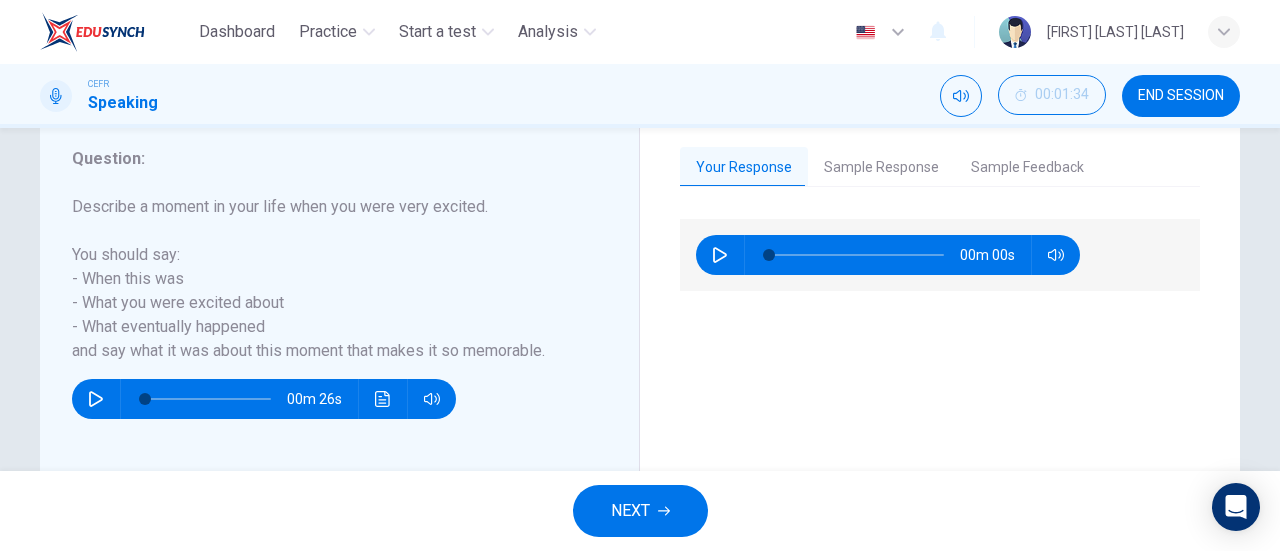 scroll, scrollTop: 243, scrollLeft: 0, axis: vertical 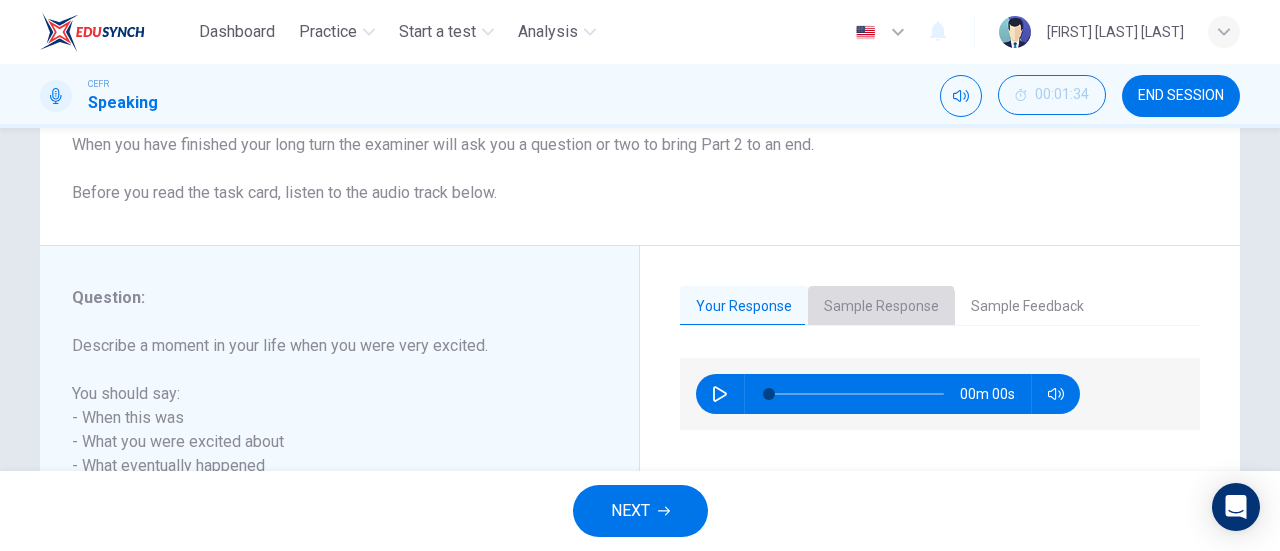 click on "Sample Response" at bounding box center [881, 307] 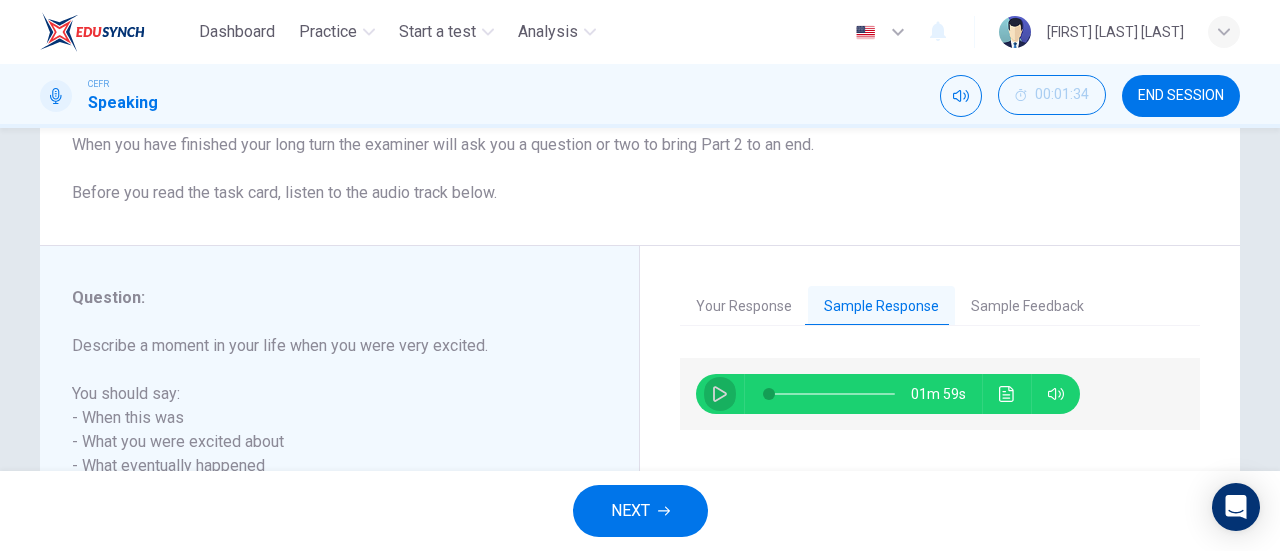 click at bounding box center (720, 394) 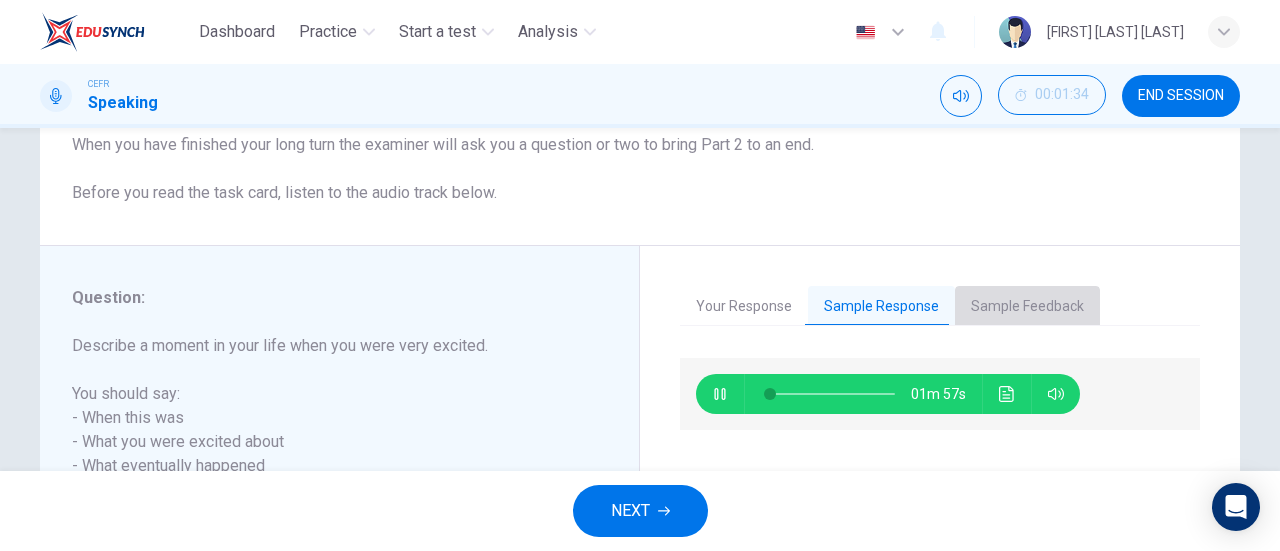 click on "Sample Feedback" at bounding box center (1027, 307) 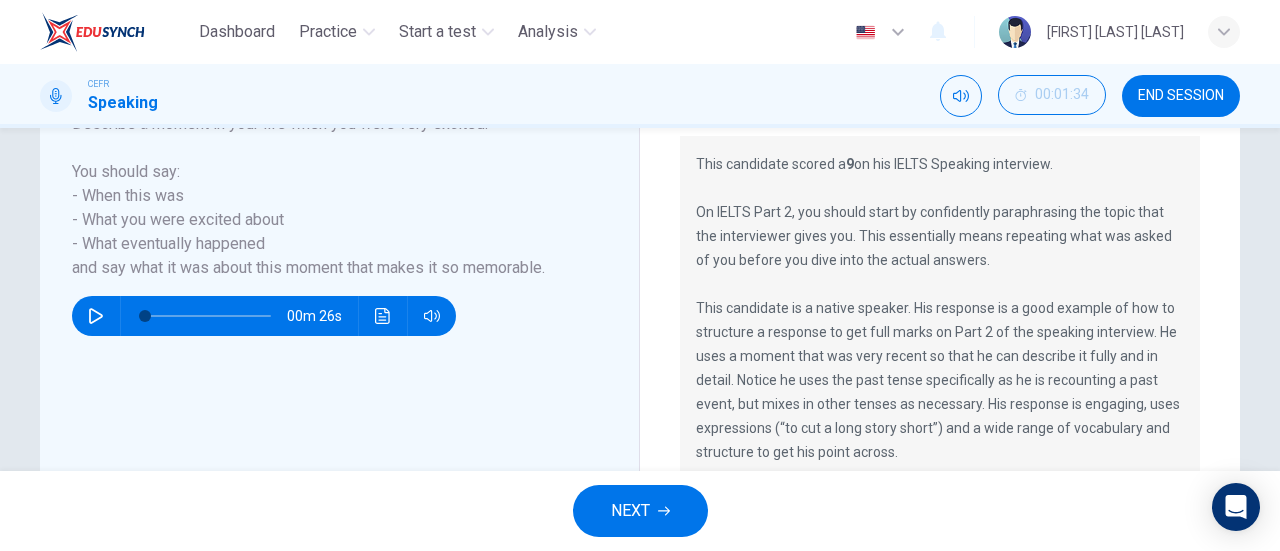 scroll, scrollTop: 484, scrollLeft: 0, axis: vertical 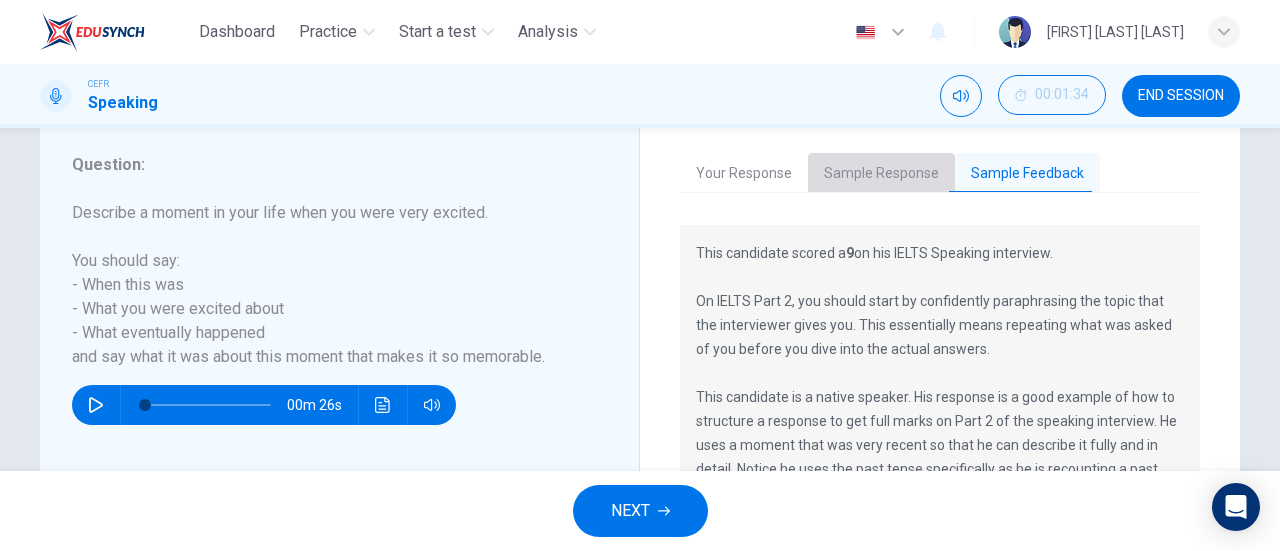 click on "Sample Response" at bounding box center [881, 174] 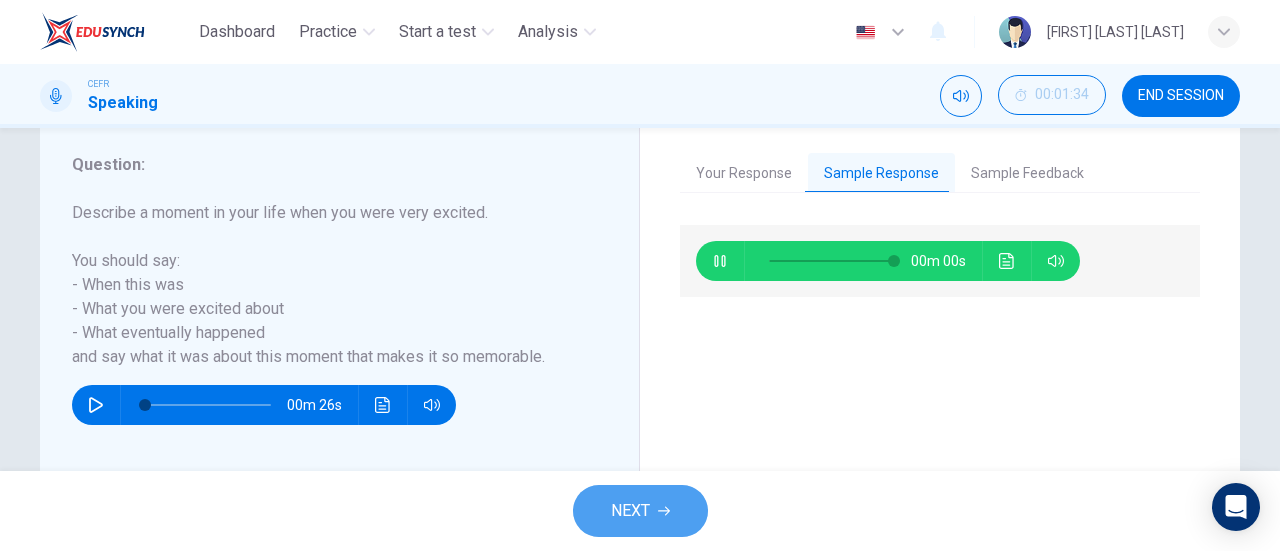 click on "NEXT" at bounding box center (640, 511) 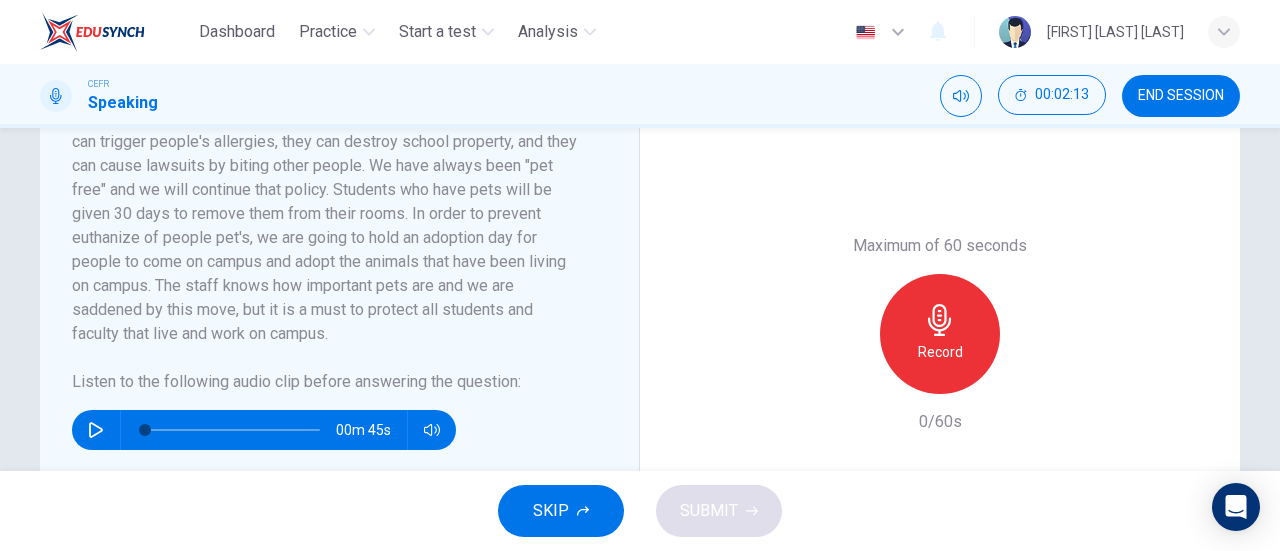 scroll, scrollTop: 465, scrollLeft: 0, axis: vertical 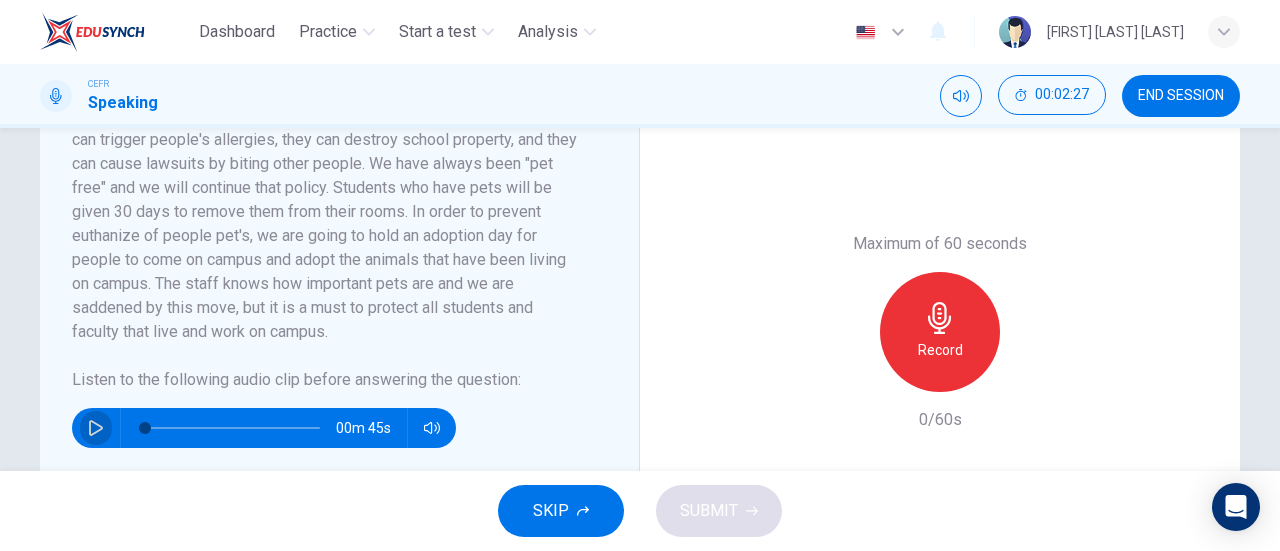 click at bounding box center (96, 428) 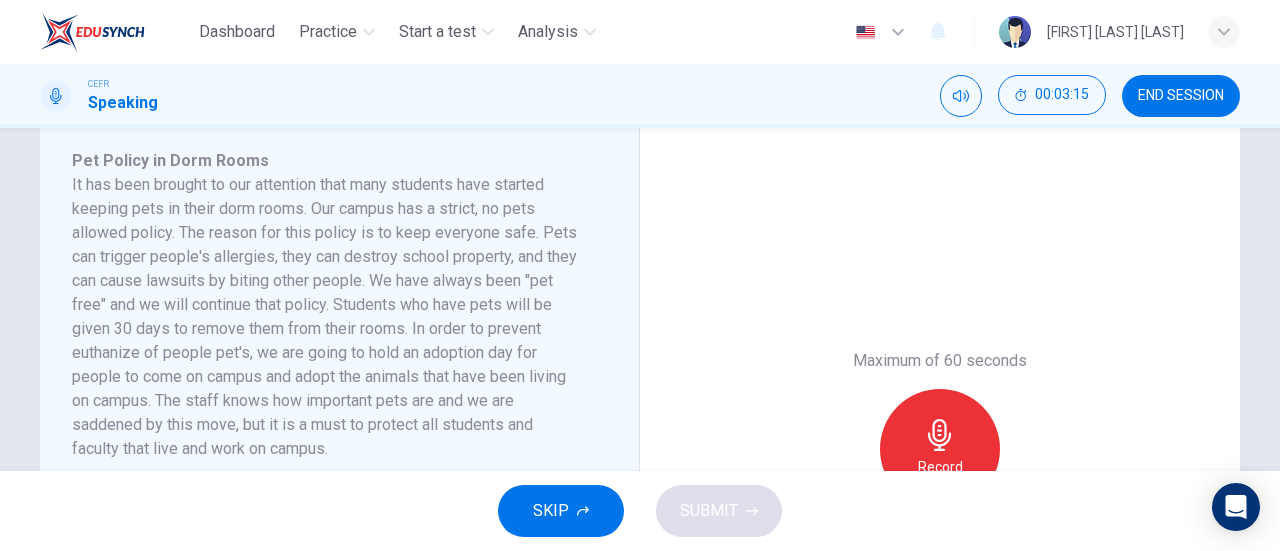scroll, scrollTop: 352, scrollLeft: 0, axis: vertical 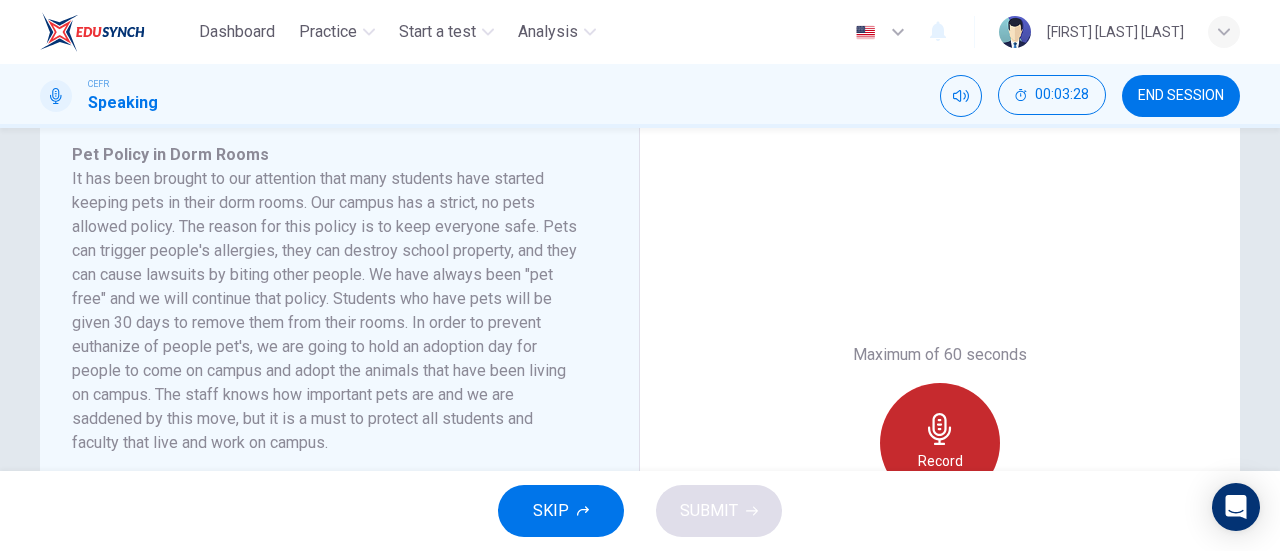 click at bounding box center [940, 429] 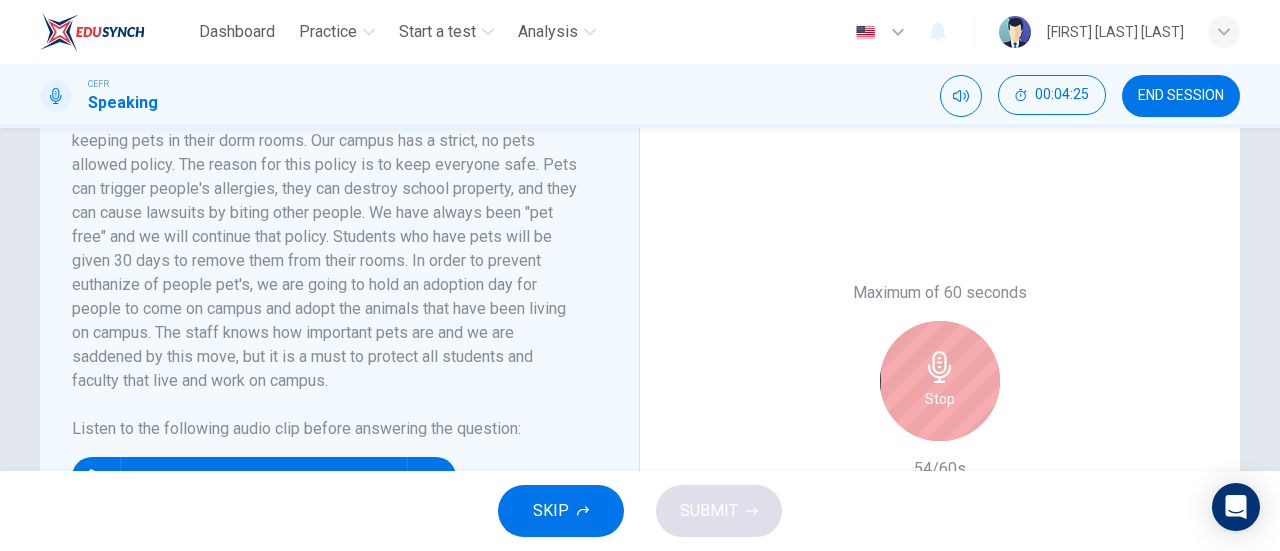 scroll, scrollTop: 412, scrollLeft: 0, axis: vertical 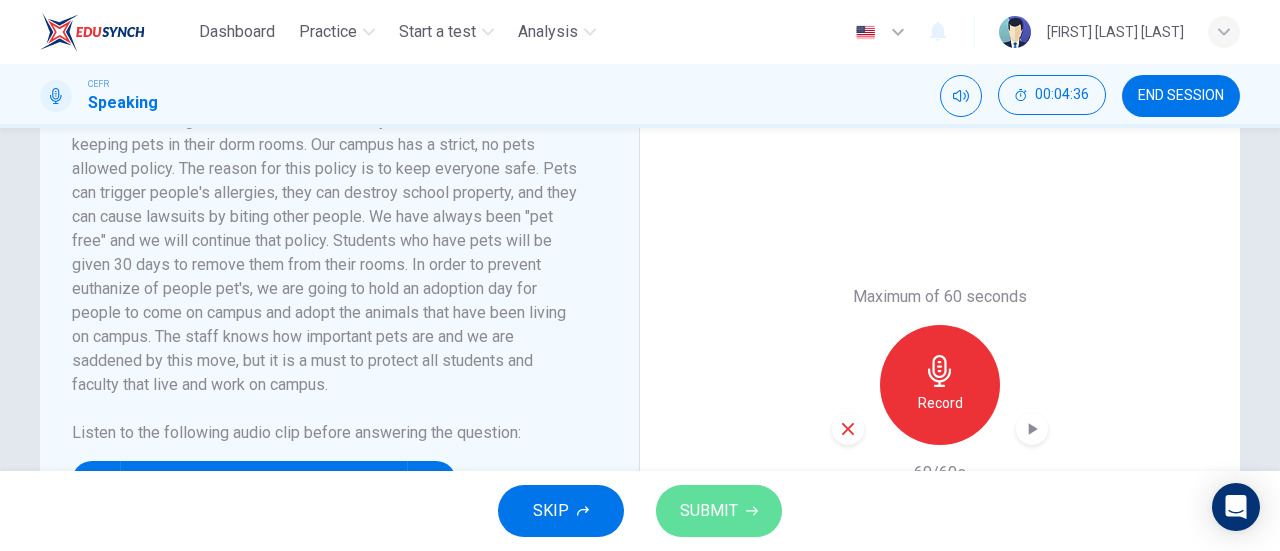 click on "SUBMIT" at bounding box center (709, 511) 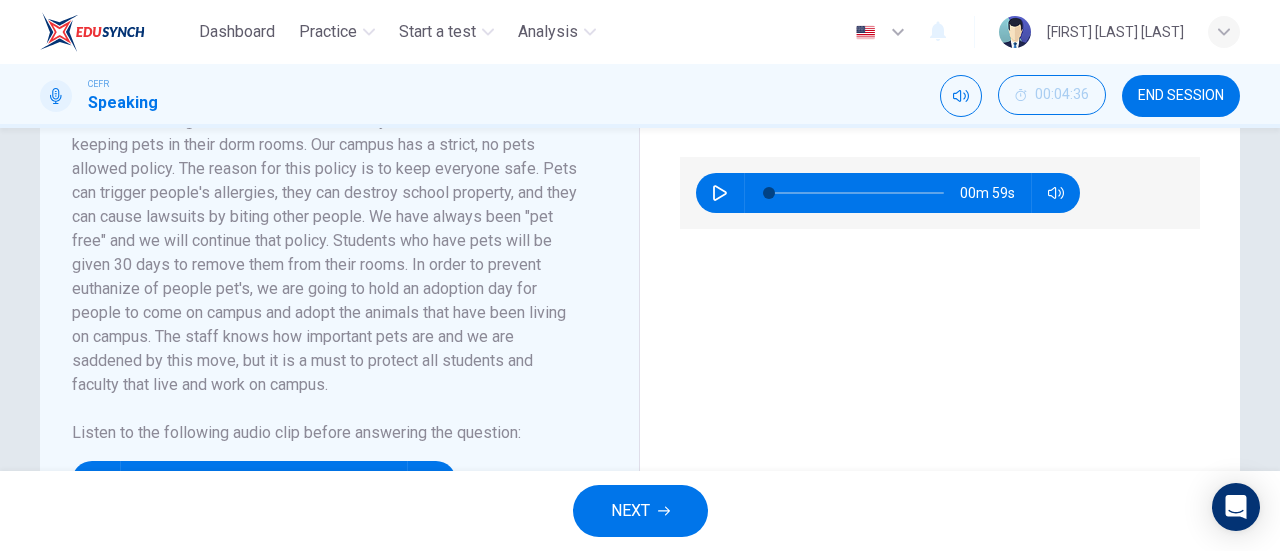 scroll, scrollTop: 340, scrollLeft: 0, axis: vertical 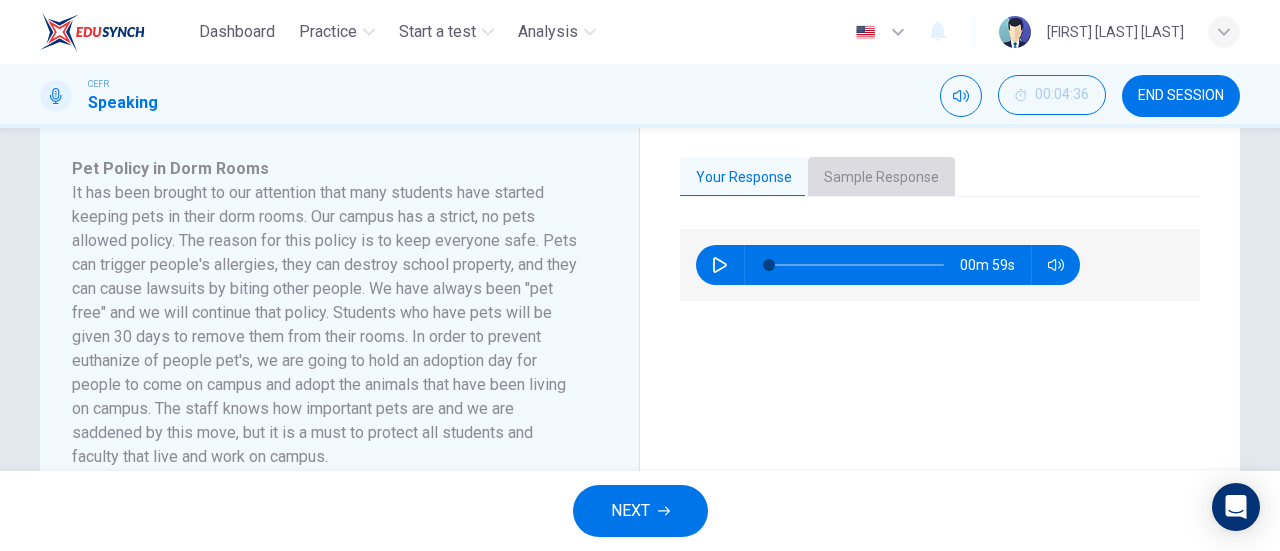 click on "Sample Response" at bounding box center (881, 178) 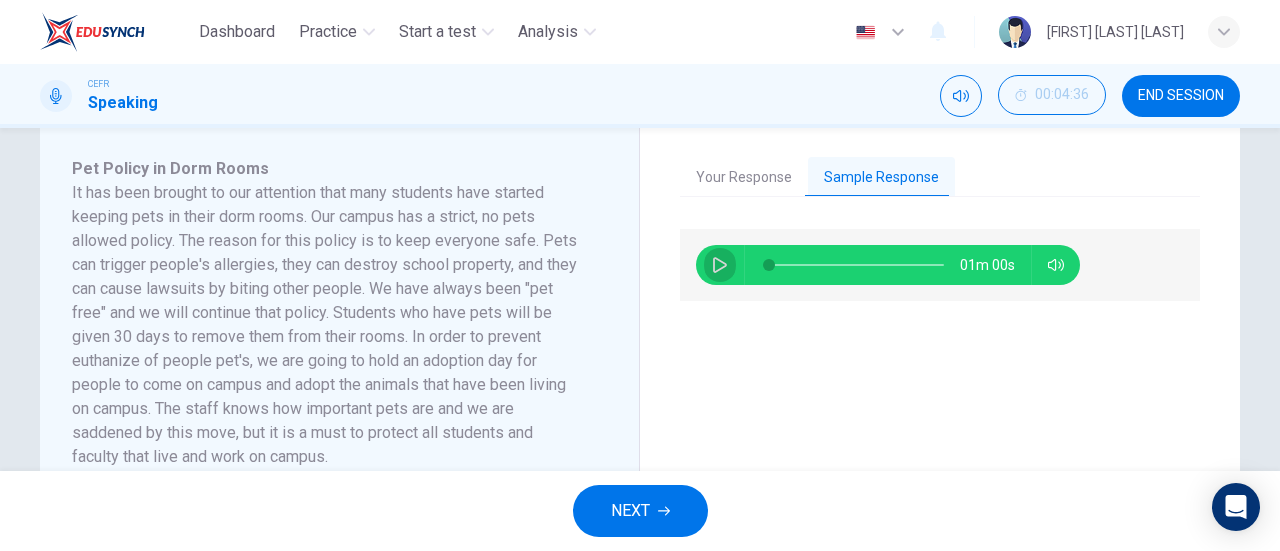 click at bounding box center (720, 265) 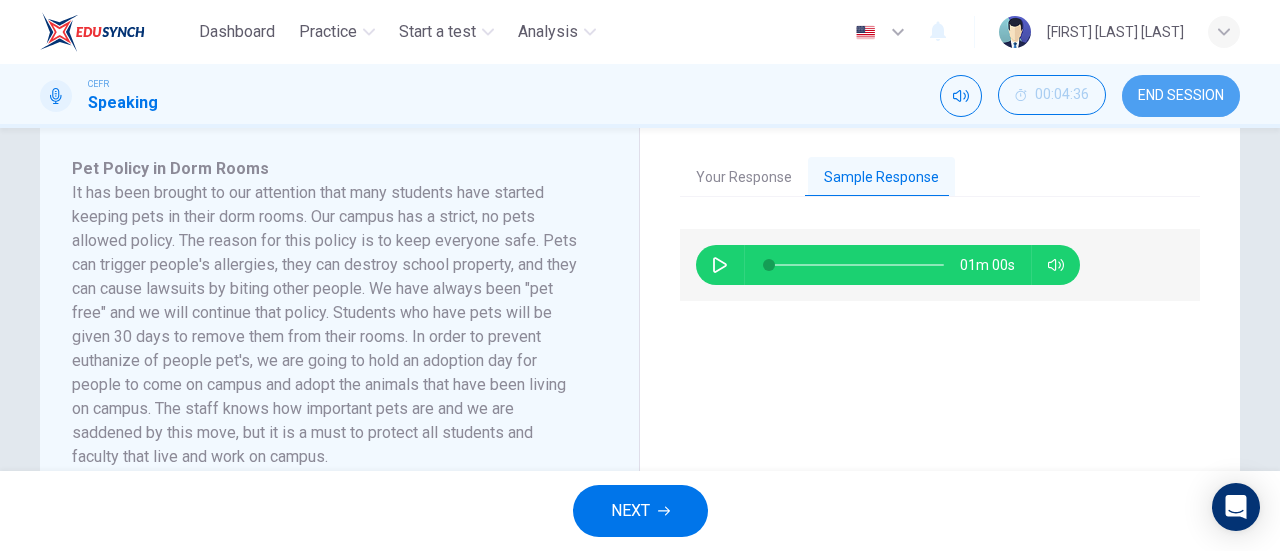 click on "END SESSION" at bounding box center (1181, 96) 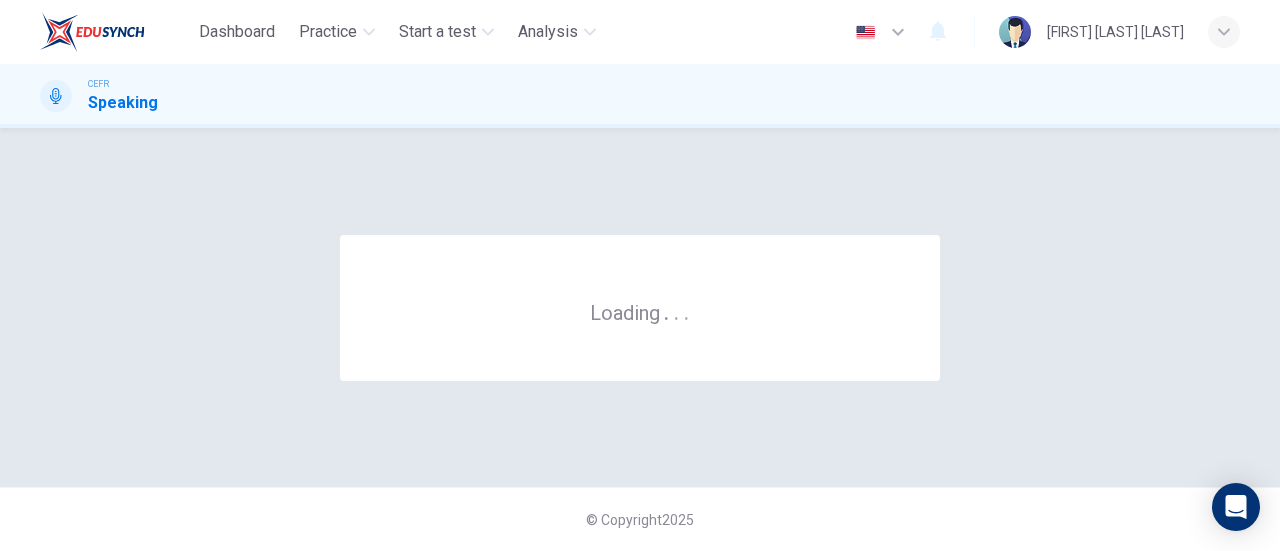 scroll, scrollTop: 0, scrollLeft: 0, axis: both 